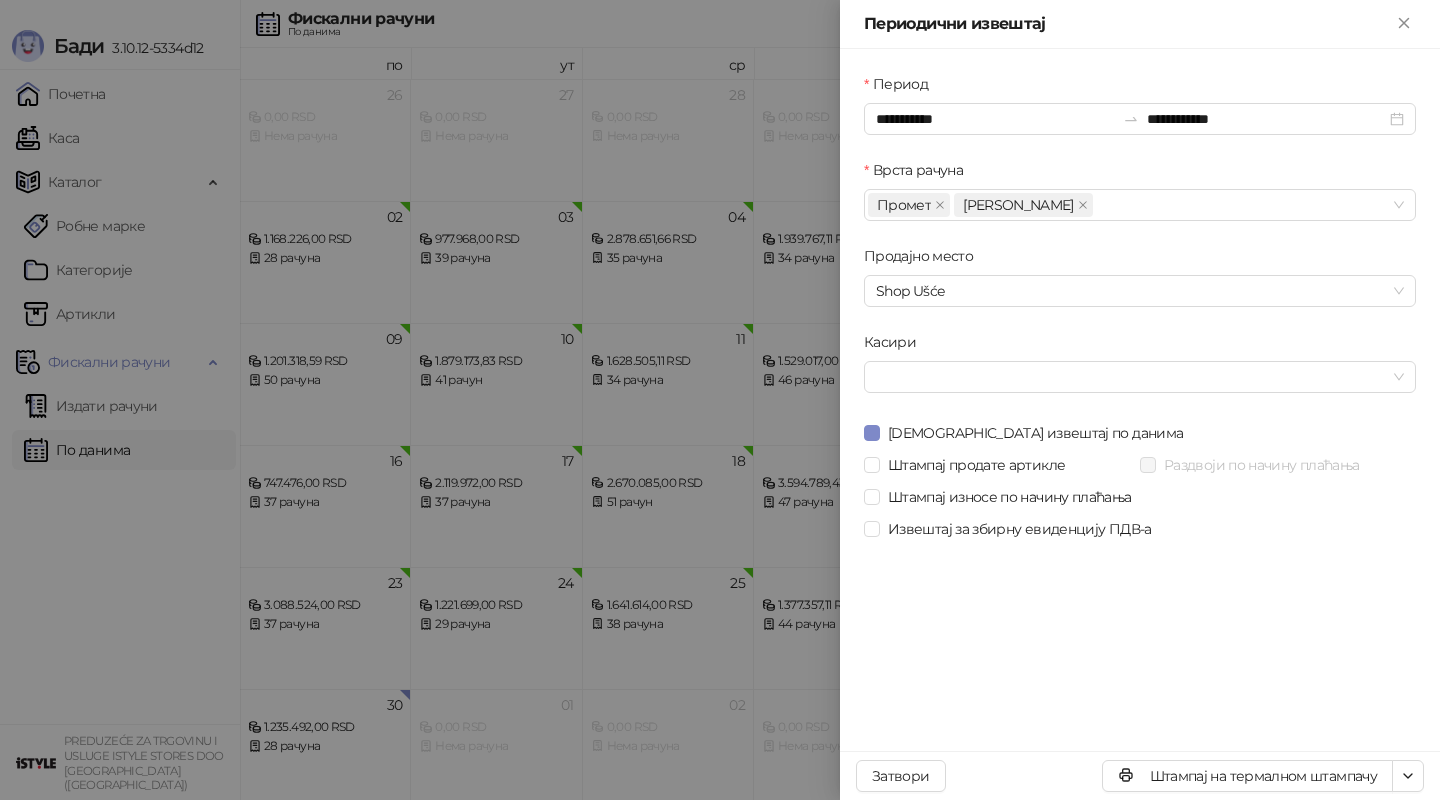 scroll, scrollTop: 0, scrollLeft: 0, axis: both 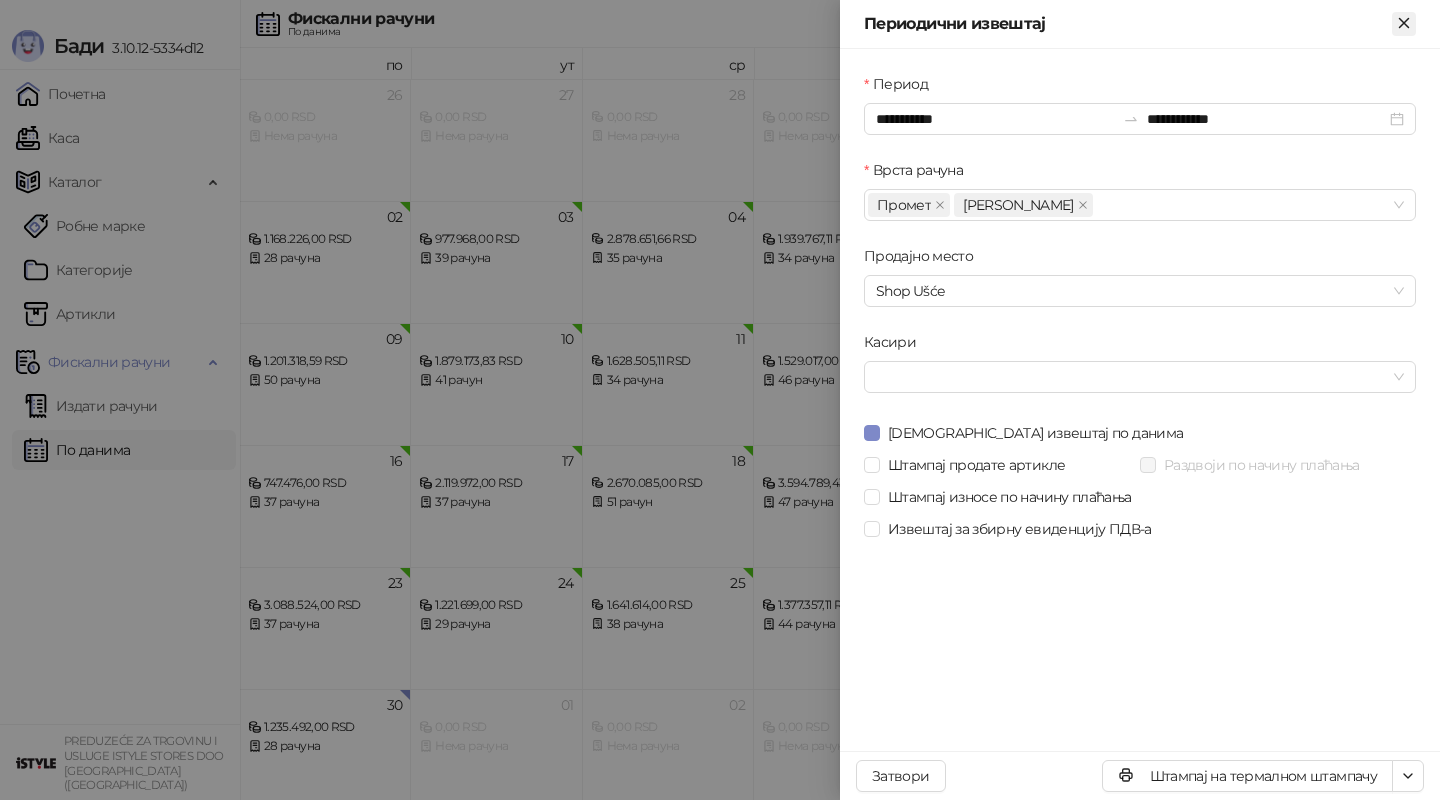 click 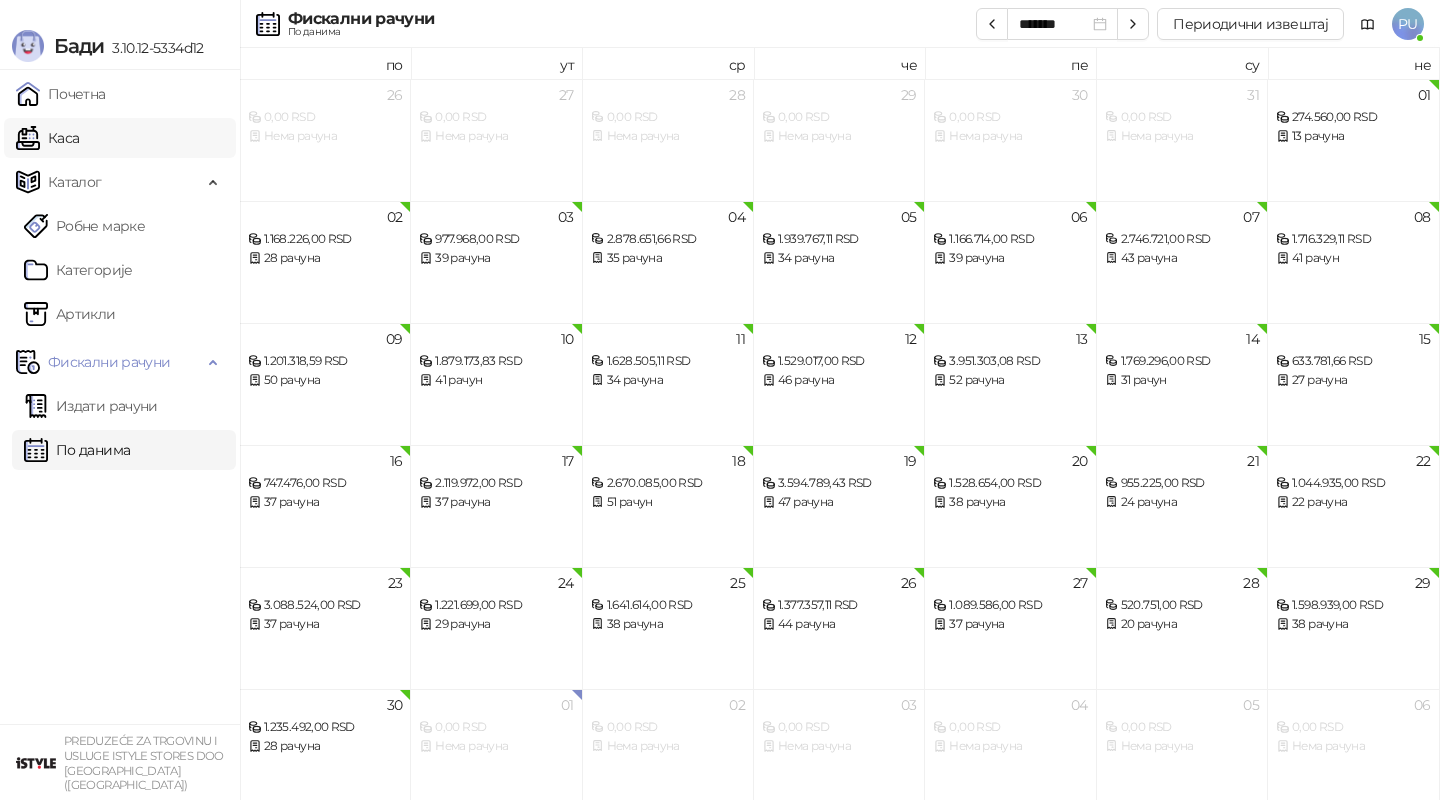 click on "Каса" at bounding box center [47, 138] 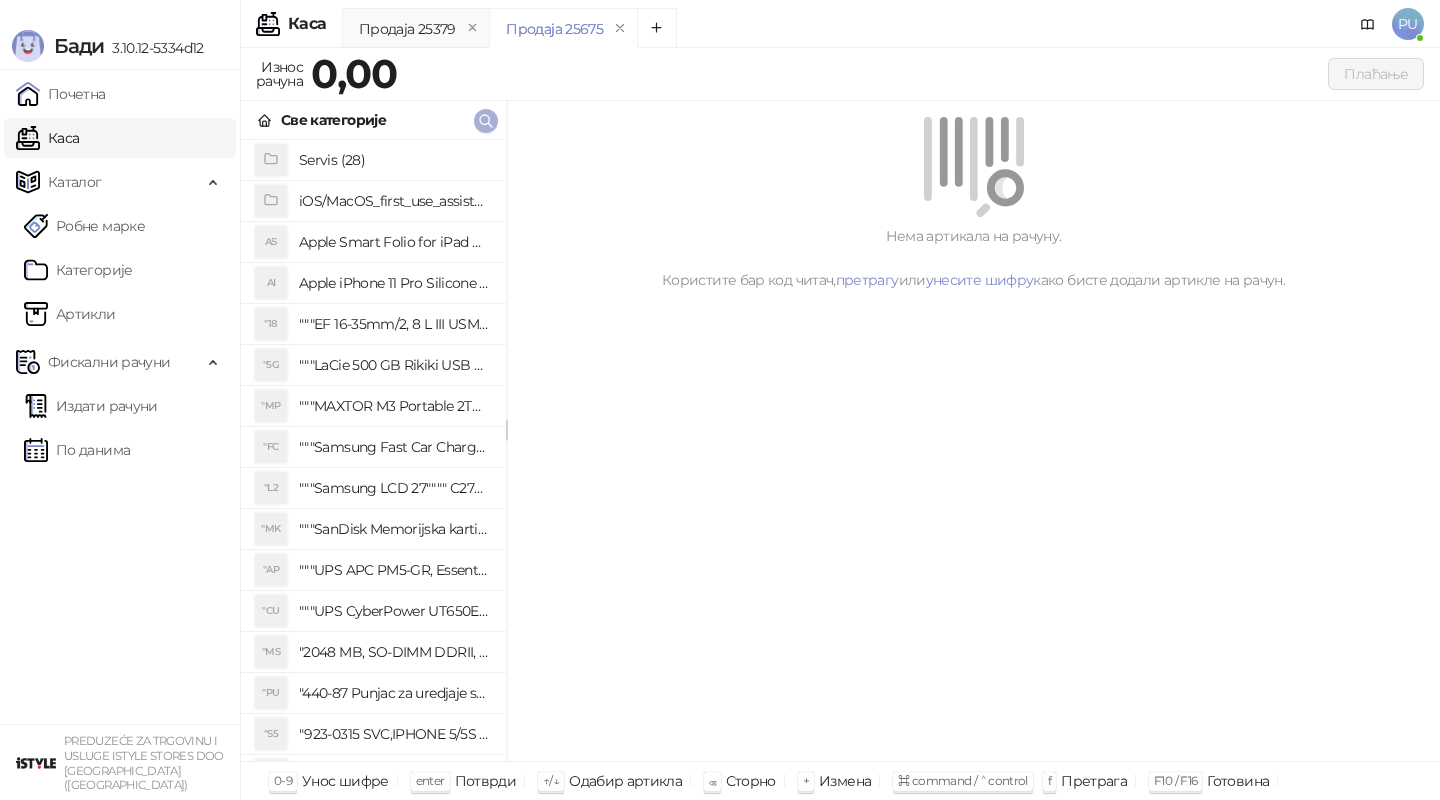 click 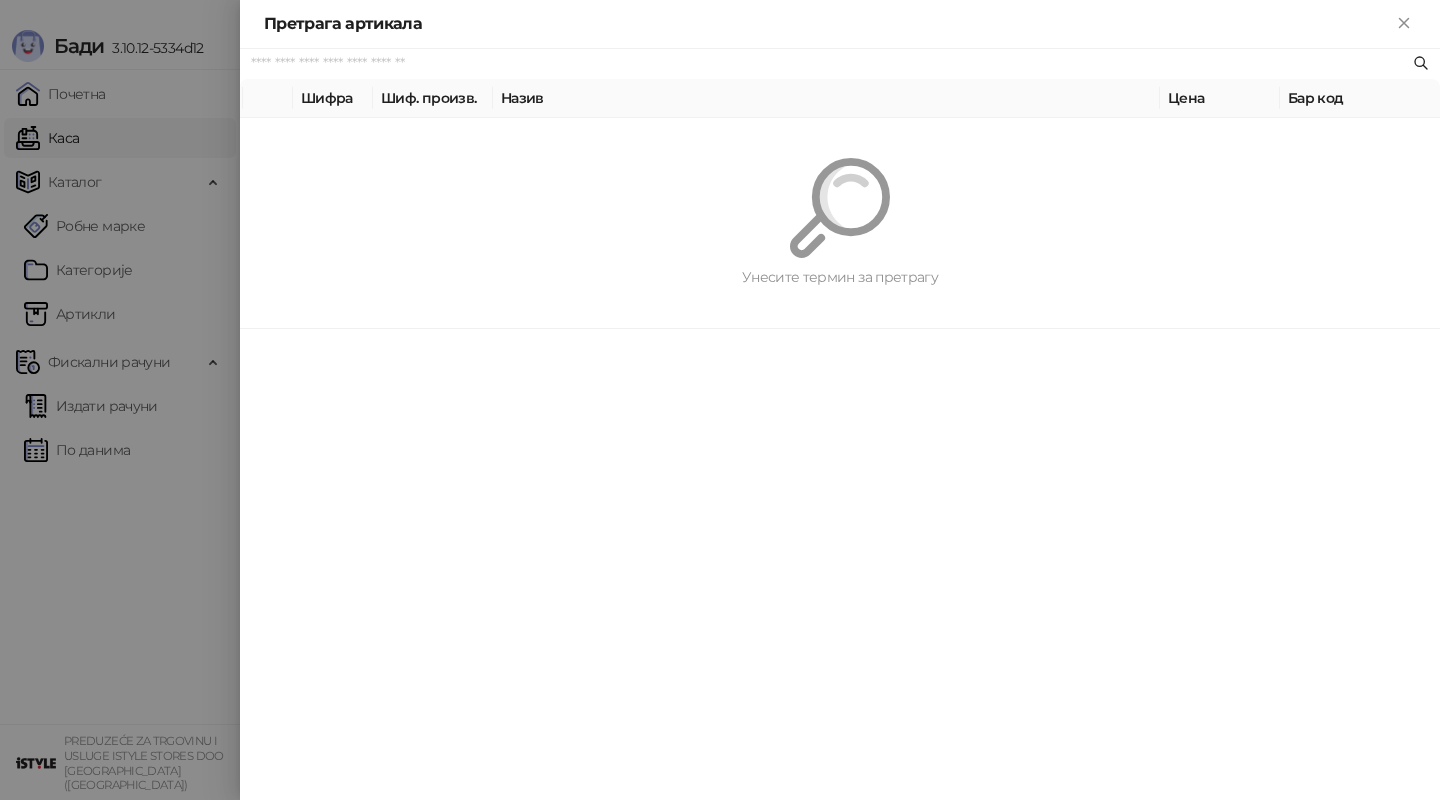 paste on "*********" 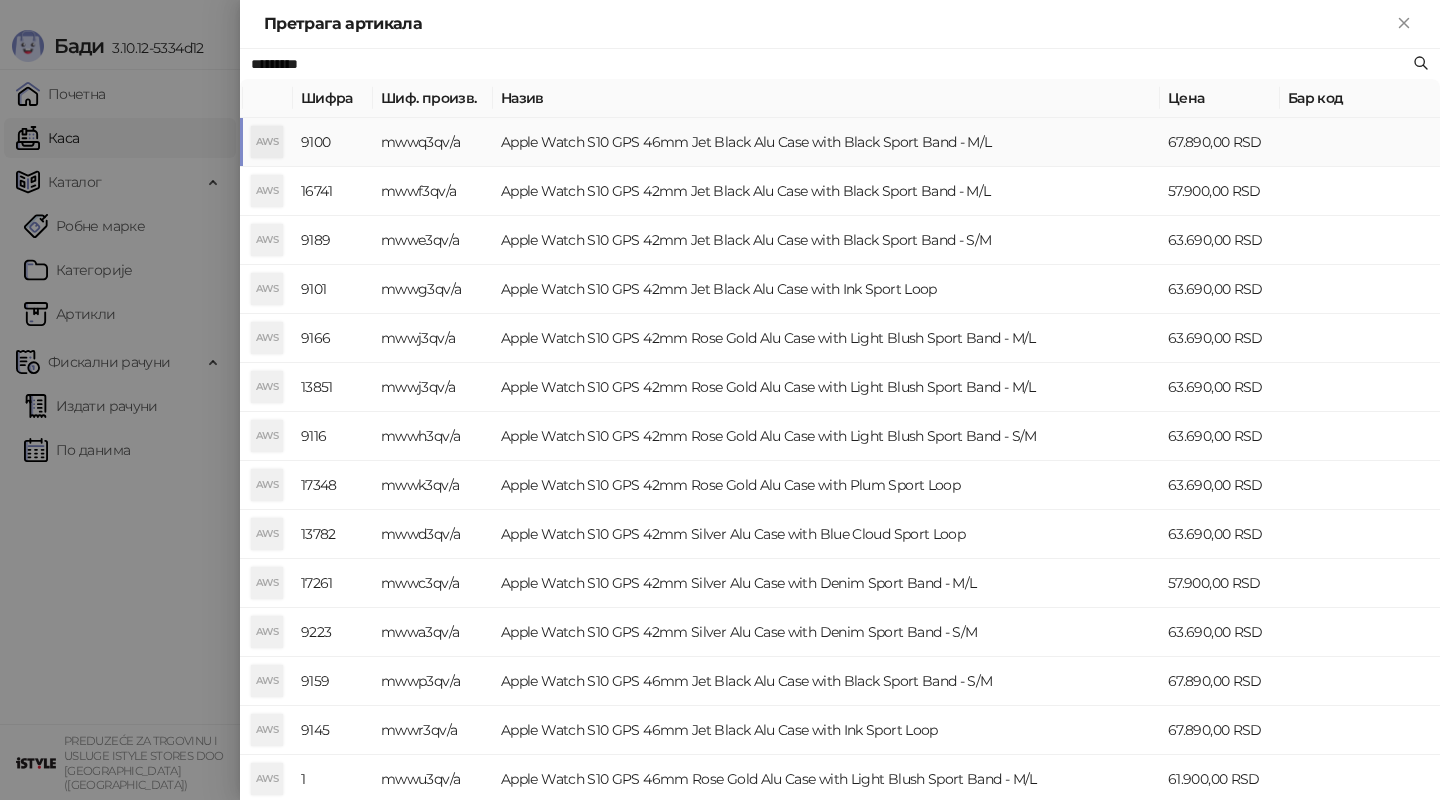 click on "Apple Watch S10 GPS 46mm Jet Black Alu Case with Black Sport Band - M/L" at bounding box center (826, 142) 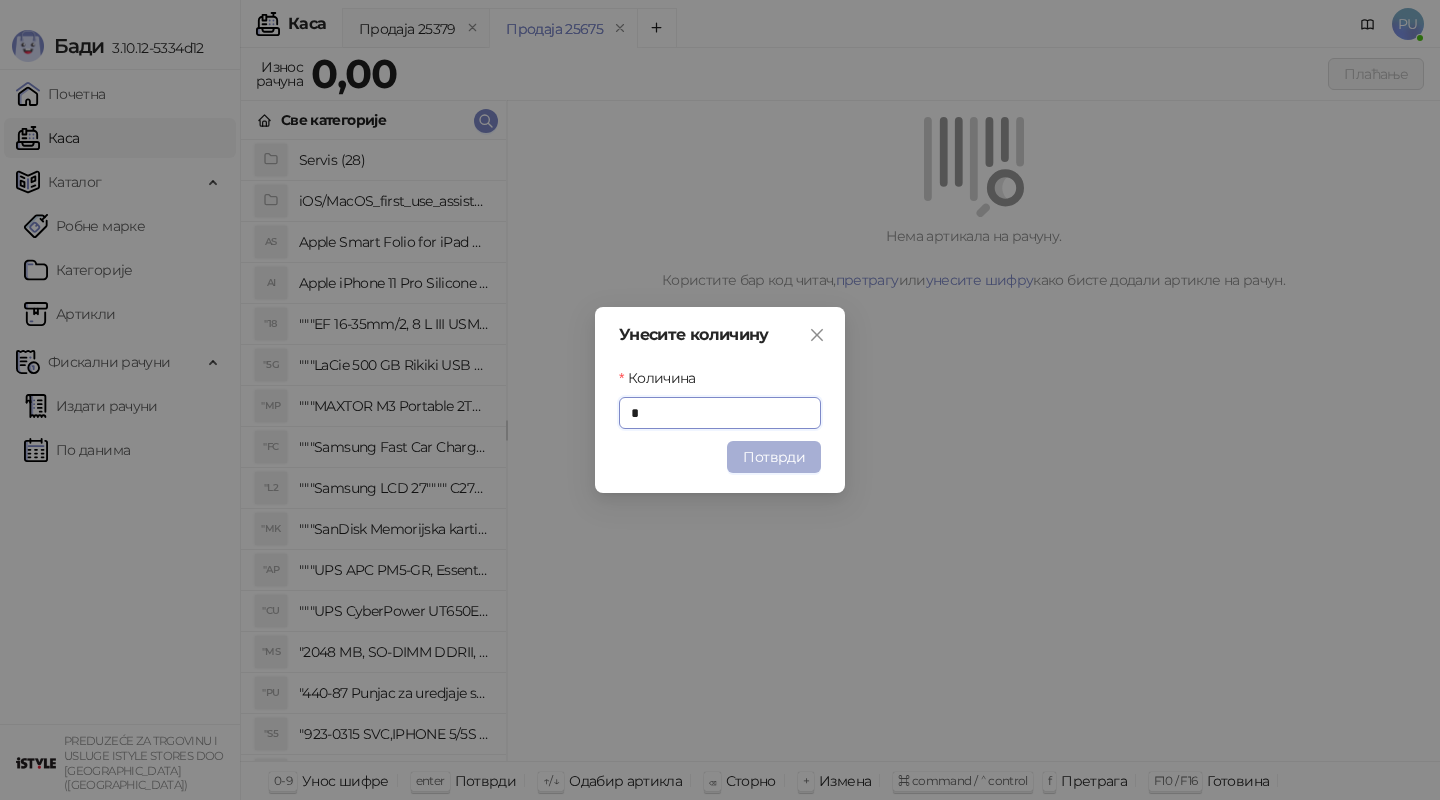 click on "Потврди" at bounding box center (774, 457) 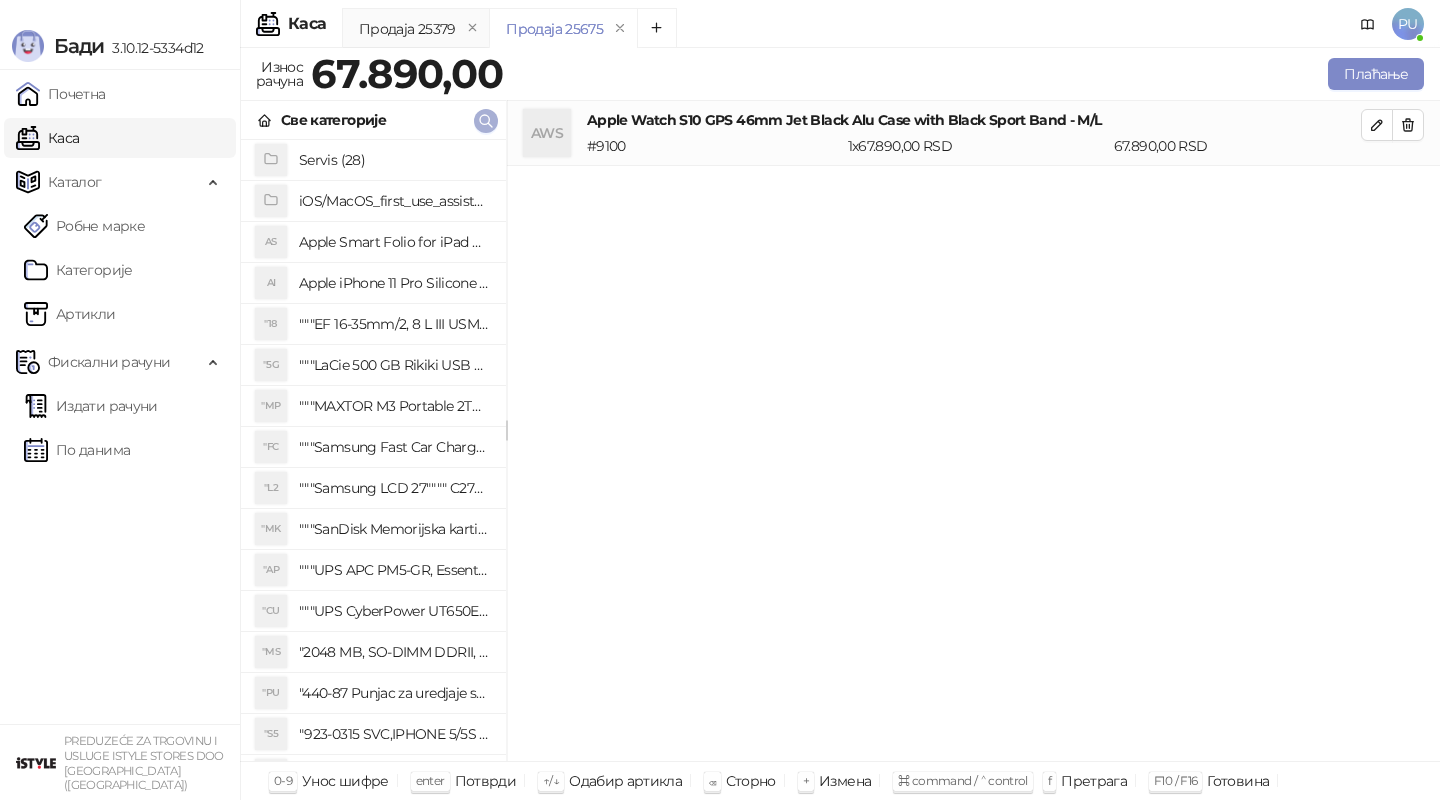 click 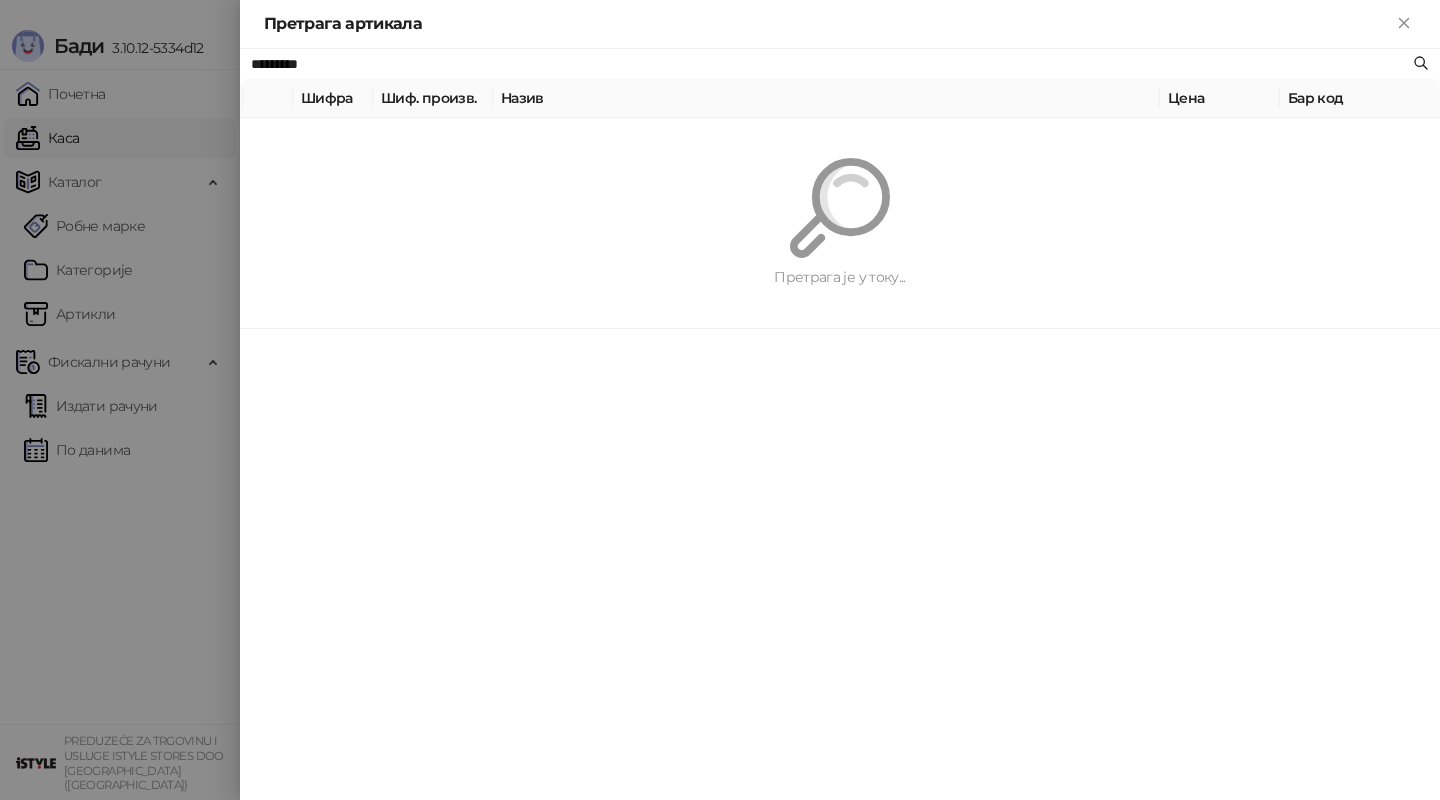 paste on "**********" 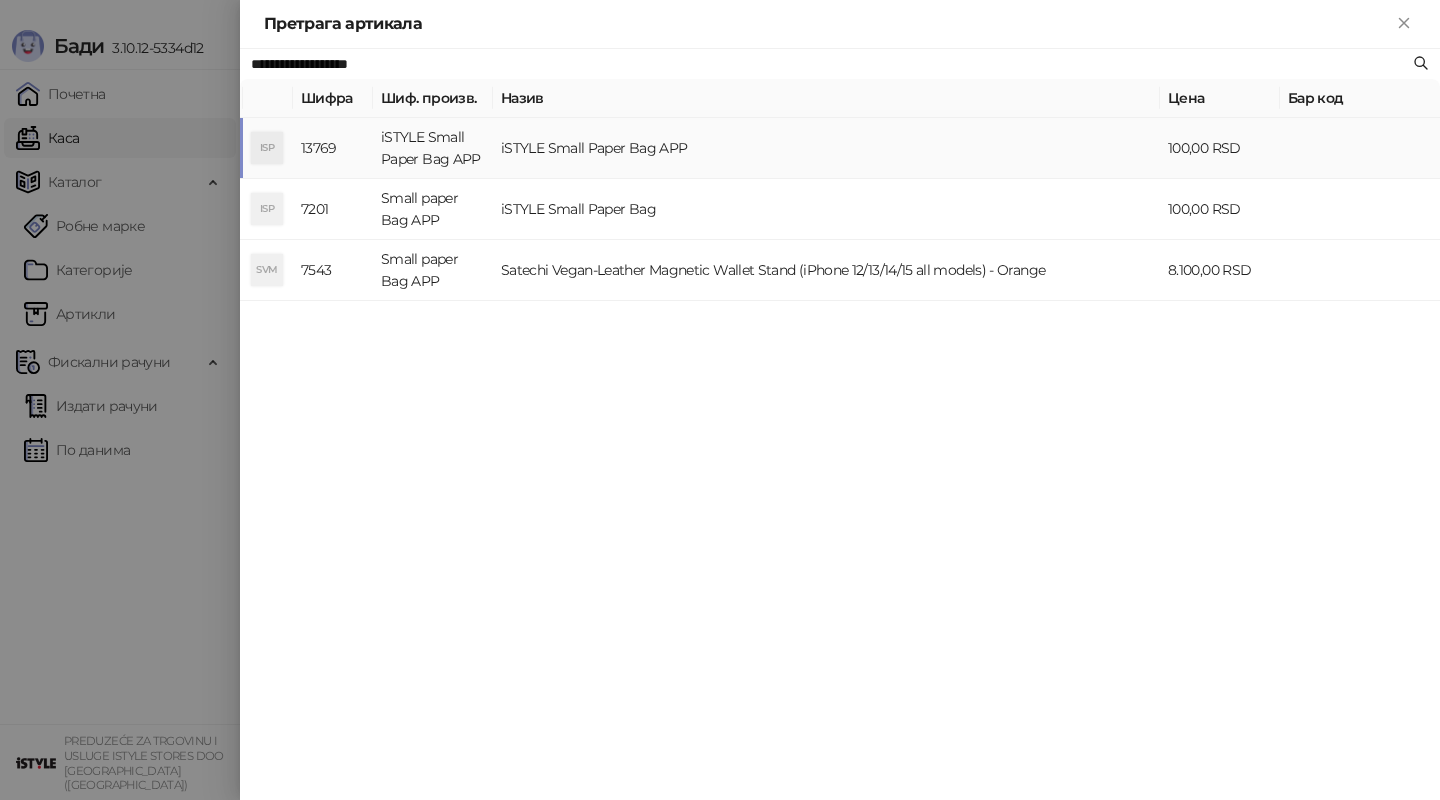 type on "**********" 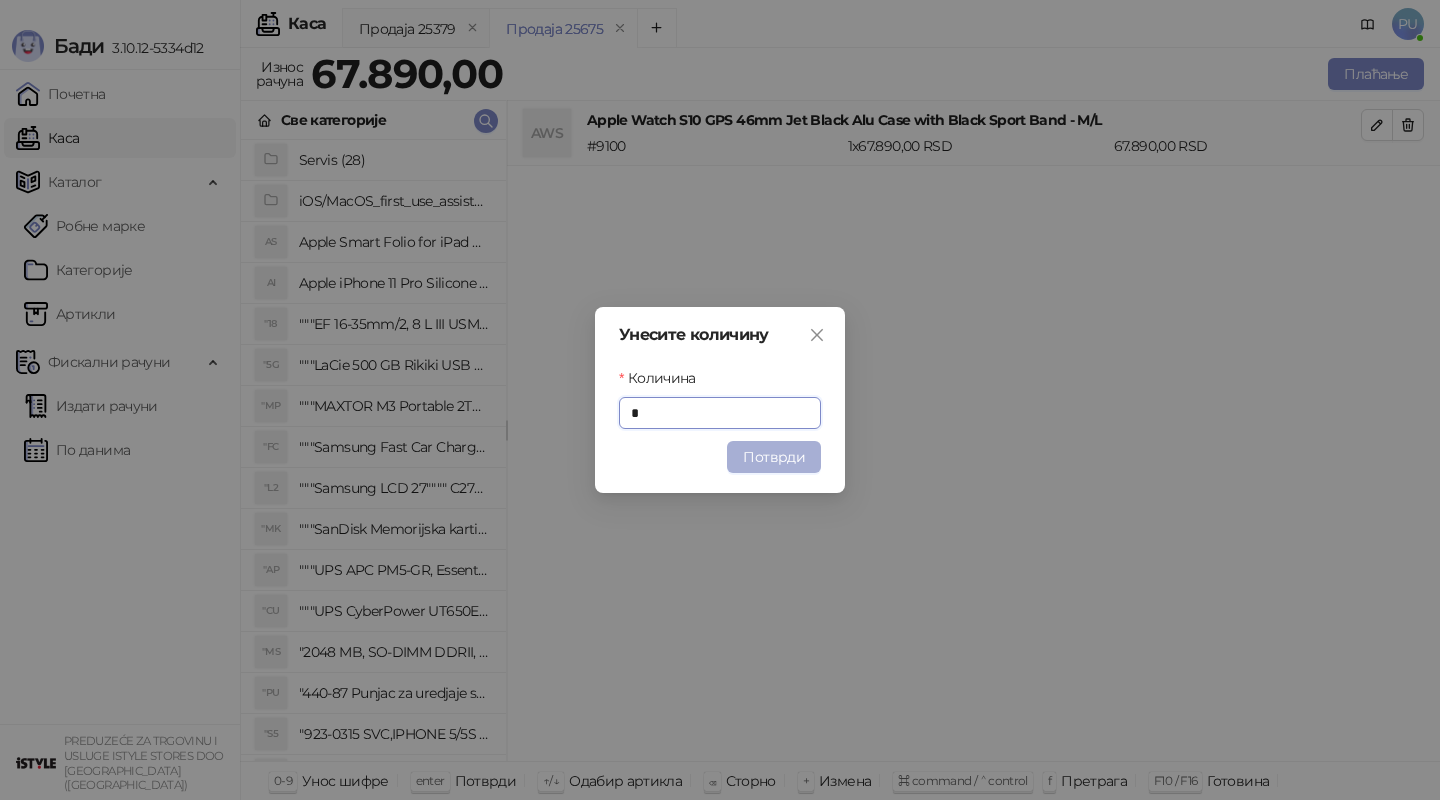 click on "Потврди" at bounding box center (774, 457) 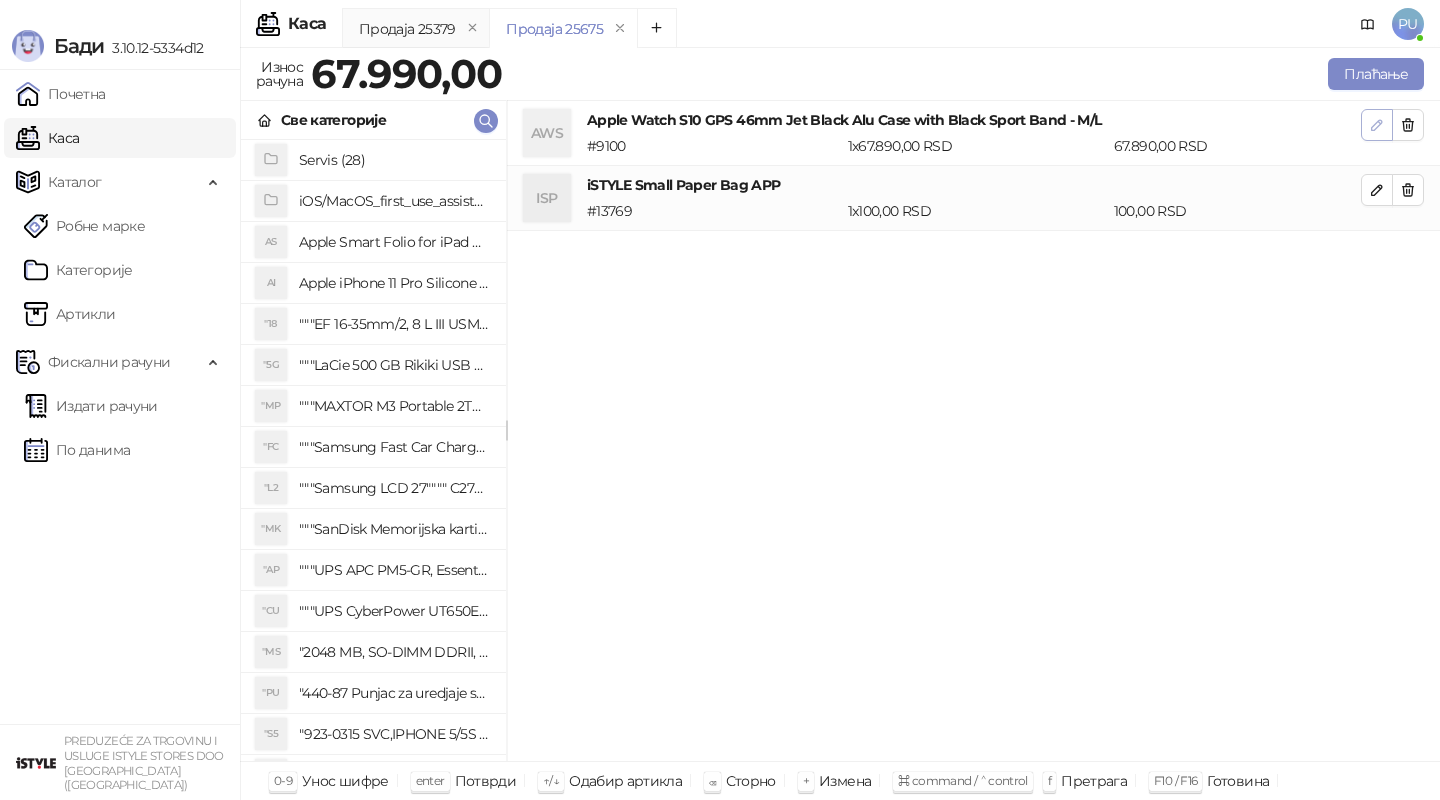 click 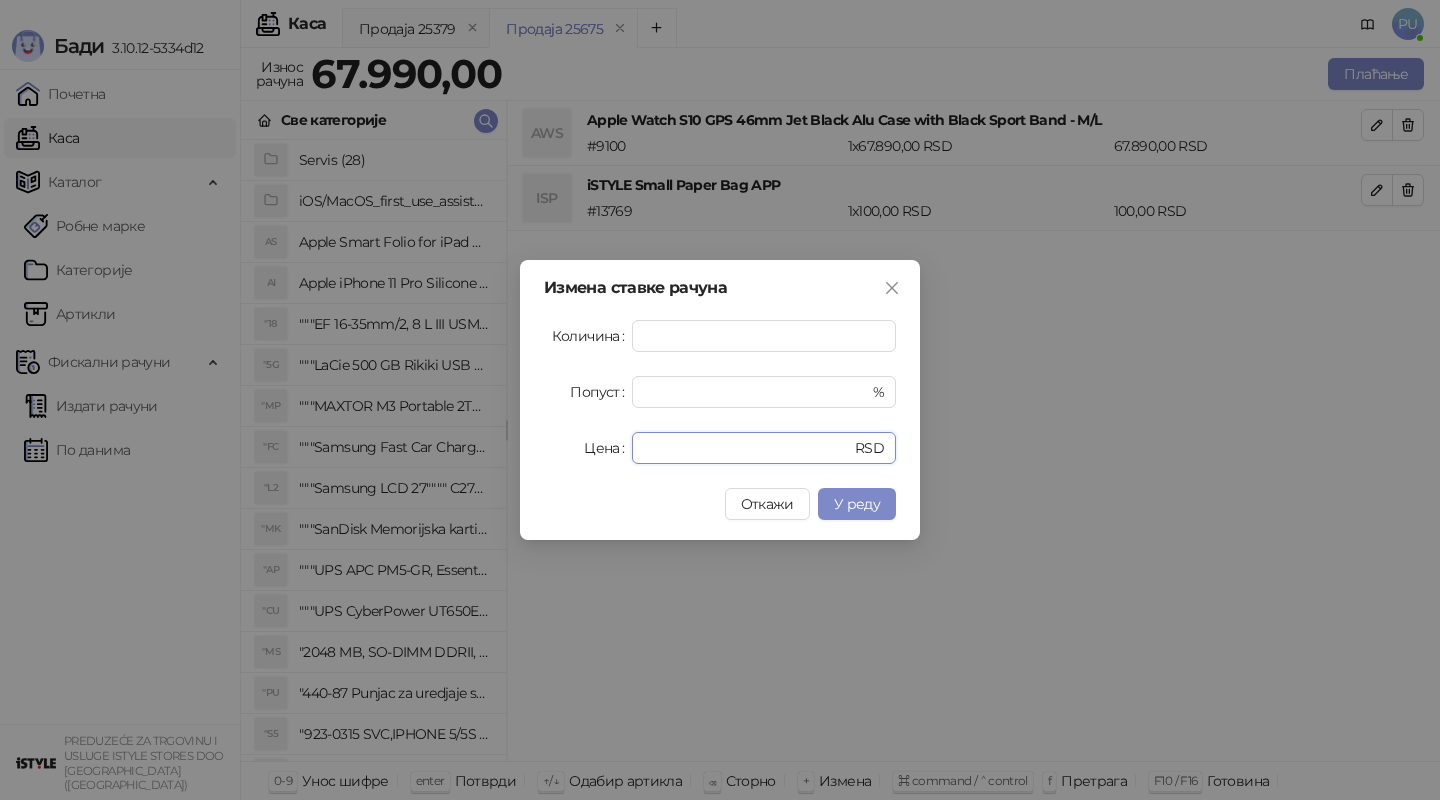 drag, startPoint x: 703, startPoint y: 445, endPoint x: 571, endPoint y: 441, distance: 132.0606 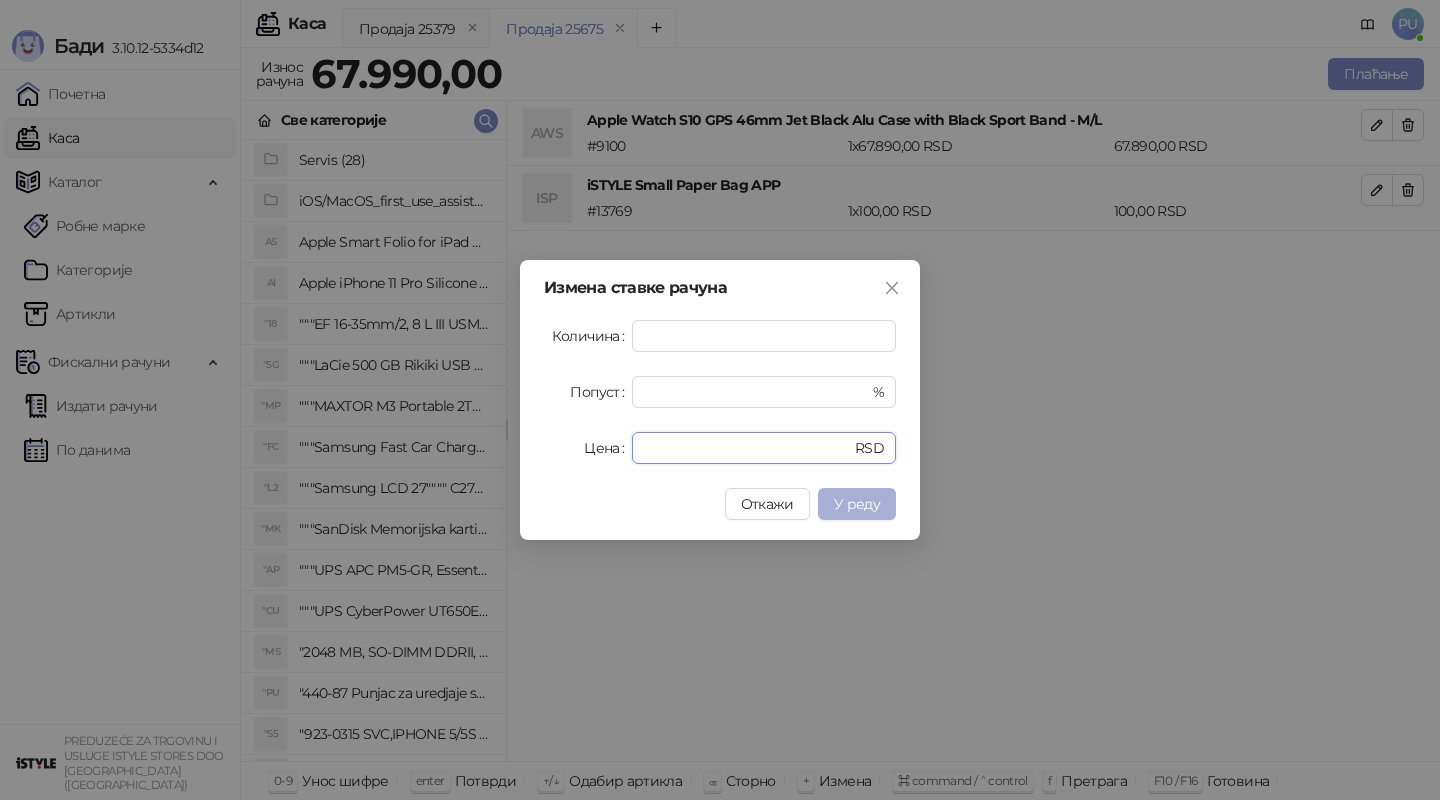 type on "*****" 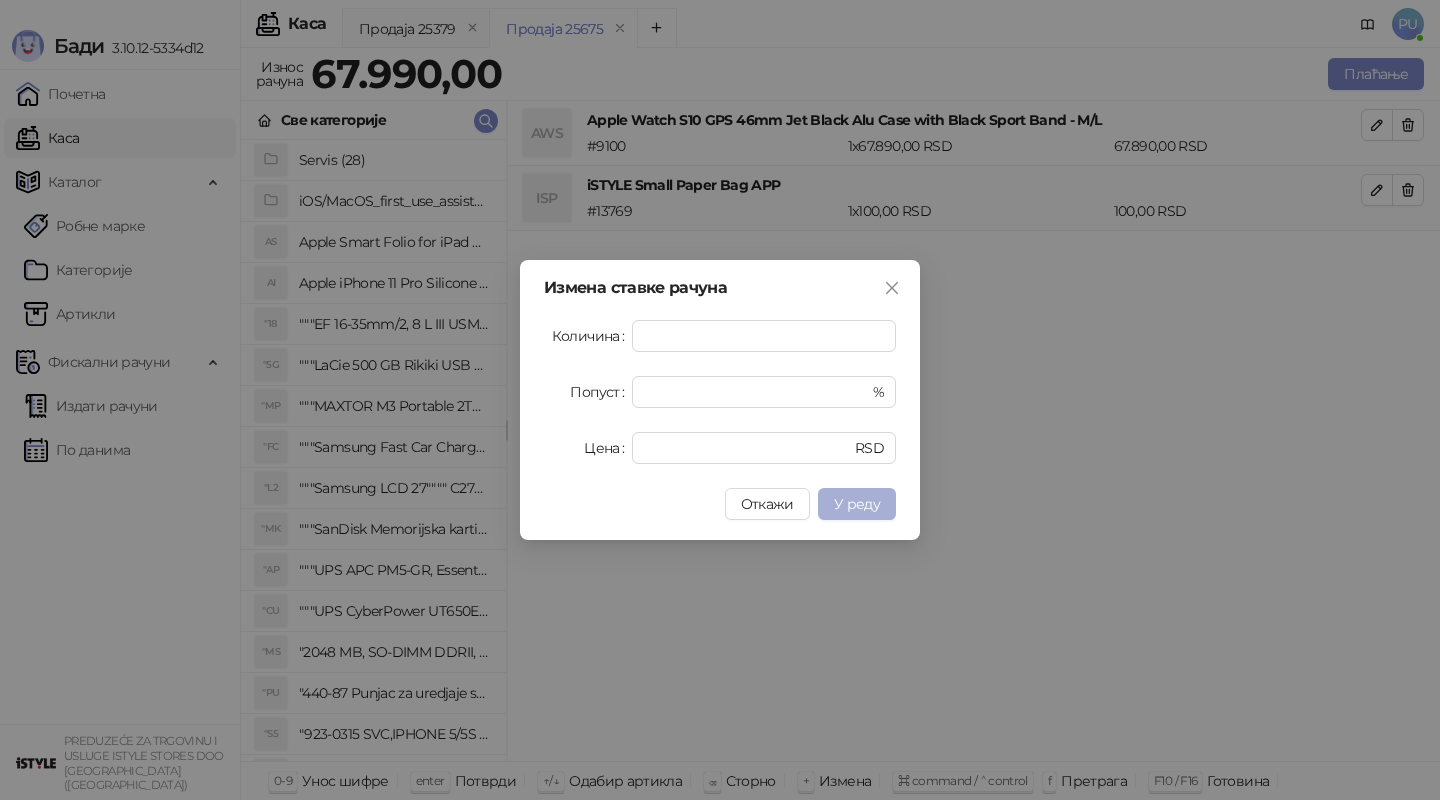 click on "У реду" at bounding box center (857, 504) 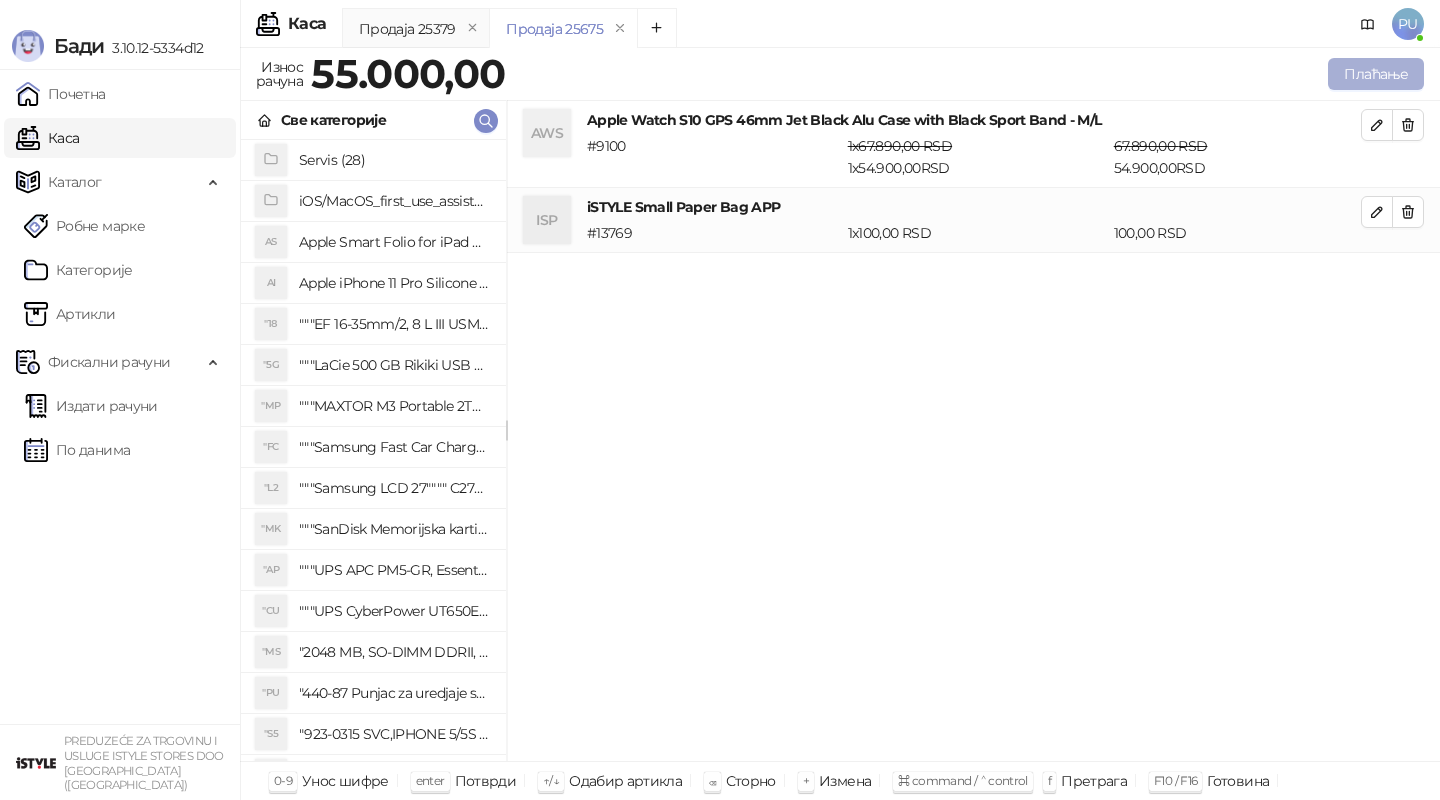 click on "Плаћање" at bounding box center (1376, 74) 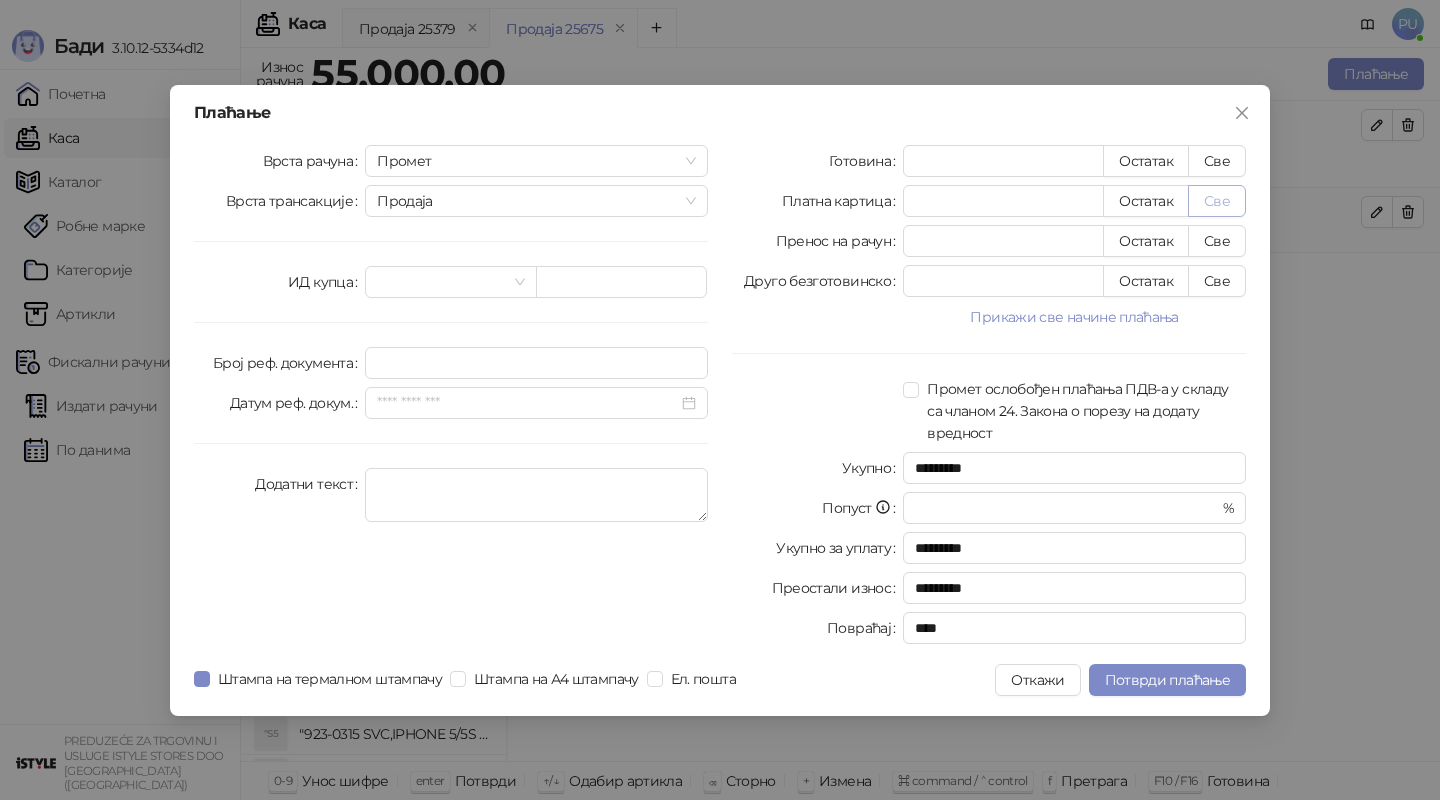 click on "Све" at bounding box center (1217, 201) 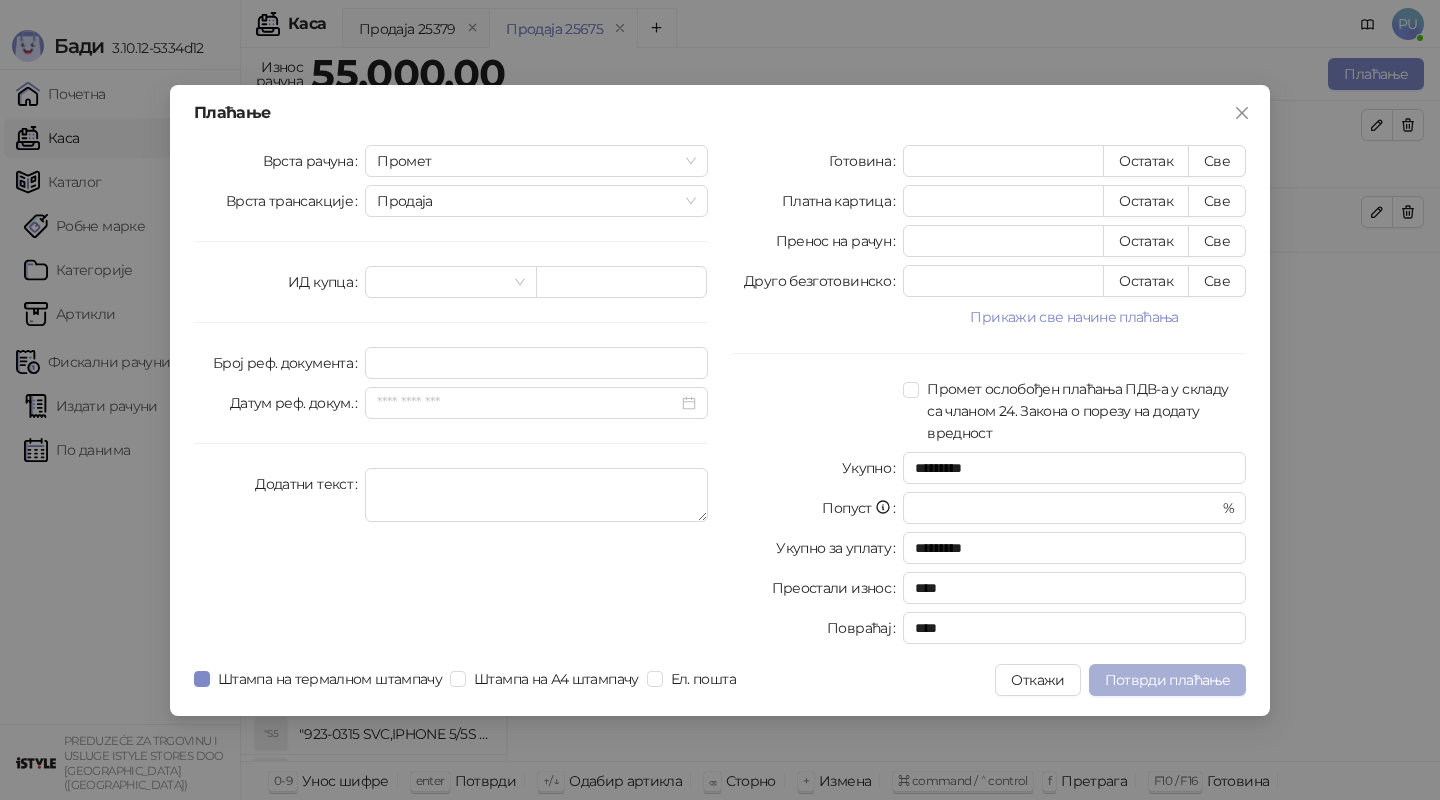 click on "Потврди плаћање" at bounding box center (1167, 680) 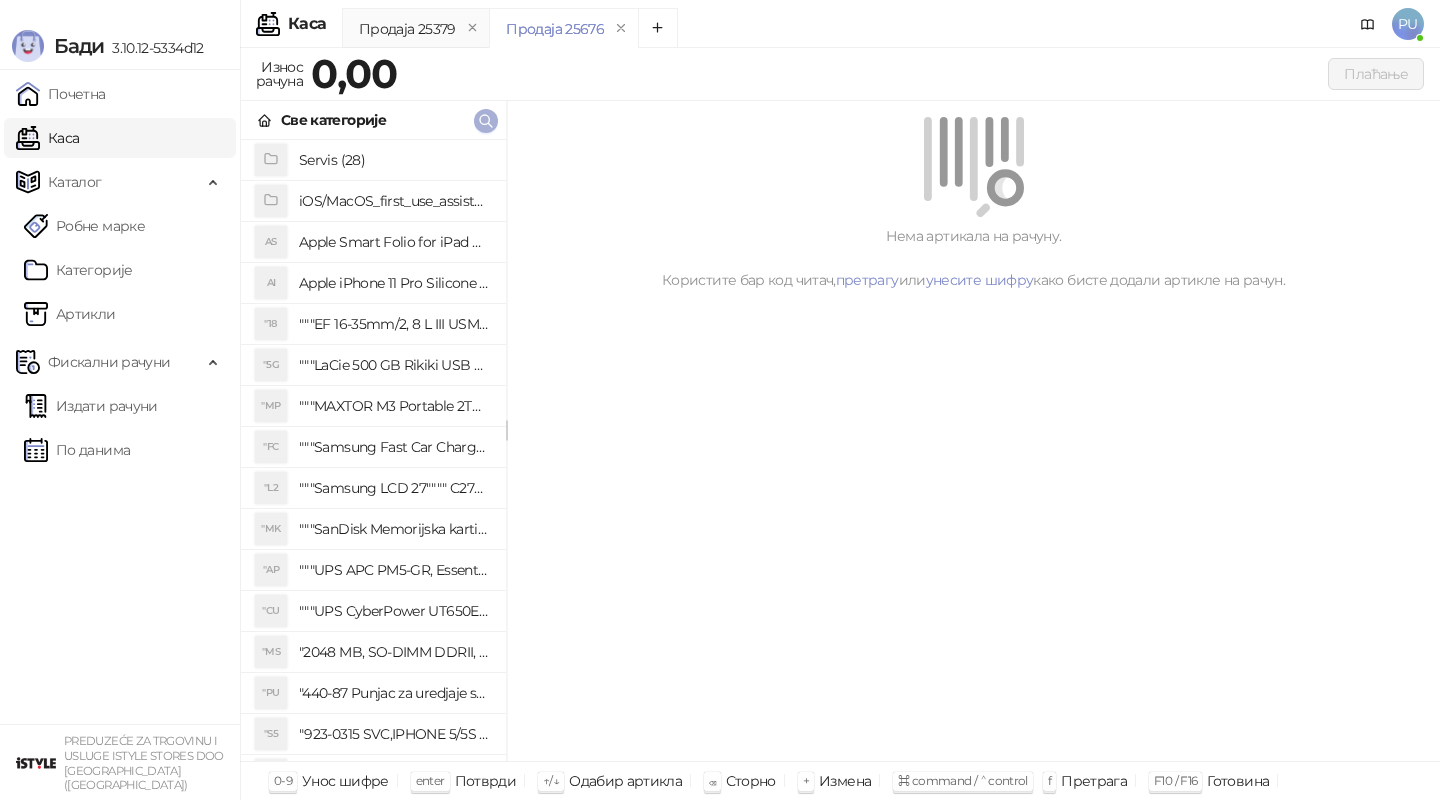 click 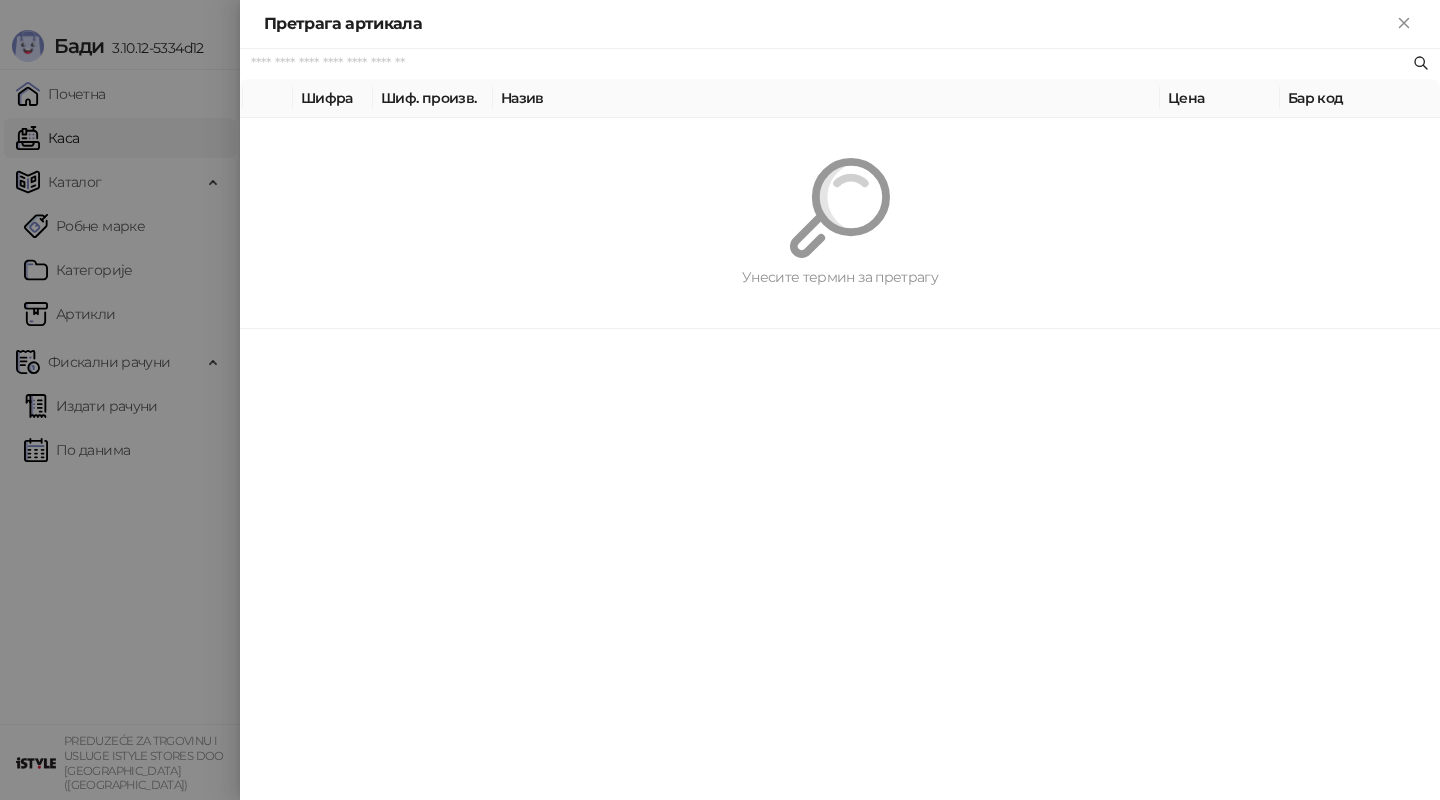 paste on "*********" 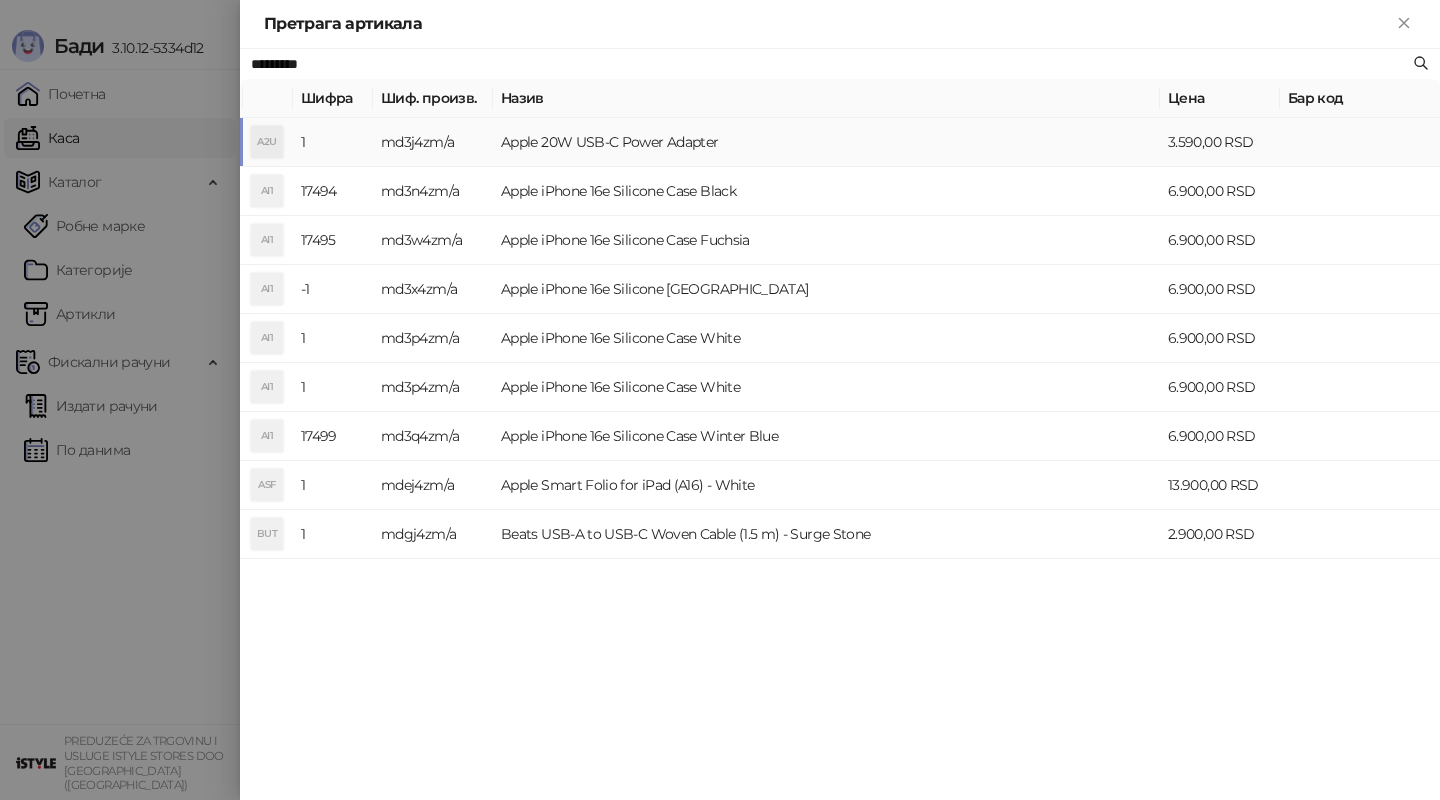 click on "Apple 20W USB-C Power Adapter" at bounding box center (826, 142) 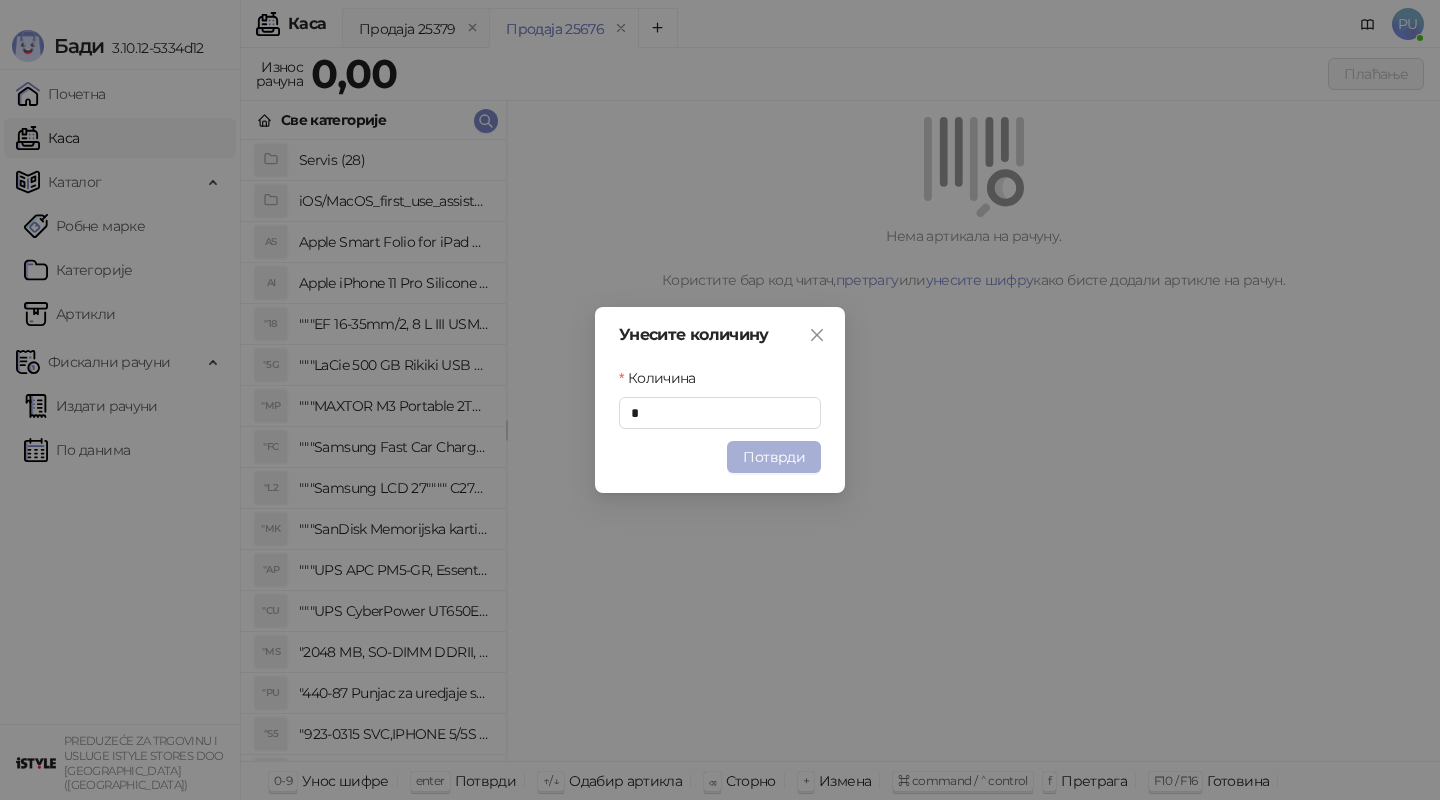 click on "Потврди" at bounding box center [774, 457] 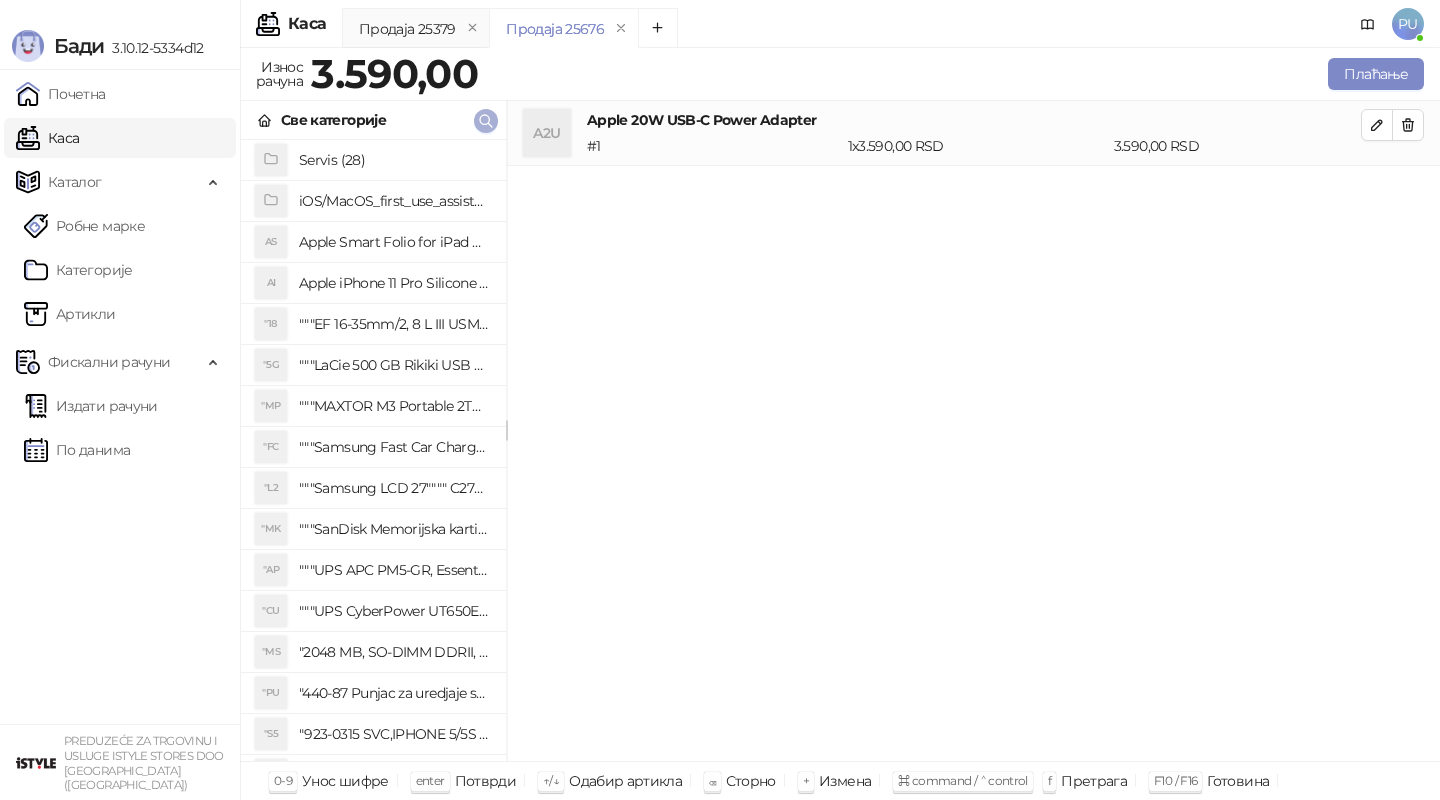click 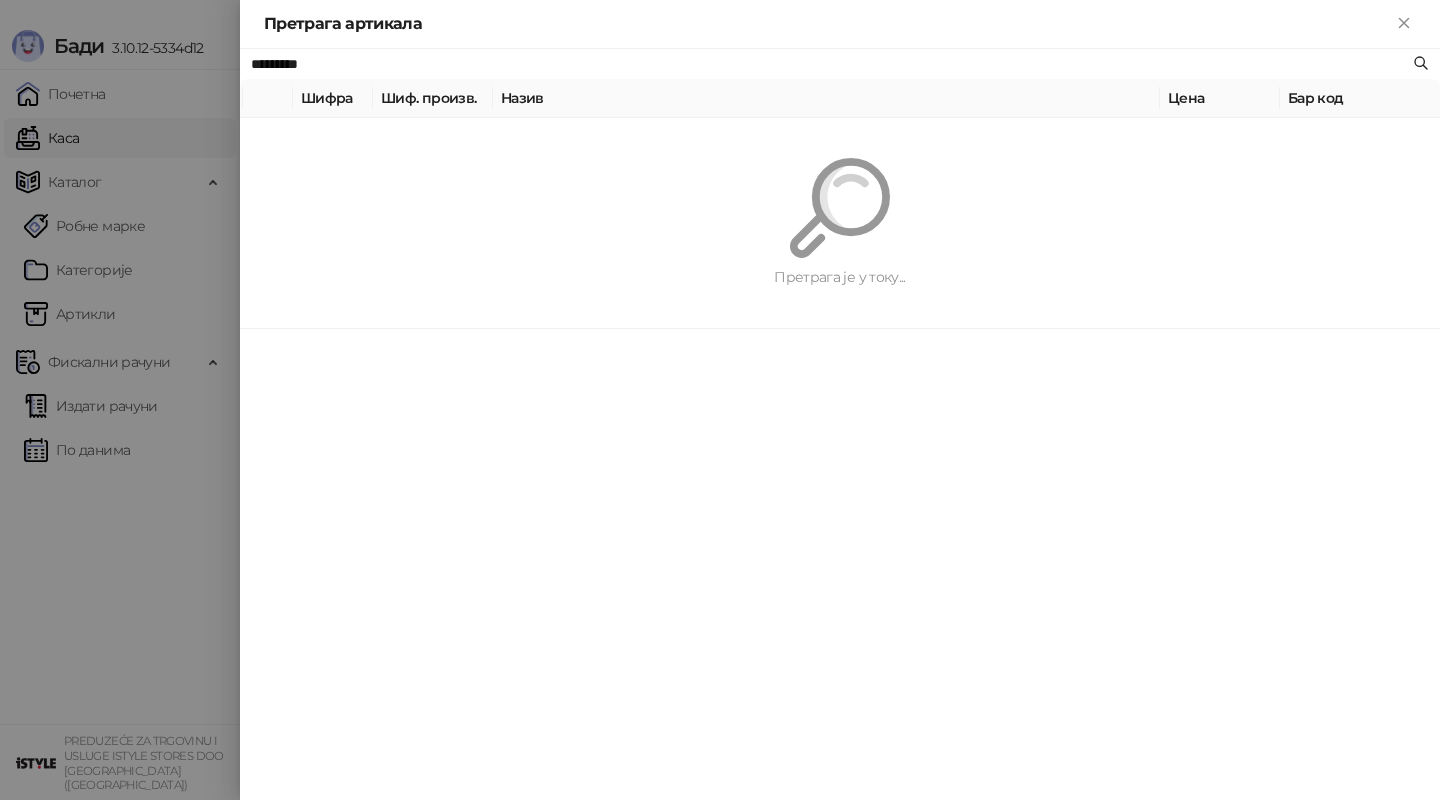 paste on "**********" 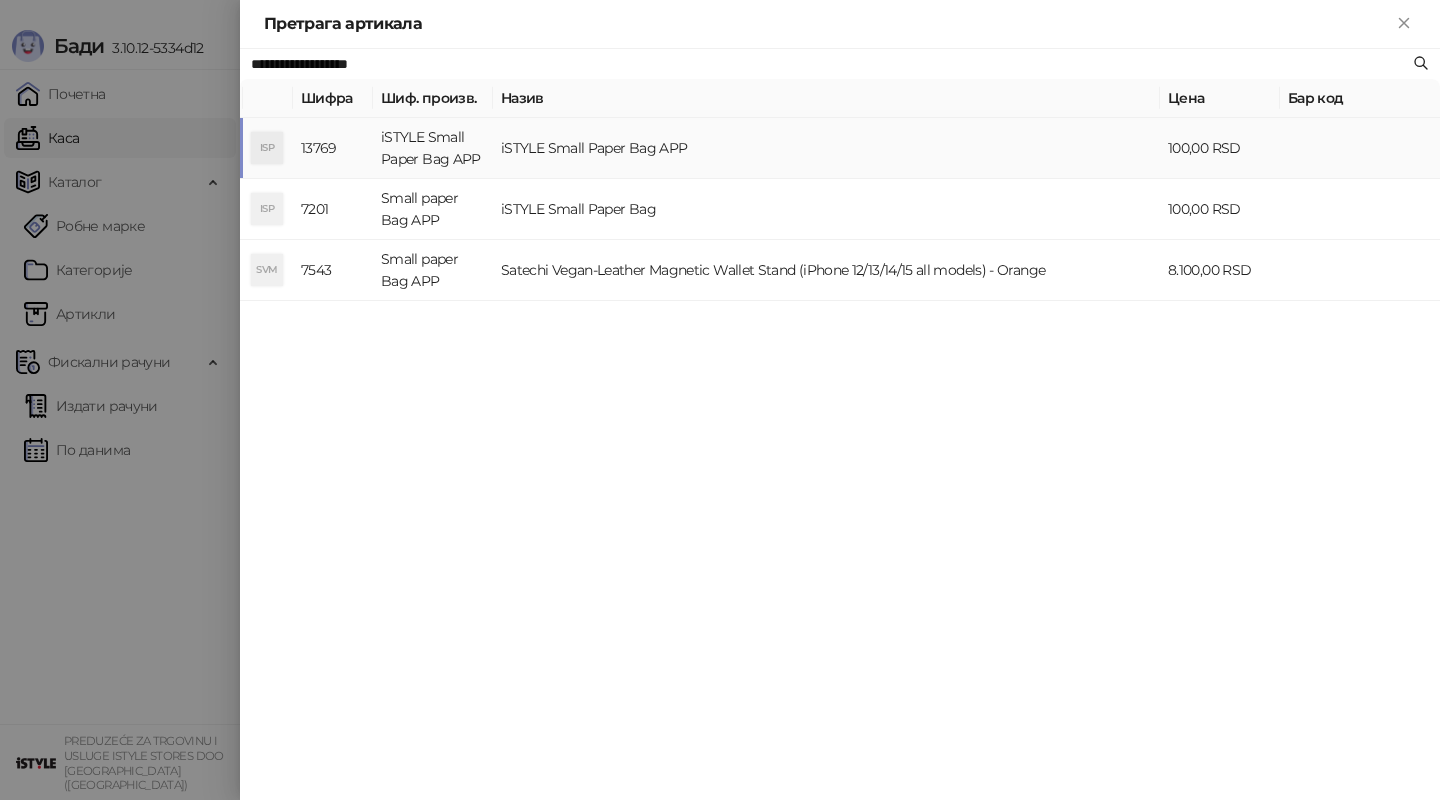 type on "**********" 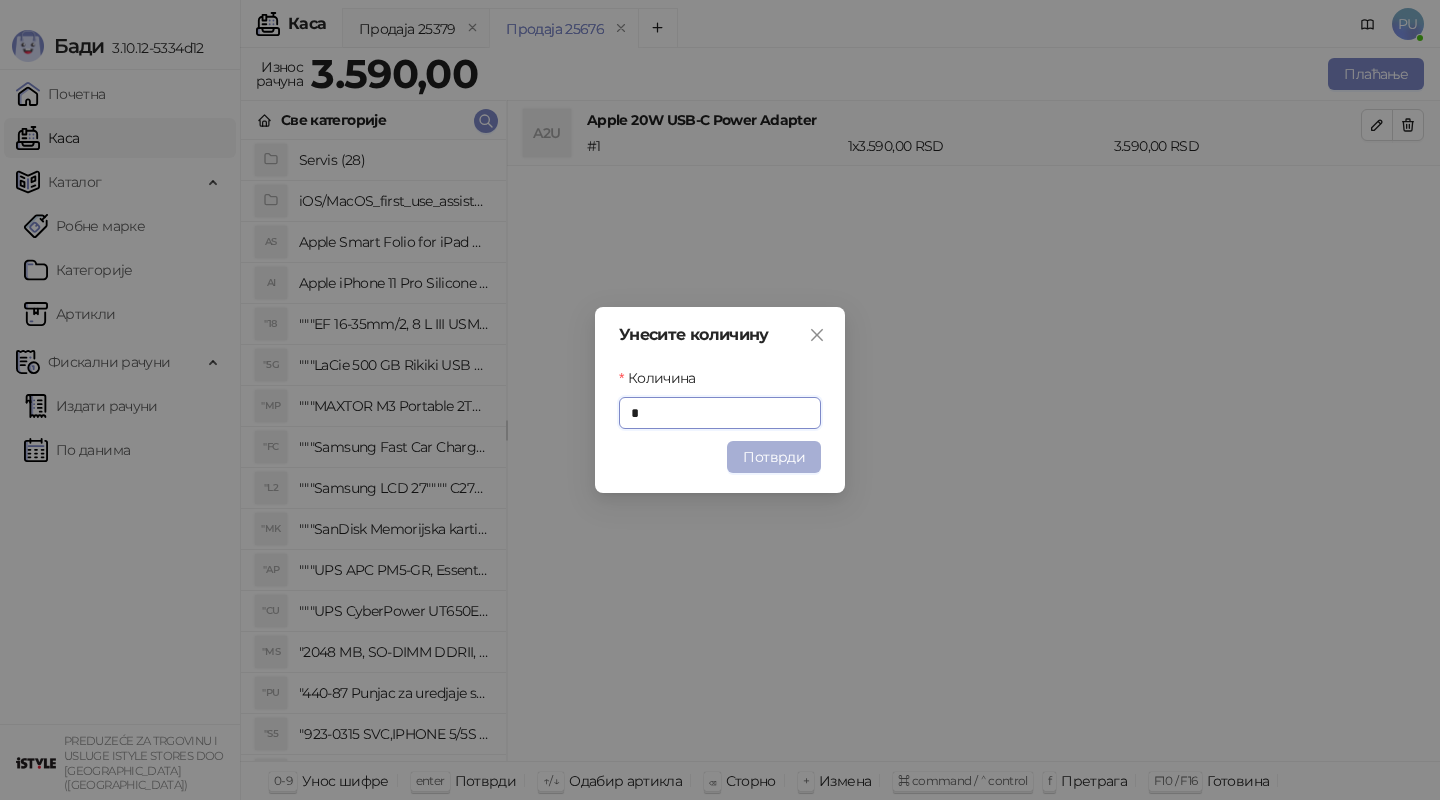 click on "Потврди" at bounding box center [774, 457] 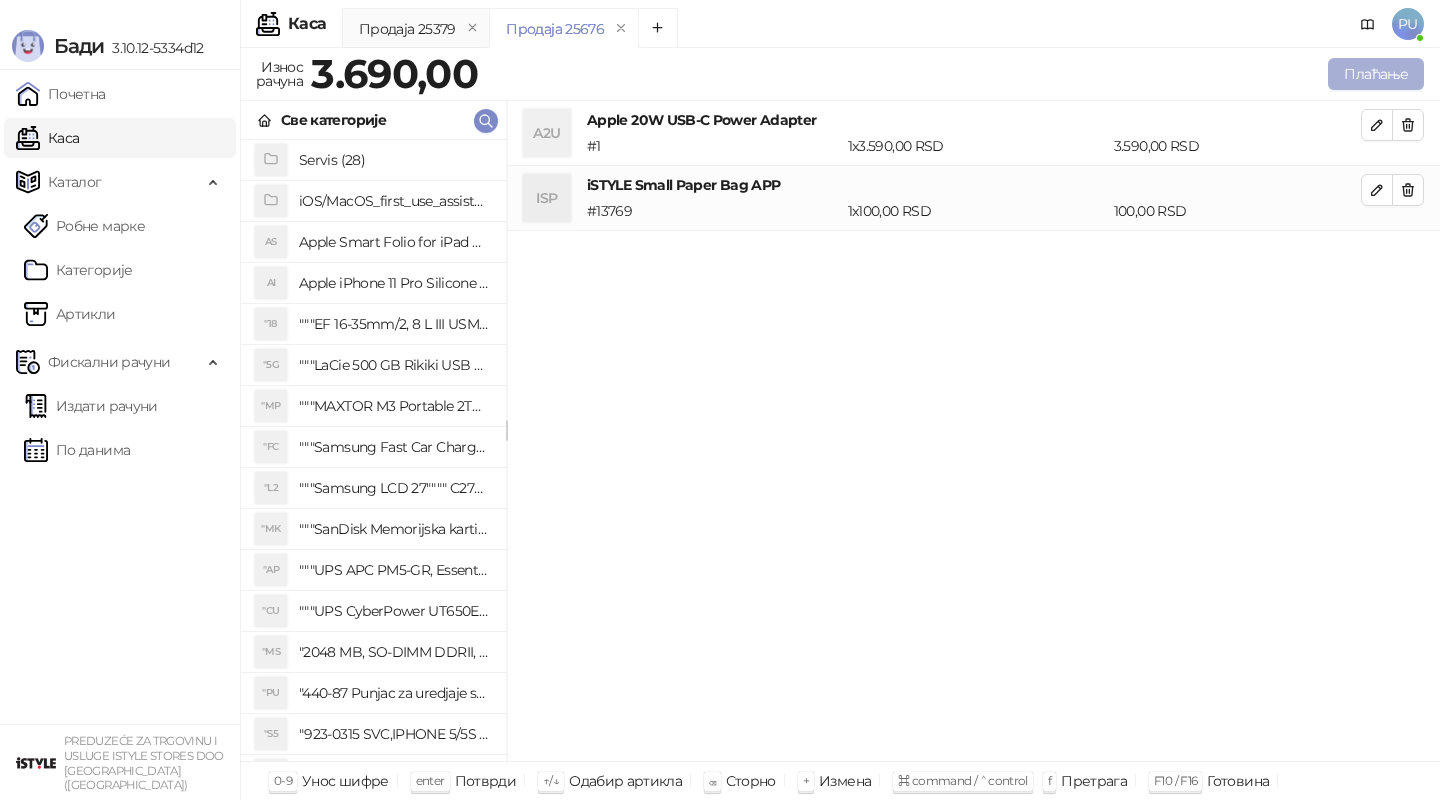 click on "Плаћање" at bounding box center [1376, 74] 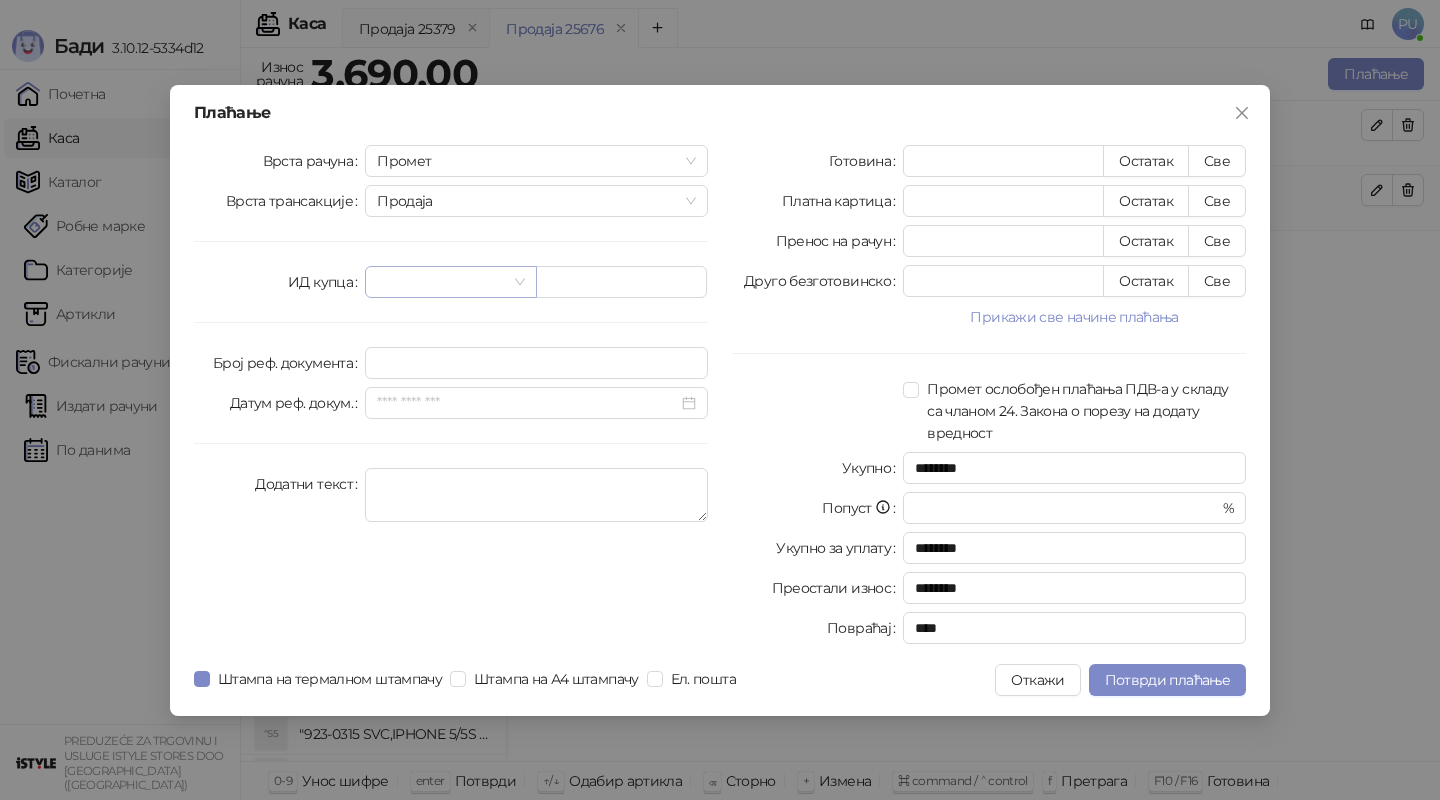 click at bounding box center (441, 282) 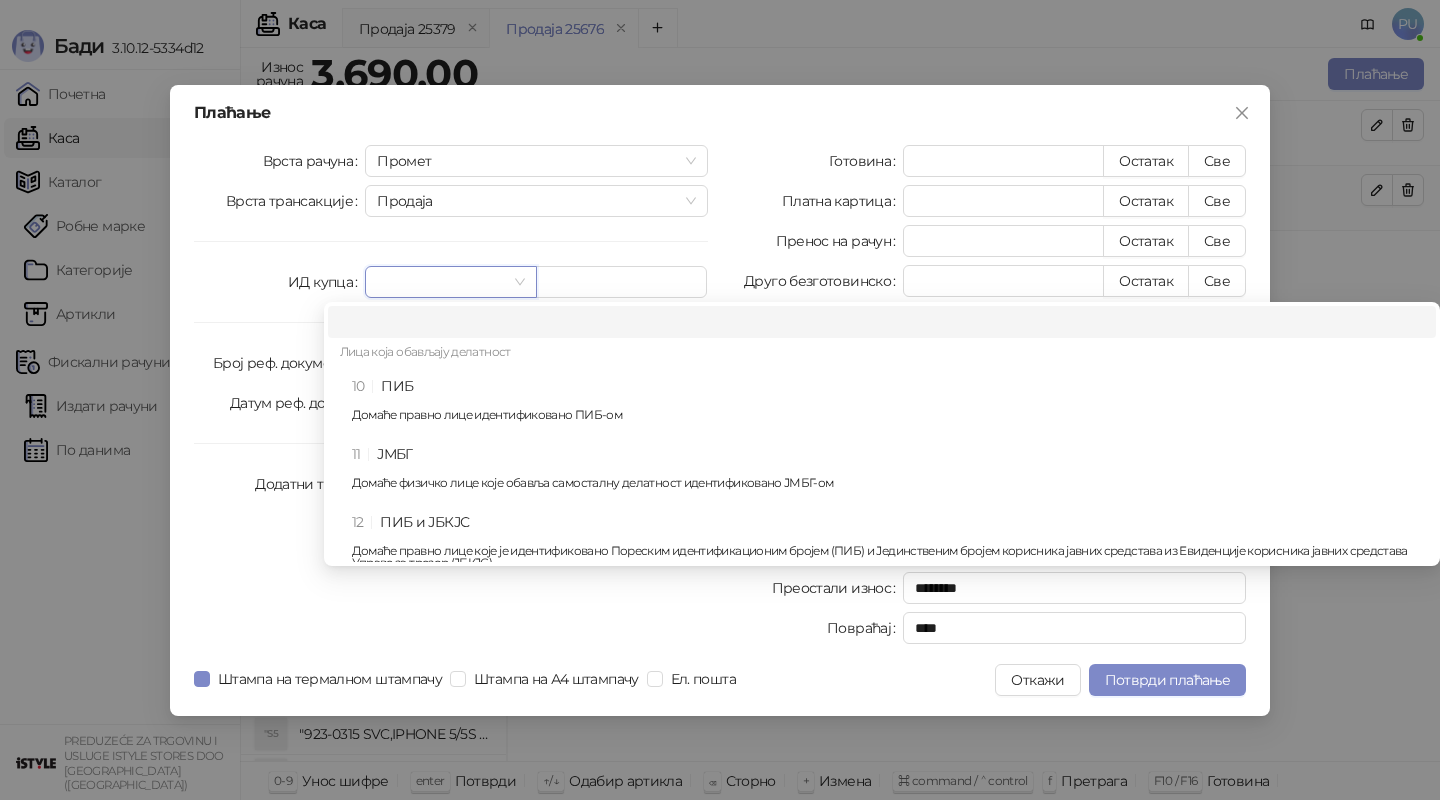 click on "Готовина * Остатак Све Платна картица * Остатак Све Пренос на рачун * Остатак Све Друго безготовинско * Остатак Све Прикажи све начине плаћања Чек * Остатак Све Ваучер * Остатак Све Инстант плаћање * Остатак Све   Промет ослобођен плаћања ПДВ-а у складу са чланом 24. Закона о порезу на додату вредност Укупно ******** Попуст   * % Укупно за уплату ******** Преостали износ ******** Повраћај ****" at bounding box center (989, 398) 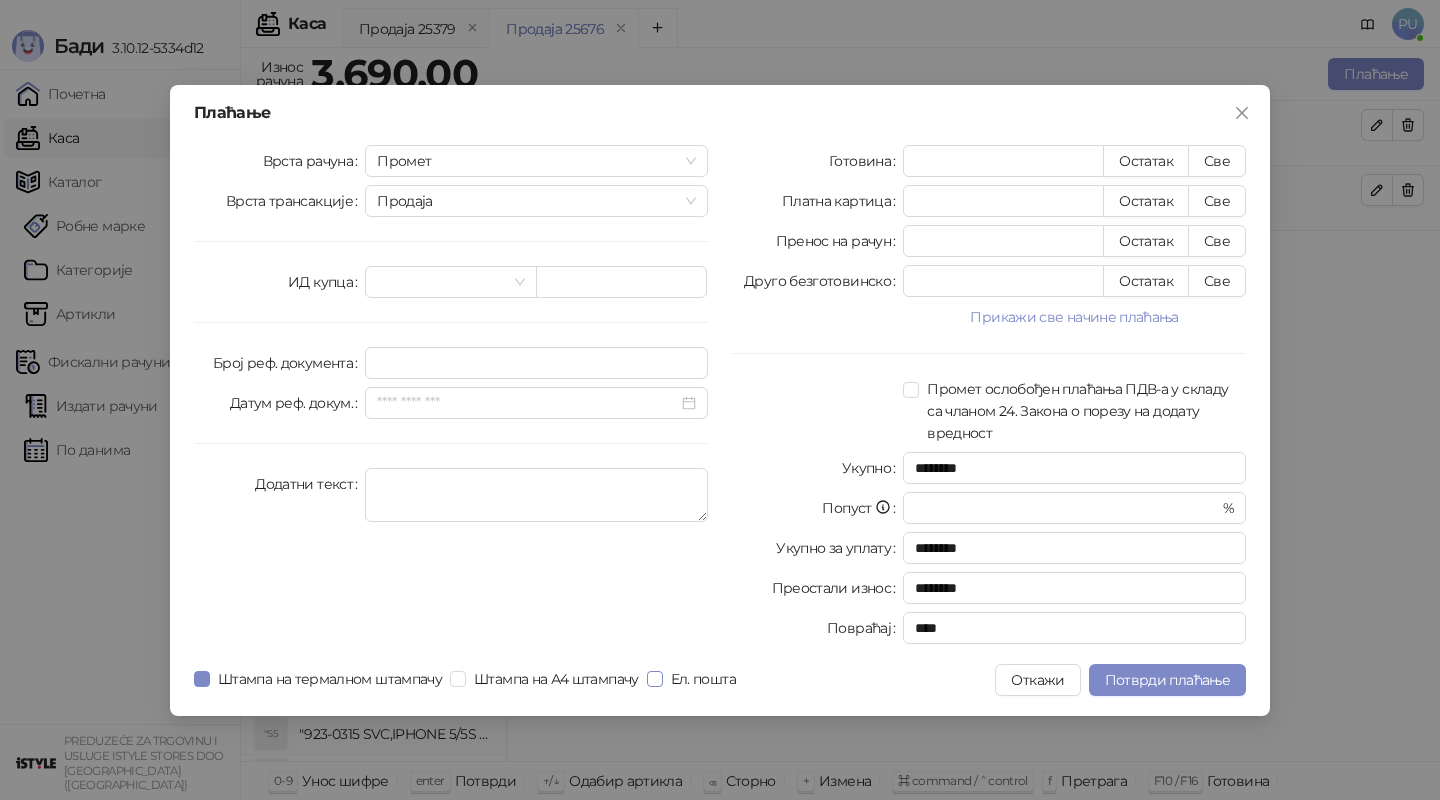 click on "Ел. пошта" at bounding box center [703, 679] 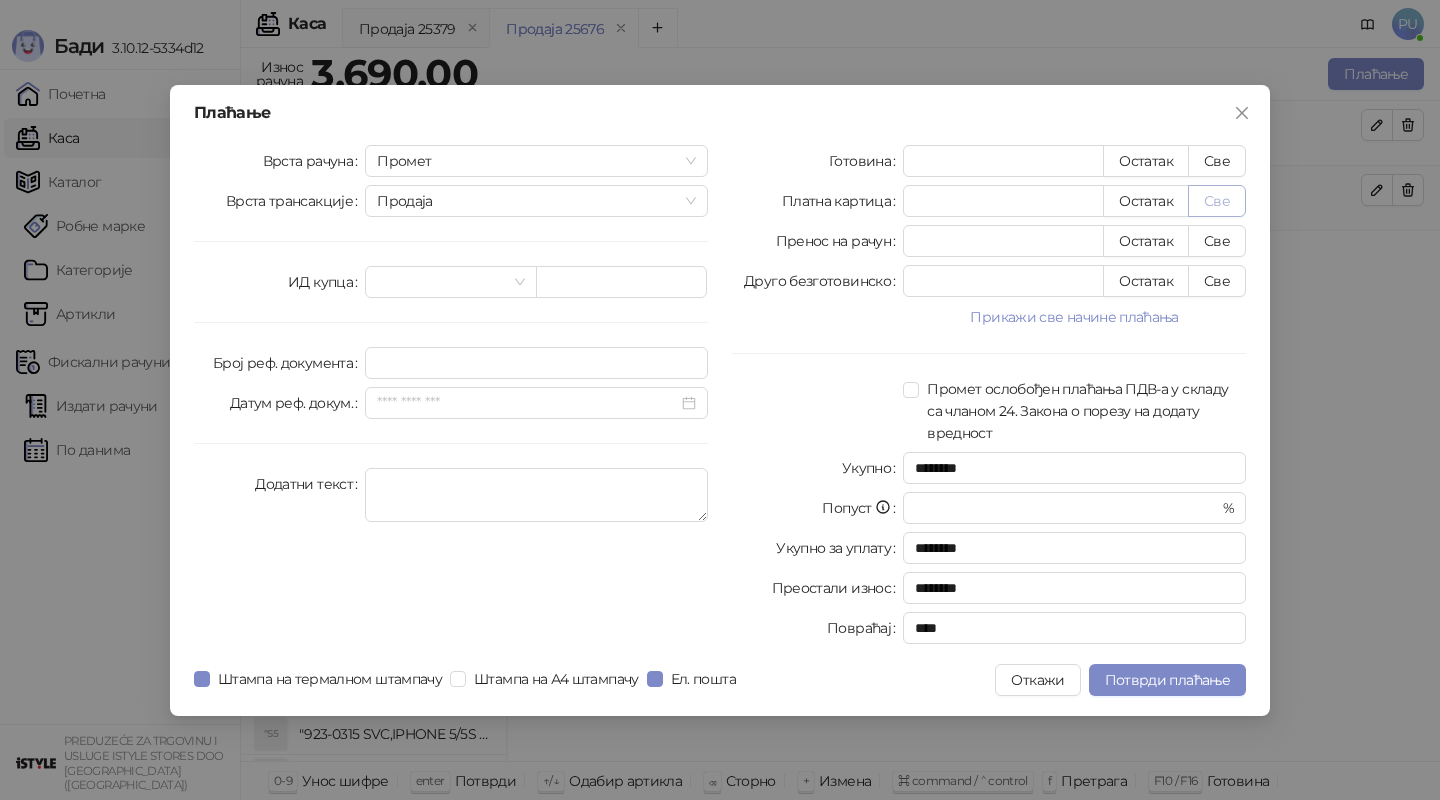 click on "Све" at bounding box center [1217, 201] 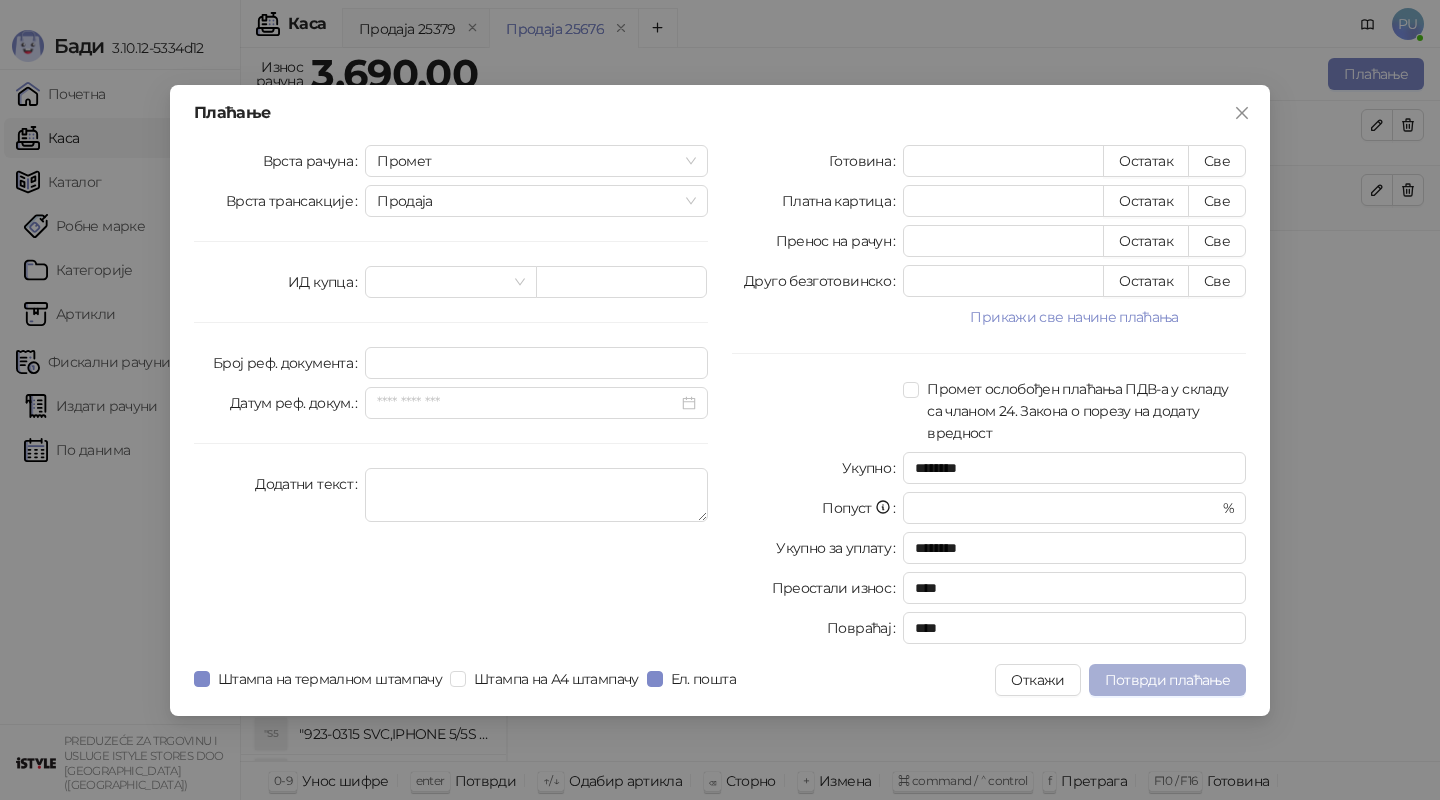 click on "Потврди плаћање" at bounding box center (1167, 680) 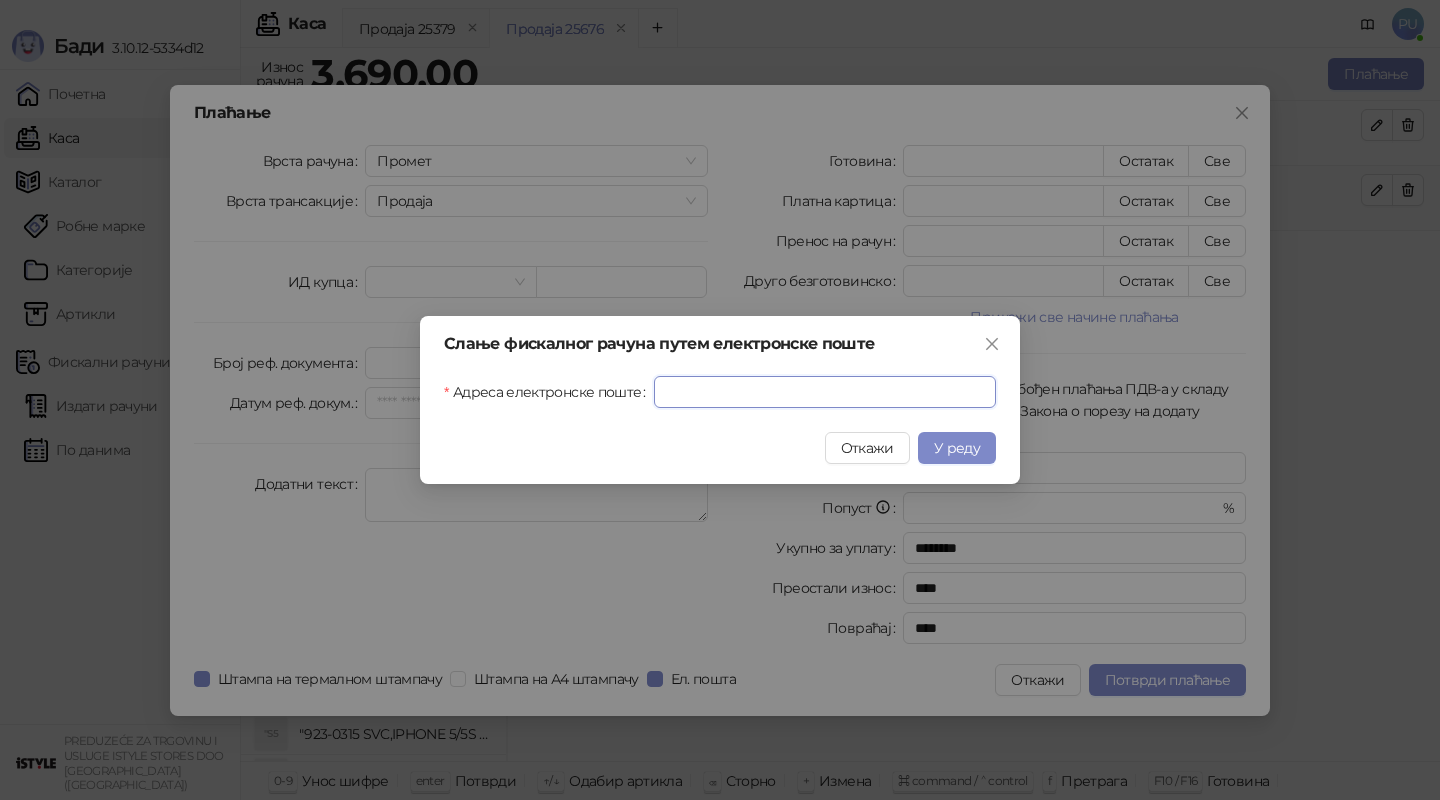 click on "Адреса електронске поште" at bounding box center (825, 392) 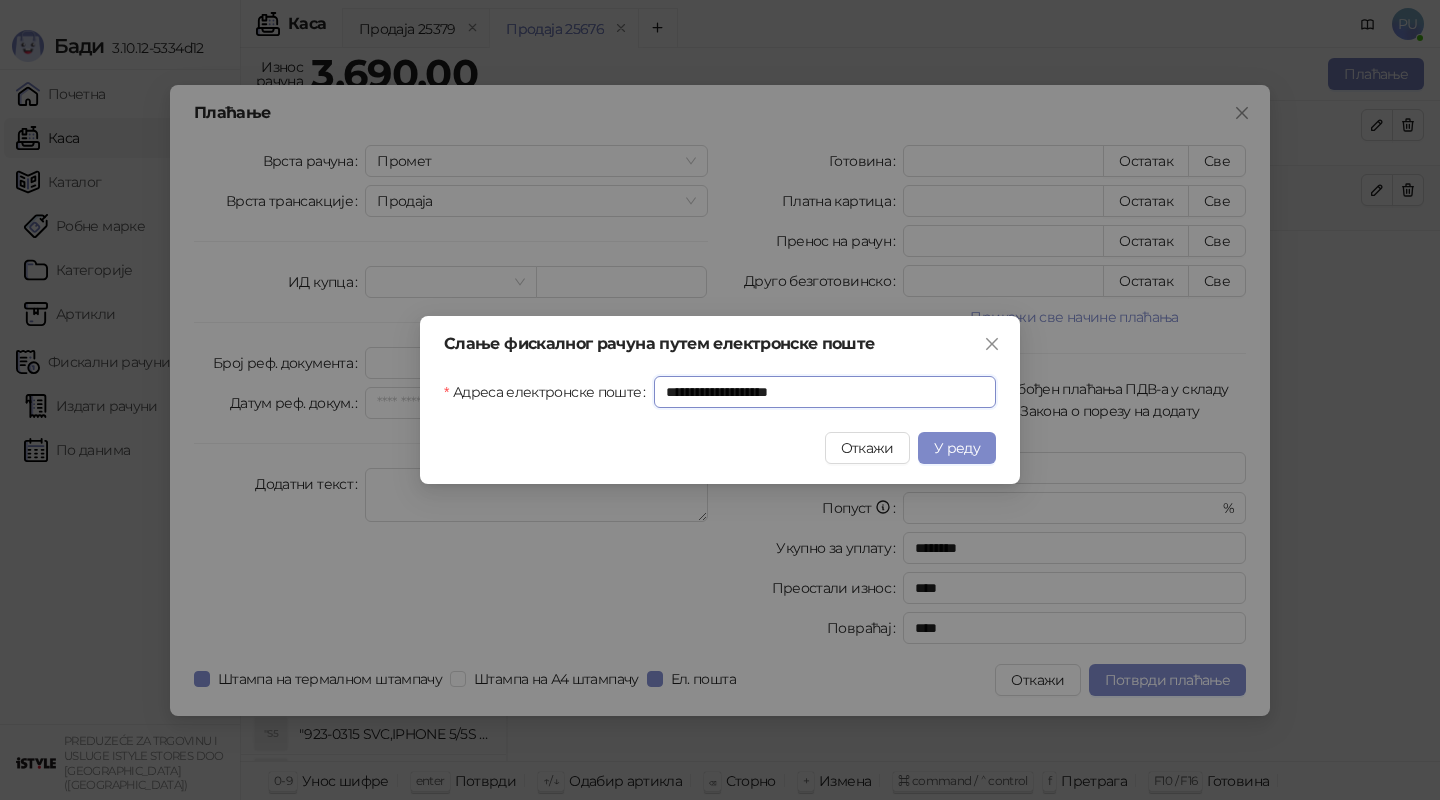 type on "**********" 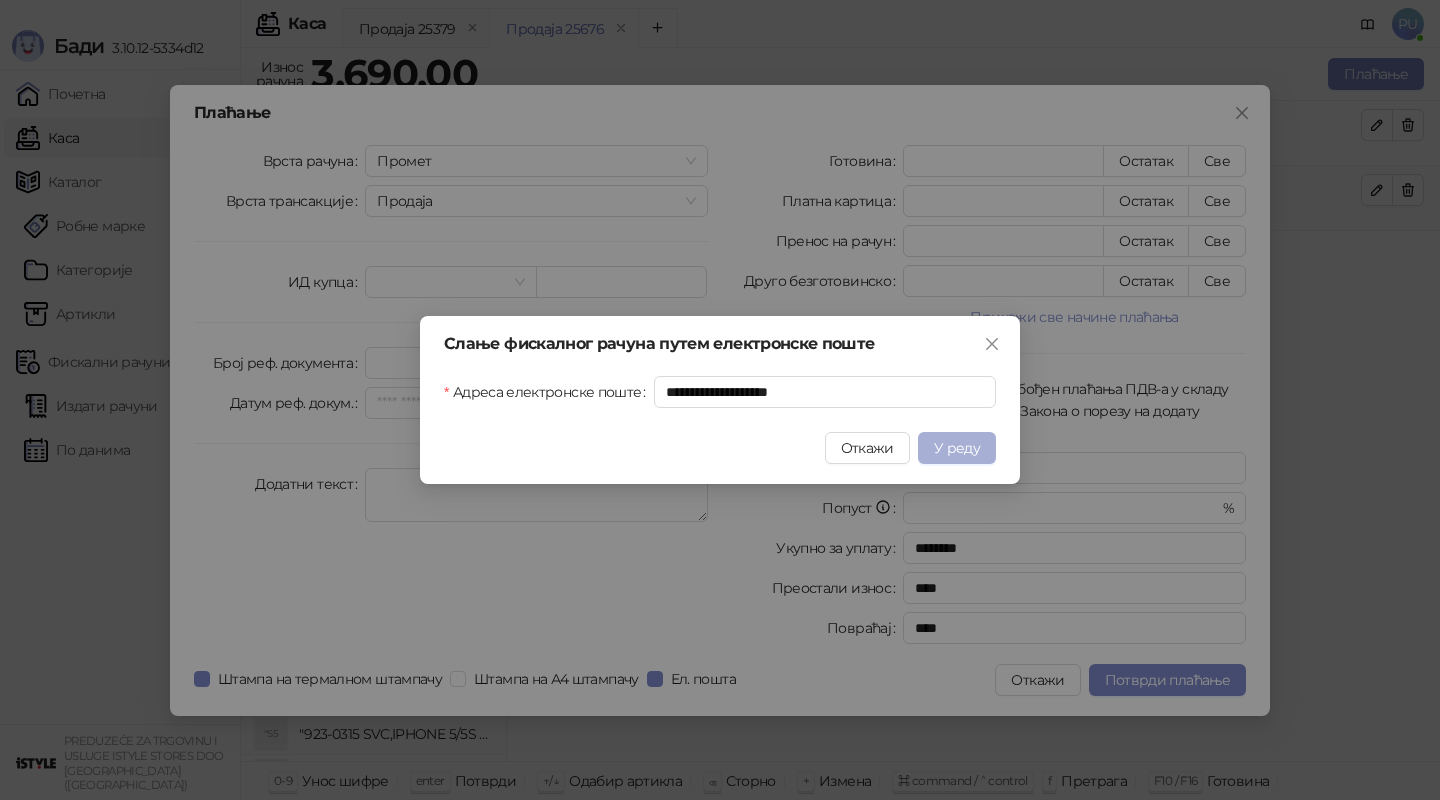 click on "У реду" at bounding box center [957, 448] 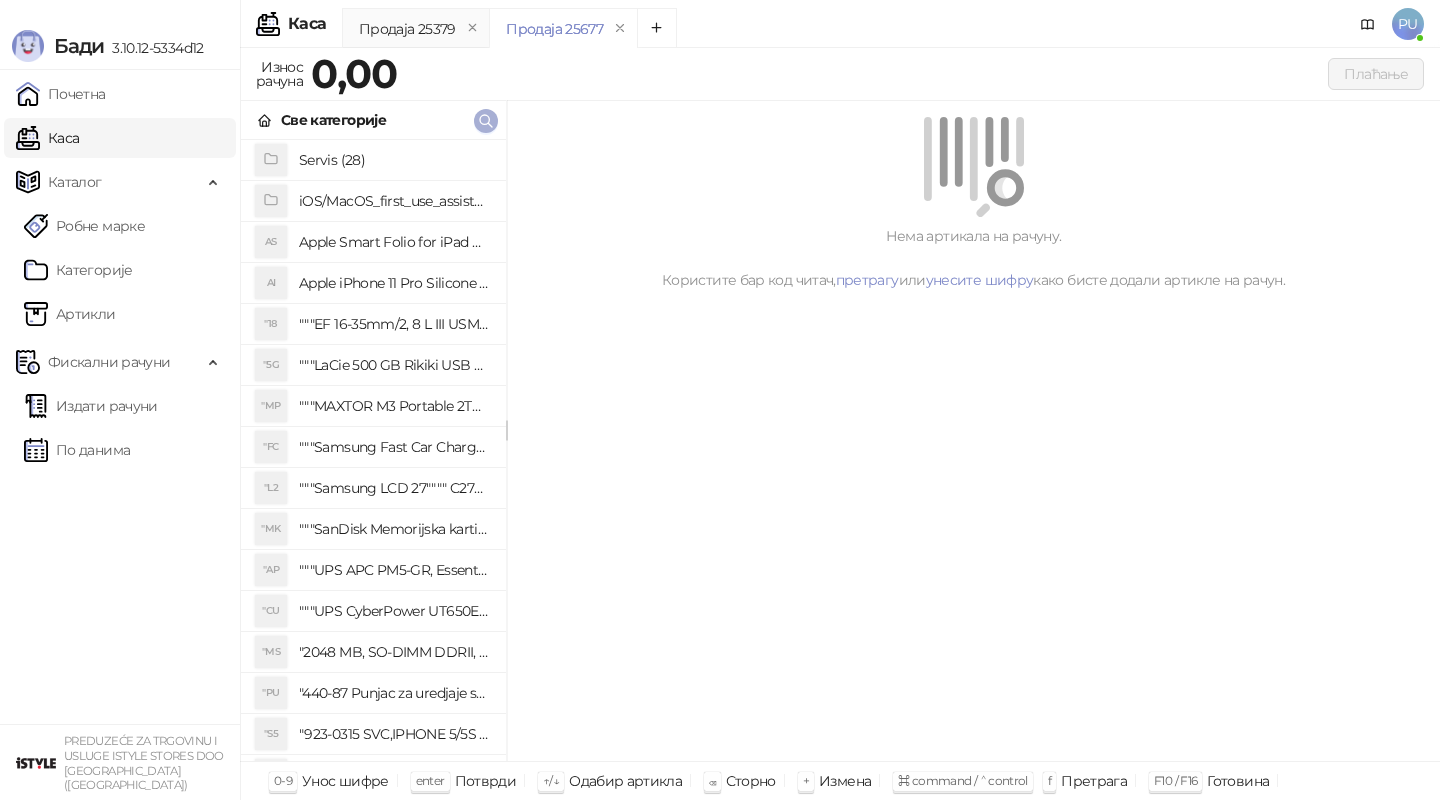 click 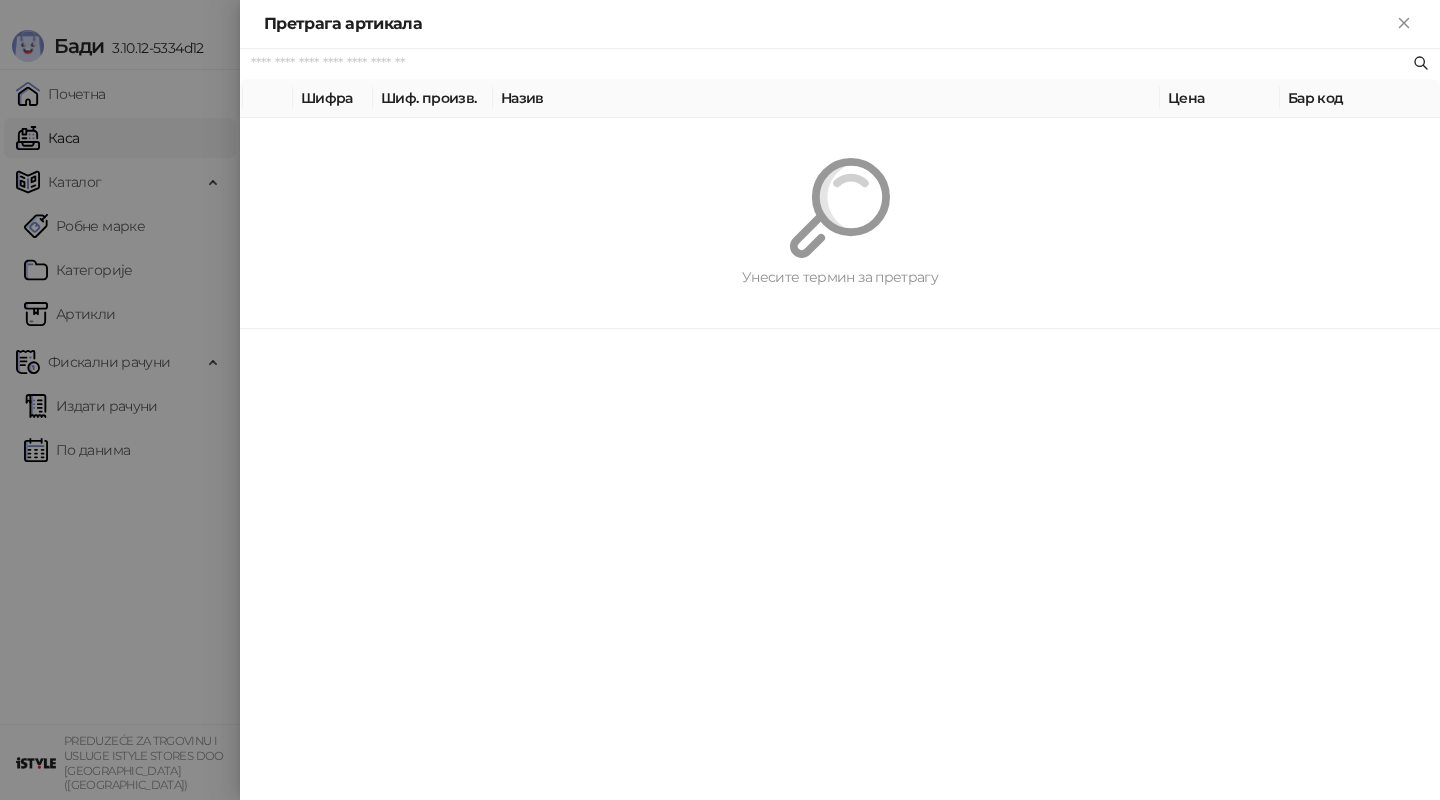 paste on "*********" 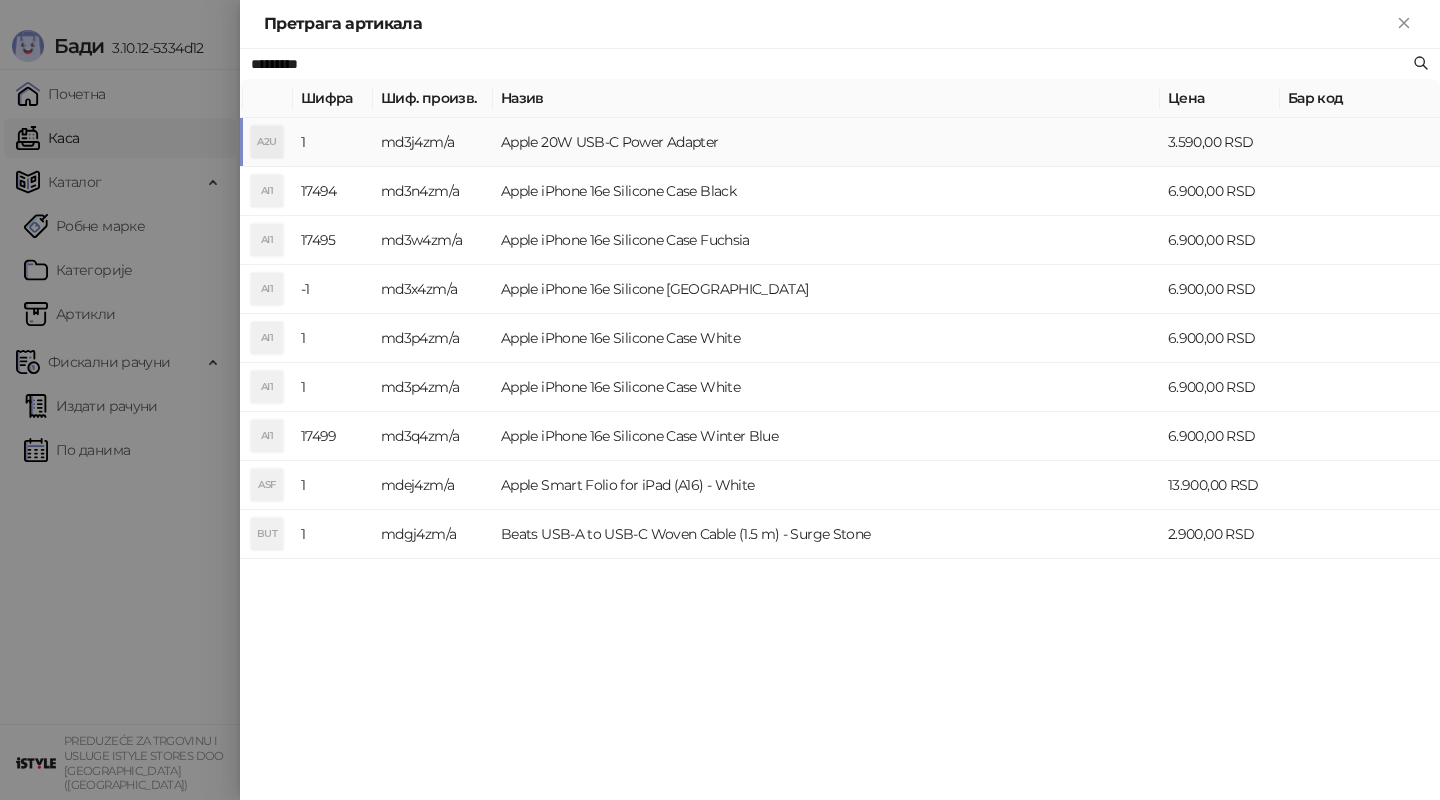 click on "Apple 20W USB-C Power Adapter" at bounding box center [826, 142] 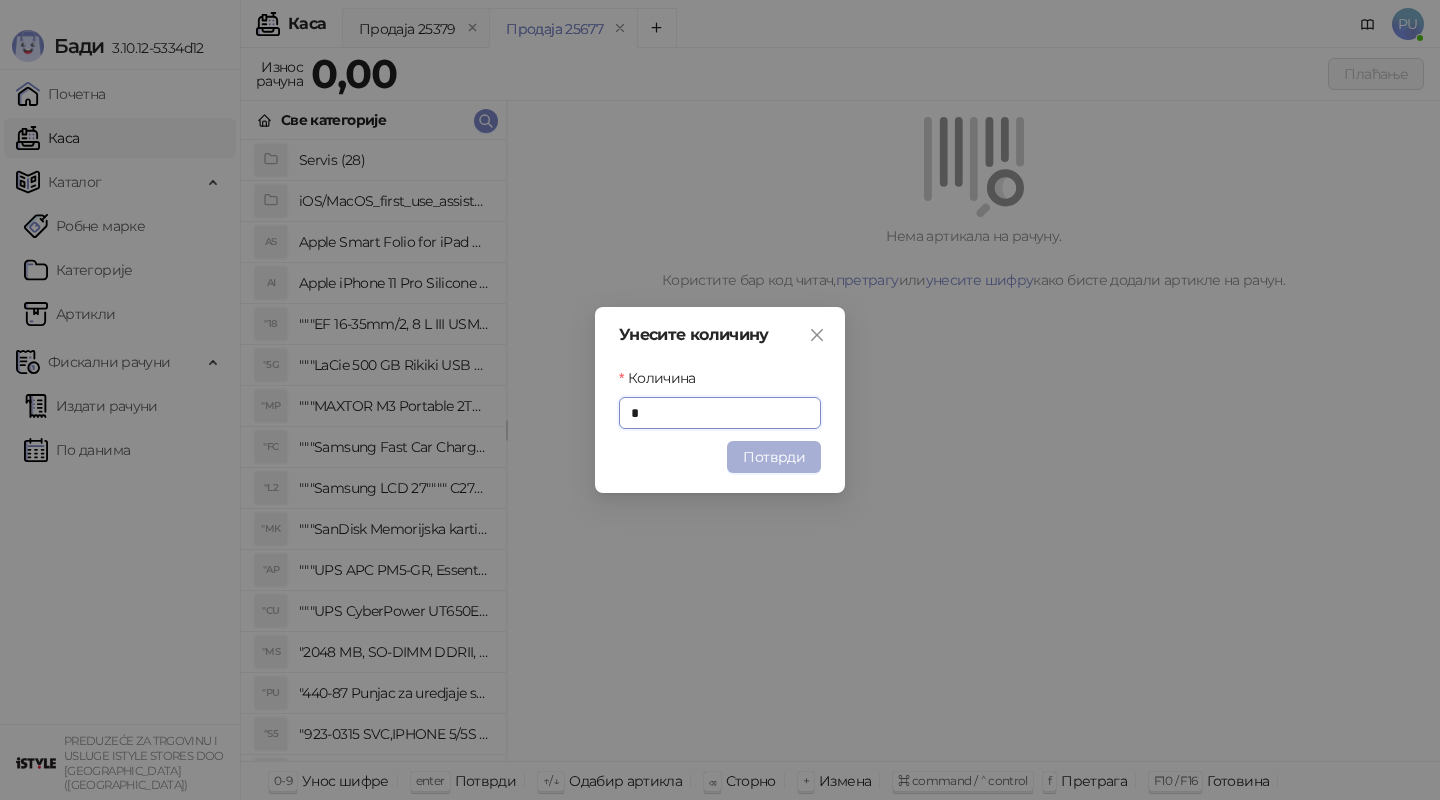 click on "Потврди" at bounding box center (774, 457) 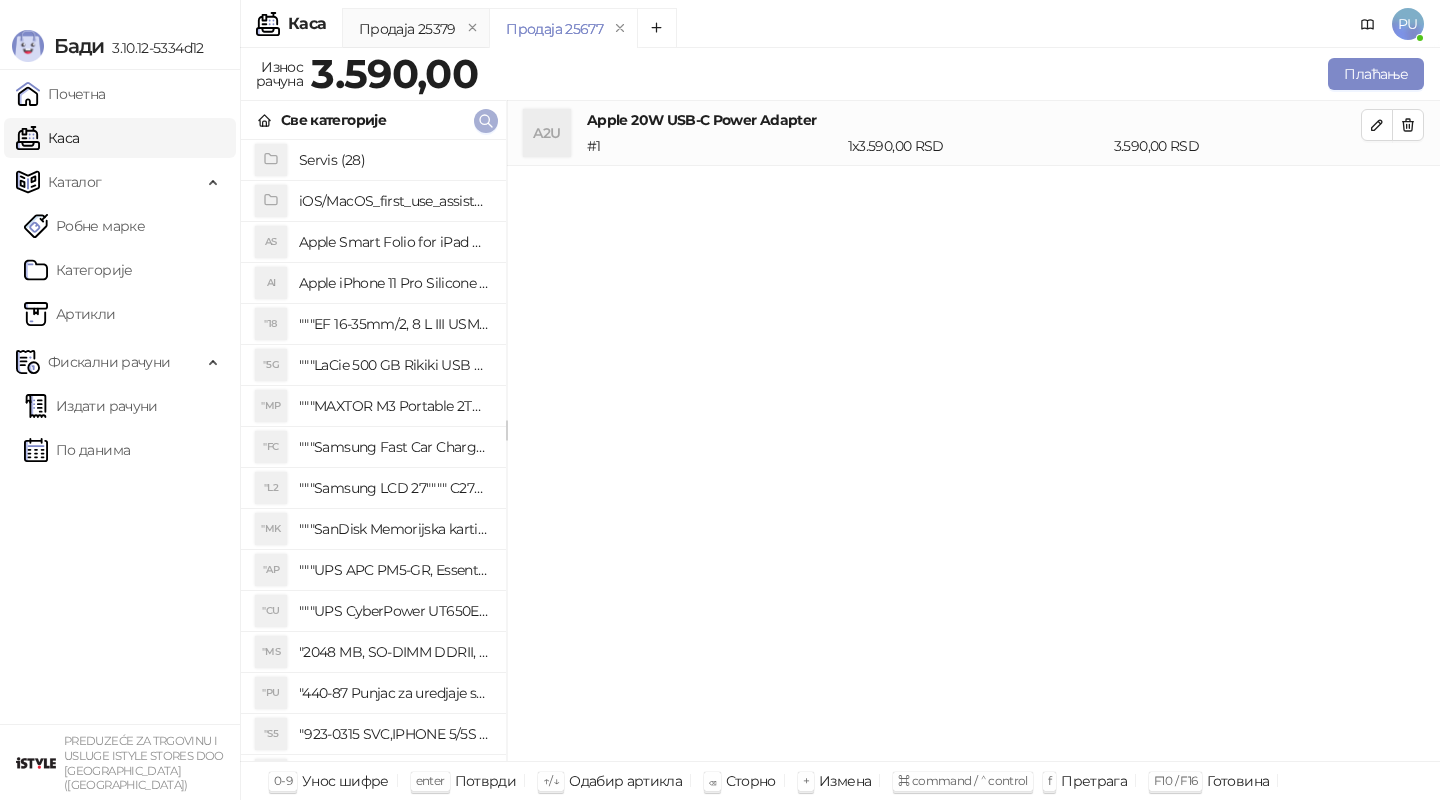 click 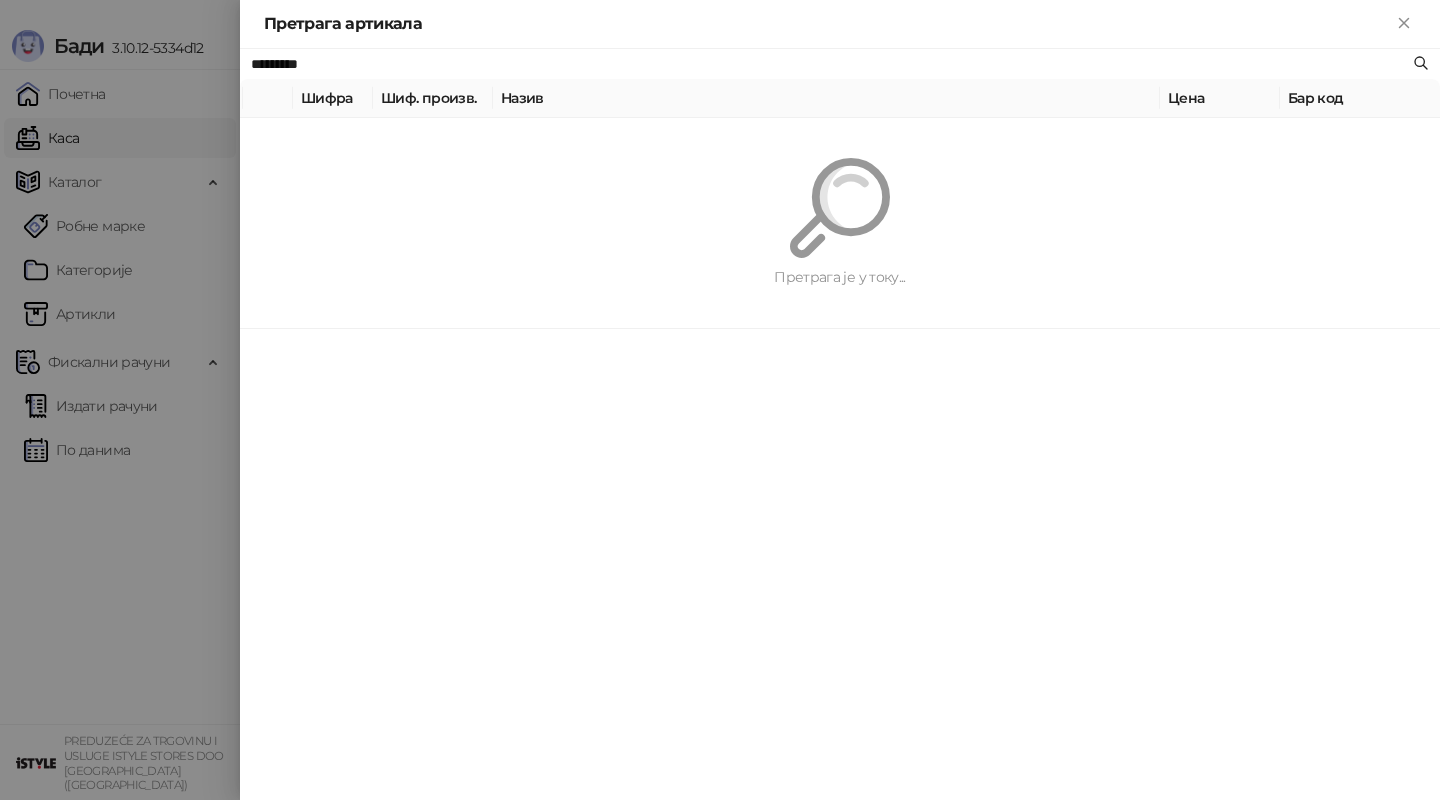 paste 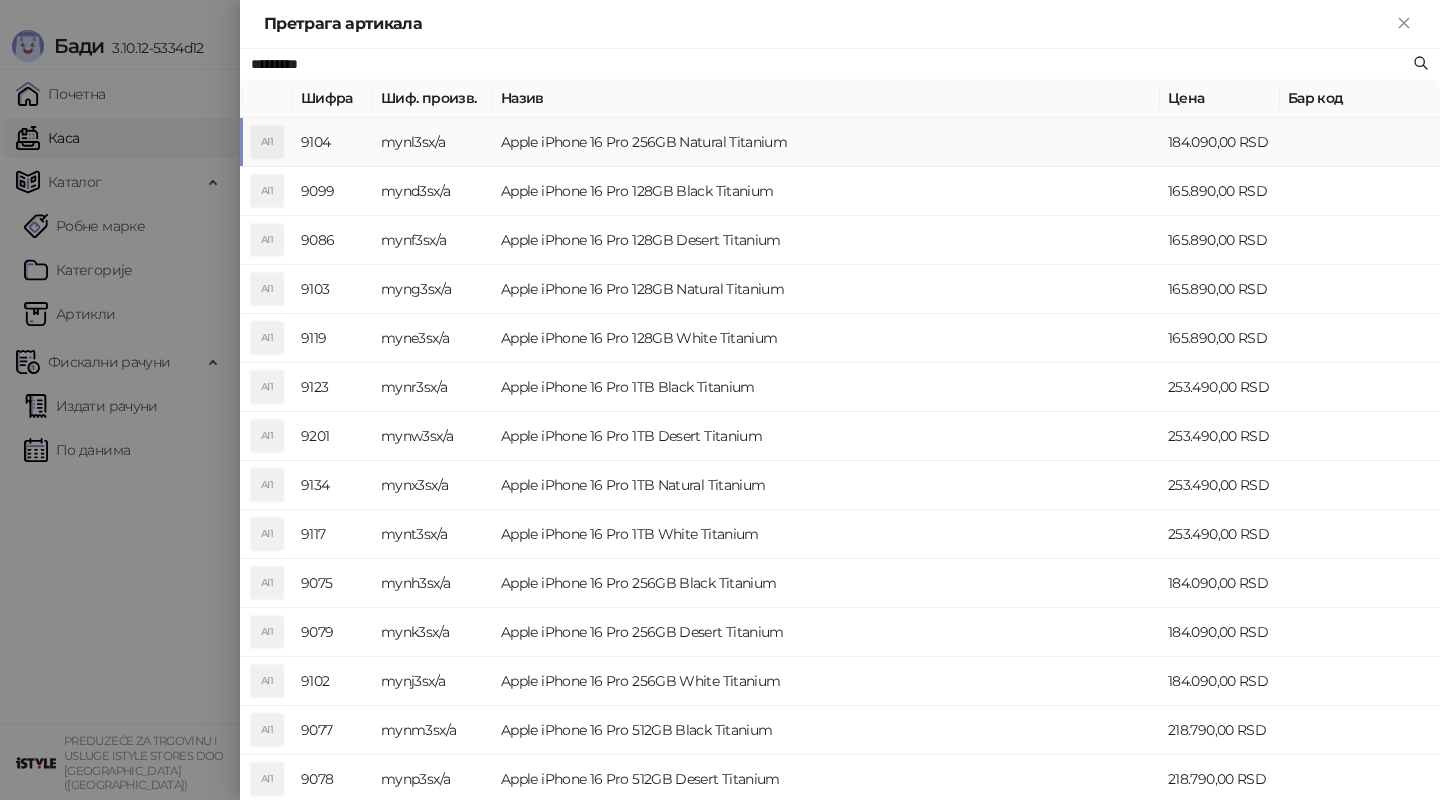 type on "*********" 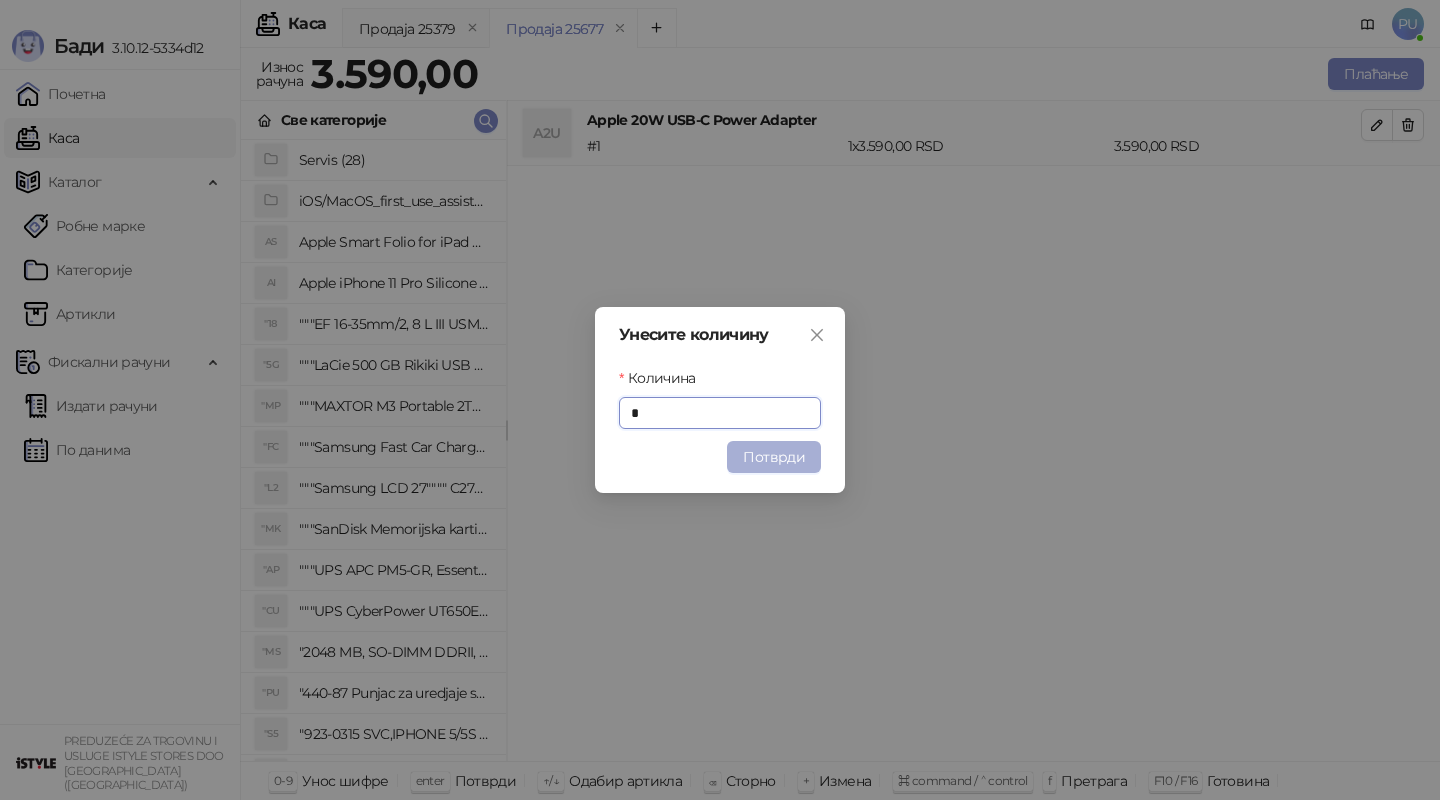click on "Потврди" at bounding box center (774, 457) 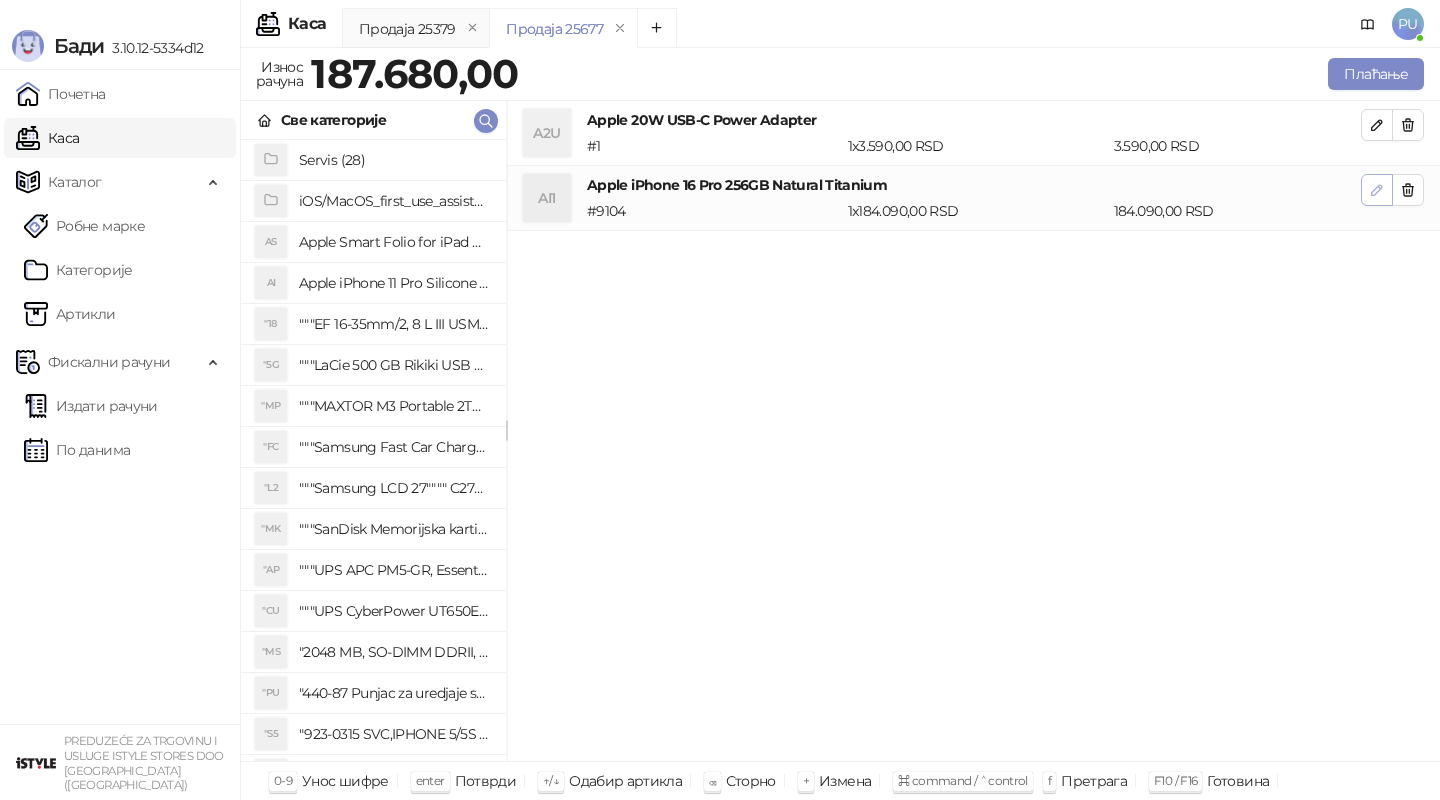 click 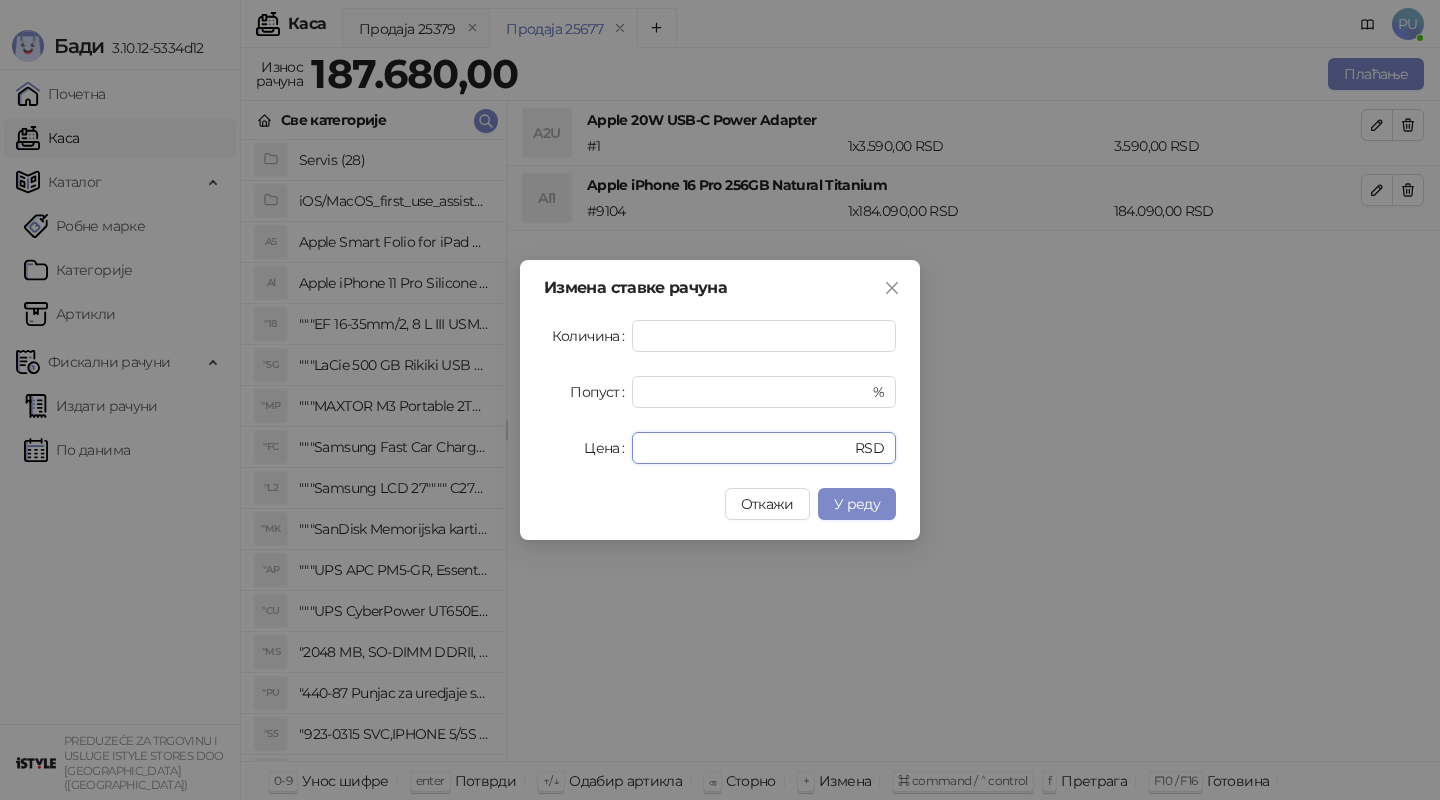 drag, startPoint x: 716, startPoint y: 444, endPoint x: 575, endPoint y: 442, distance: 141.01419 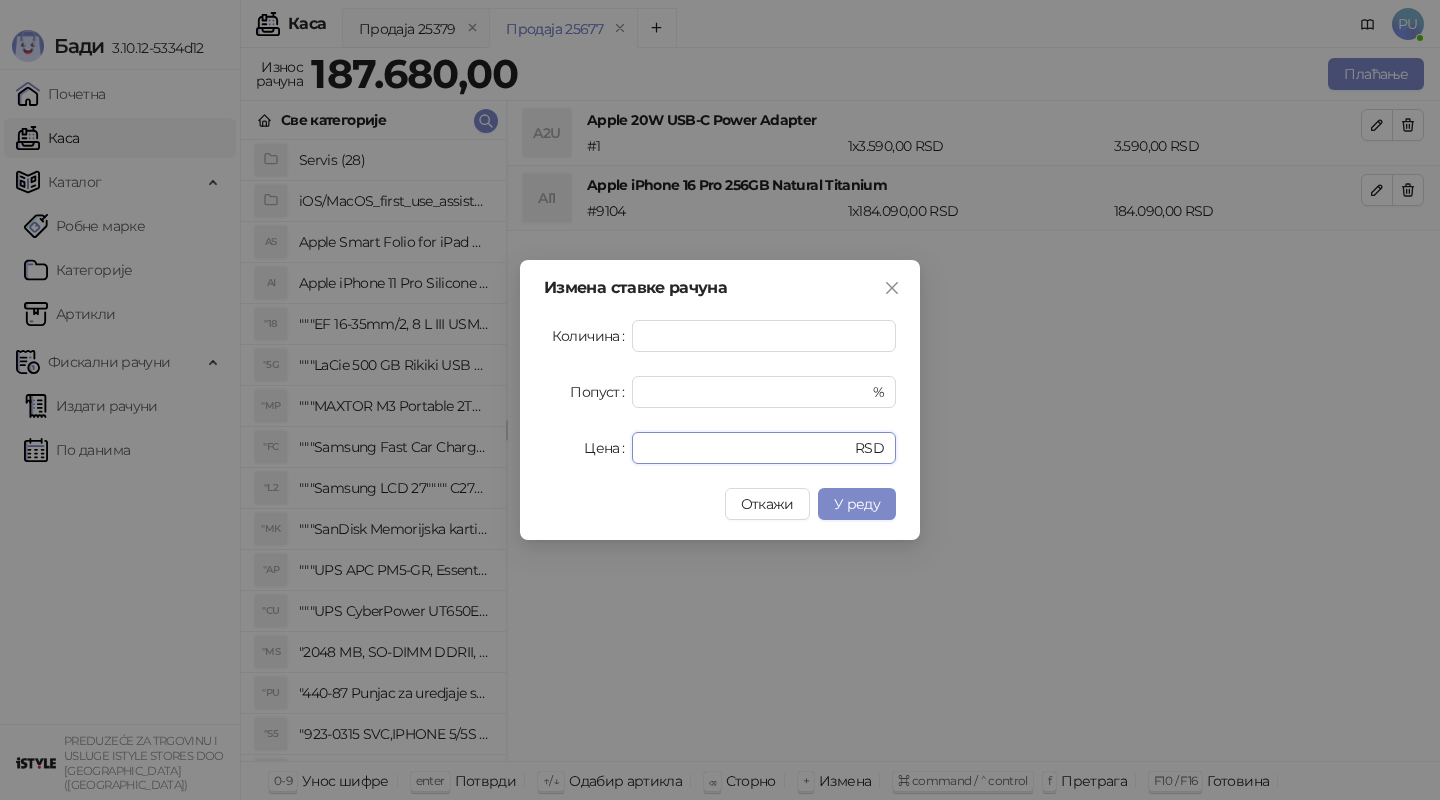 type on "******" 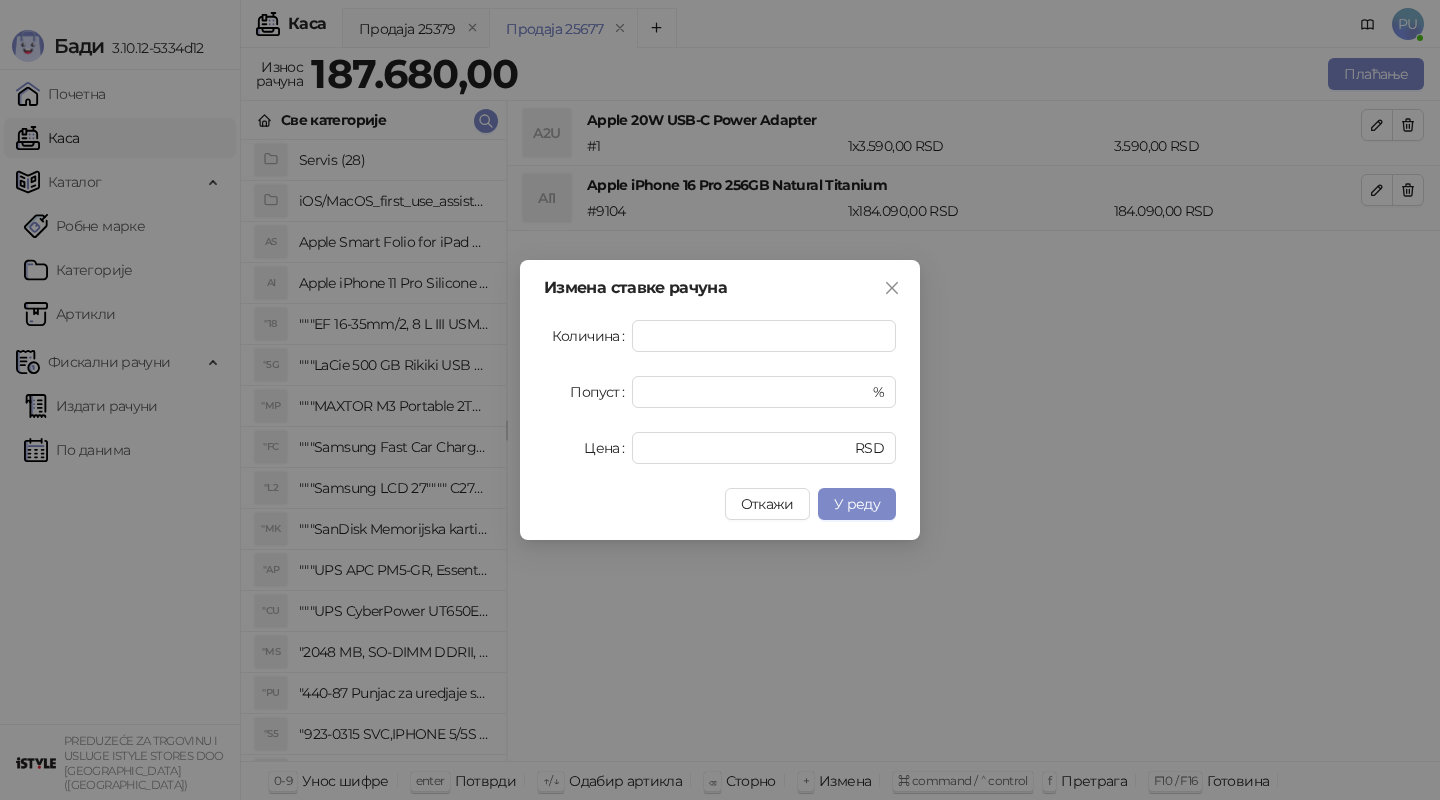 click on "У реду" at bounding box center [857, 504] 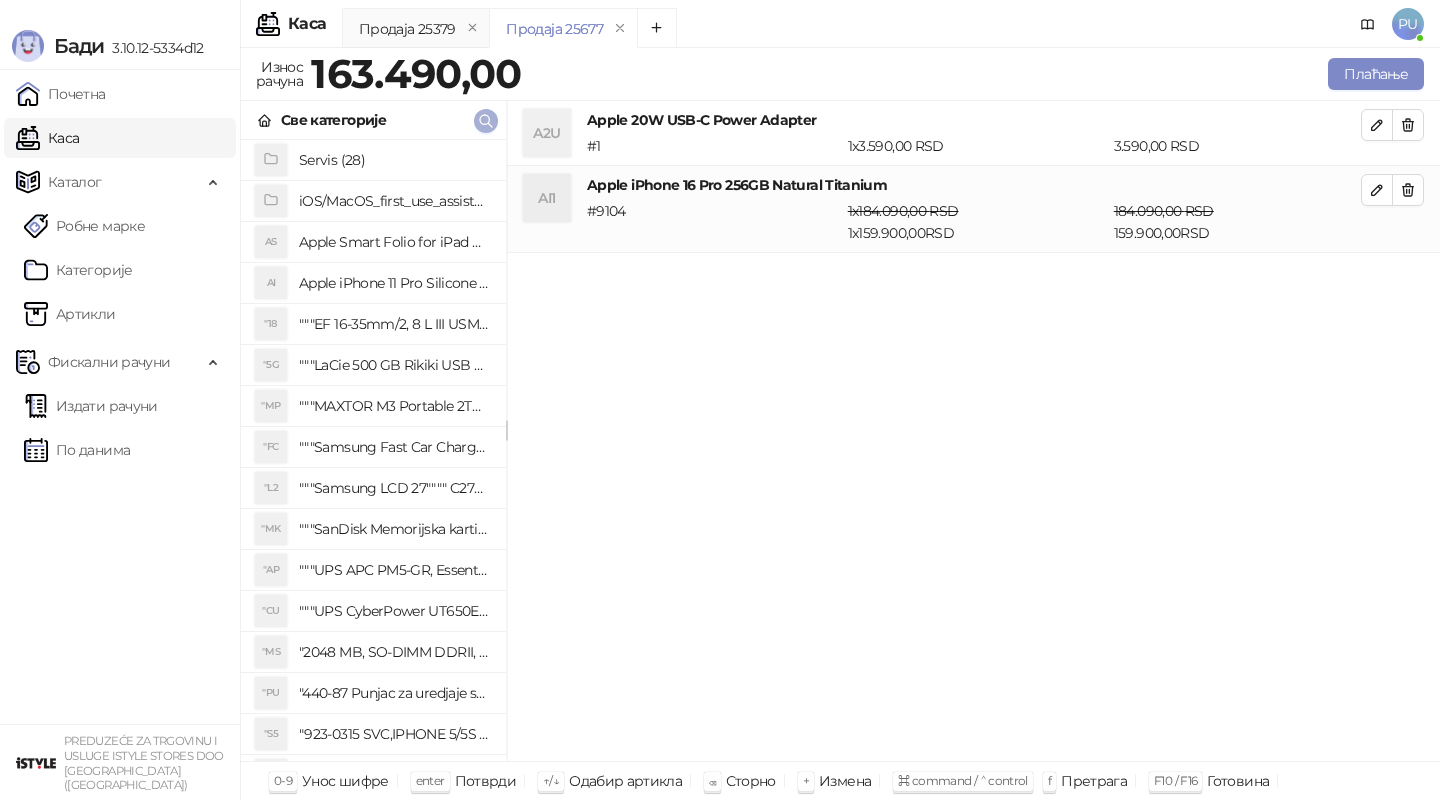 click at bounding box center [486, 121] 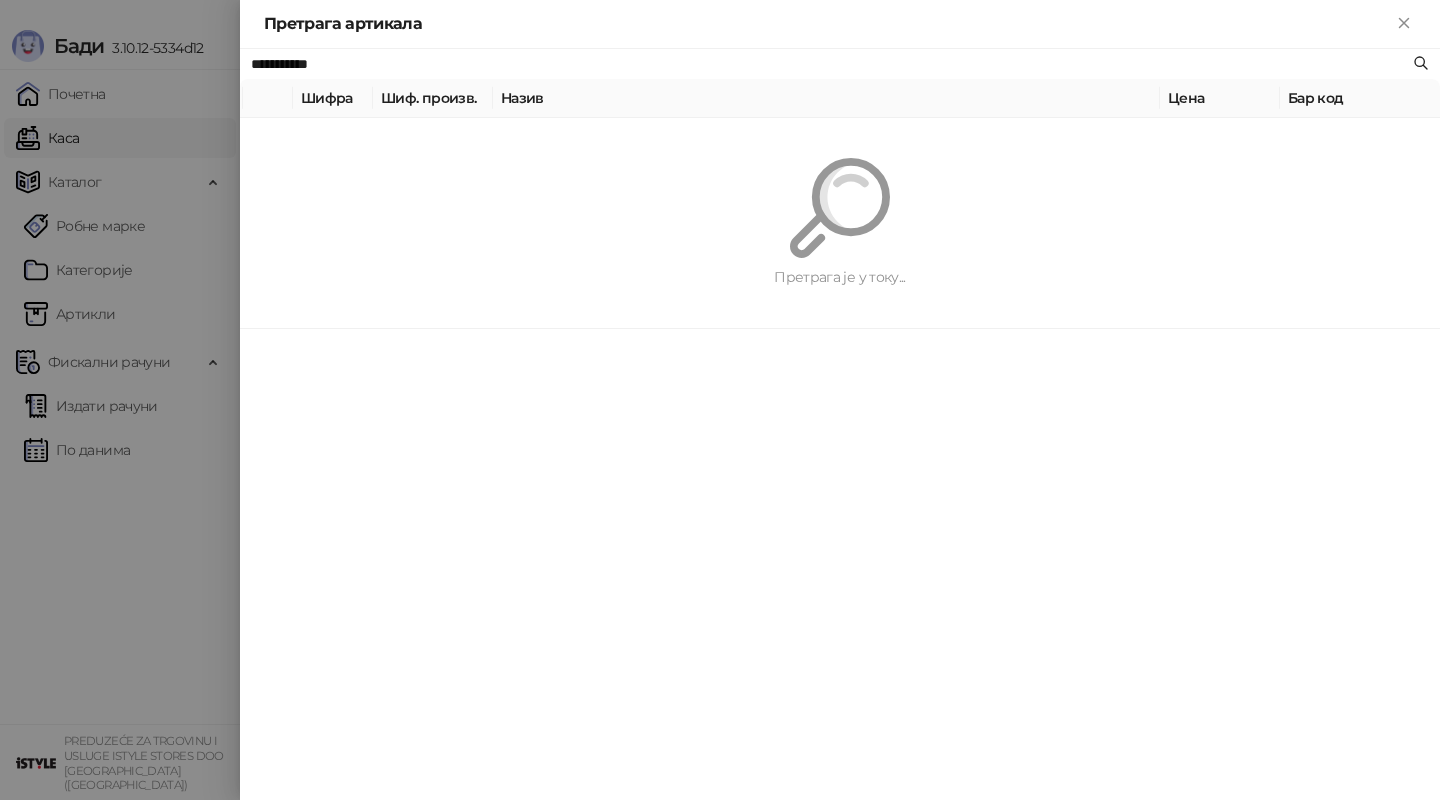 type on "**********" 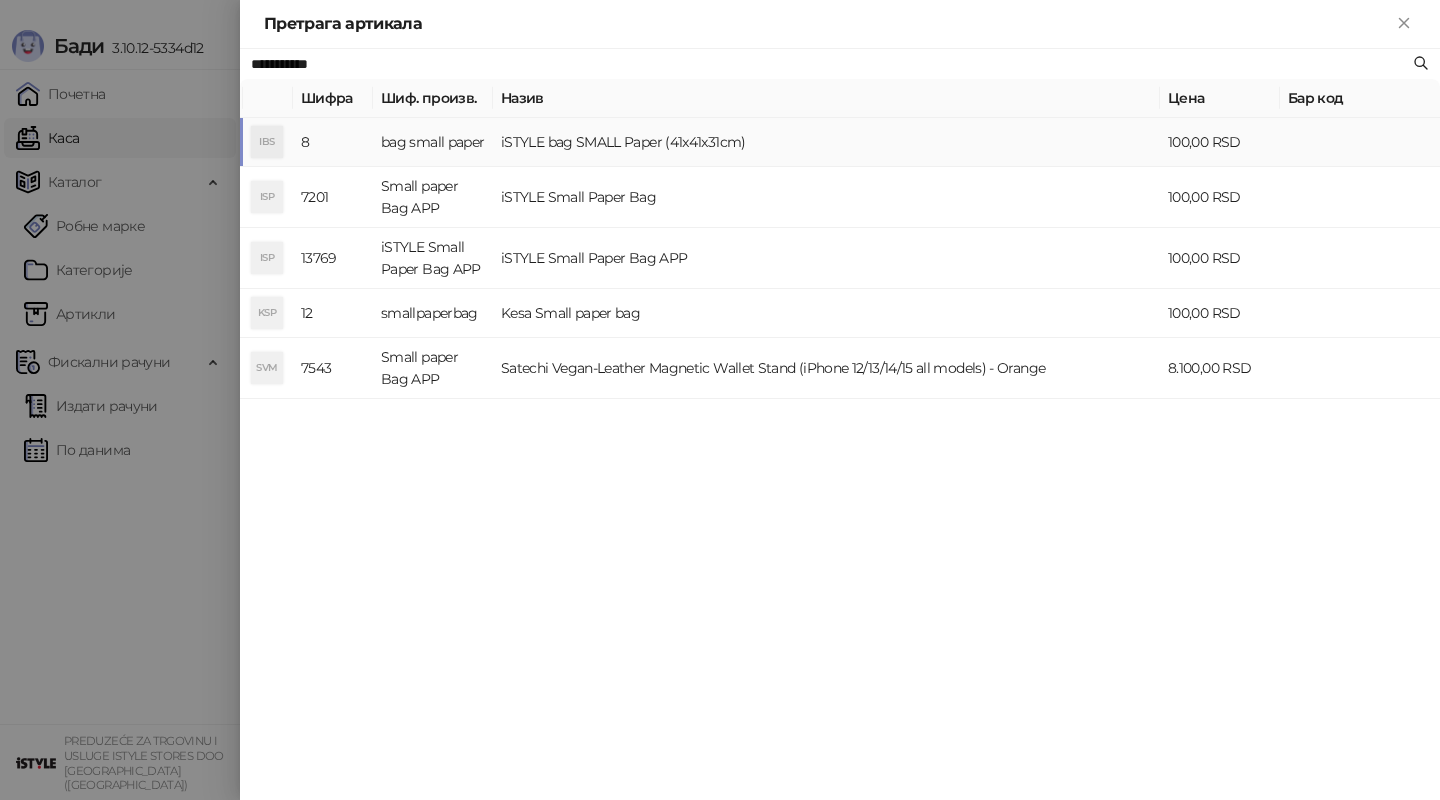 click on "iSTYLE bag SMALL Paper (41x41x31cm)" at bounding box center [826, 142] 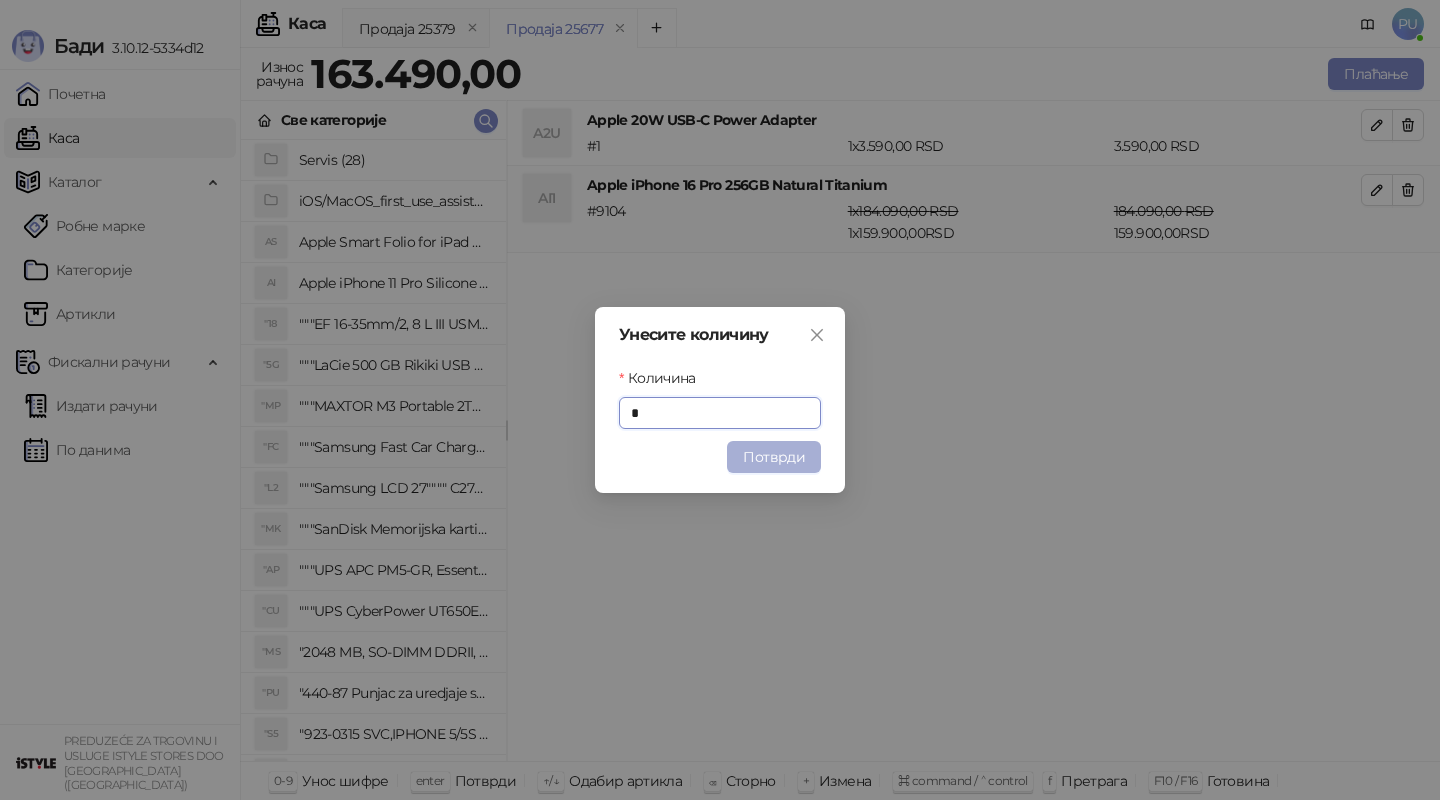 click on "Потврди" at bounding box center (774, 457) 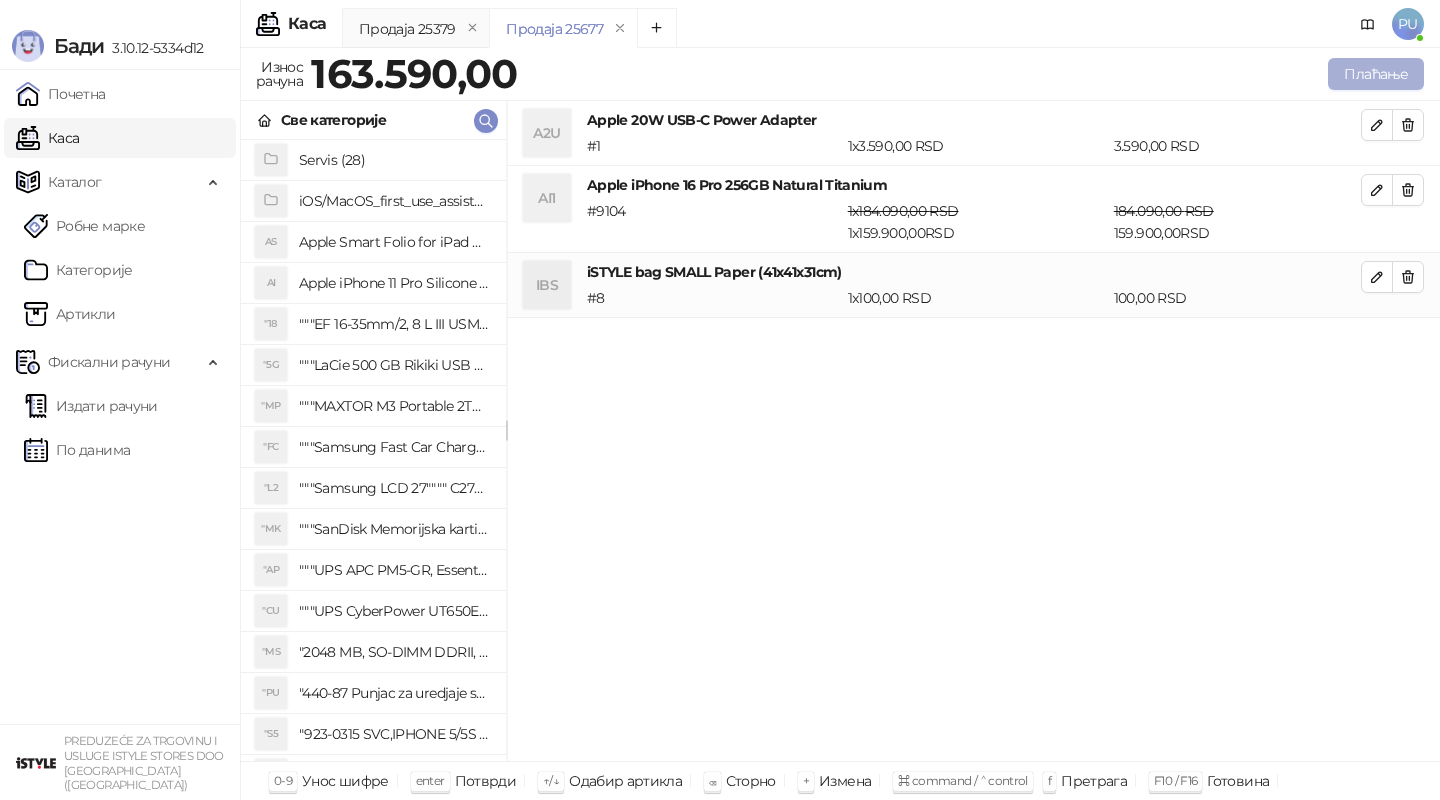 click on "Плаћање" at bounding box center (1376, 74) 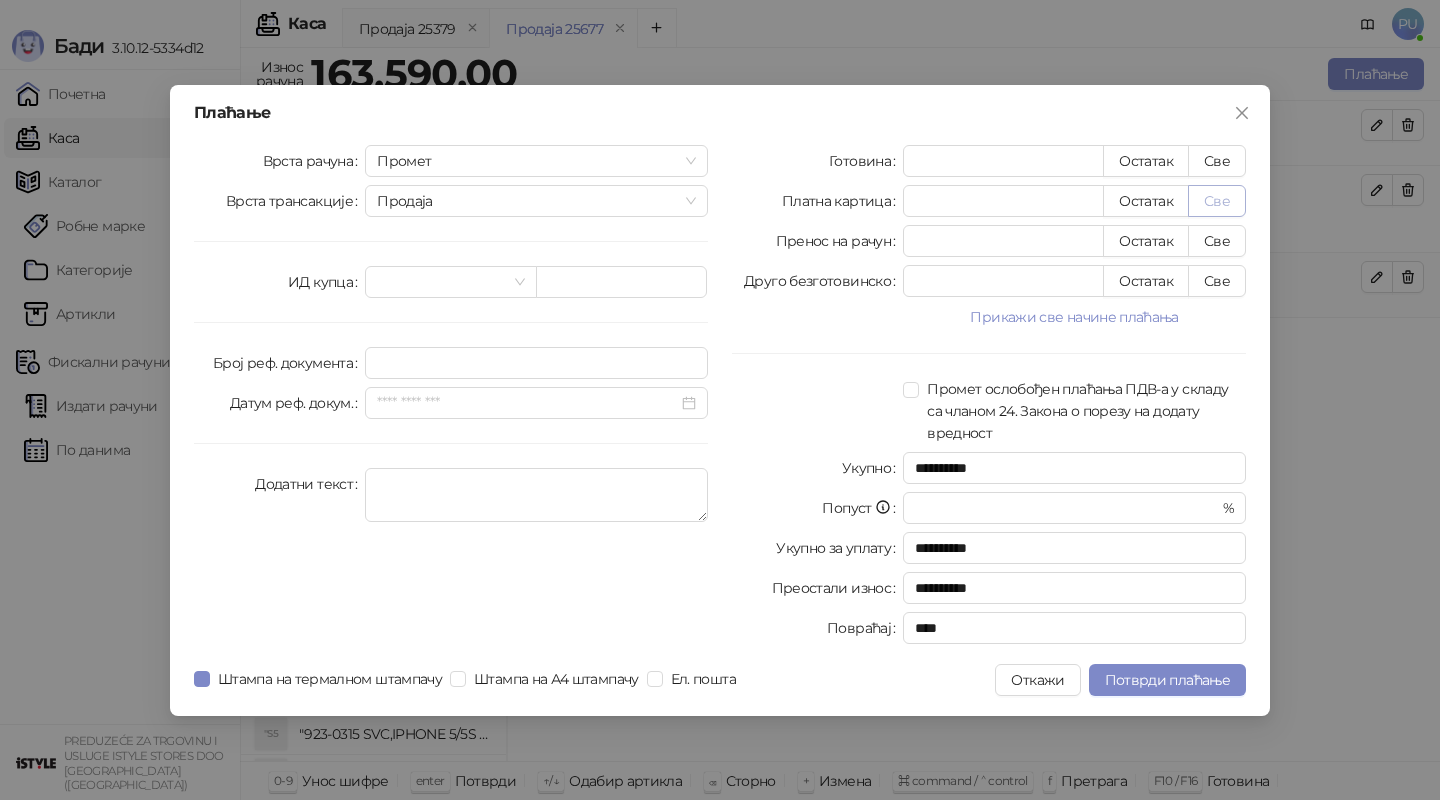 click on "Све" at bounding box center [1217, 201] 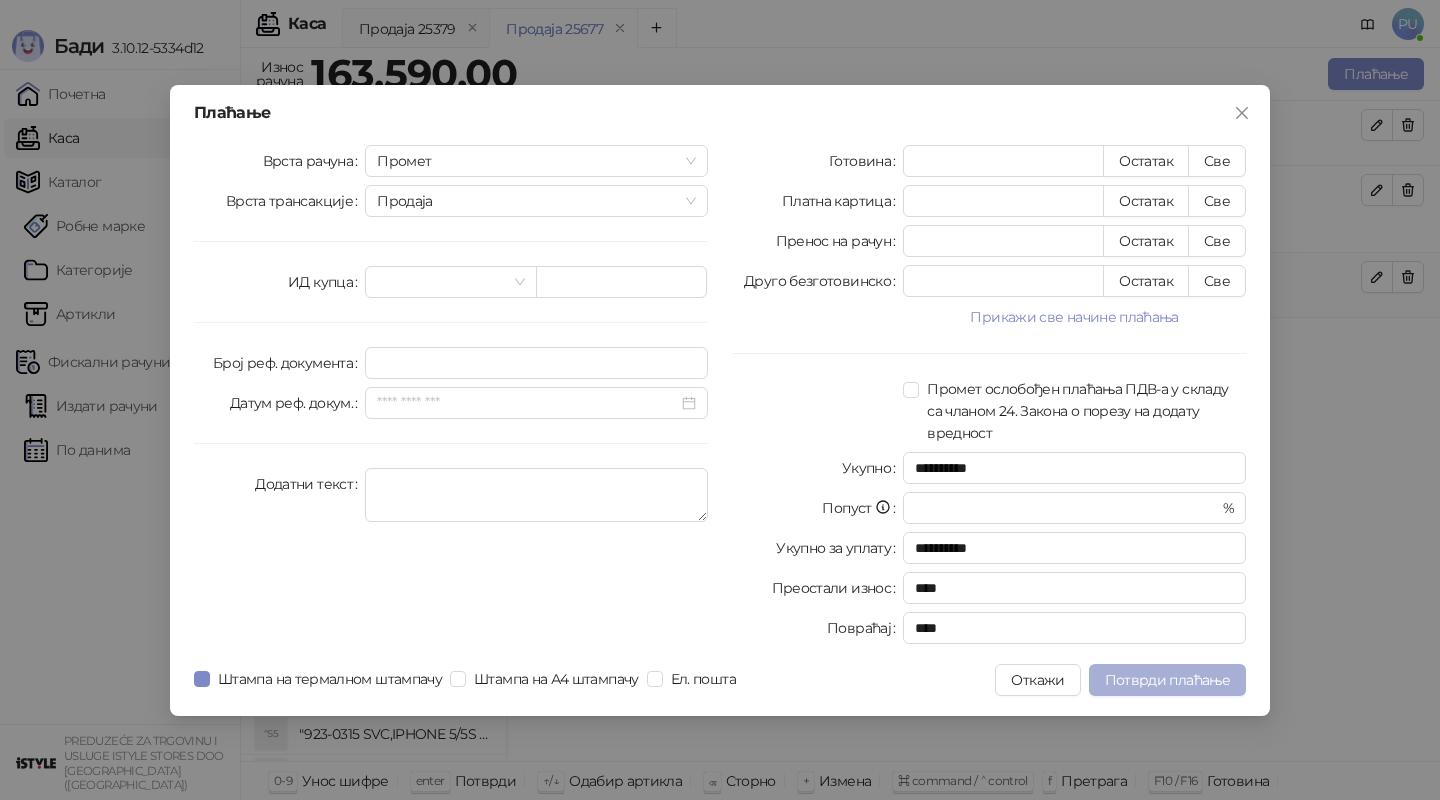 click on "Потврди плаћање" at bounding box center (1167, 680) 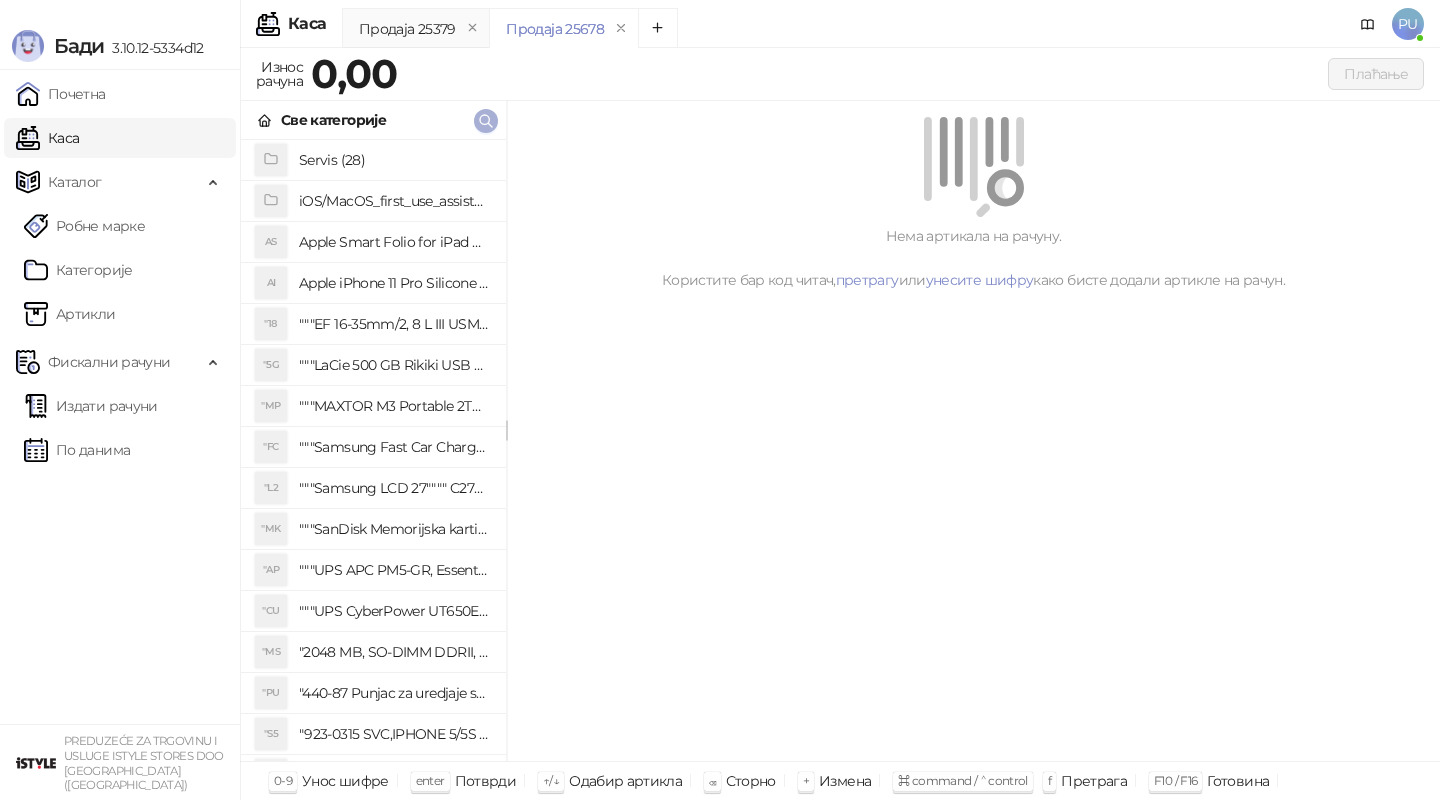 click 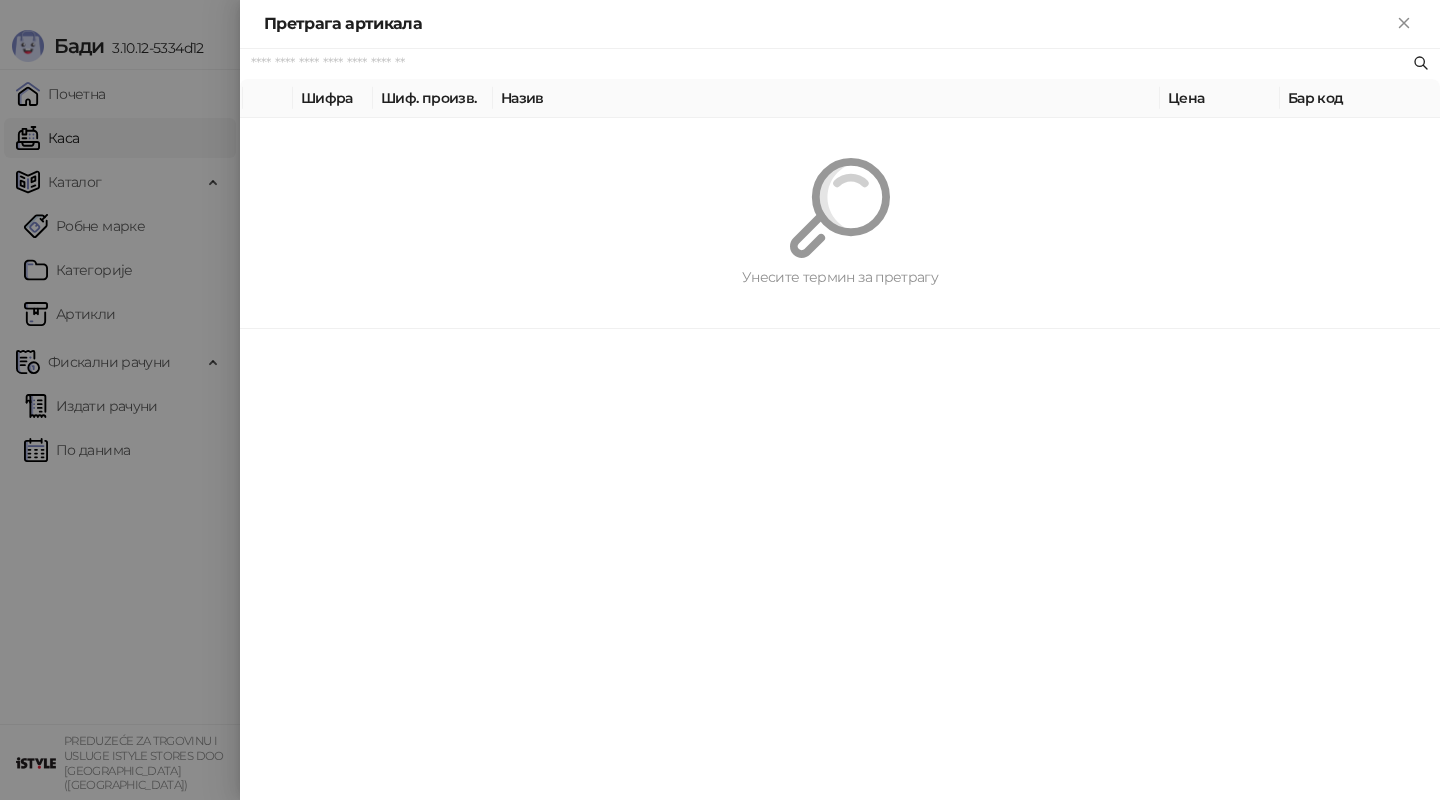 paste on "*********" 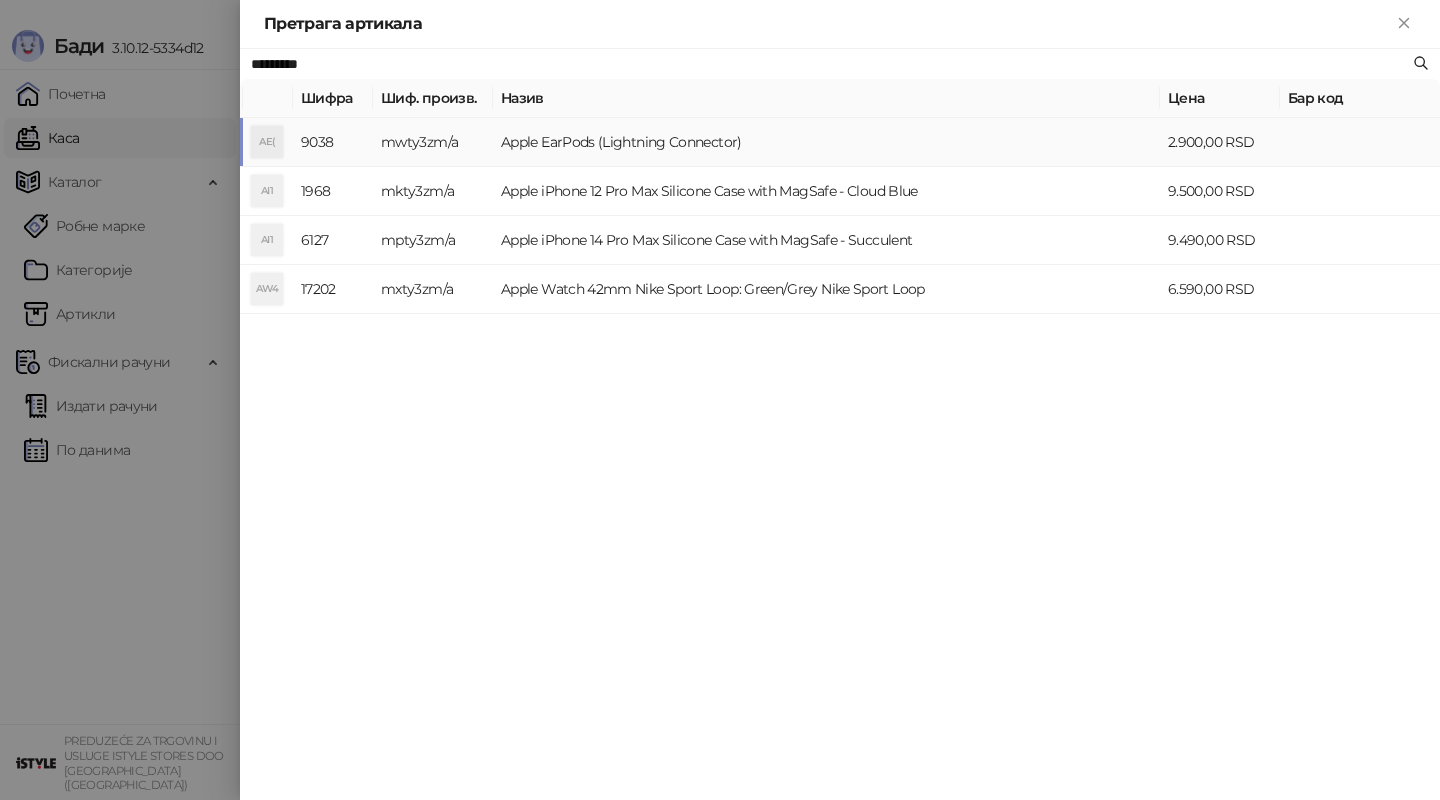 click on "Apple EarPods (Lightning Connector)" at bounding box center (826, 142) 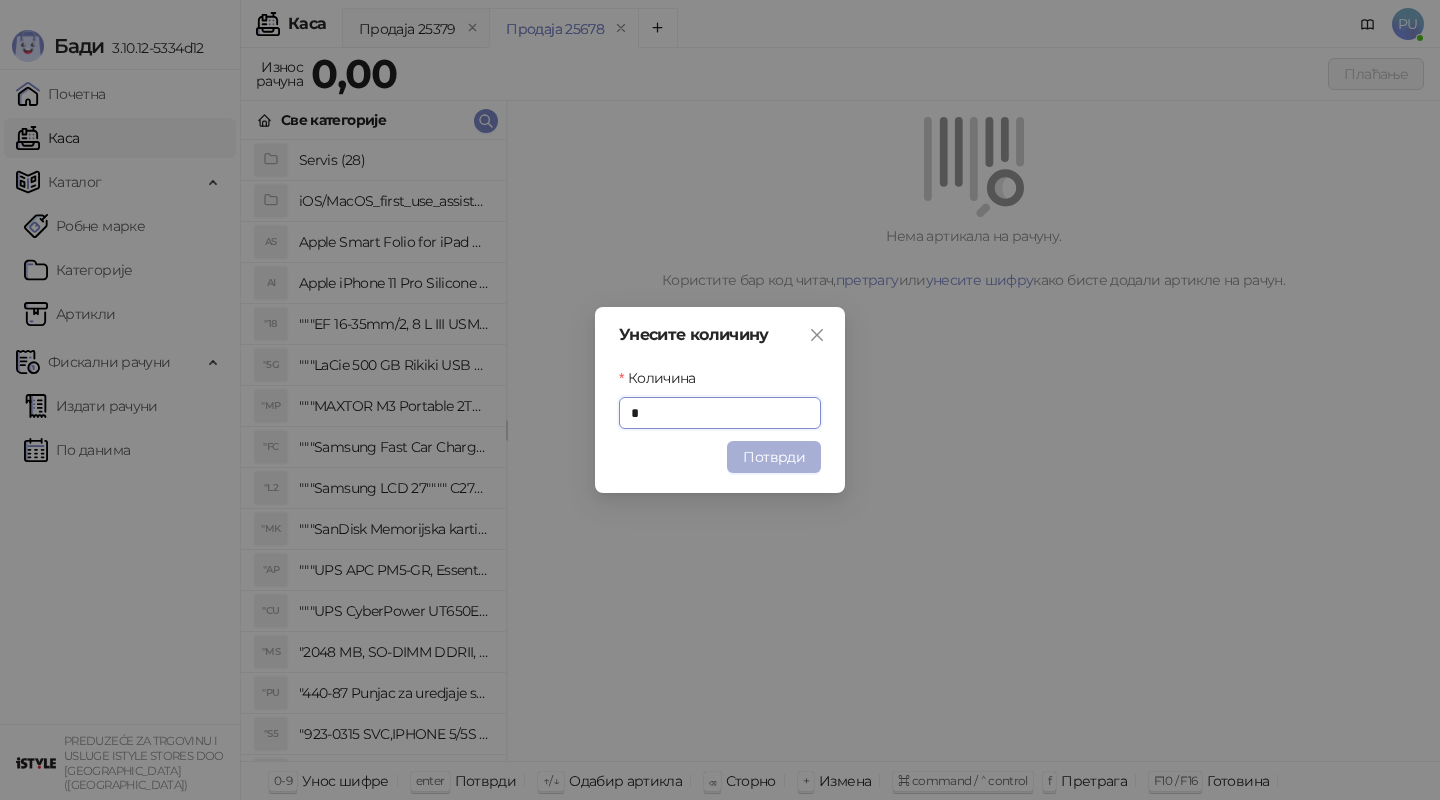 click on "Потврди" at bounding box center (774, 457) 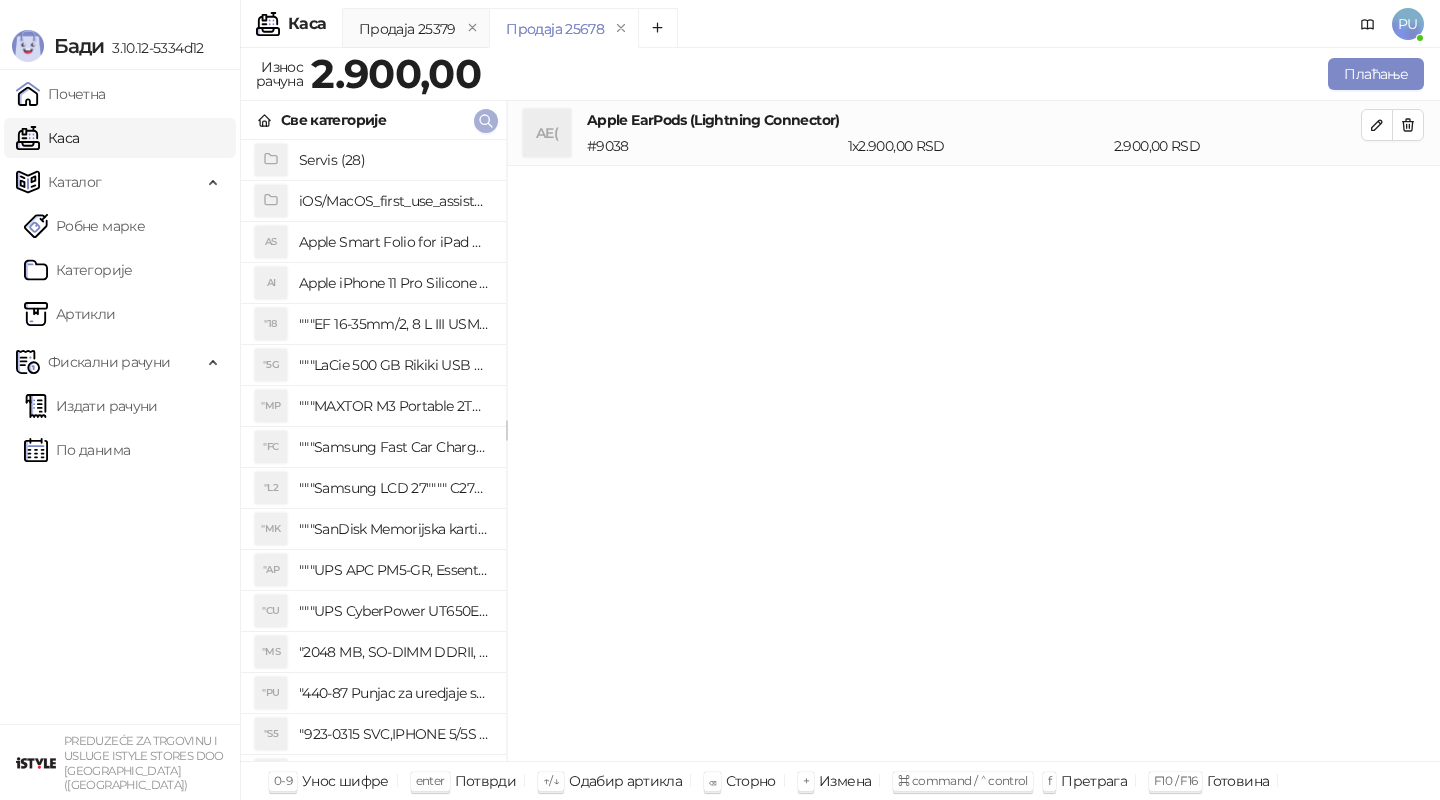 click 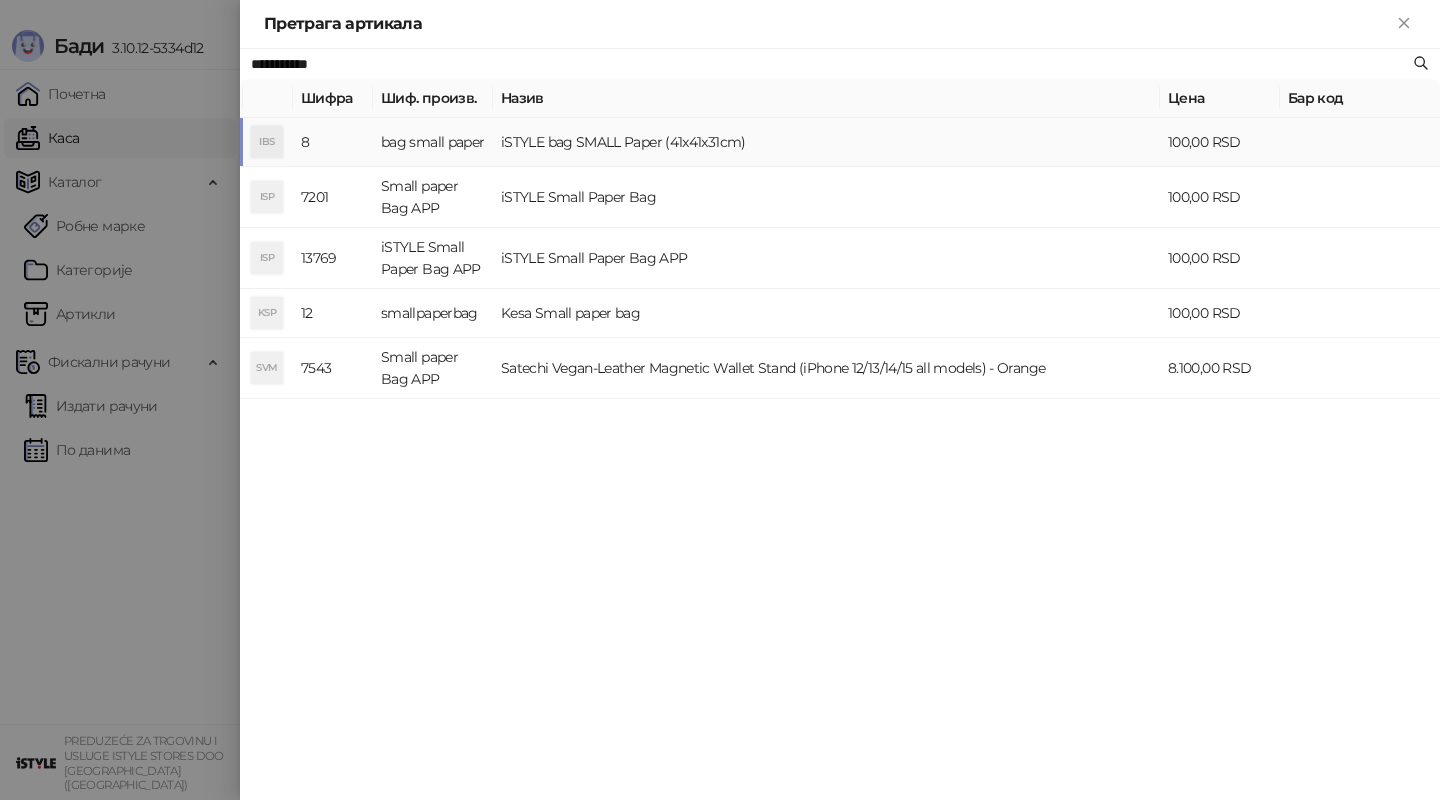 type on "**********" 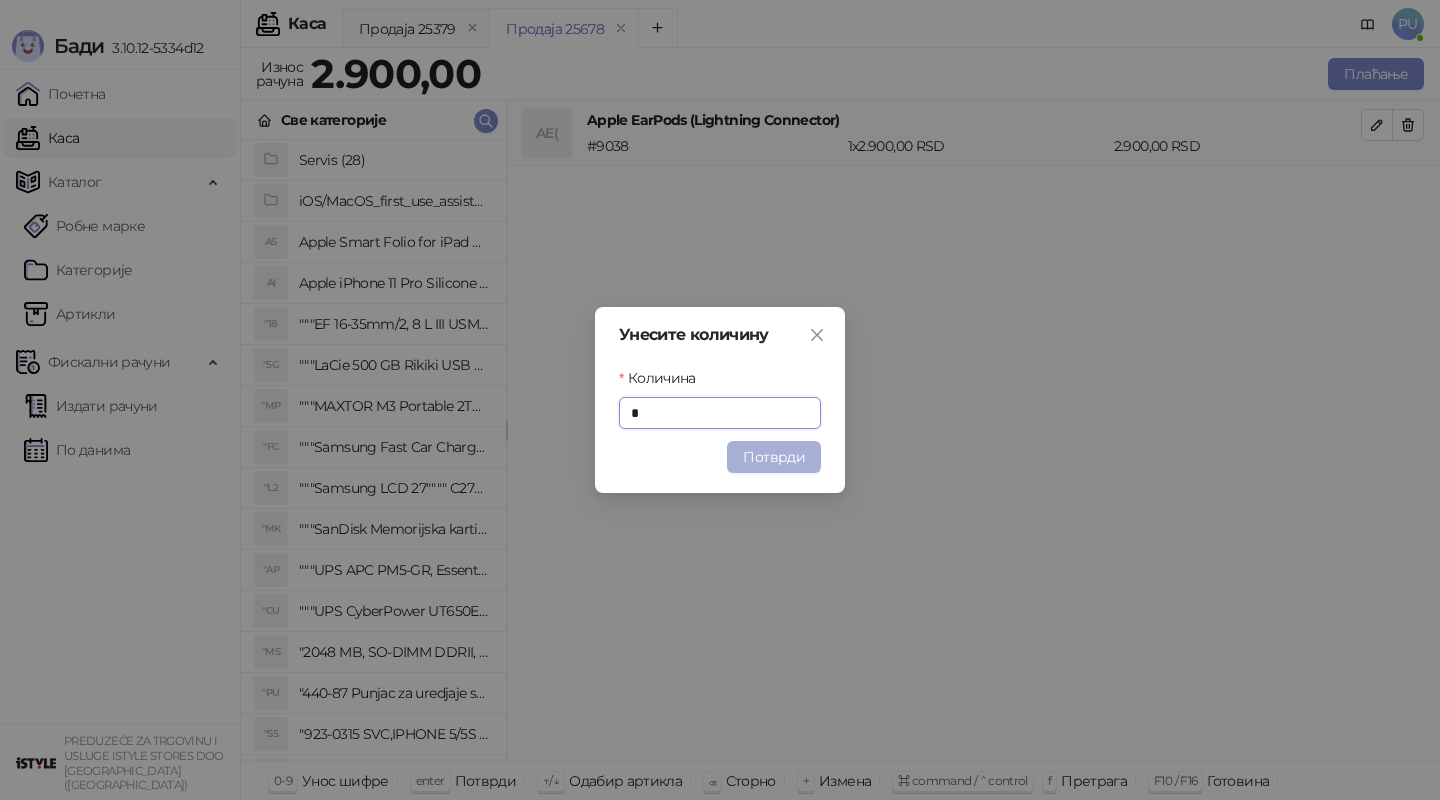 click on "Потврди" at bounding box center [774, 457] 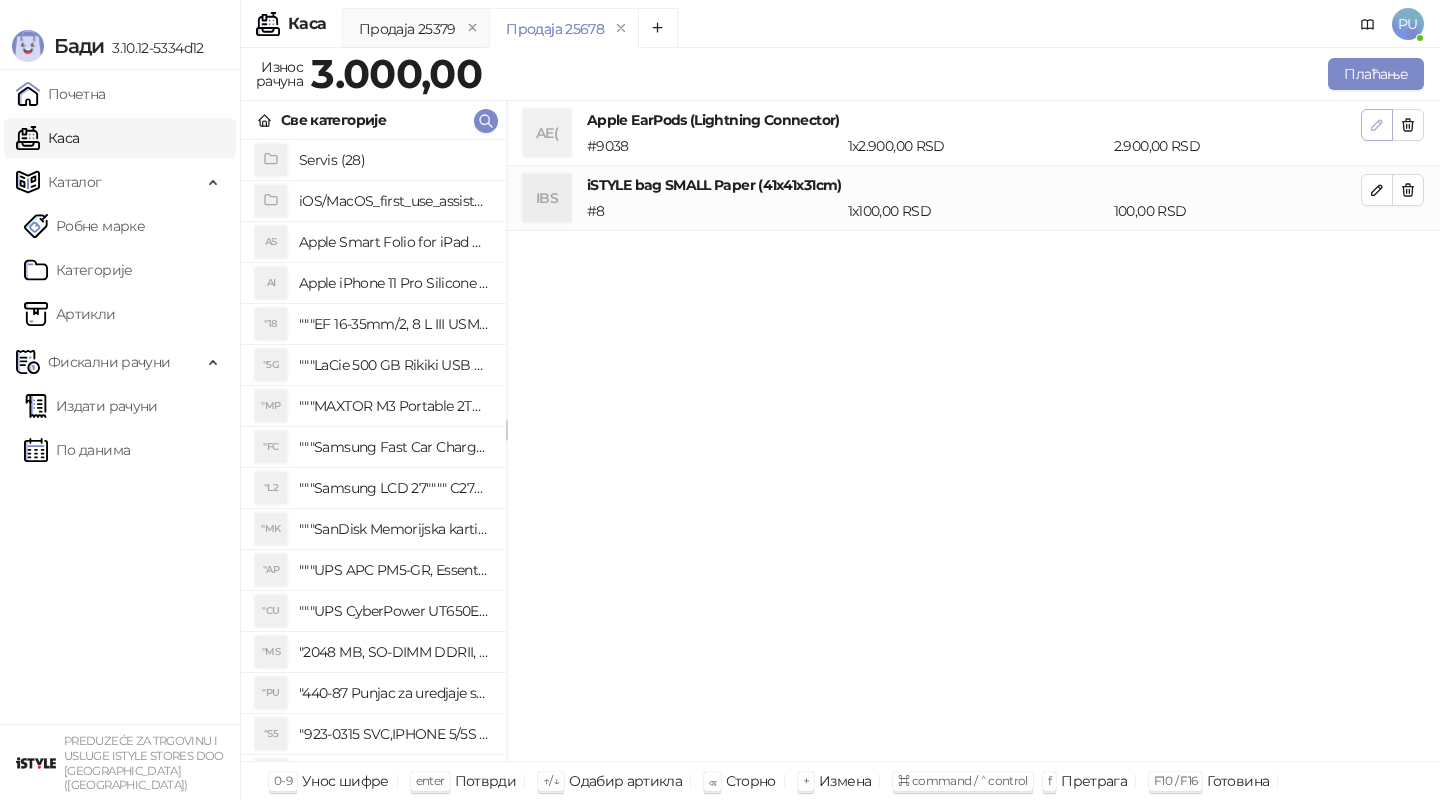 click 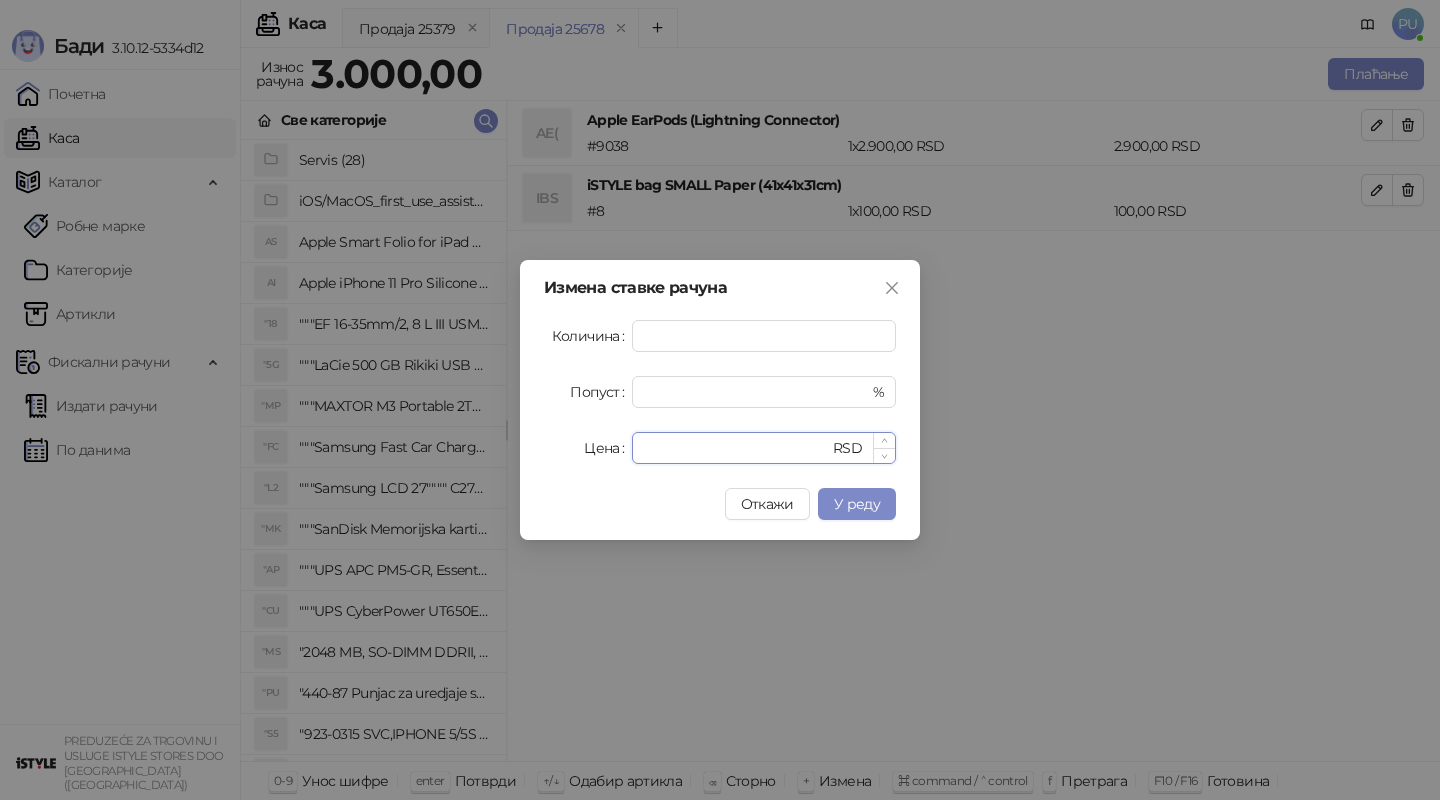 click on "****" at bounding box center (736, 448) 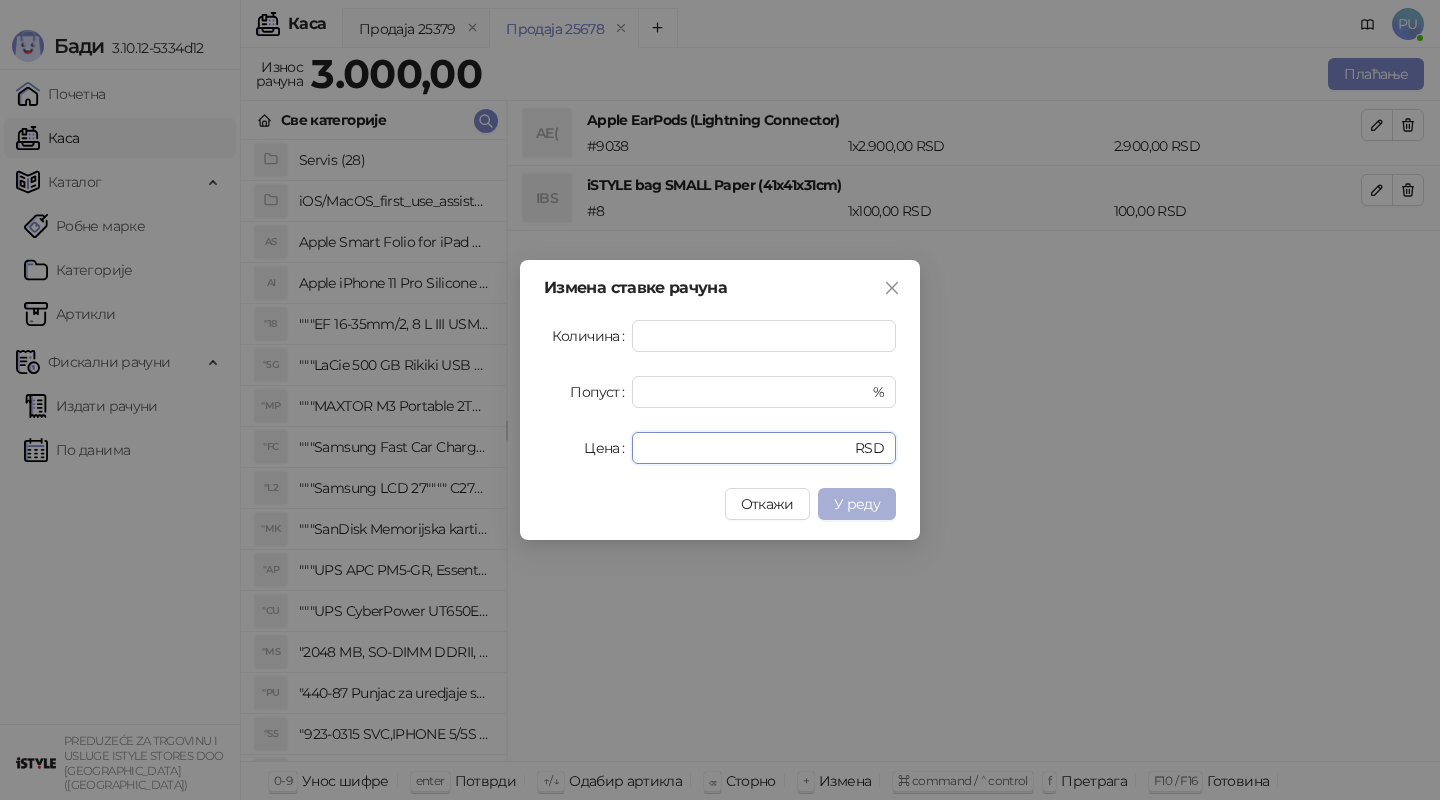 type on "****" 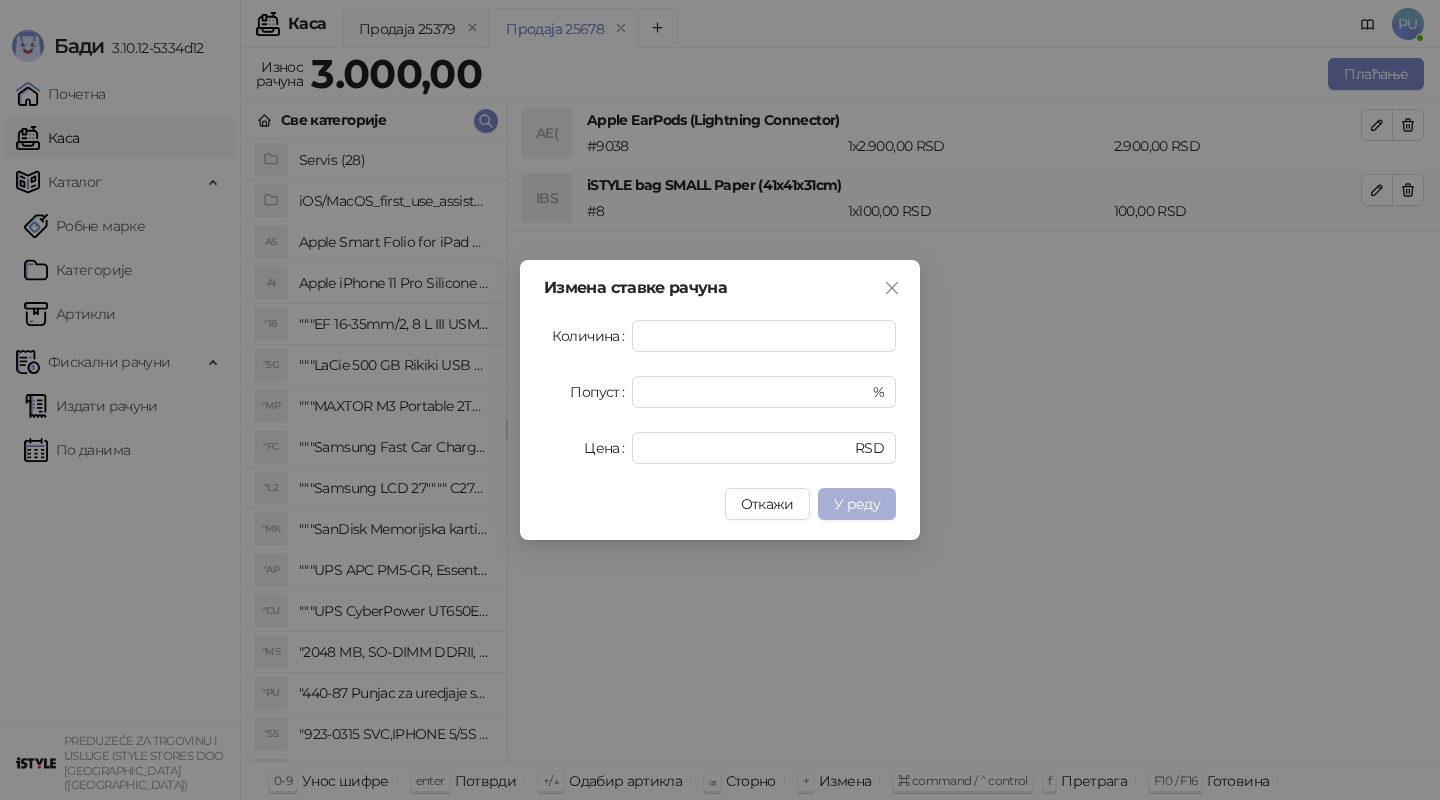 click on "У реду" at bounding box center (857, 504) 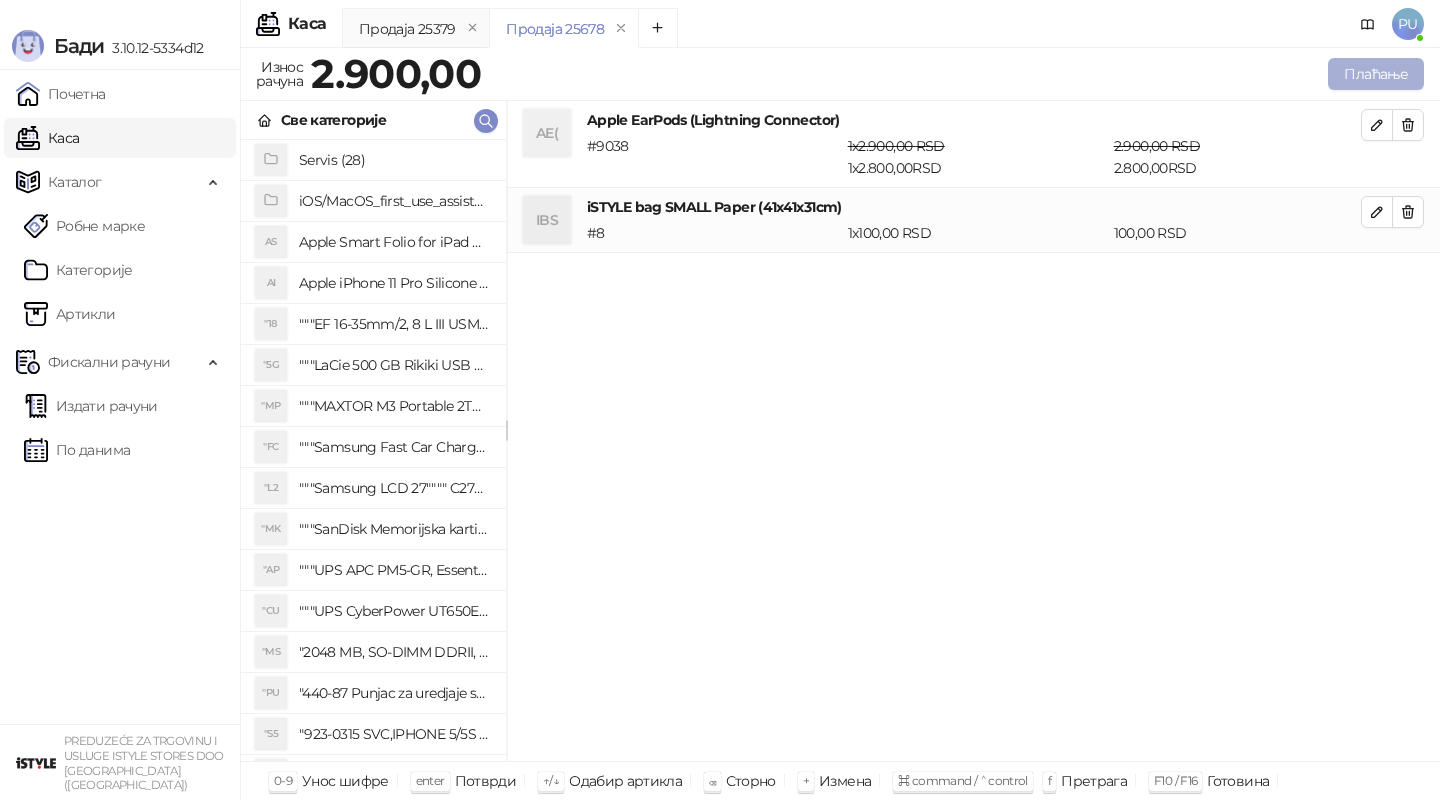 click on "Плаћање" at bounding box center [1376, 74] 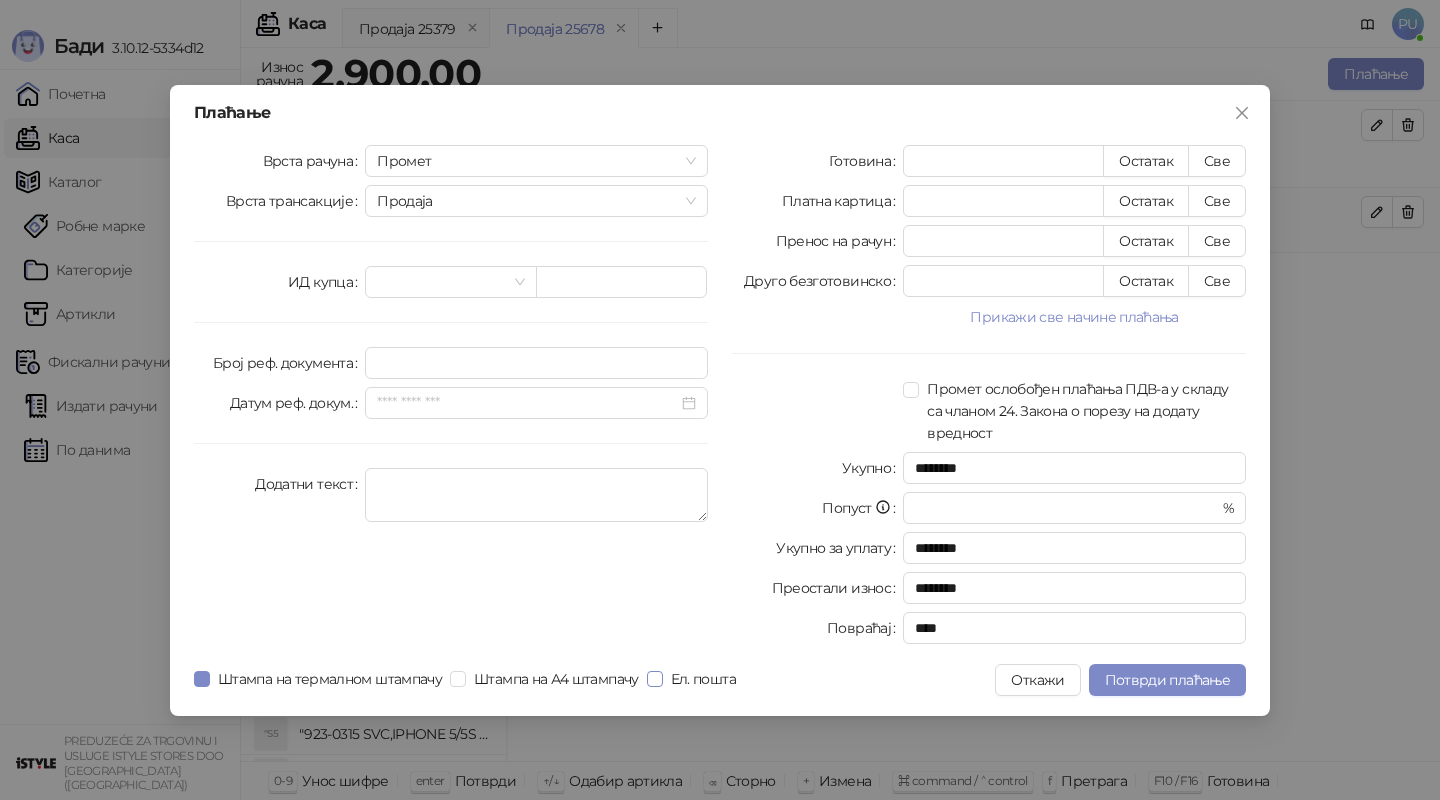 click on "Ел. пошта" at bounding box center [703, 679] 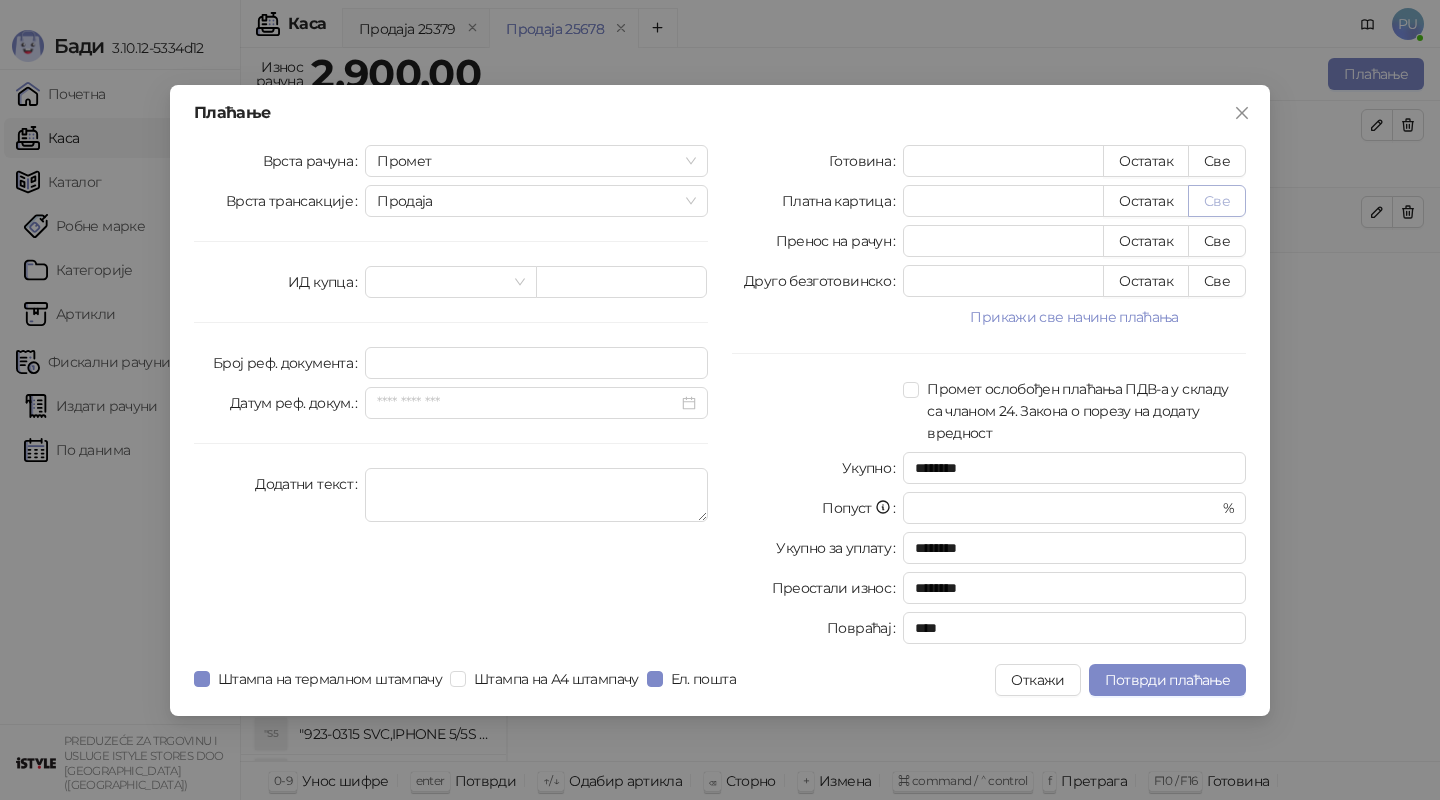 click on "Све" at bounding box center (1217, 201) 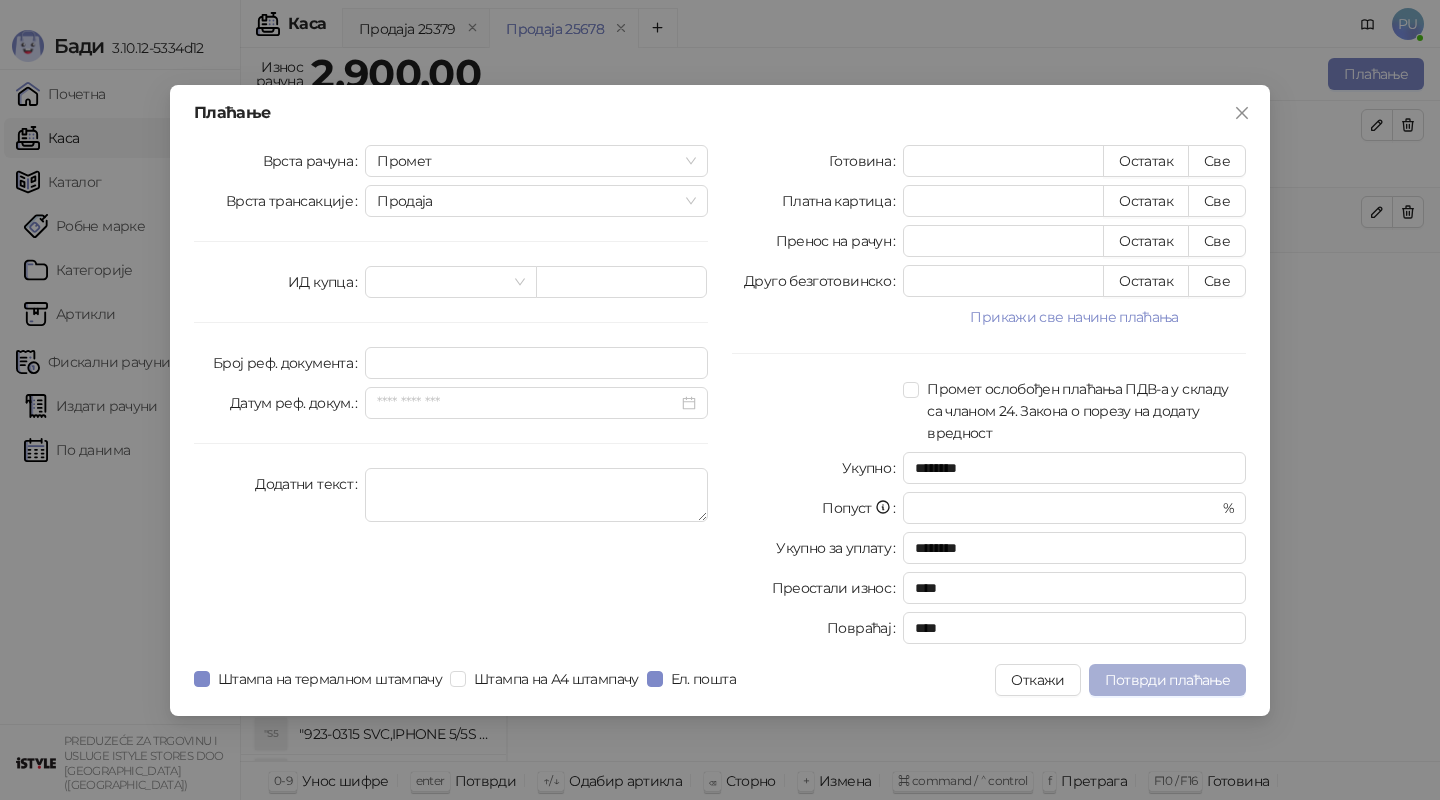 click on "Потврди плаћање" at bounding box center (1167, 680) 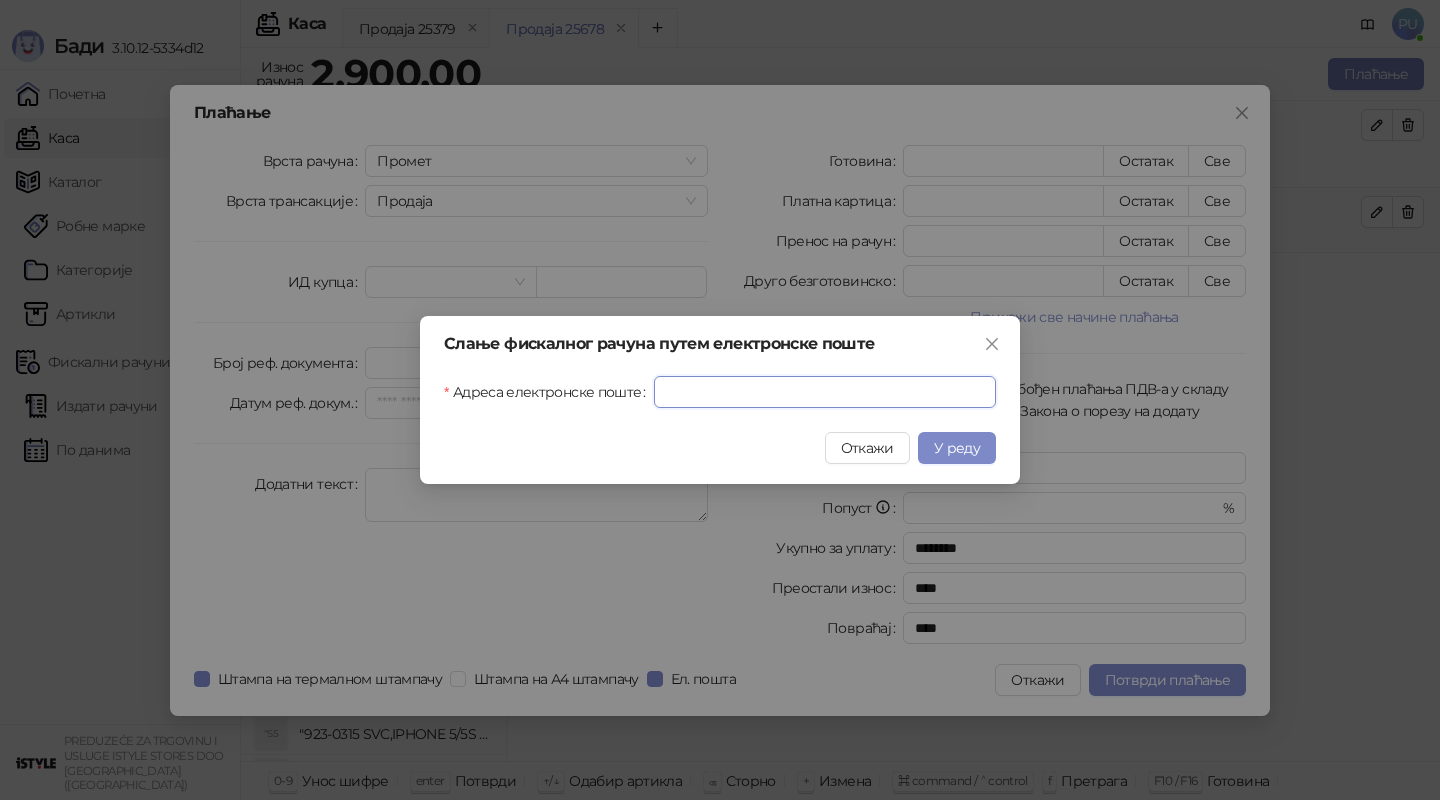 click on "Адреса електронске поште" at bounding box center [825, 392] 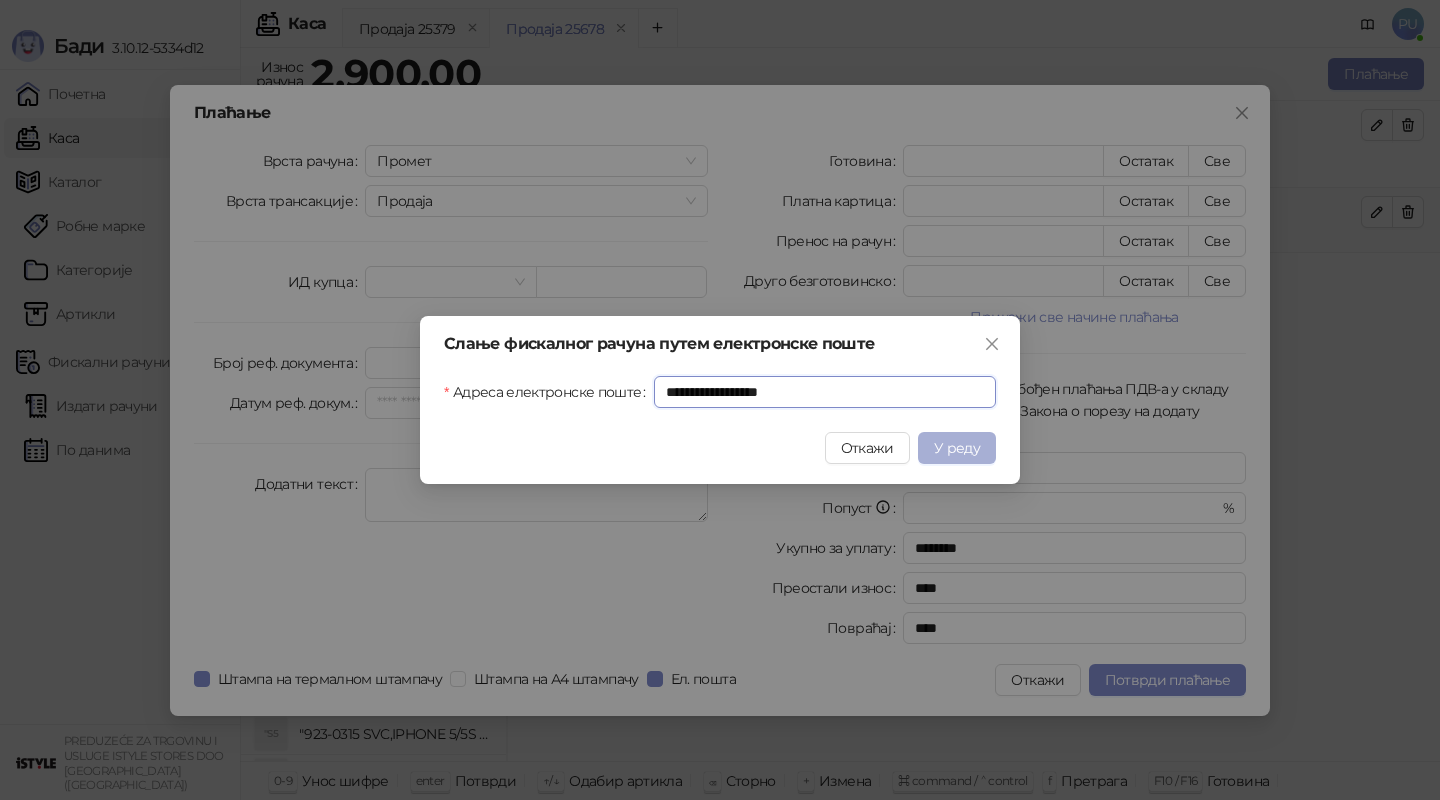 type on "**********" 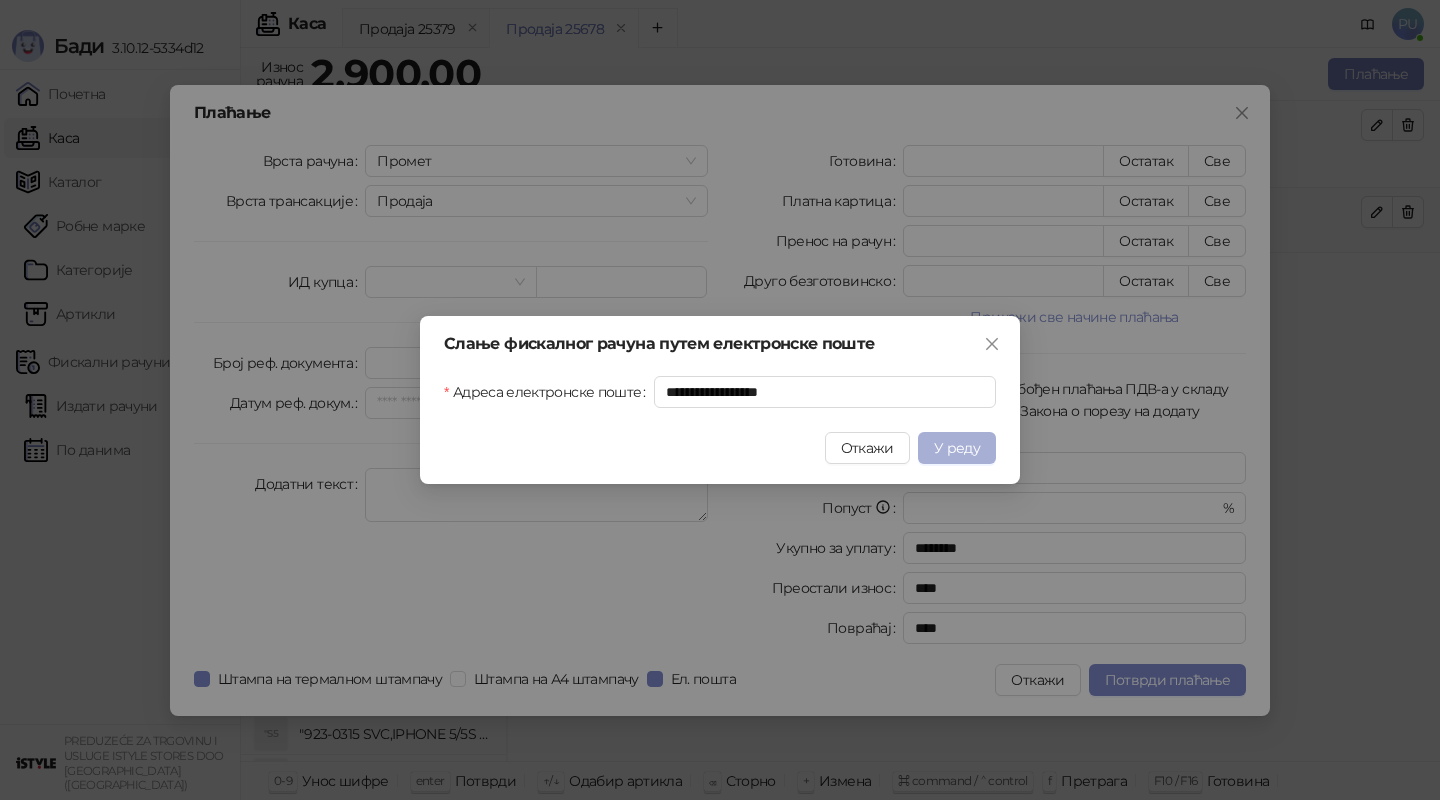 click on "У реду" at bounding box center [957, 448] 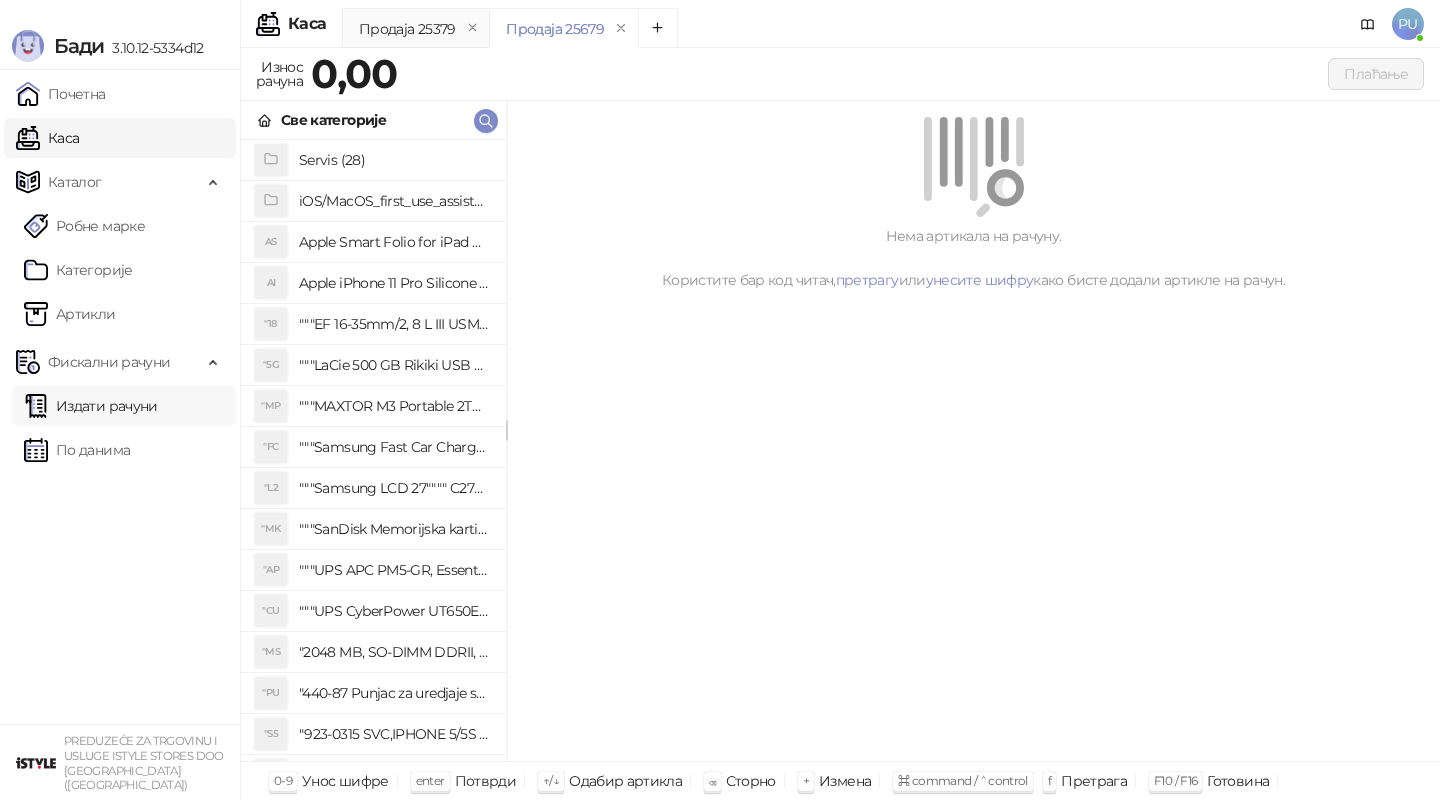 click on "Издати рачуни" at bounding box center [91, 406] 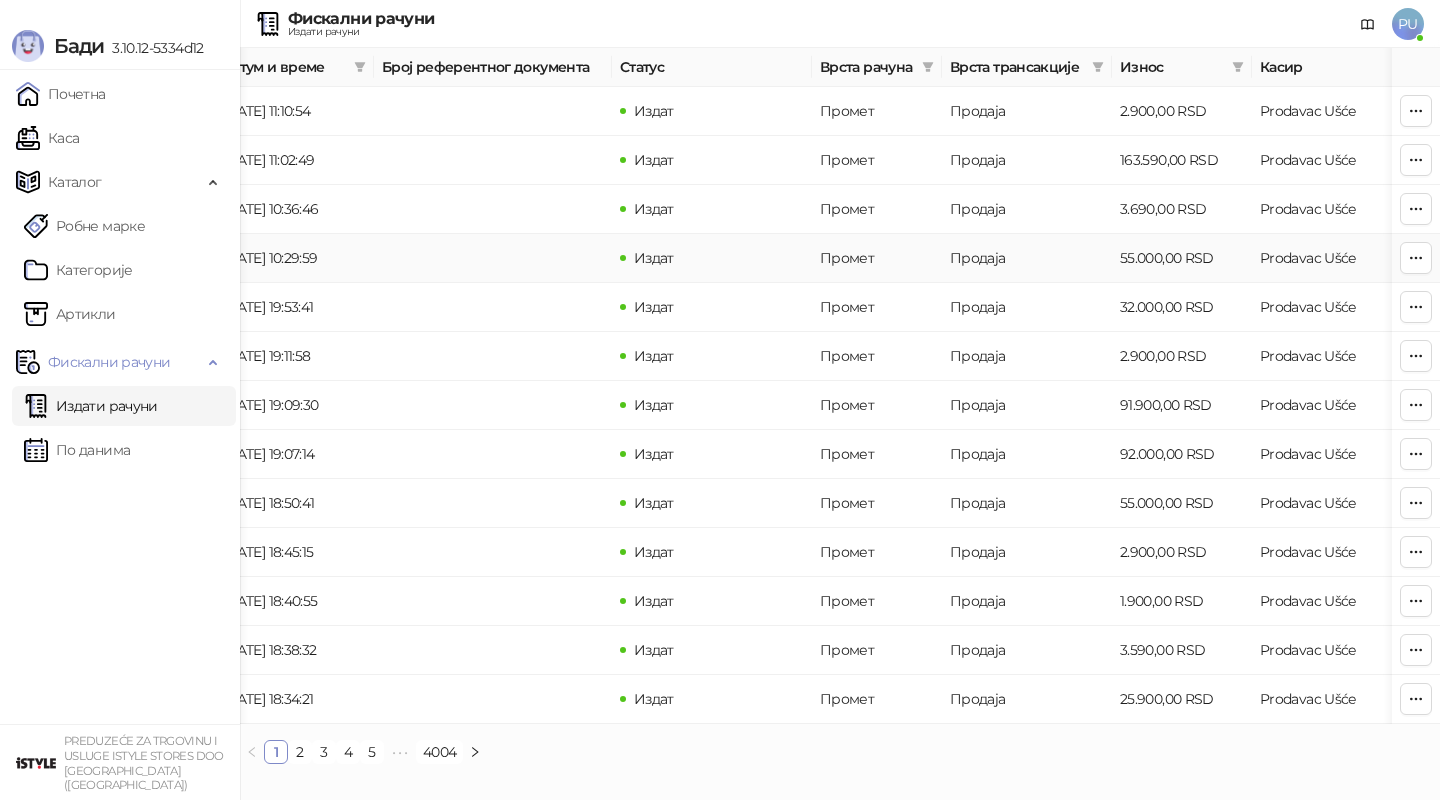 scroll, scrollTop: 0, scrollLeft: 290, axis: horizontal 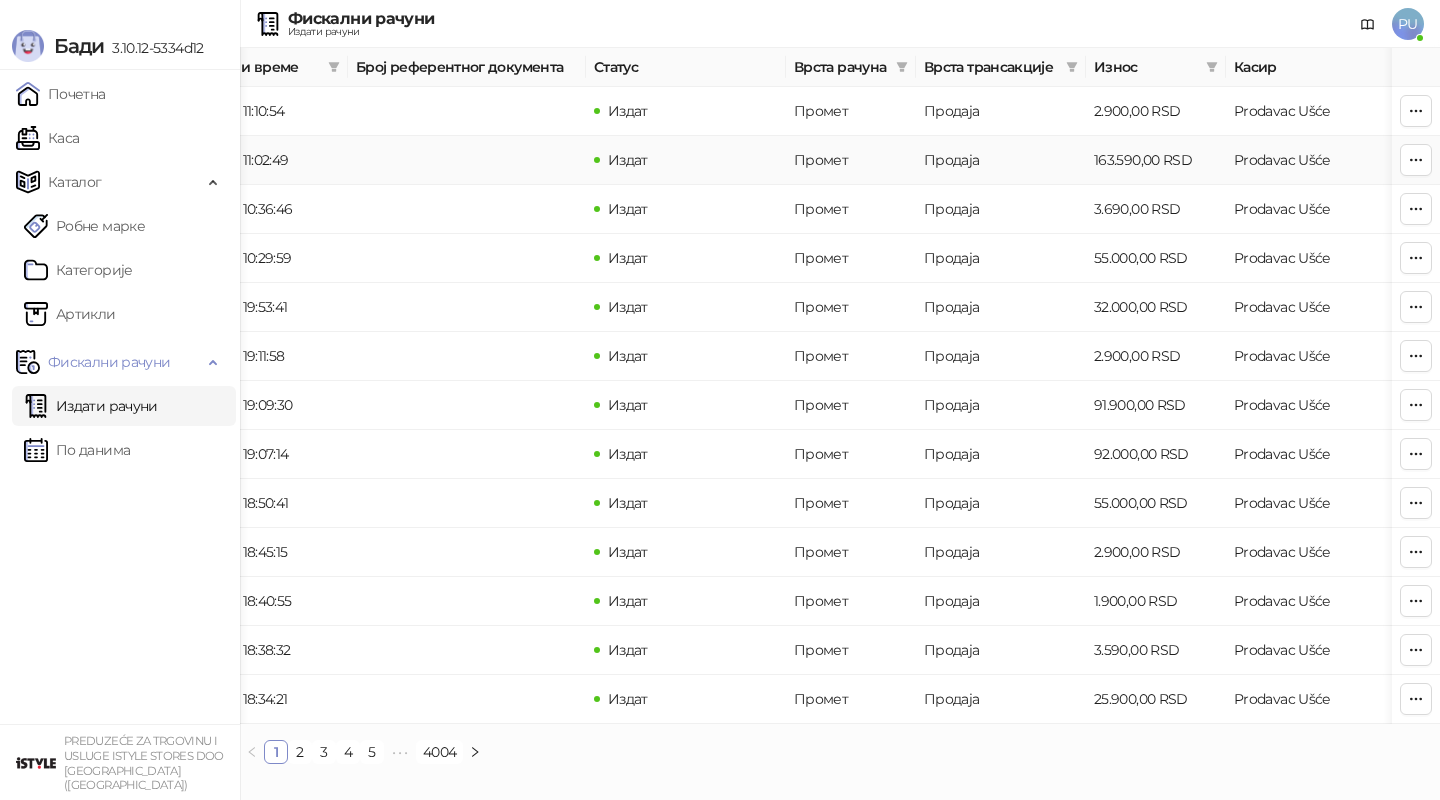click on "[DATE] 11:02:49" at bounding box center (268, 160) 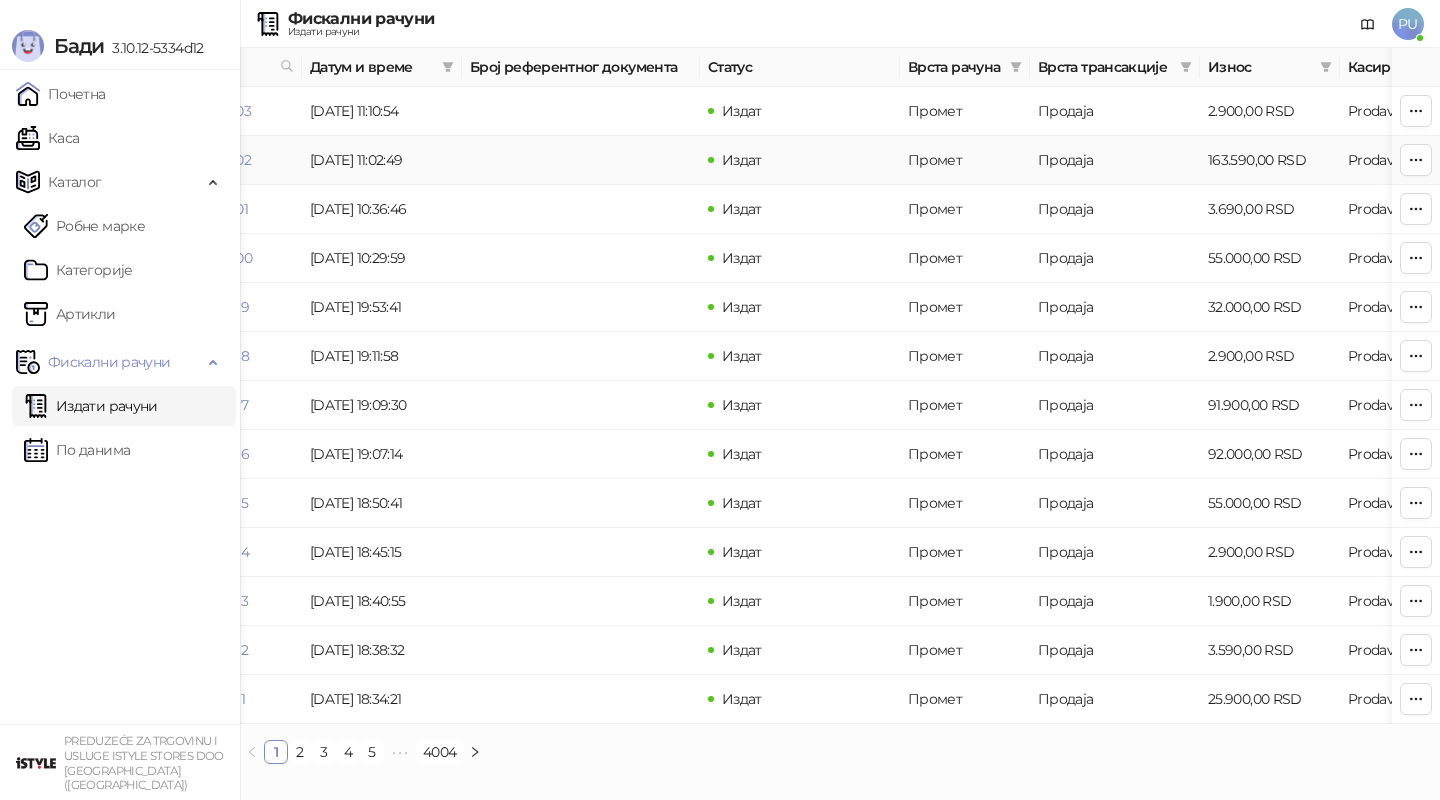 scroll, scrollTop: 0, scrollLeft: 0, axis: both 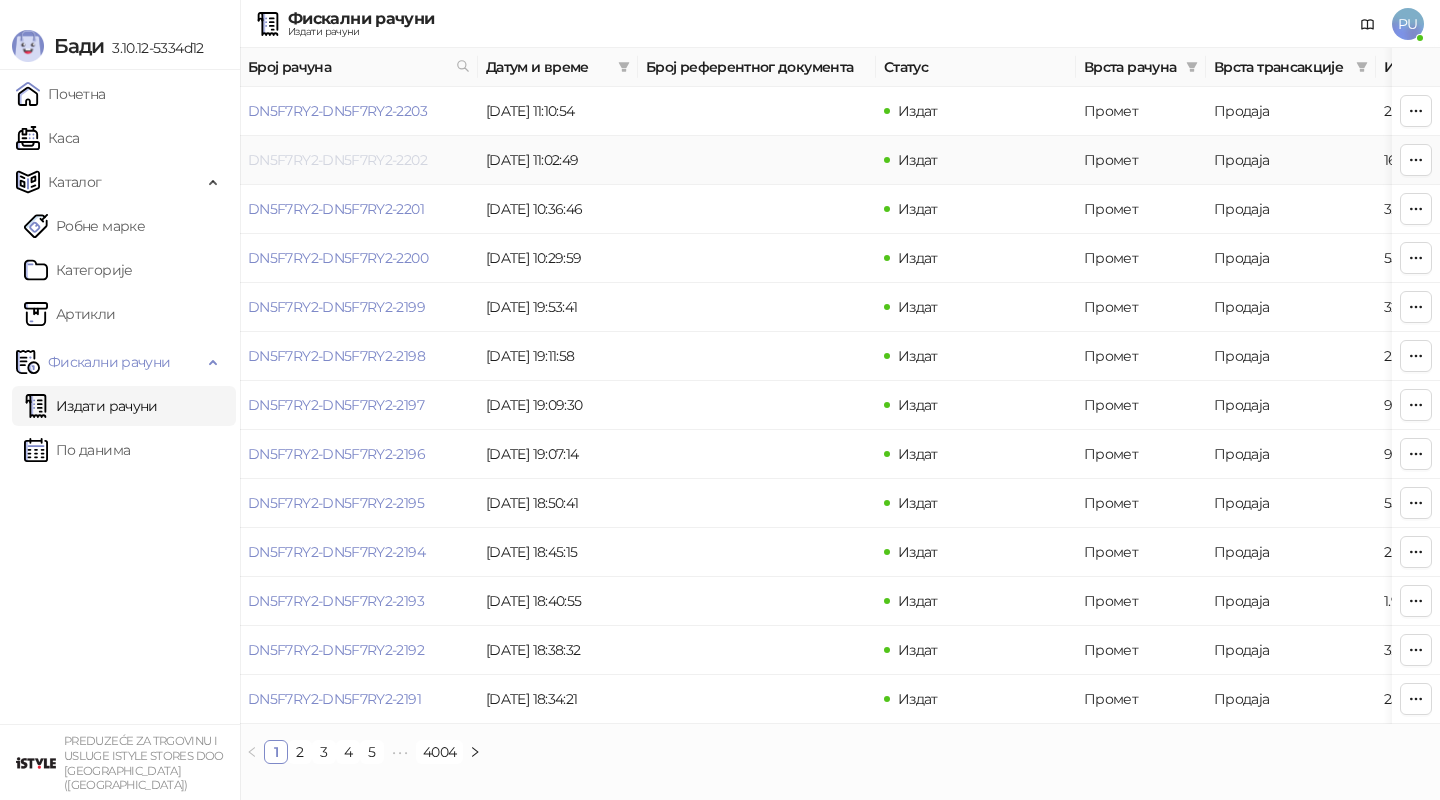 click on "DN5F7RY2-DN5F7RY2-2202" at bounding box center [337, 160] 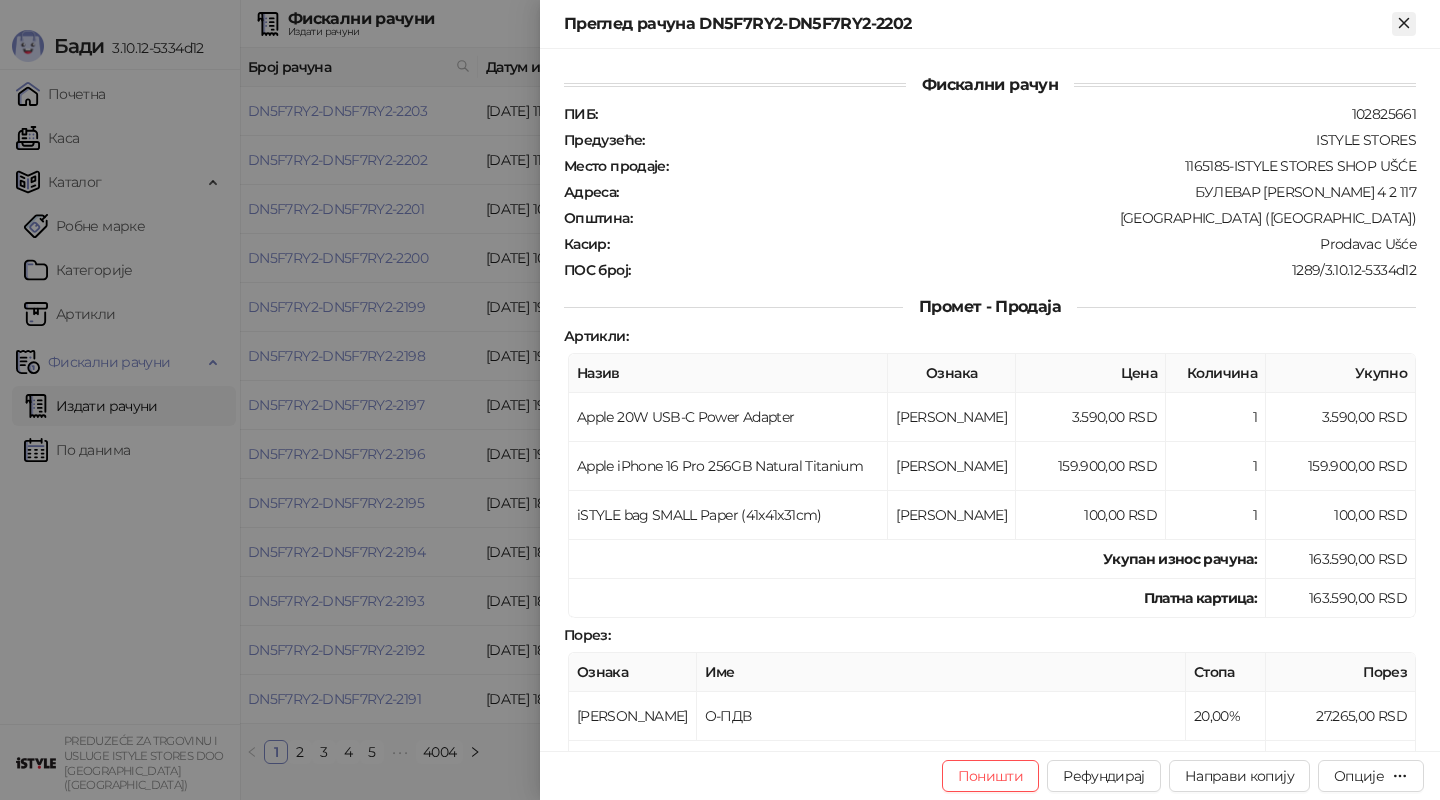 click 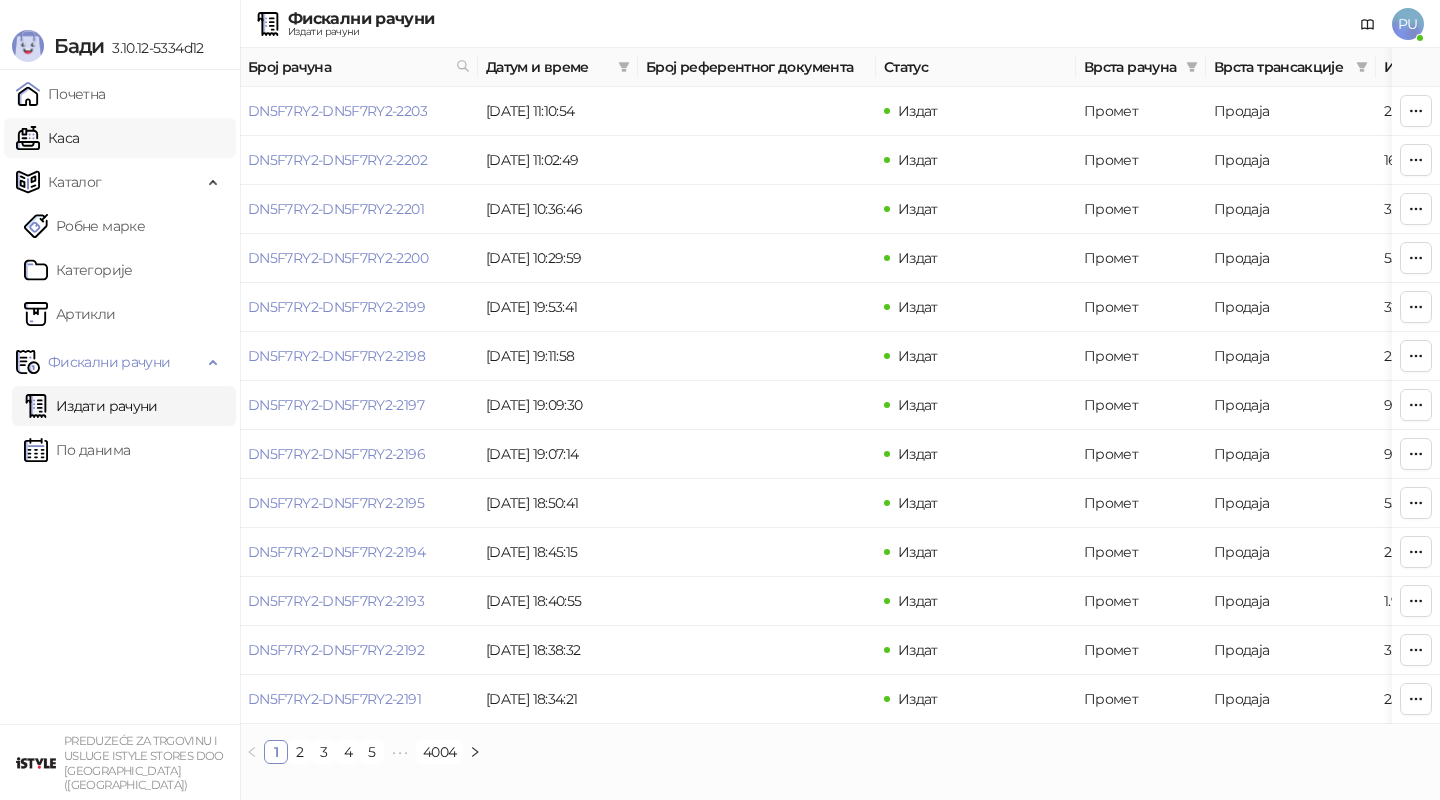 click on "Каса" at bounding box center (47, 138) 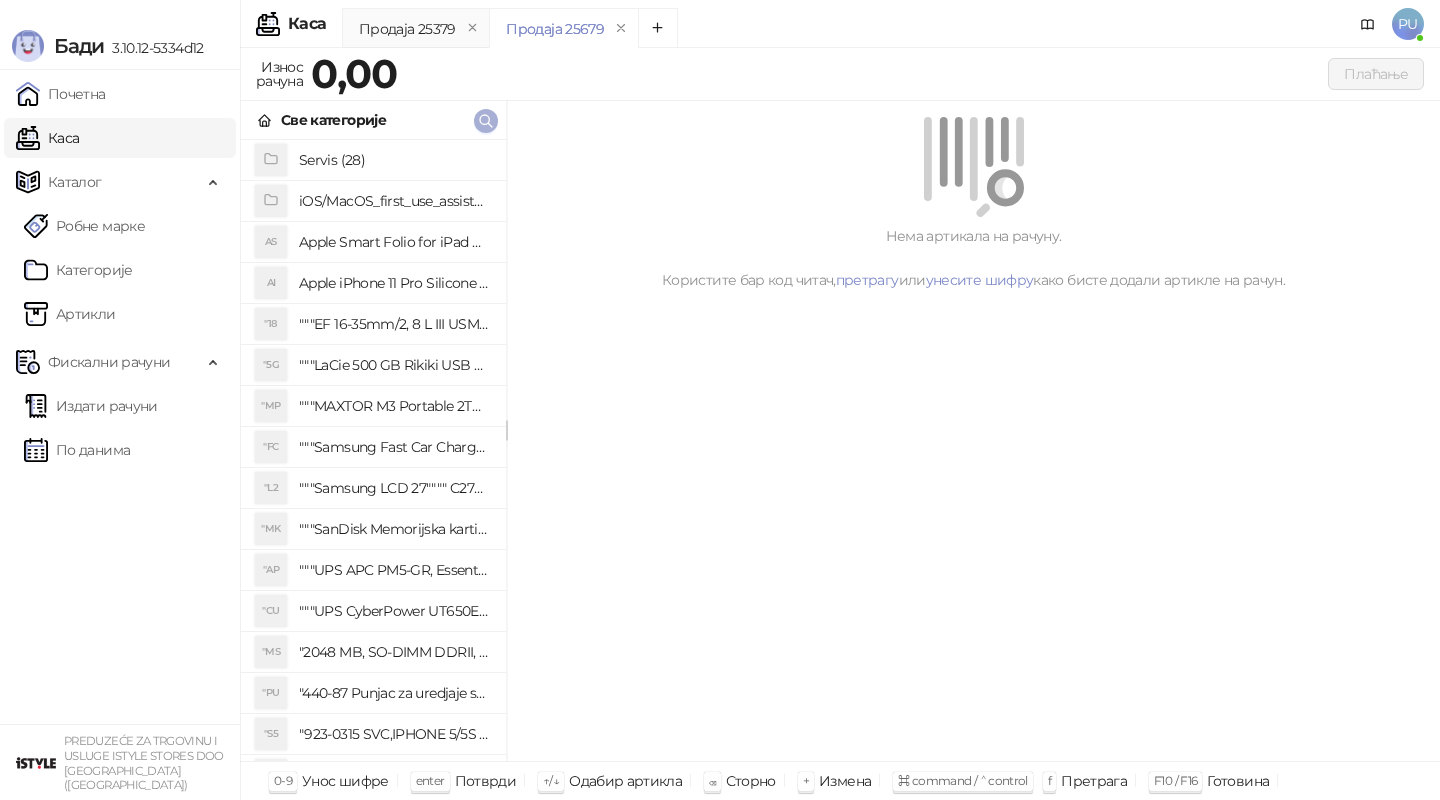 click 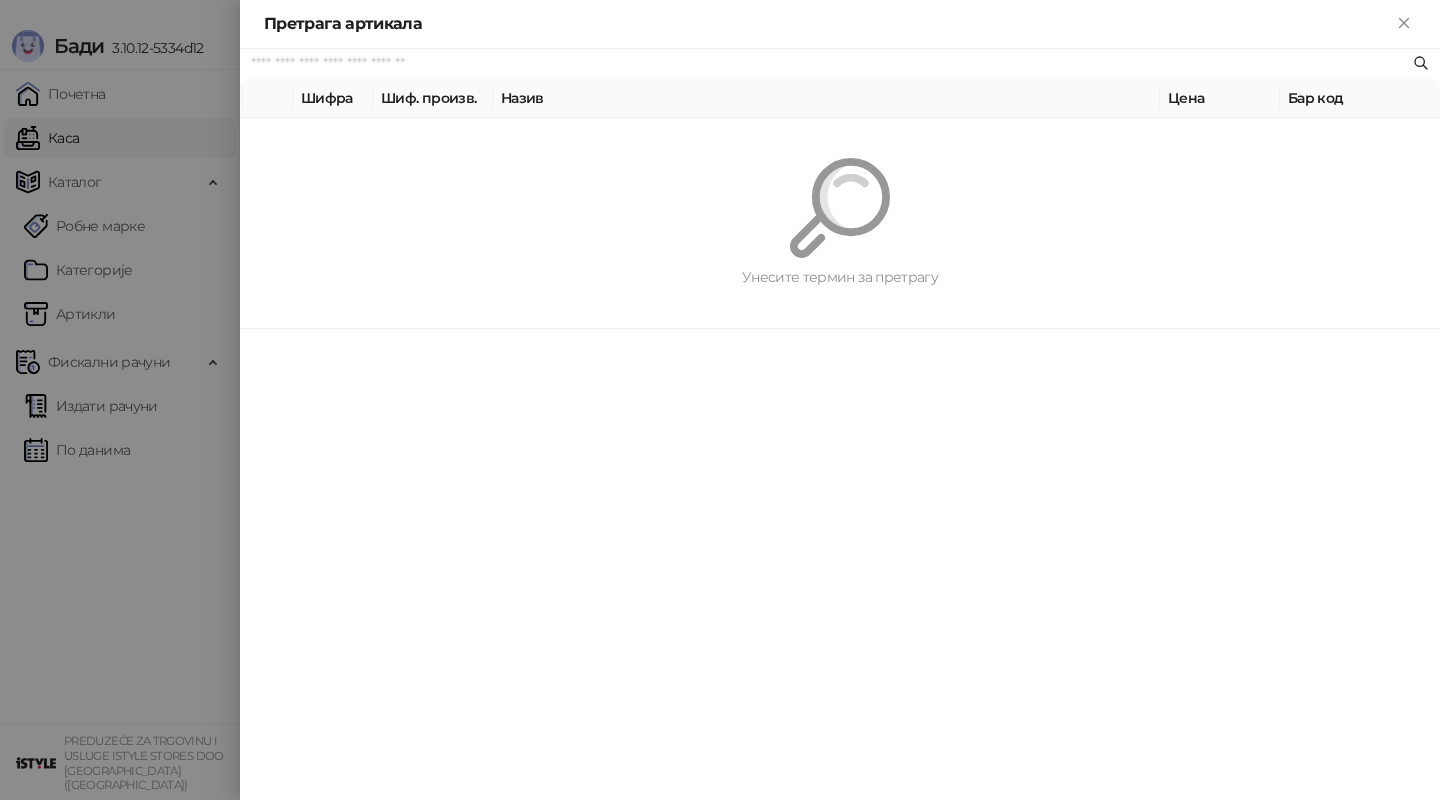 paste on "*********" 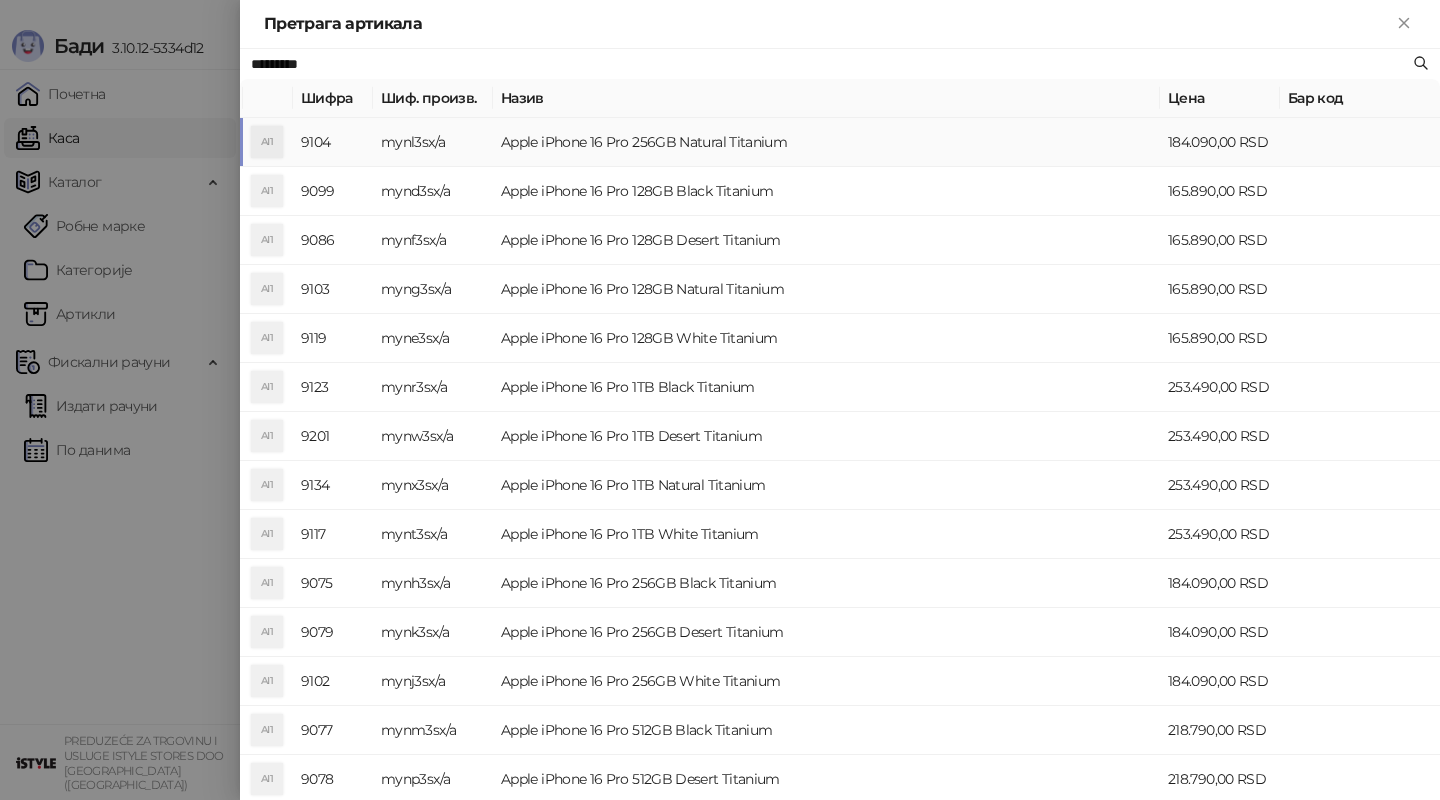 click on "Apple iPhone 16 Pro 256GB Natural Titanium" at bounding box center [826, 142] 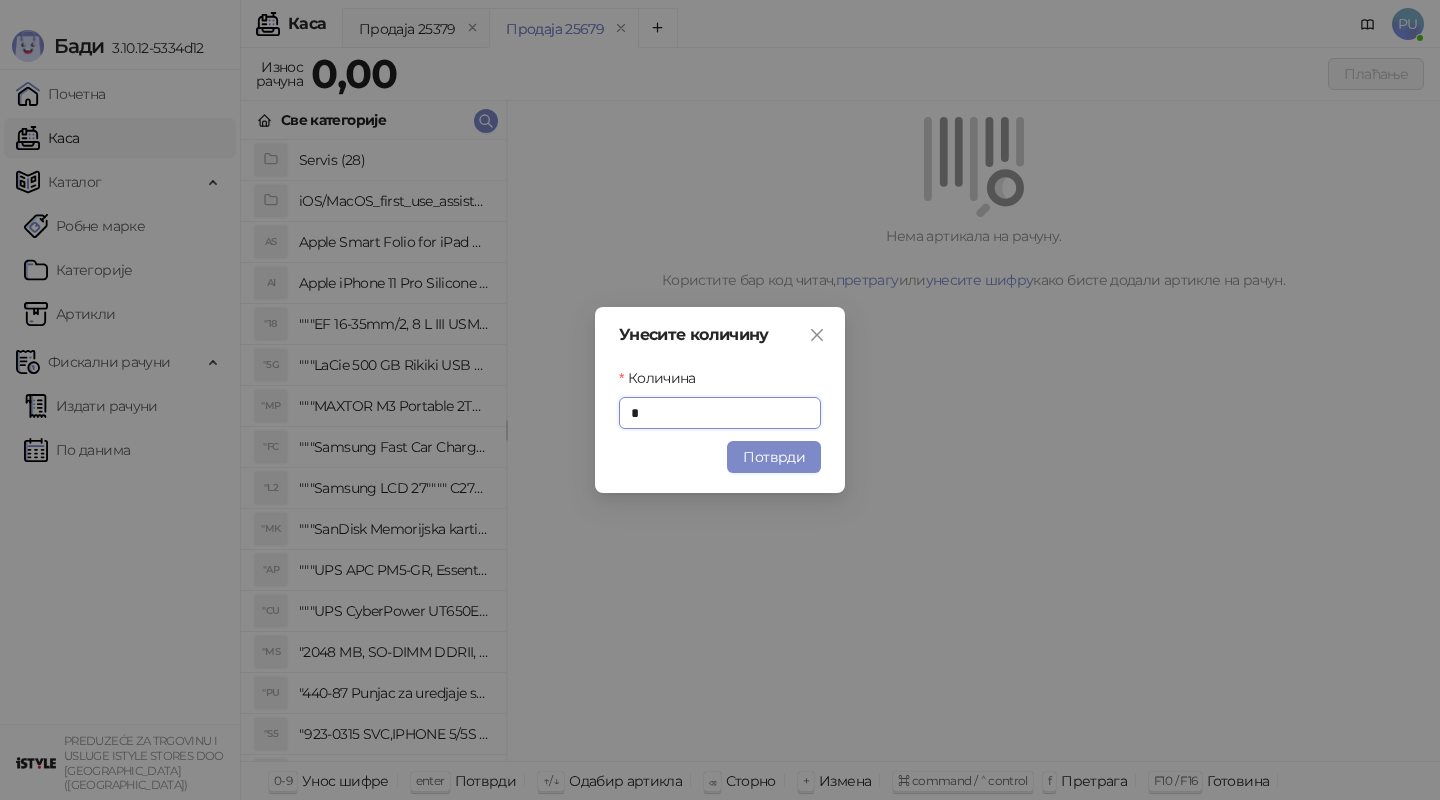 click on "Потврди" at bounding box center (774, 457) 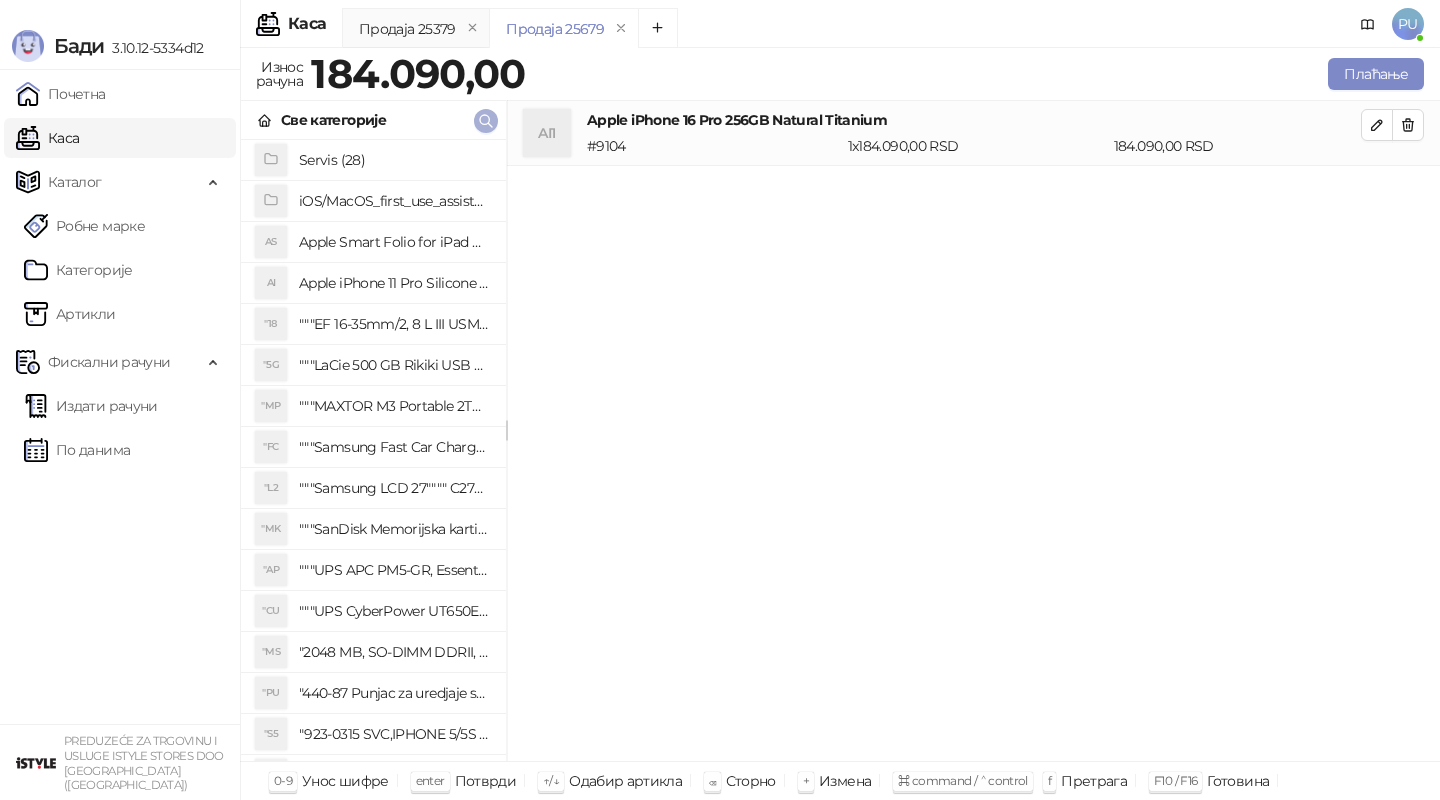 click 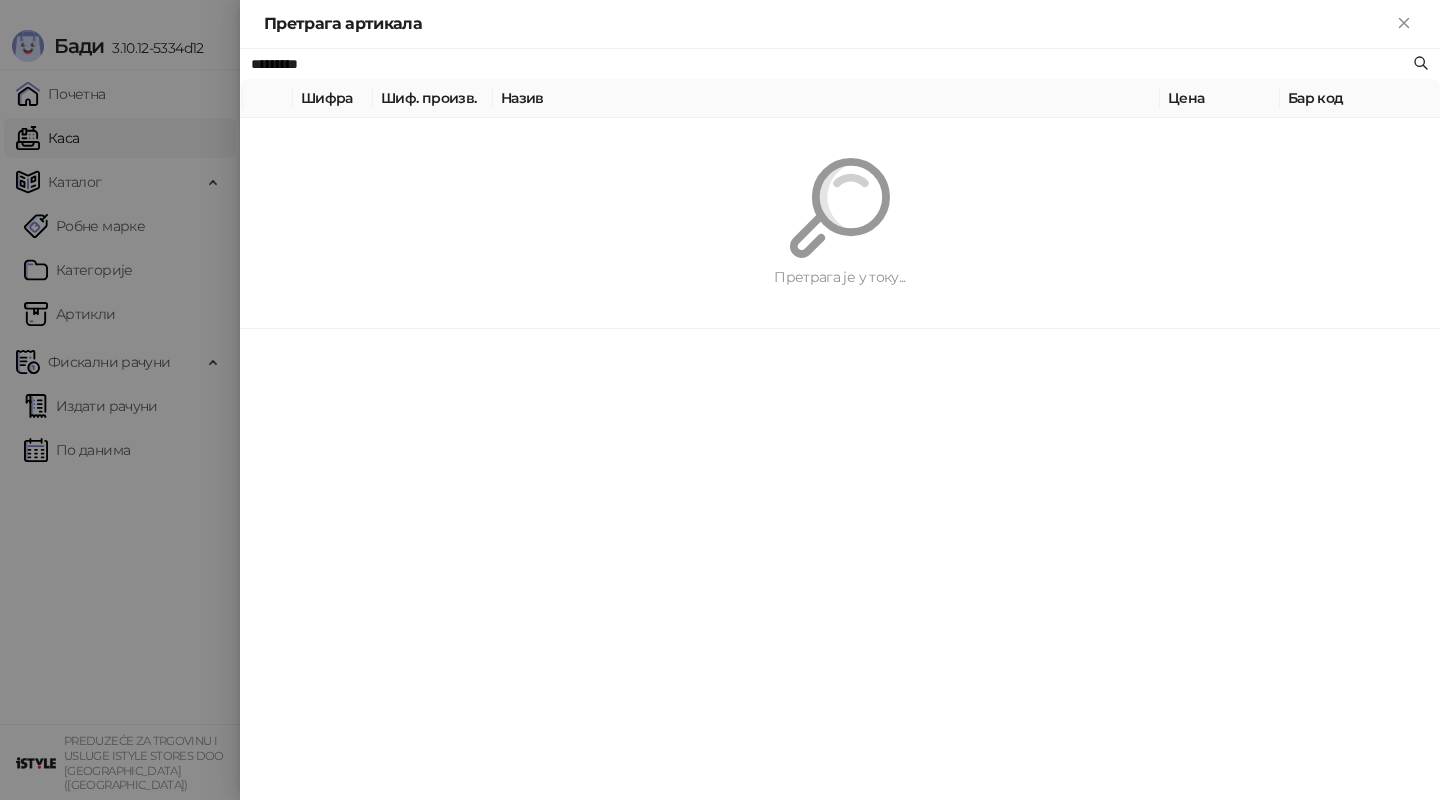 paste on "**********" 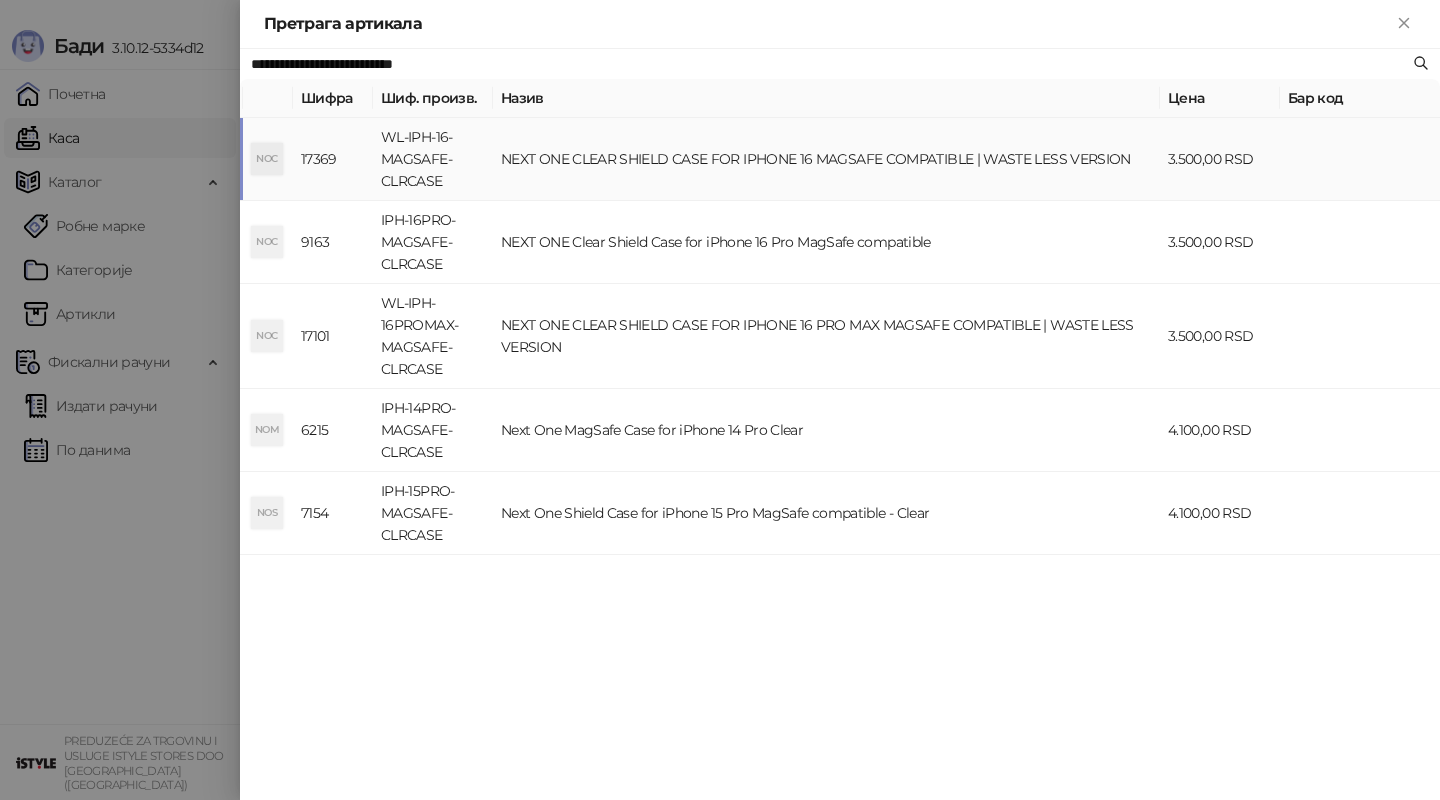 click on "NEXT ONE CLEAR SHIELD CASE FOR IPHONE 16 MAGSAFE COMPATIBLE | WASTE LESS VERSION" at bounding box center [826, 159] 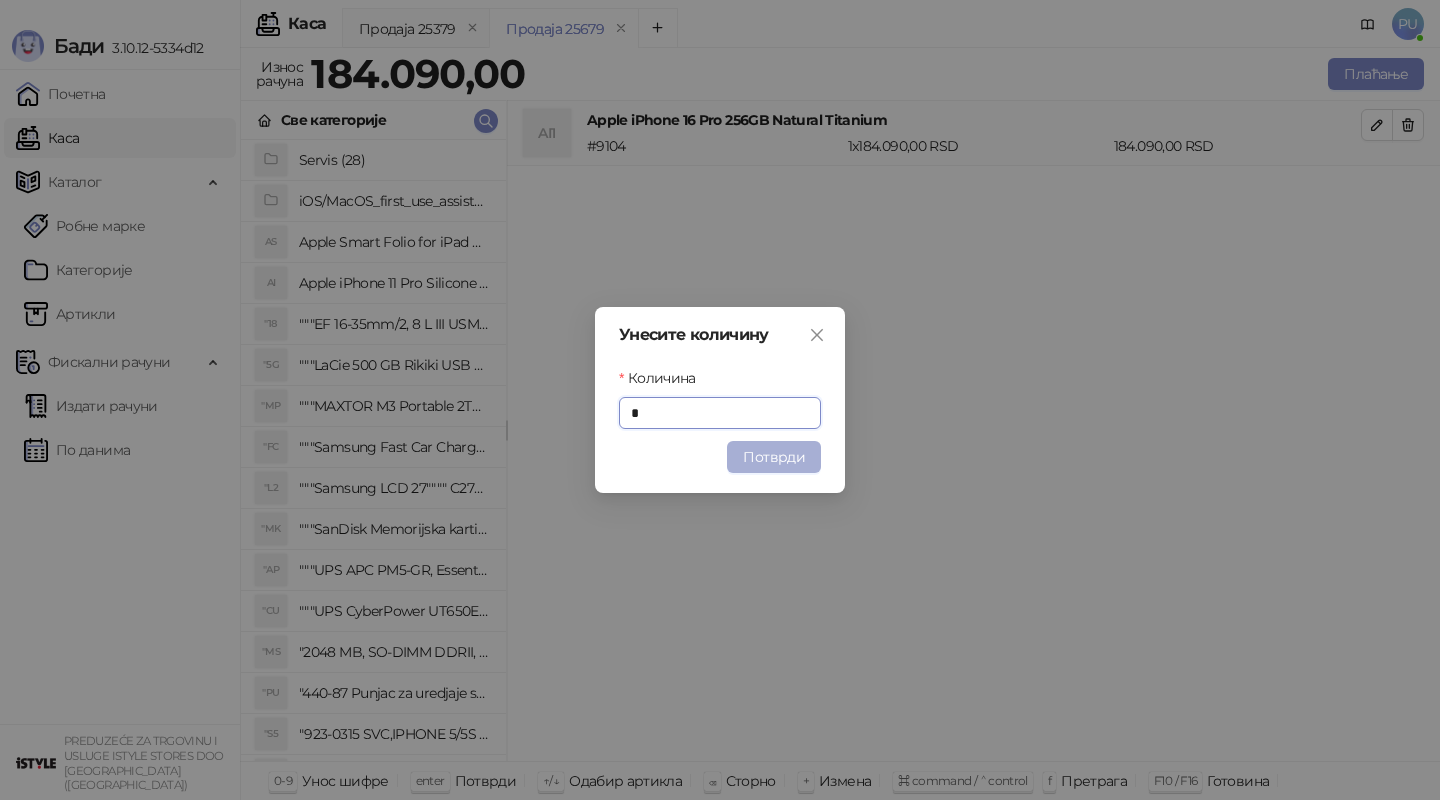 click on "Потврди" at bounding box center [774, 457] 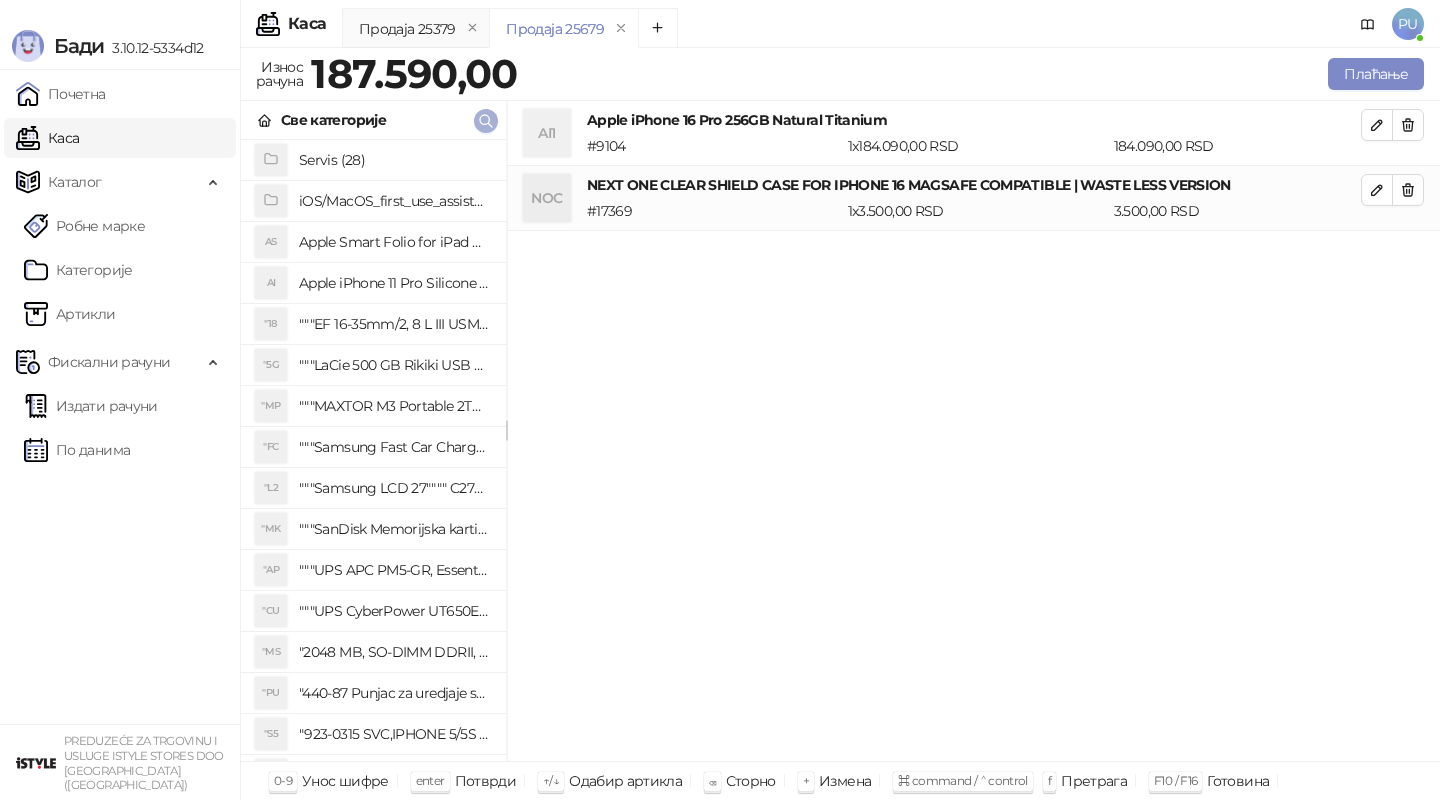 click 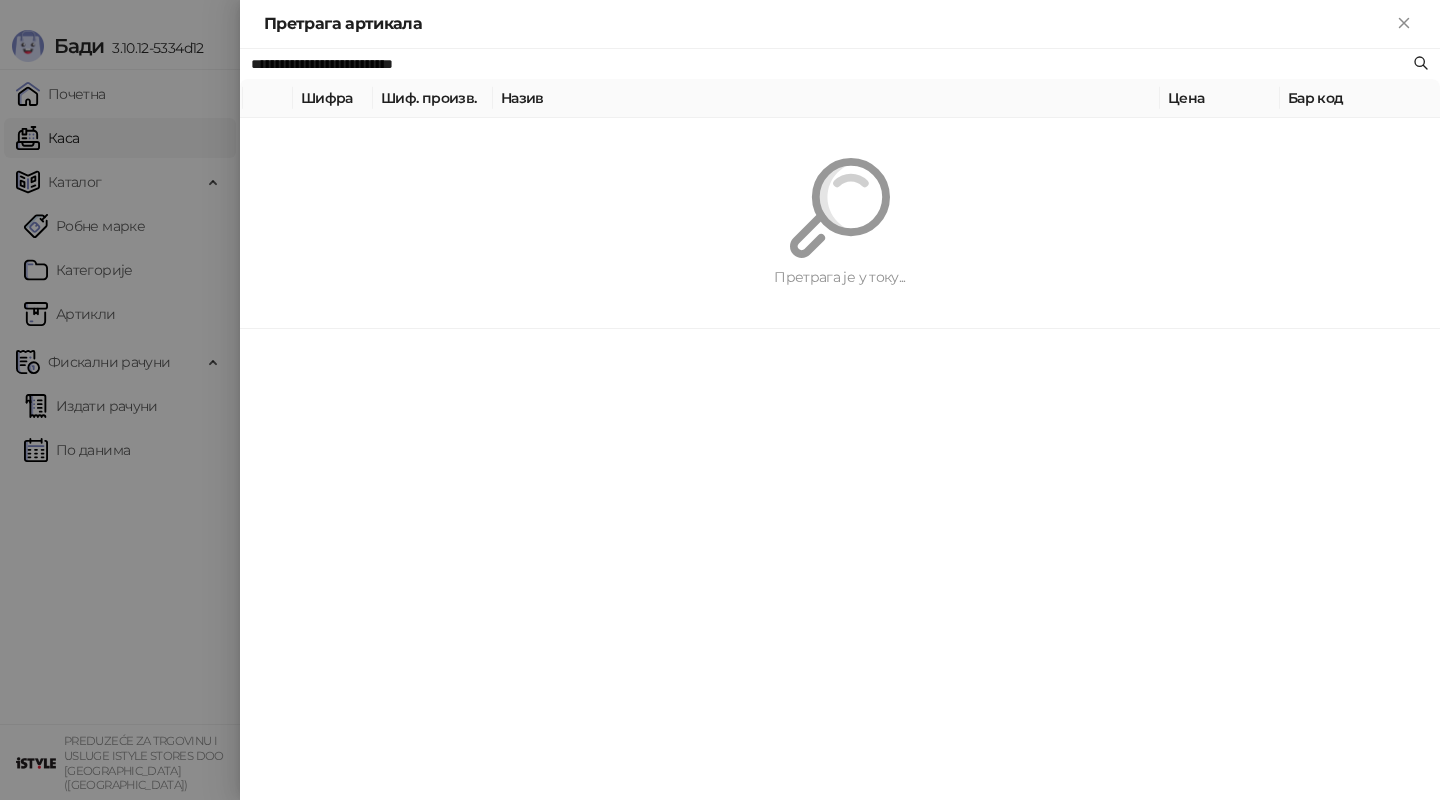 paste 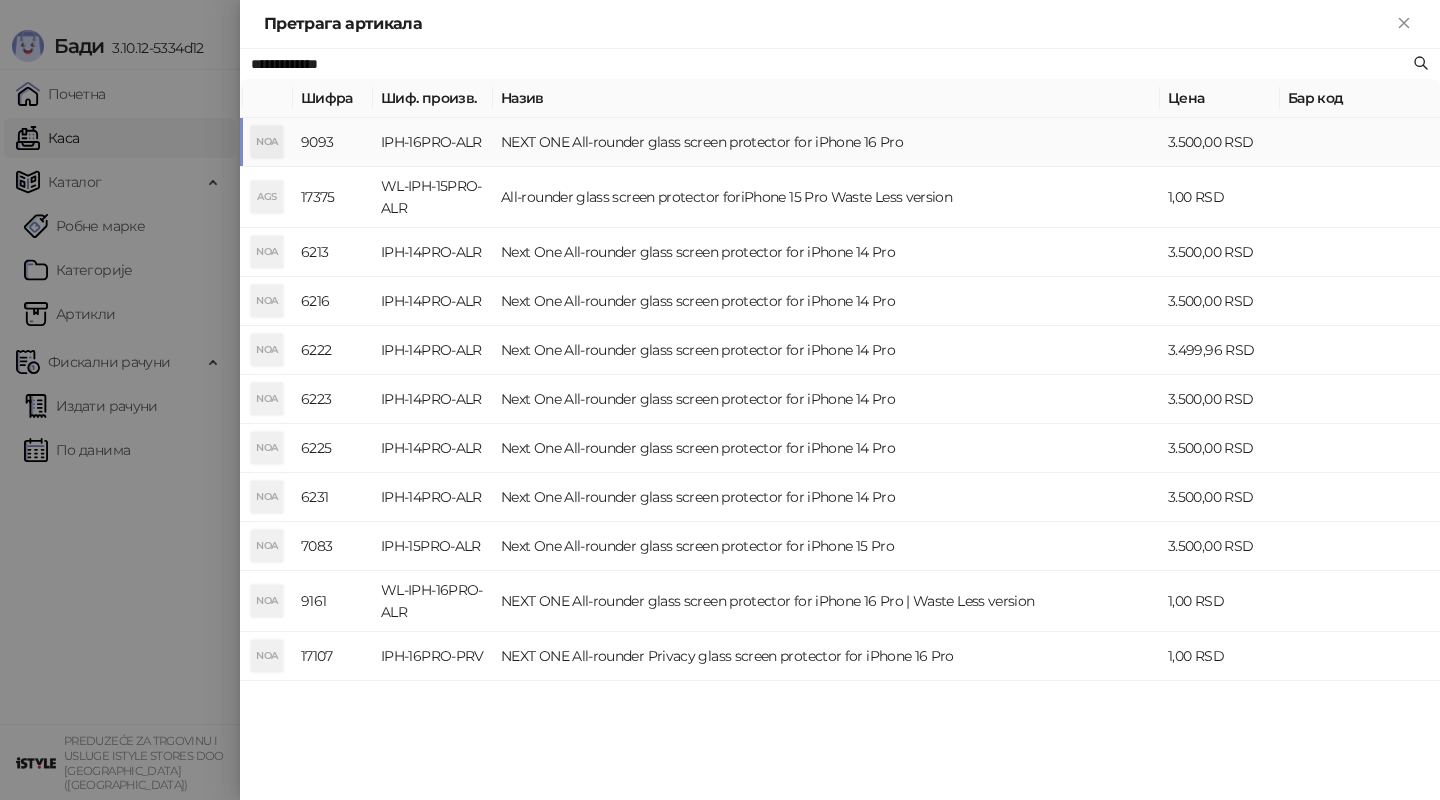 click on "NEXT ONE All-rounder glass screen protector for iPhone 16 Pro" at bounding box center (826, 142) 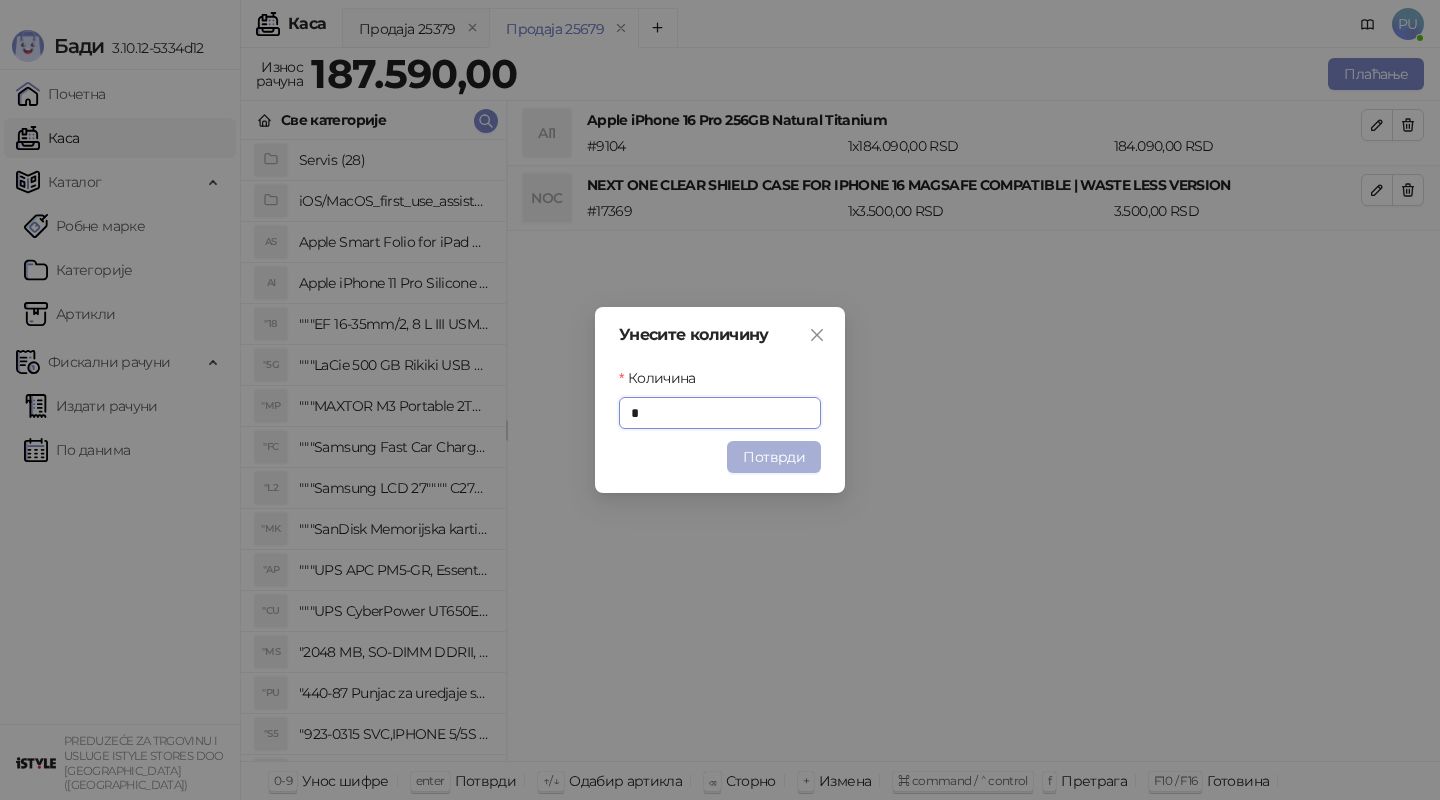 click on "Потврди" at bounding box center (774, 457) 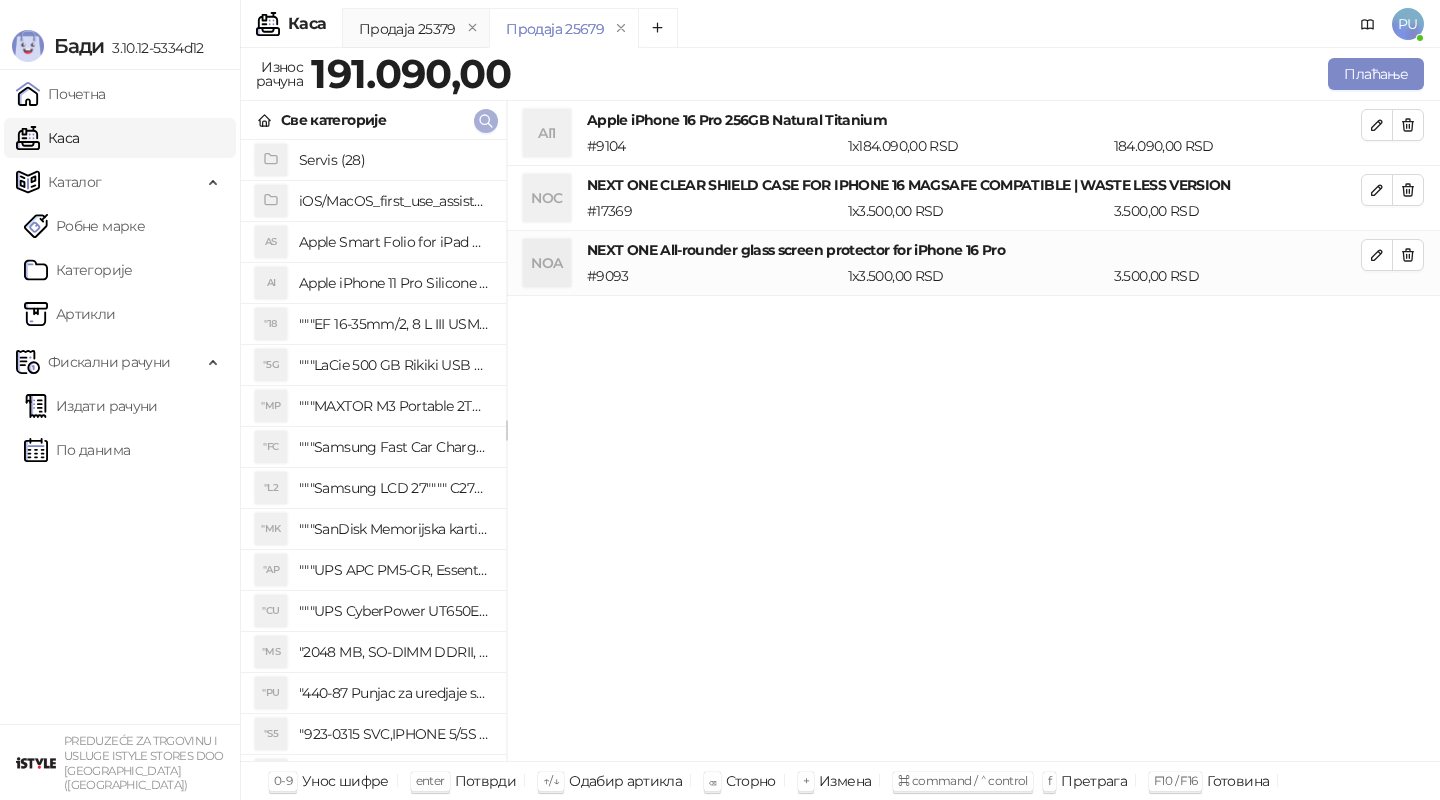 click 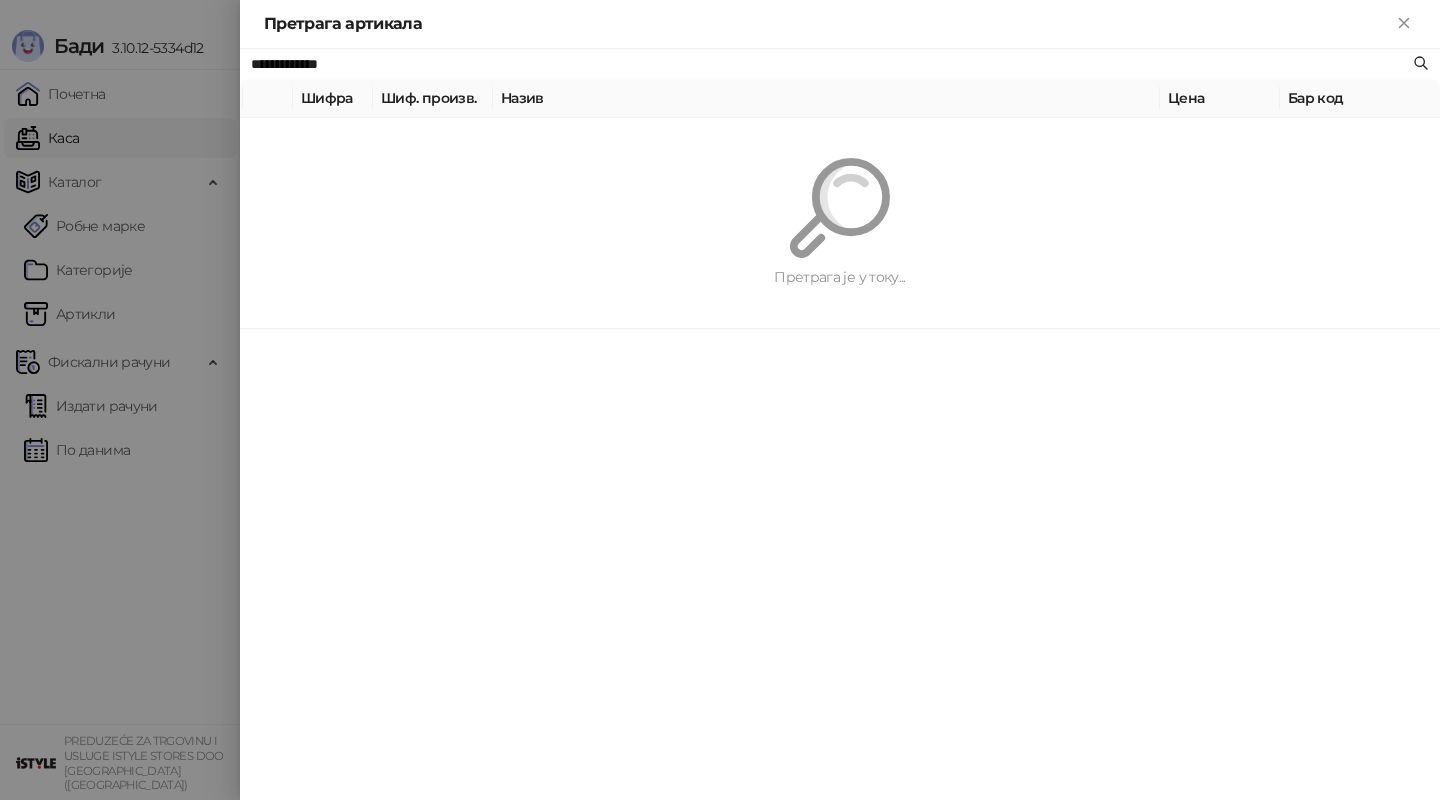 paste on "**********" 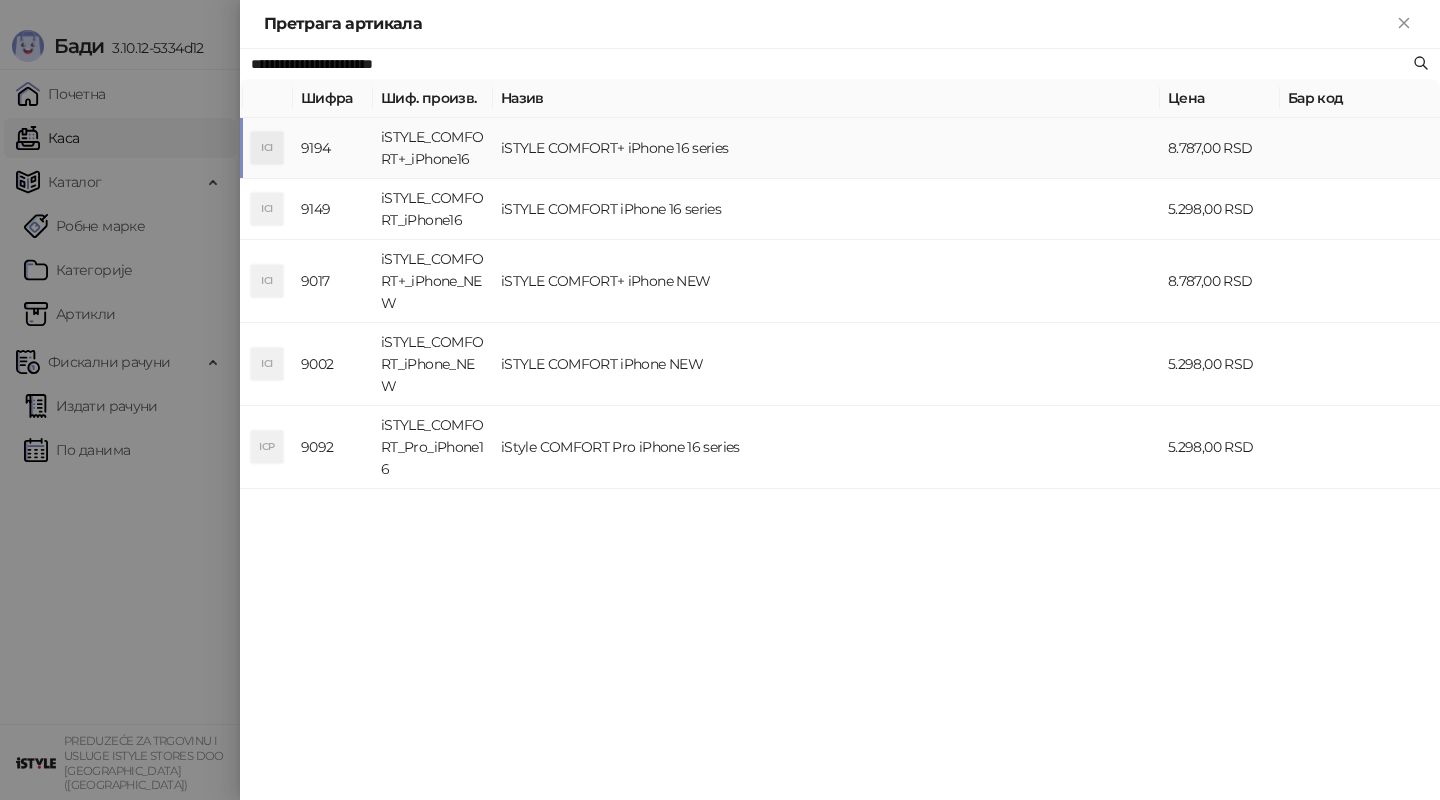 click on "iSTYLE COMFORT+ iPhone 16 series" at bounding box center [826, 148] 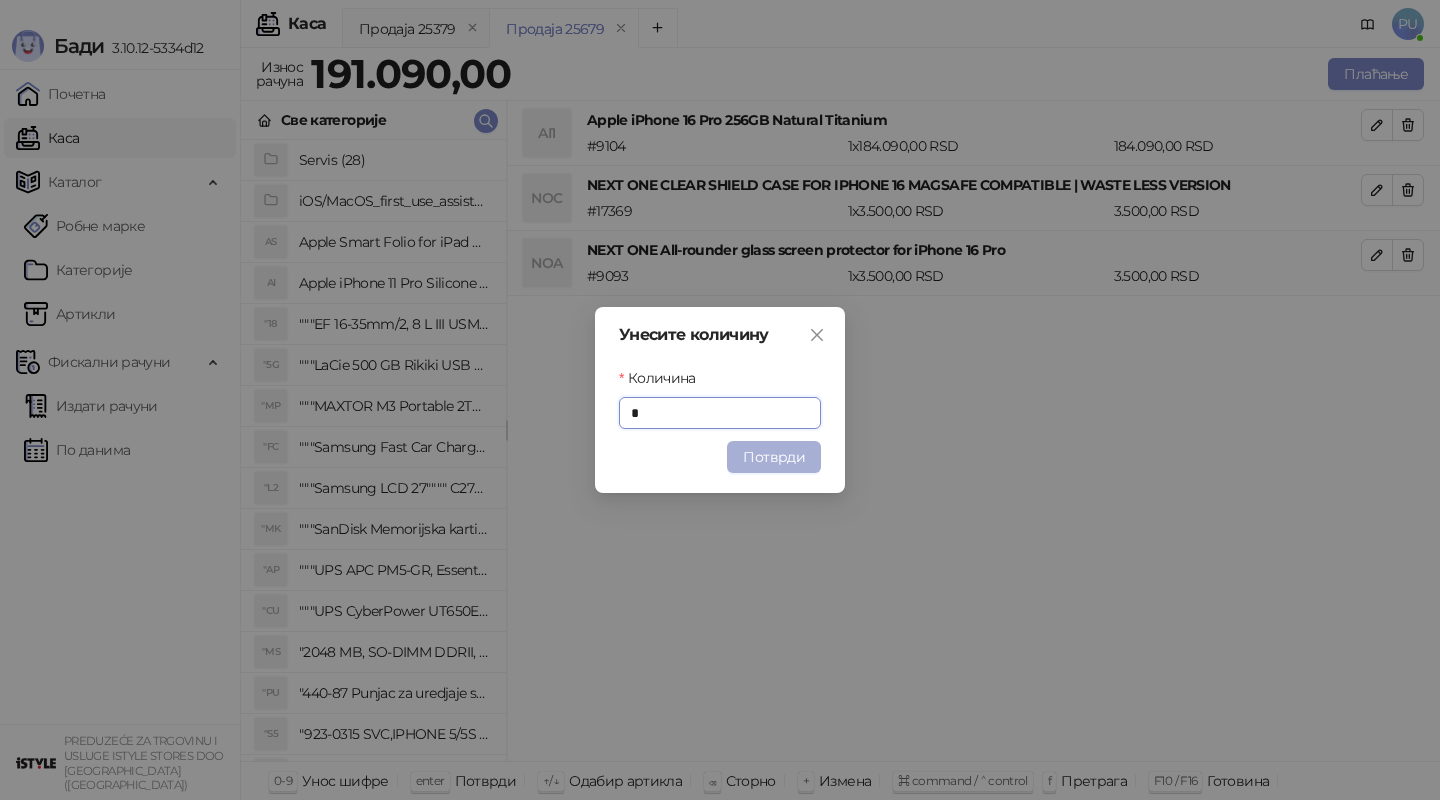 click on "Потврди" at bounding box center [774, 457] 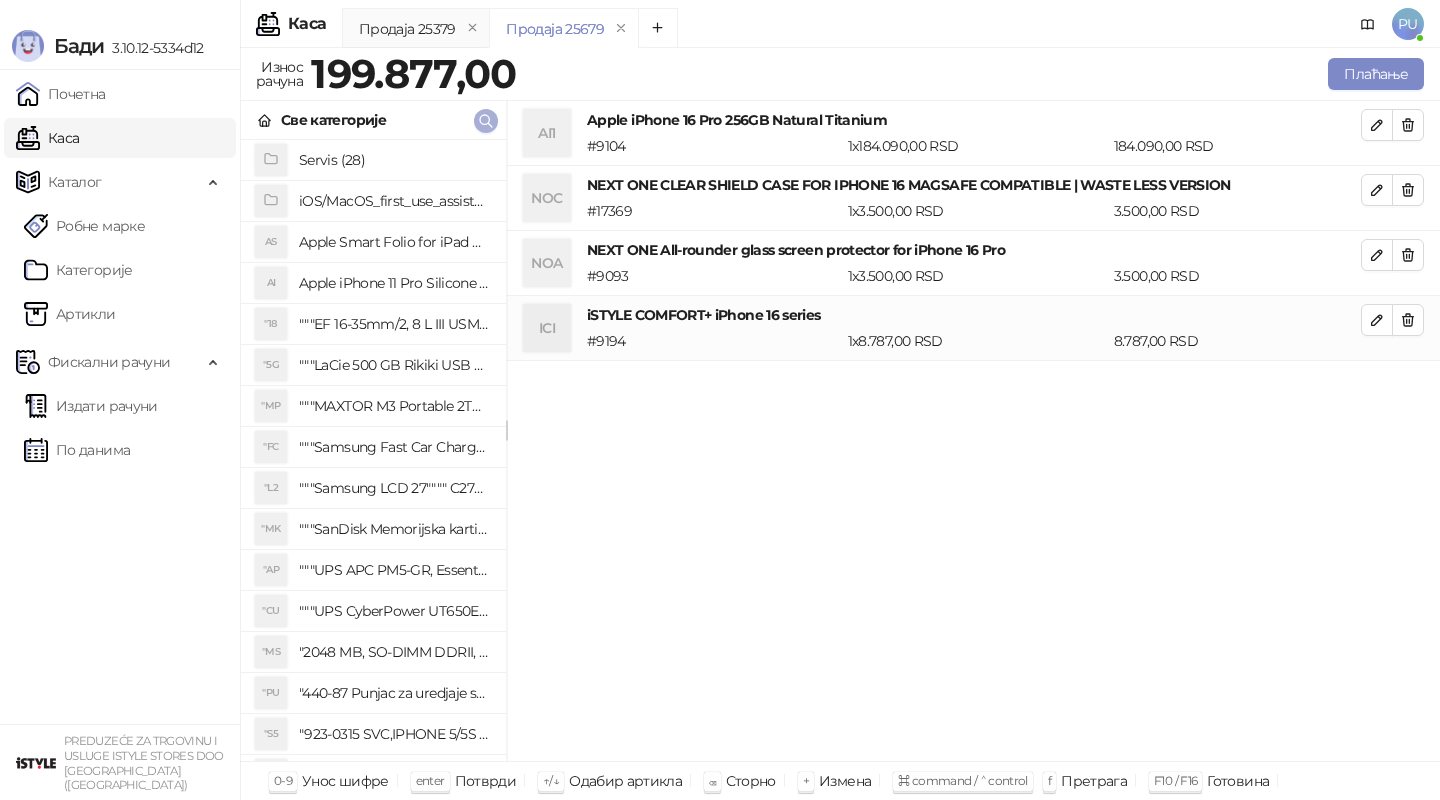 click 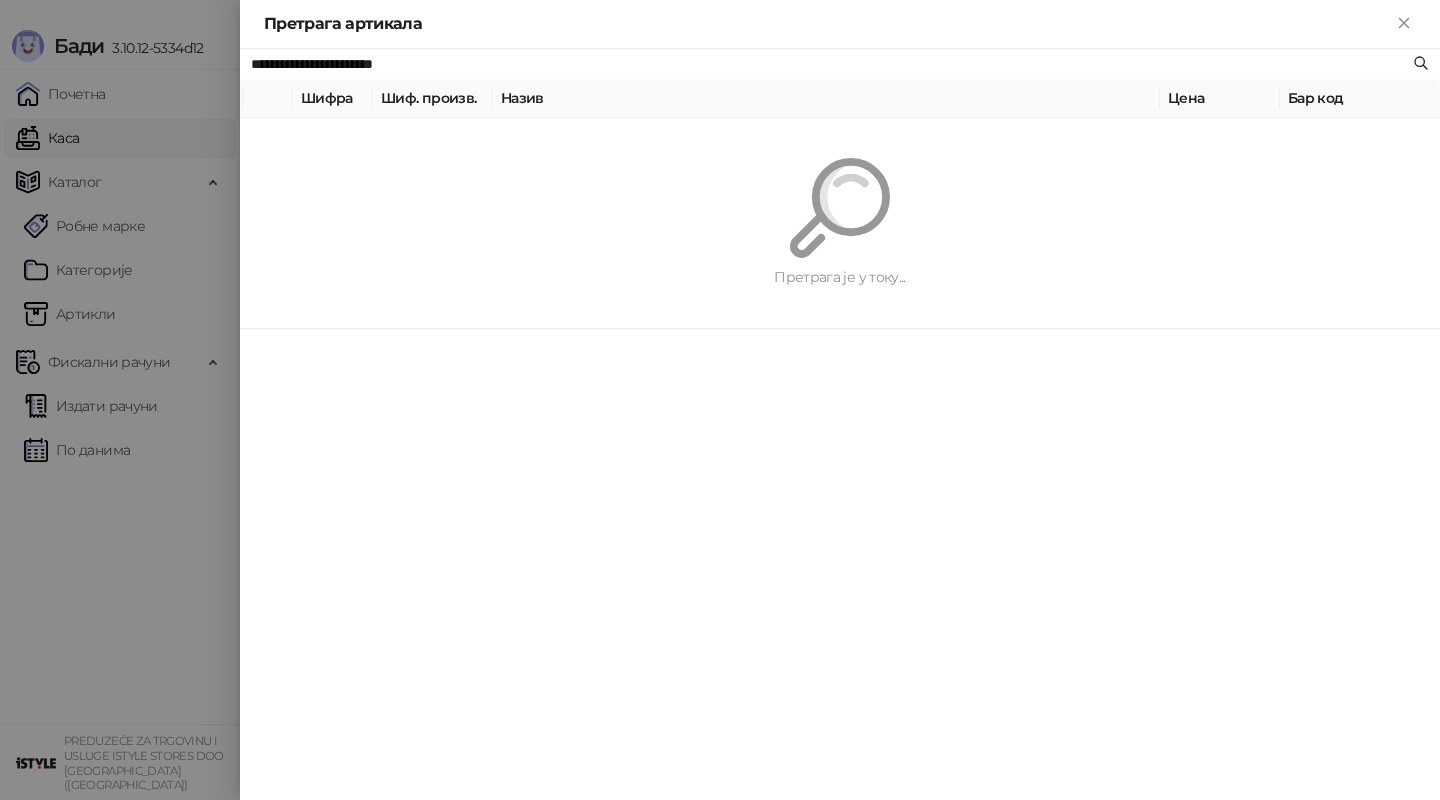 paste 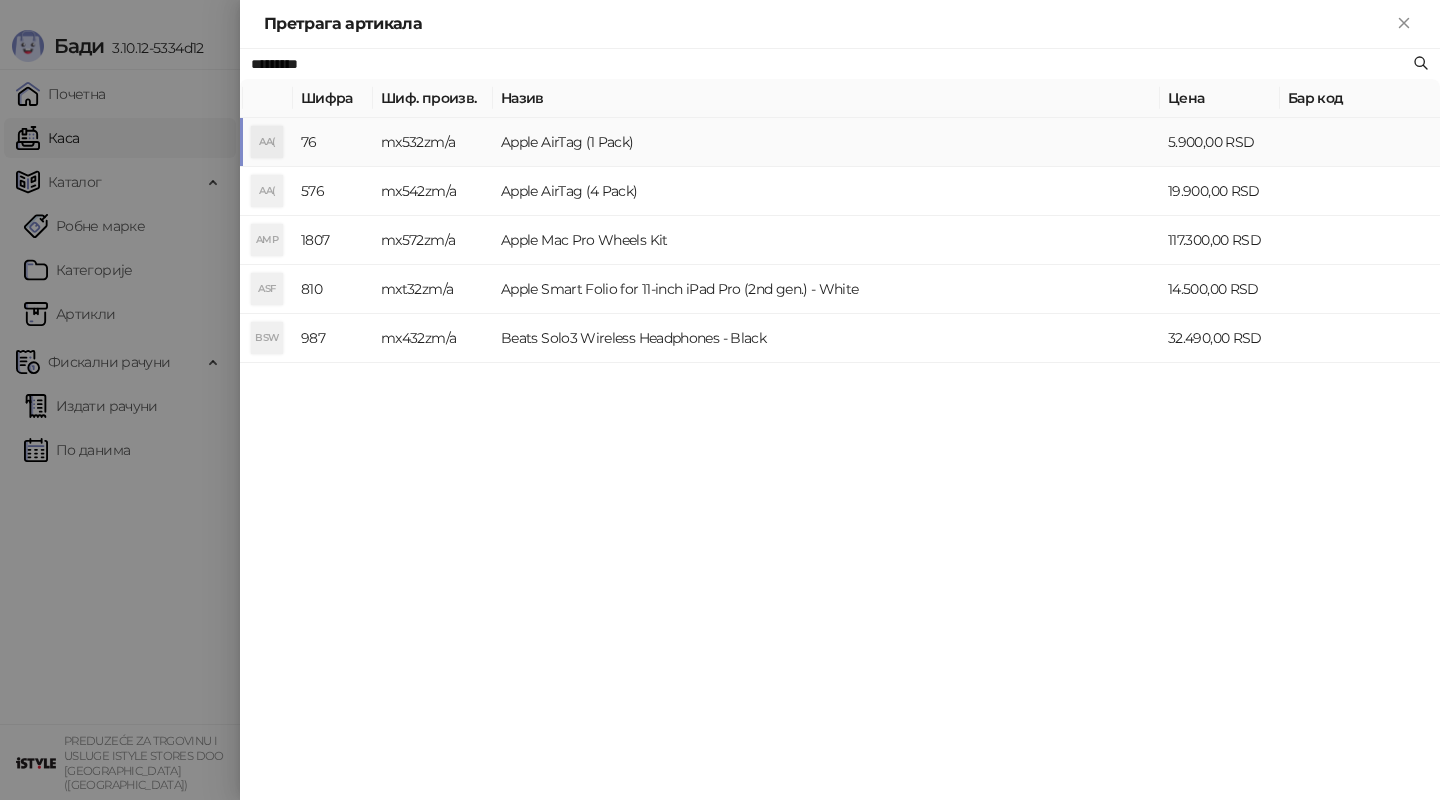 click on "Apple AirTag (1 Pack)" at bounding box center (826, 142) 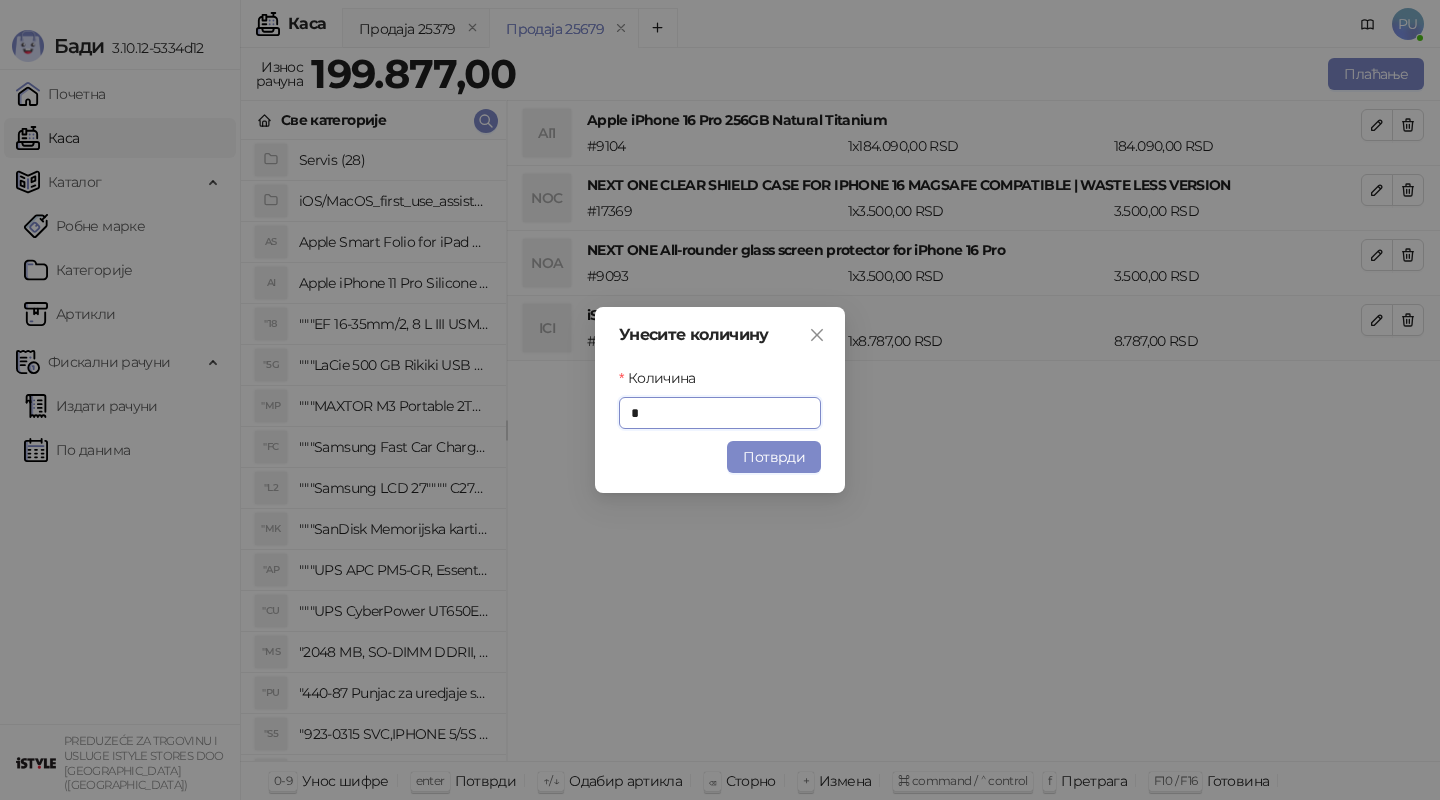 click on "Потврди" at bounding box center [774, 457] 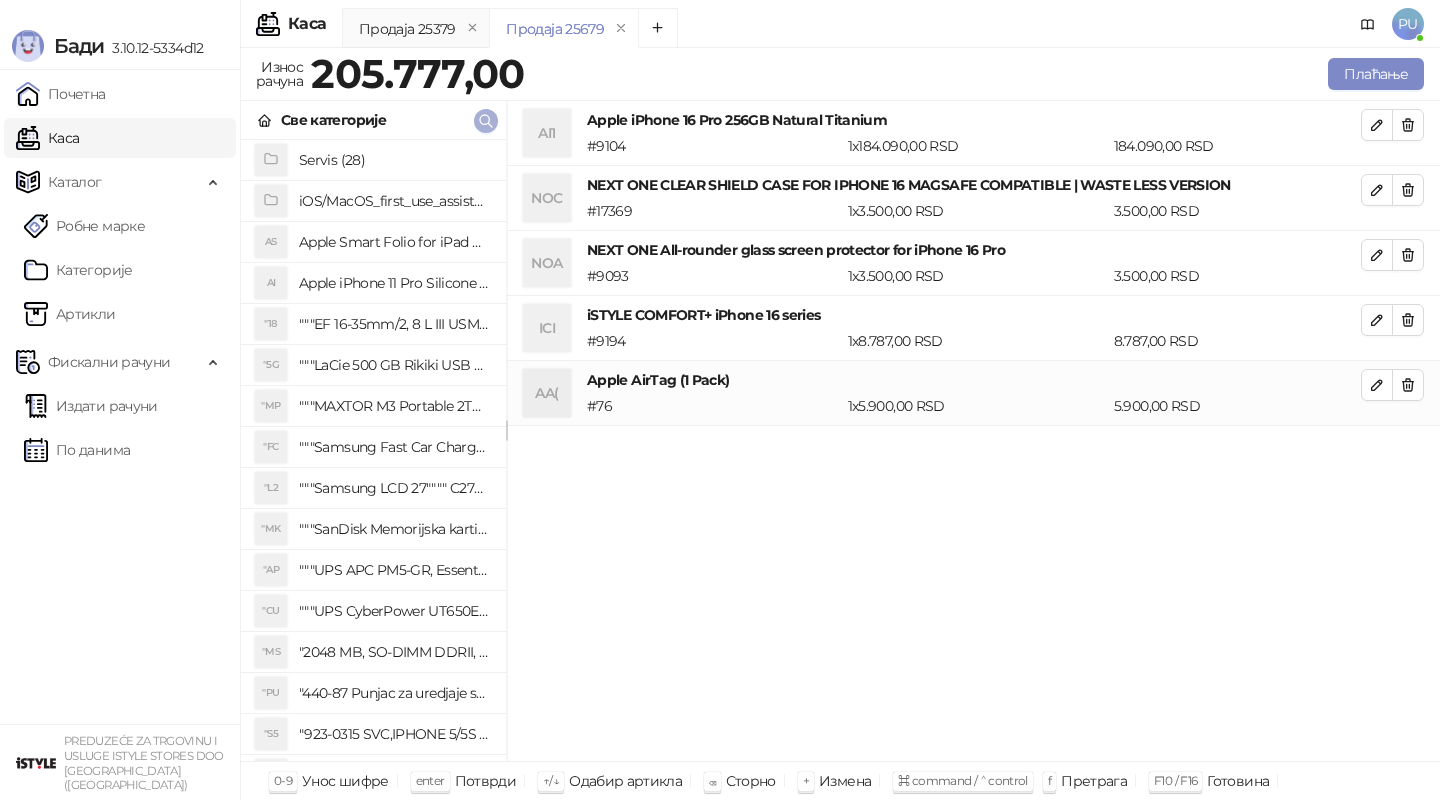 click 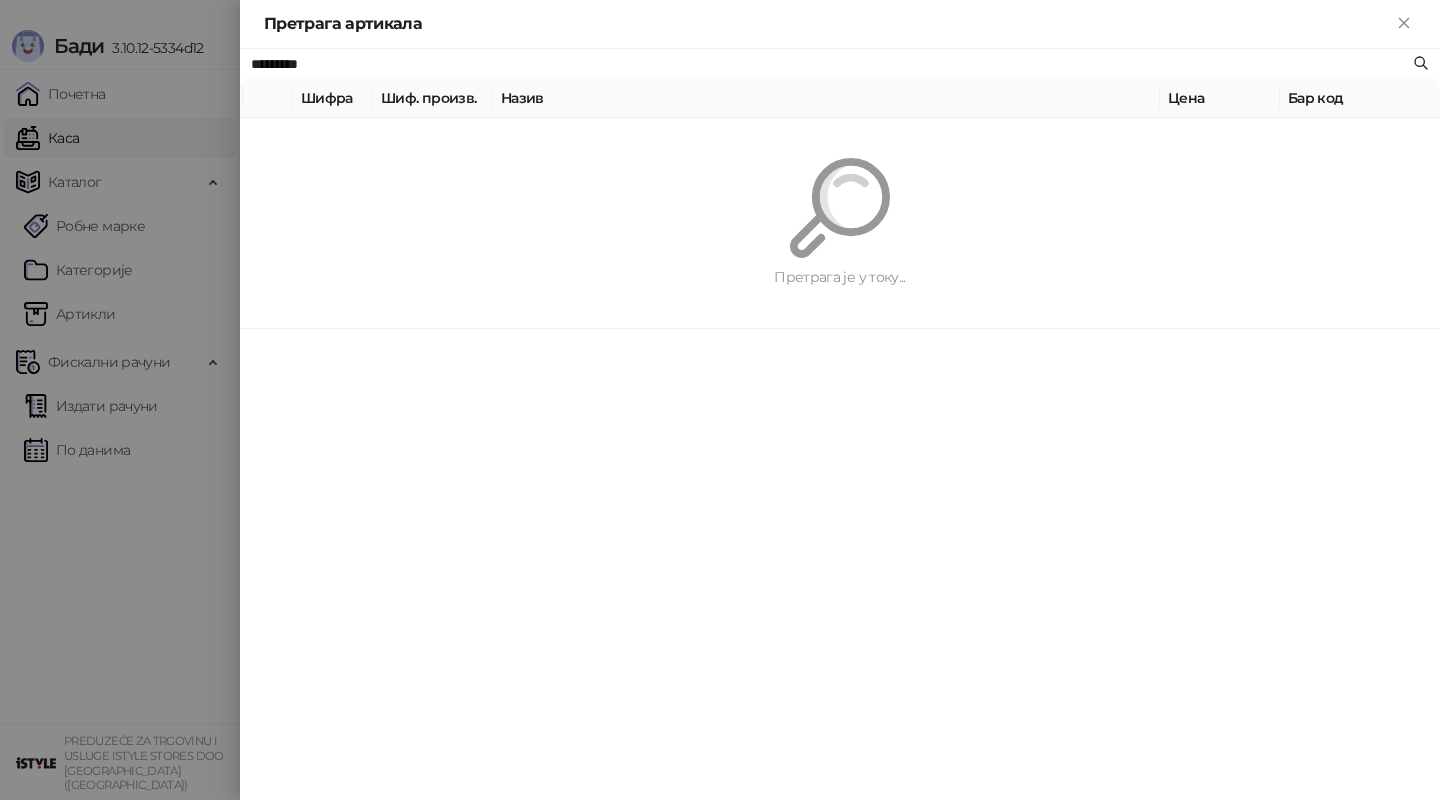 paste on "**" 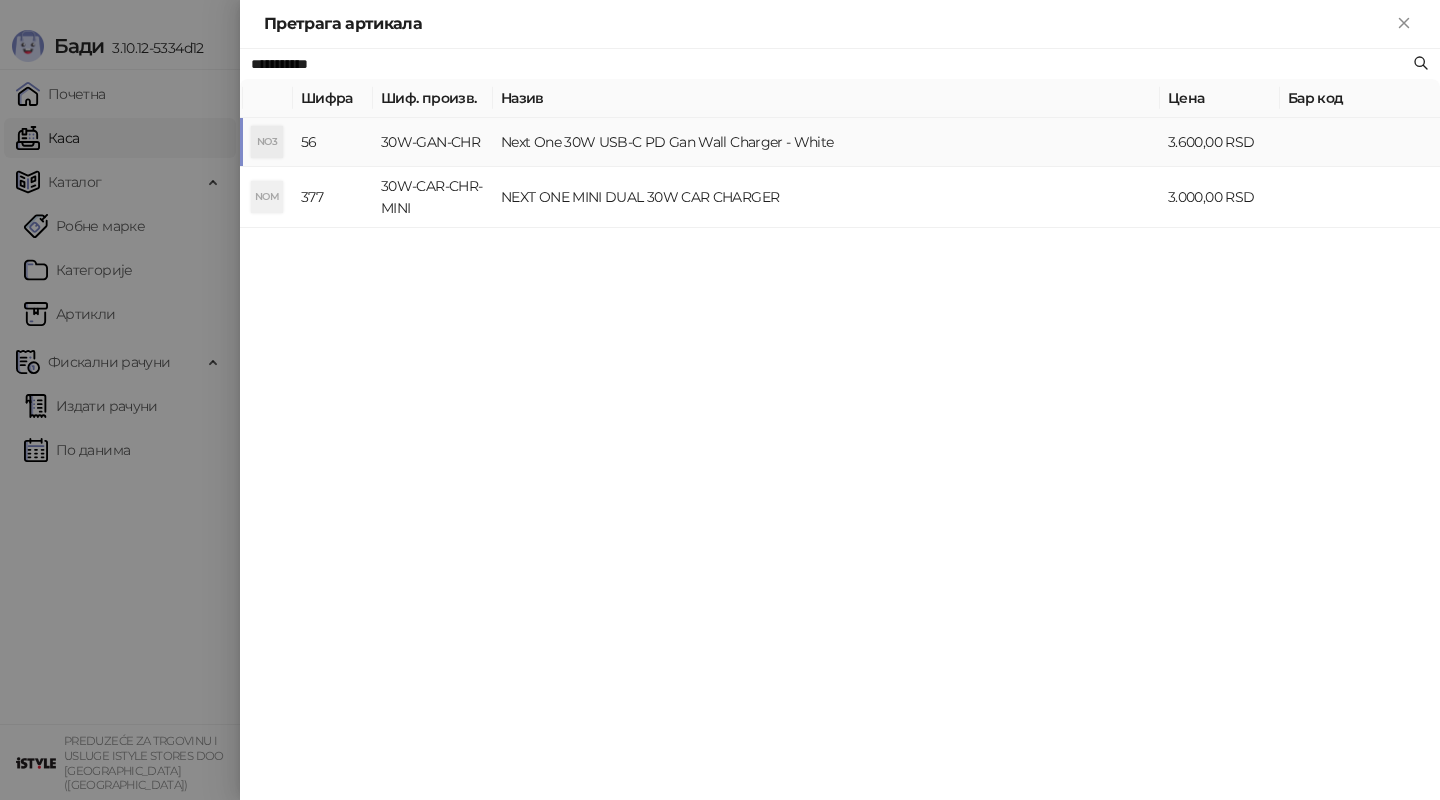 click on "Next One 30W USB-C PD Gan Wall Charger - White" at bounding box center (826, 142) 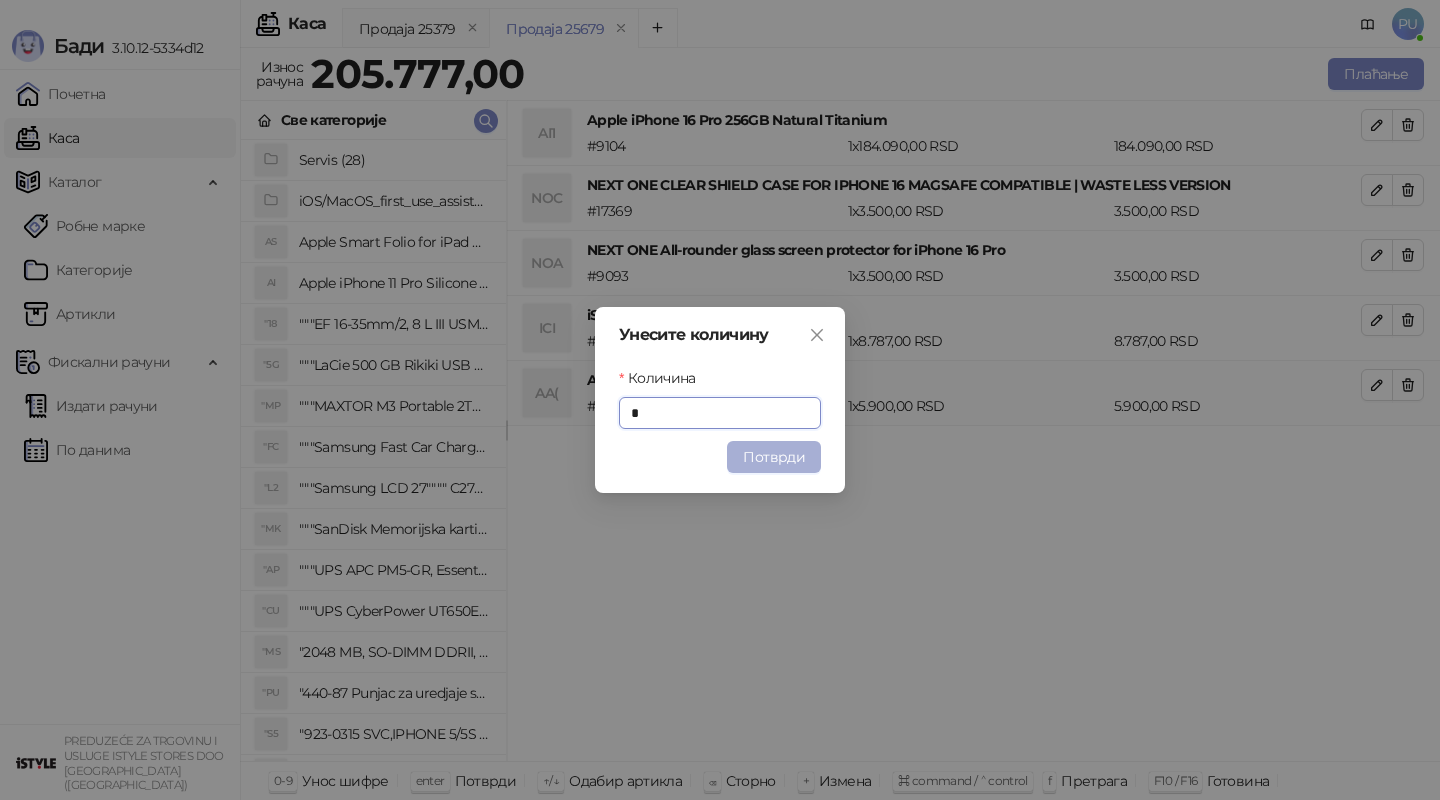 click on "Потврди" at bounding box center (774, 457) 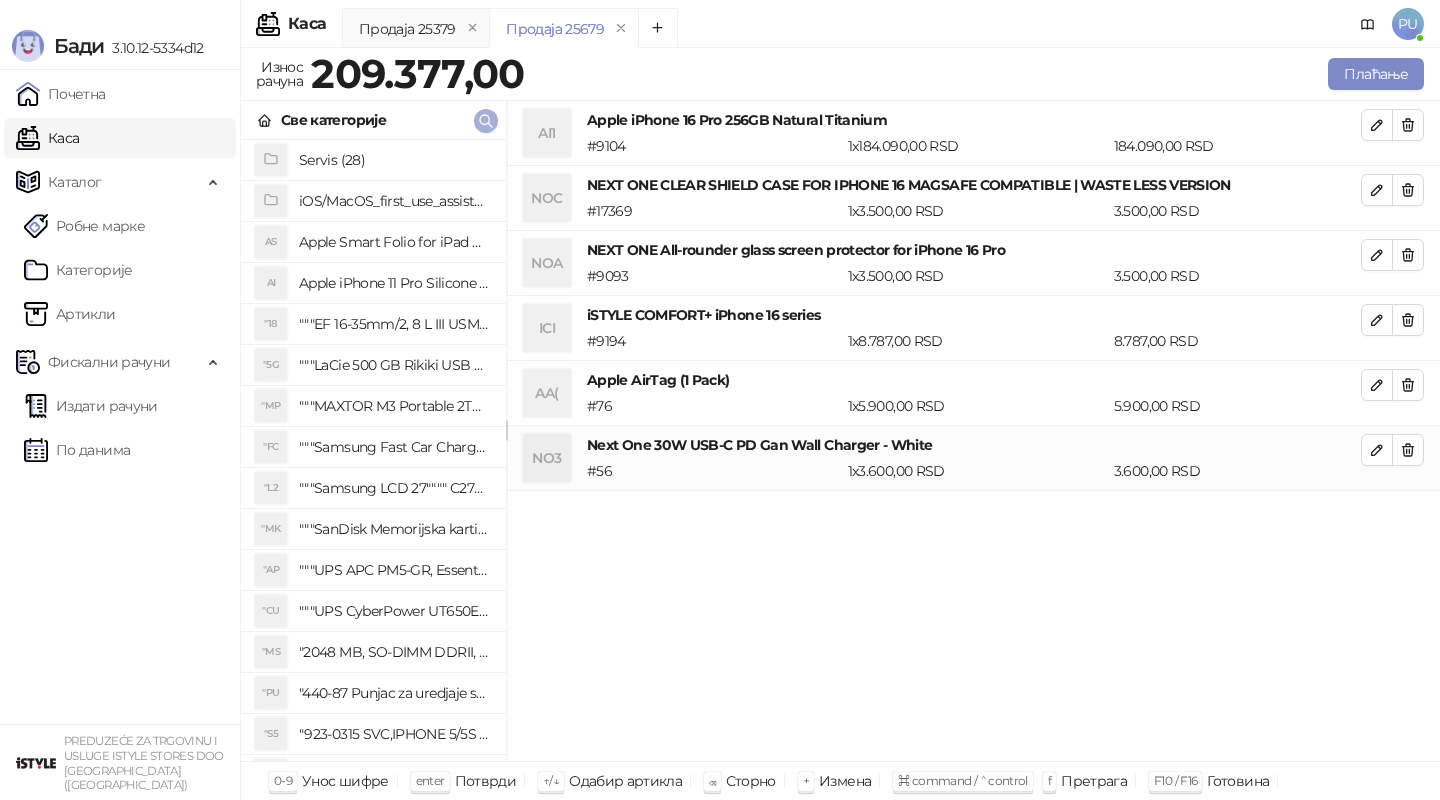 click 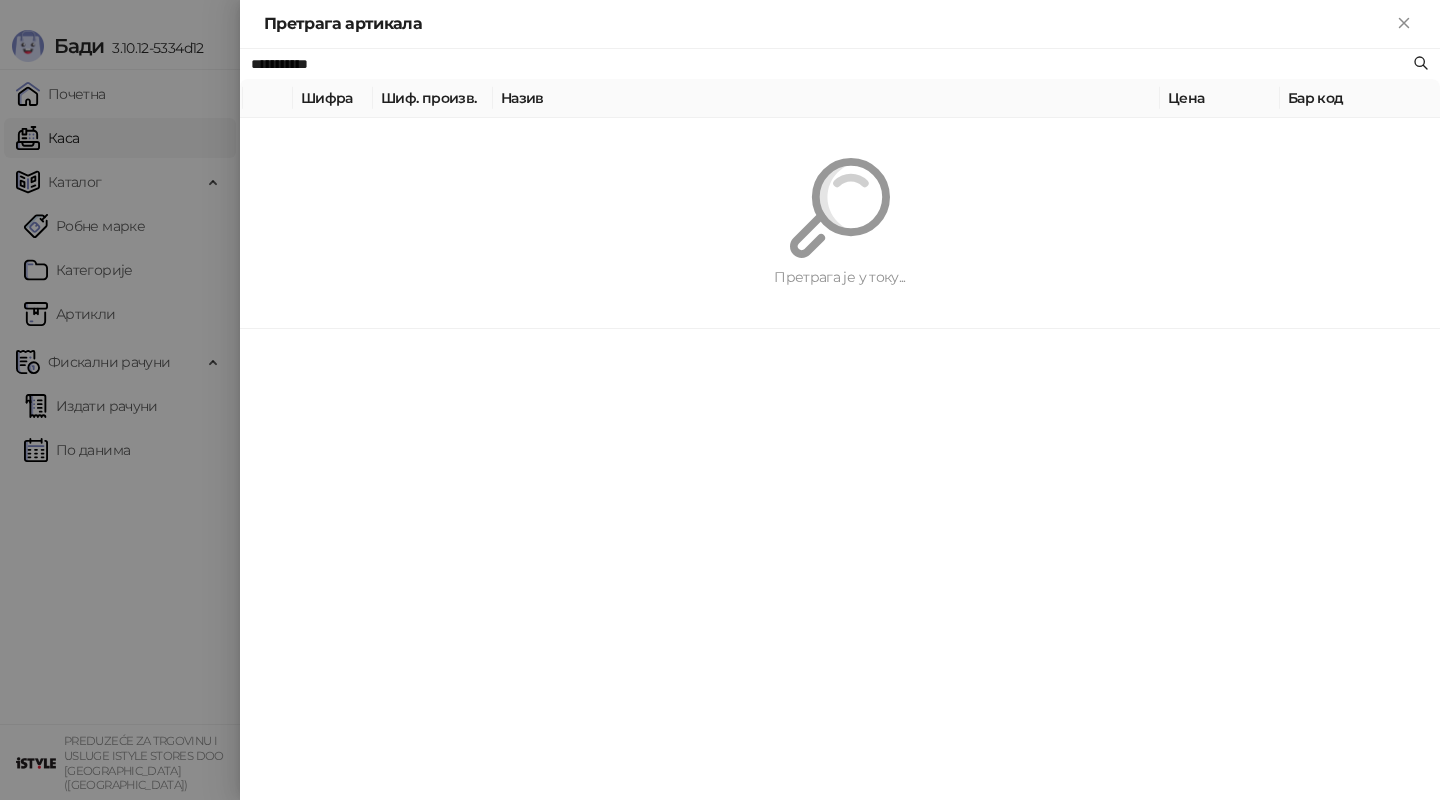 paste 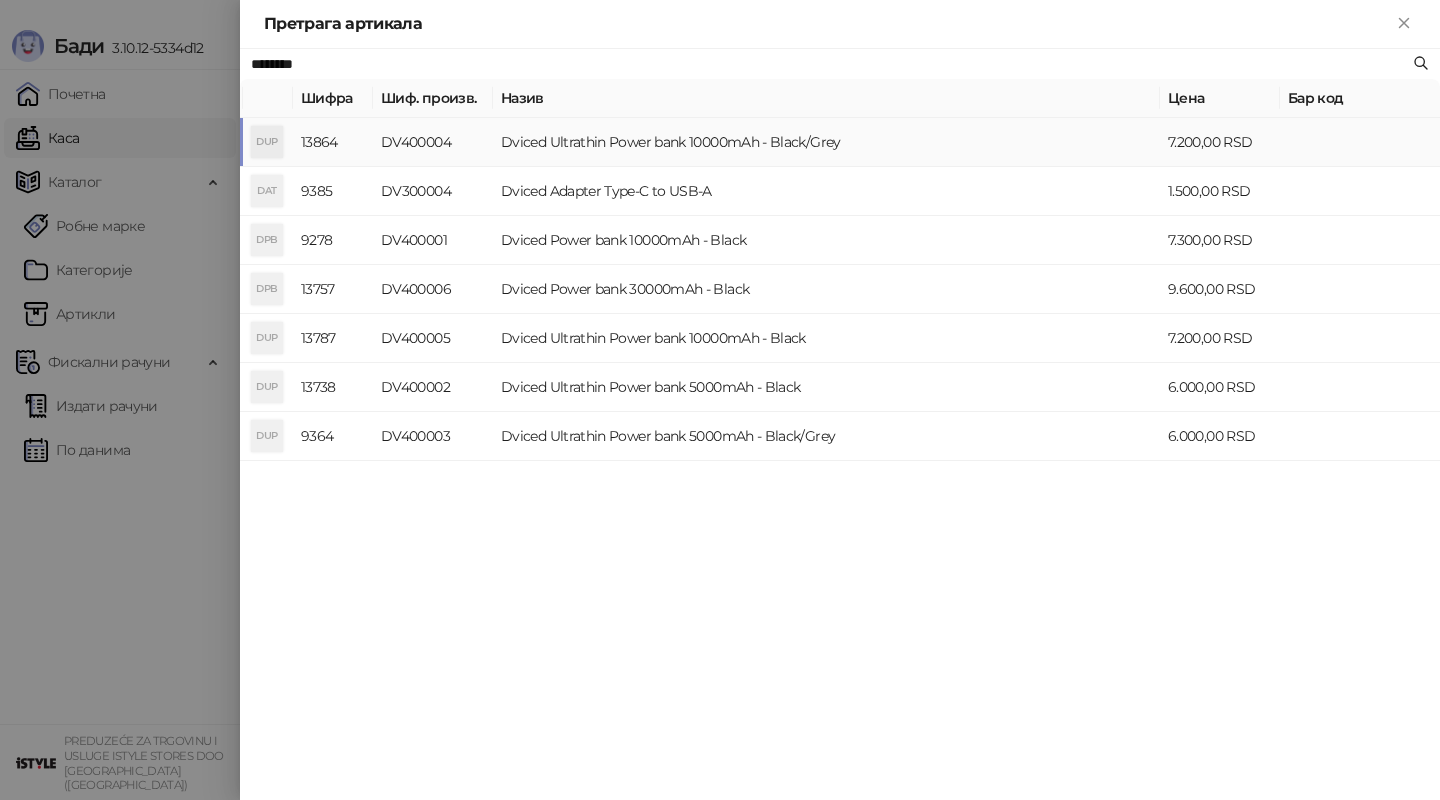 click on "Dviced Ultrathin Power bank 10000mAh - Black/Grey" at bounding box center (826, 142) 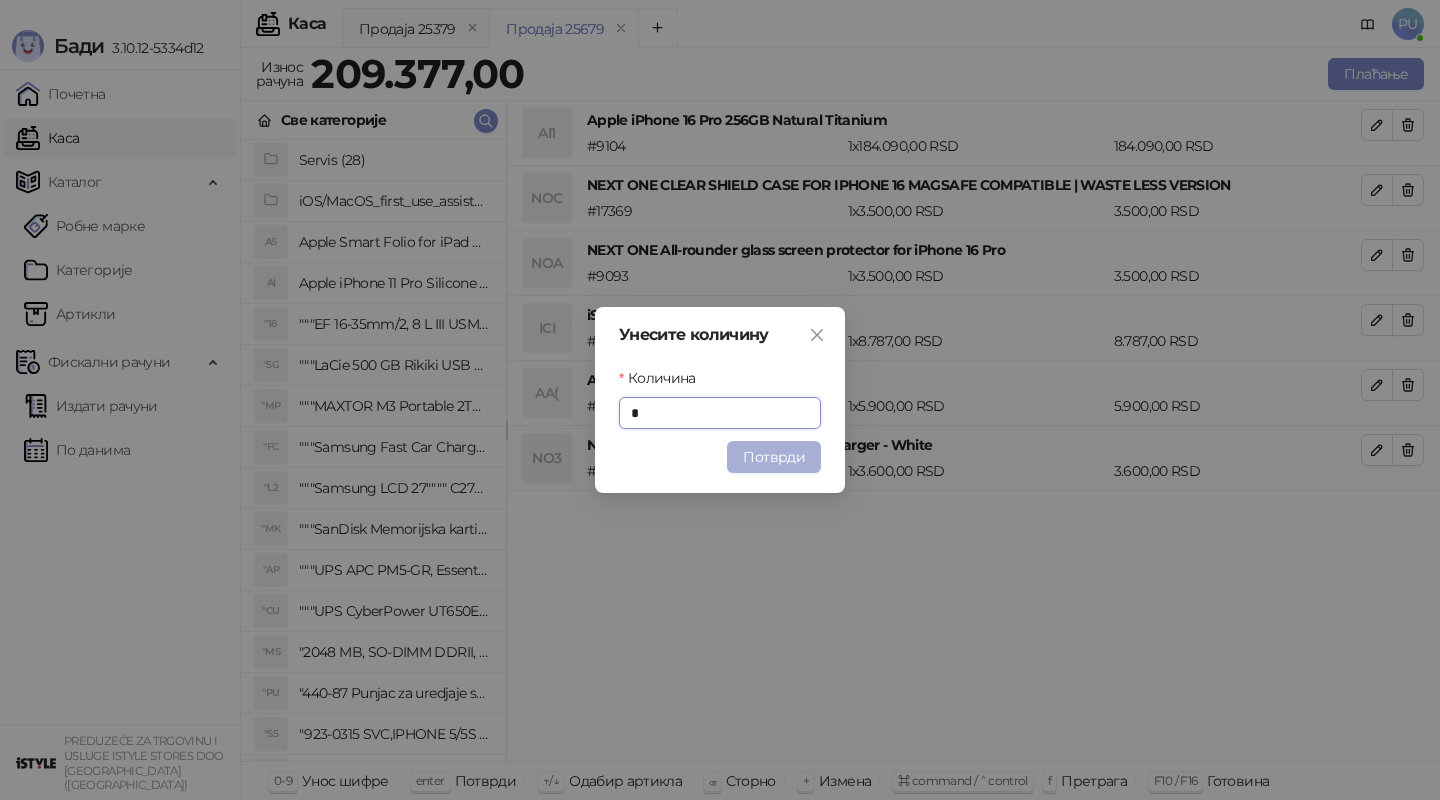 click on "Потврди" at bounding box center [774, 457] 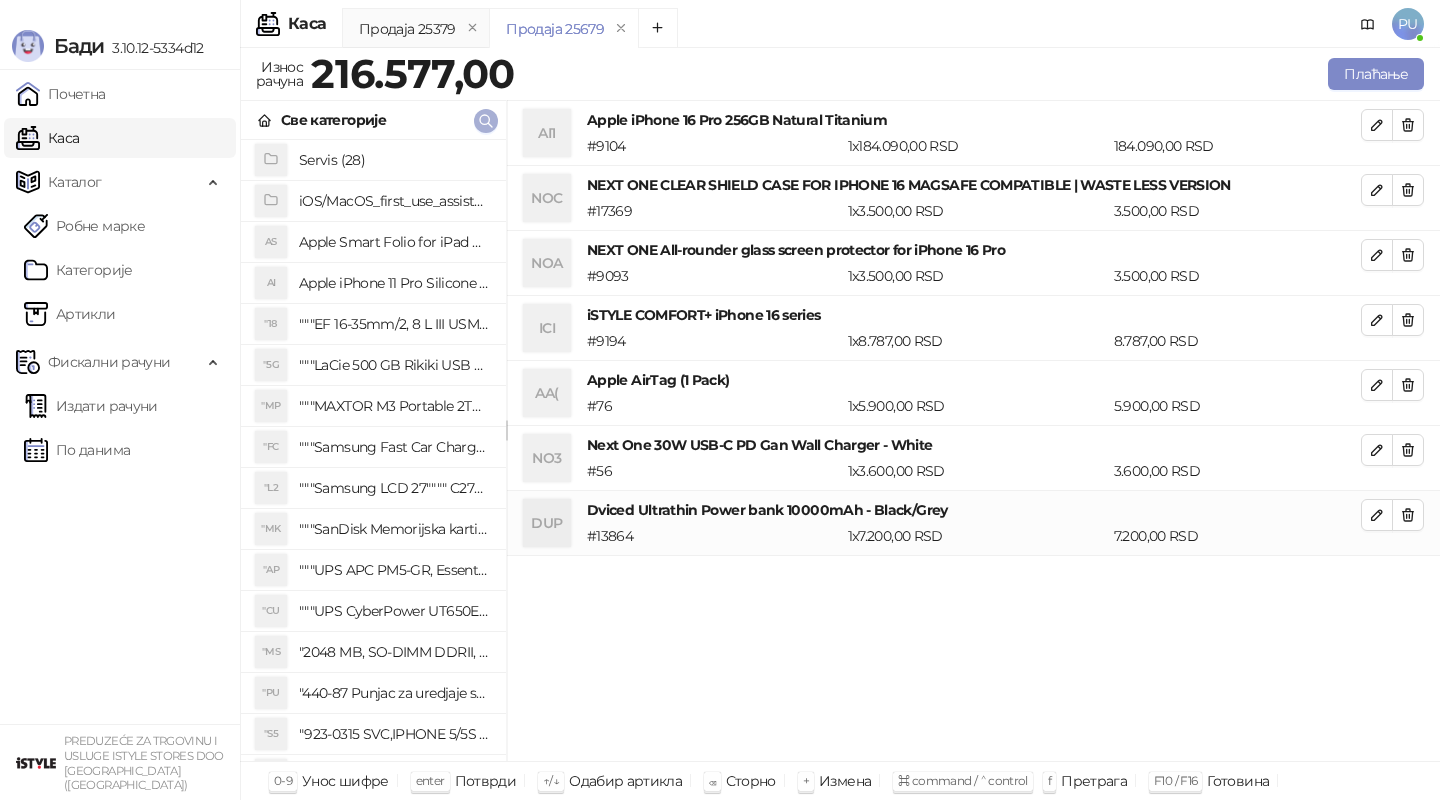 click 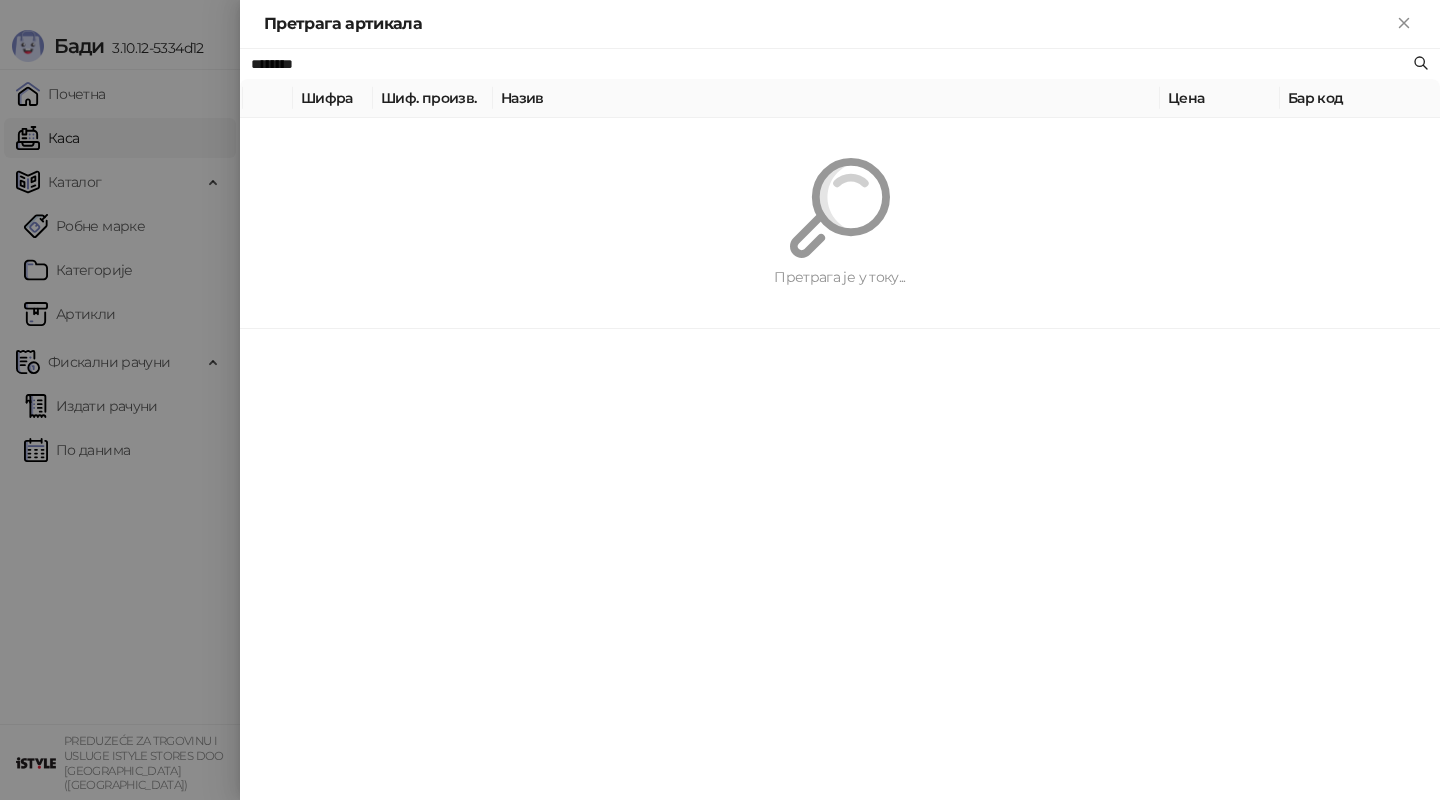 paste on "**********" 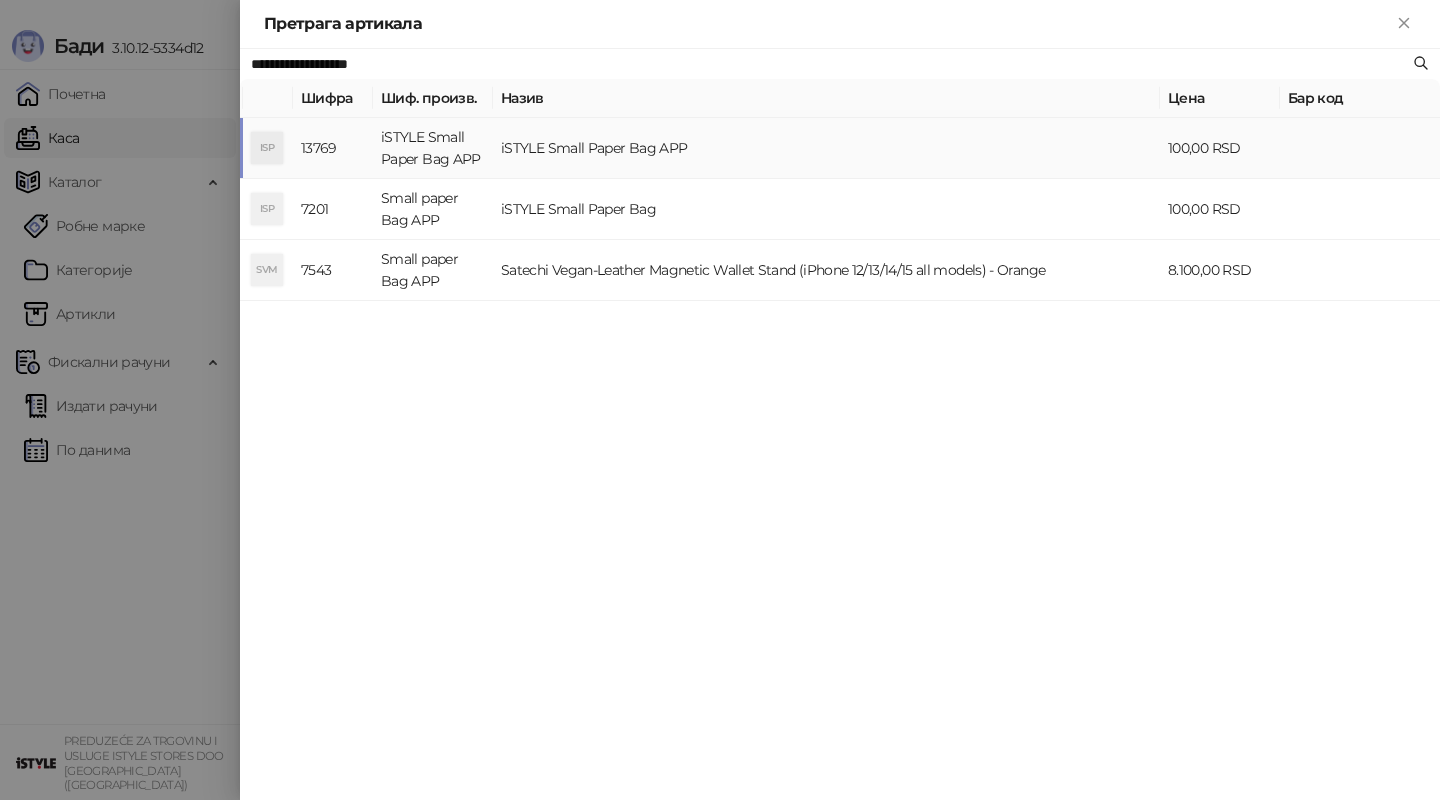 type on "**********" 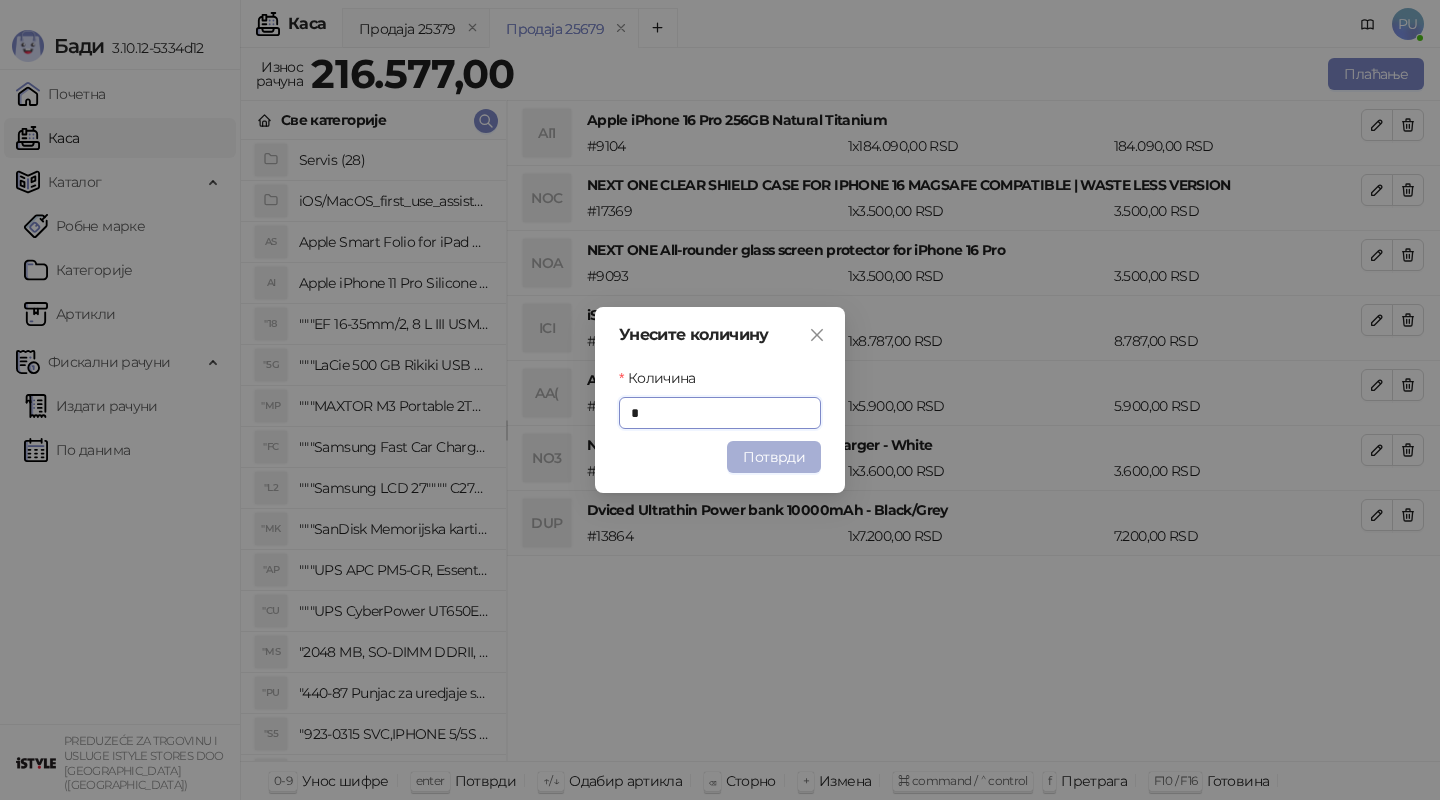 click on "Потврди" at bounding box center [774, 457] 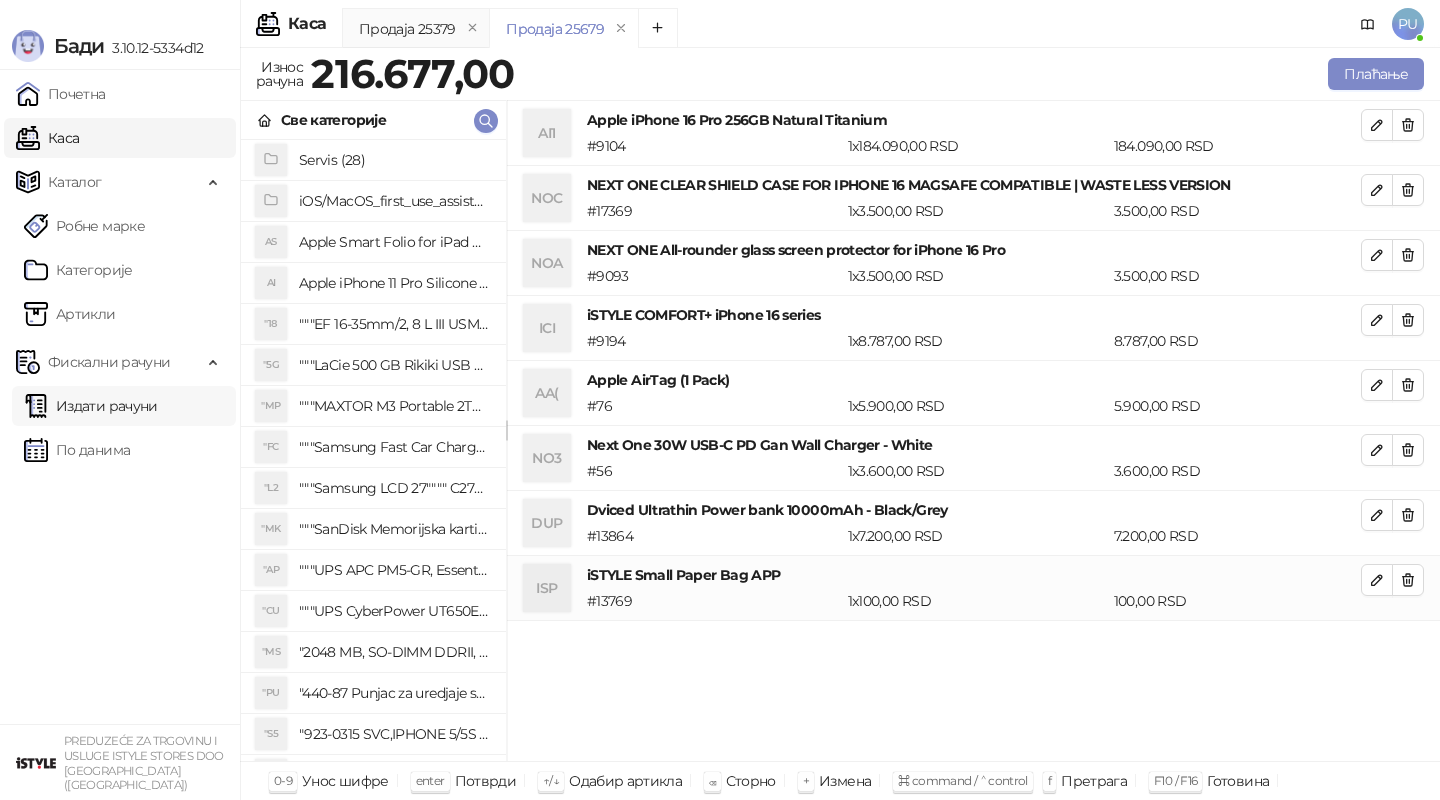 click on "Издати рачуни" at bounding box center [91, 406] 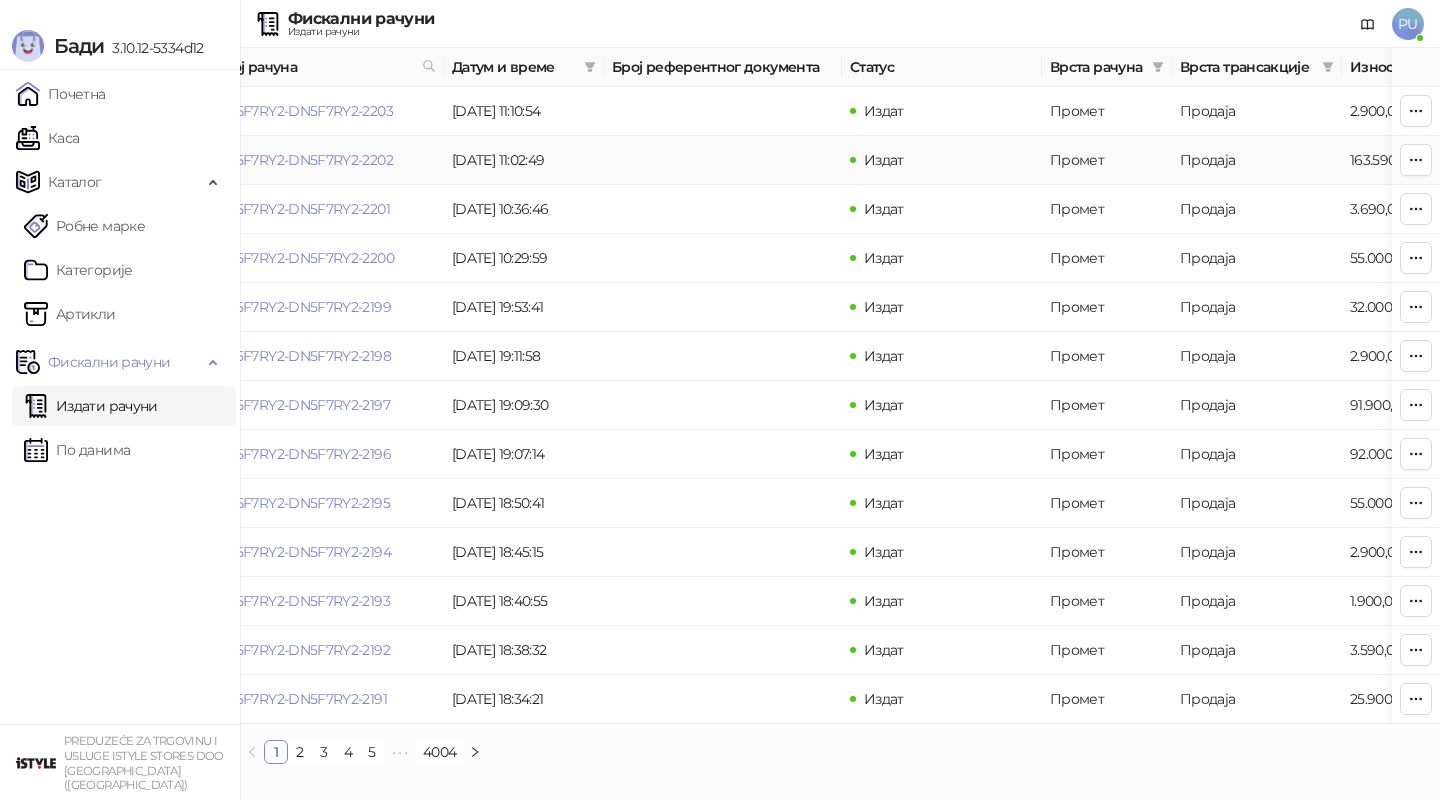 scroll, scrollTop: 0, scrollLeft: 0, axis: both 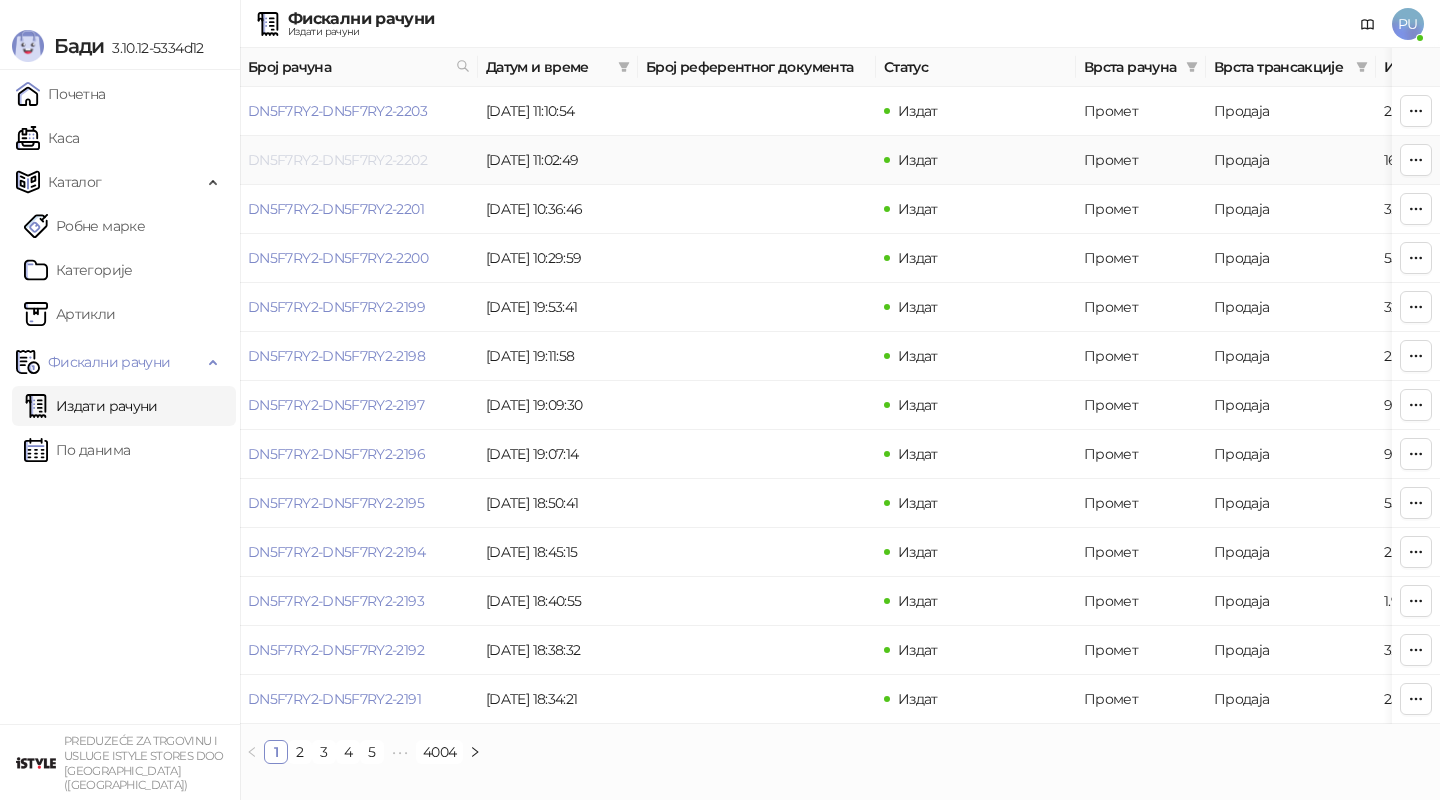 click on "DN5F7RY2-DN5F7RY2-2202" at bounding box center (337, 160) 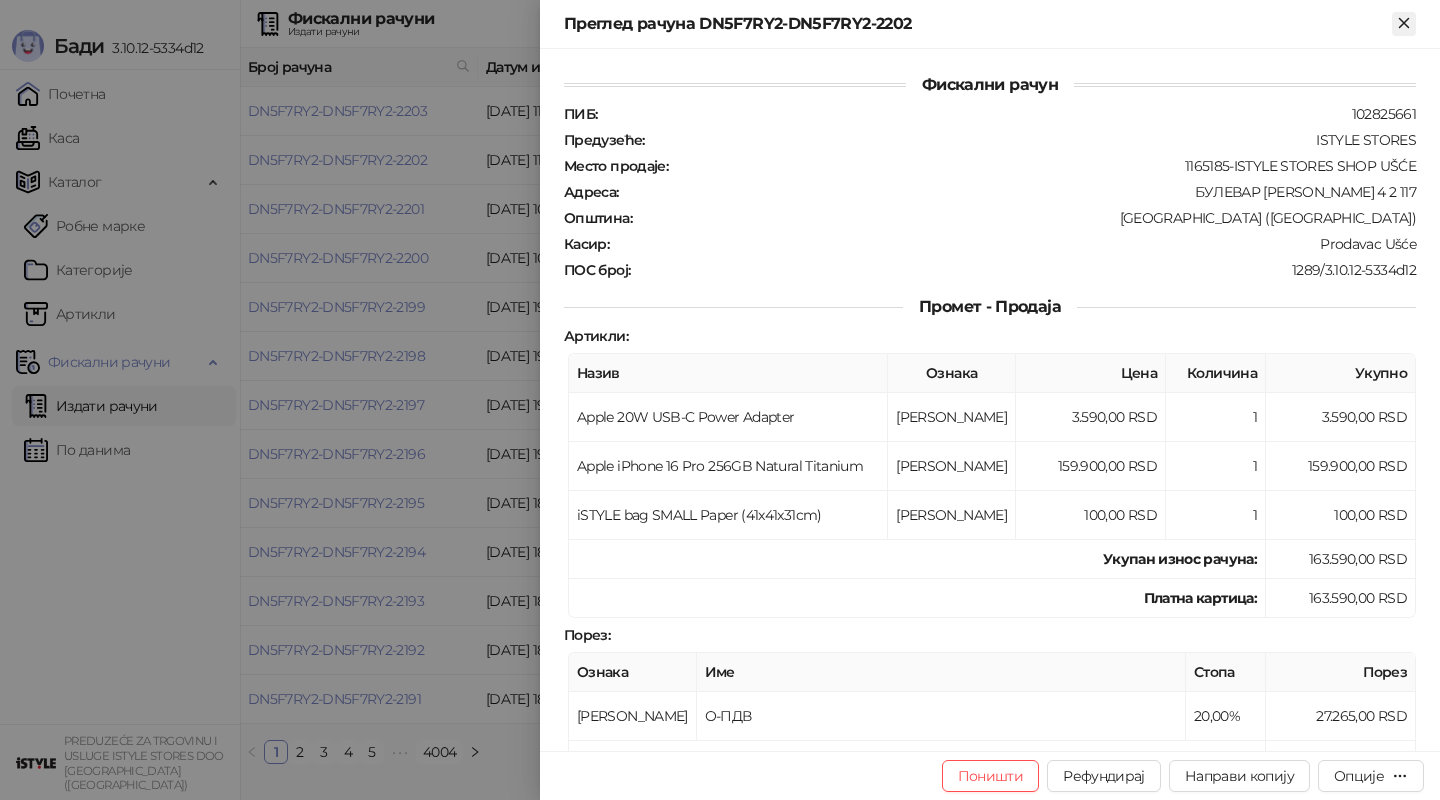 click 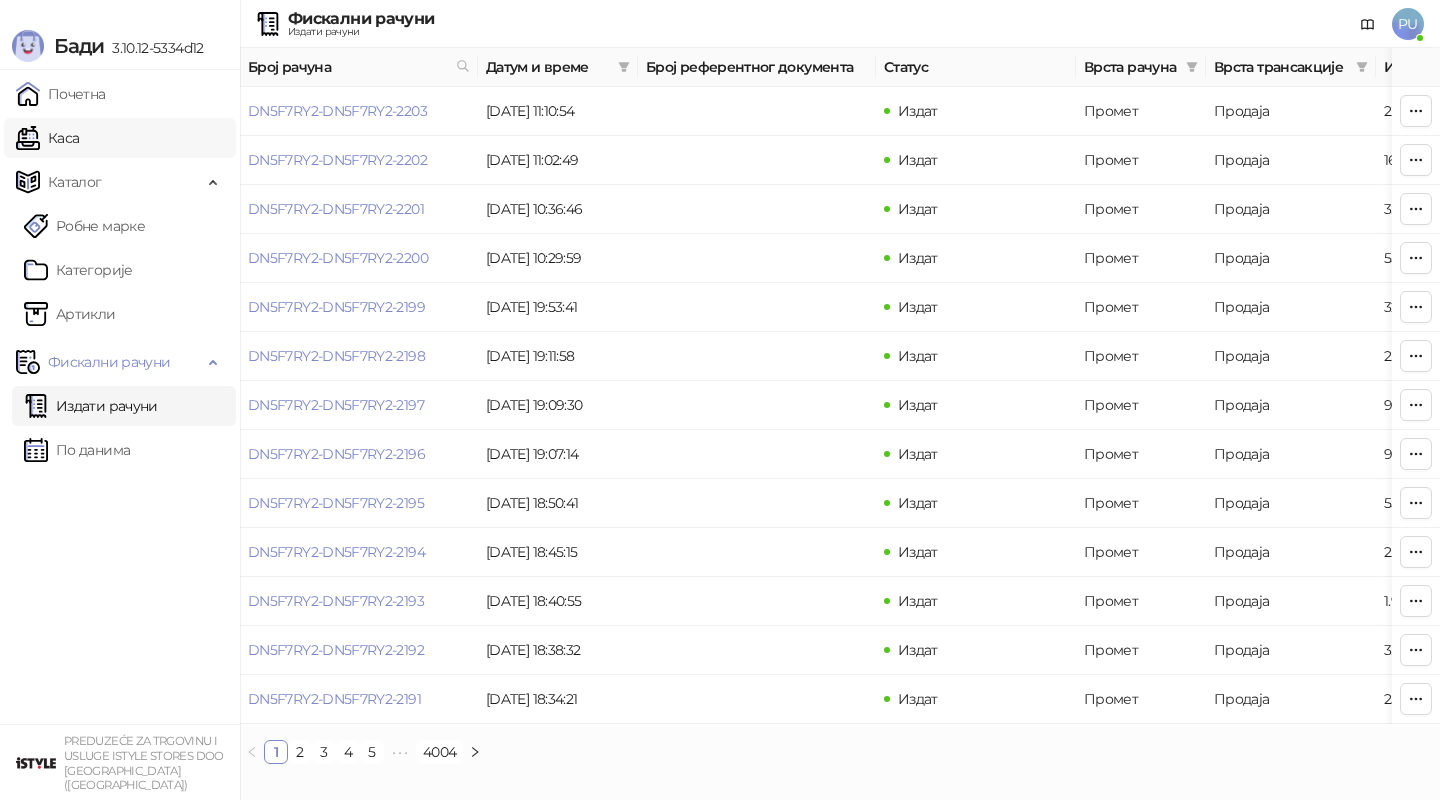 click on "Каса" at bounding box center [47, 138] 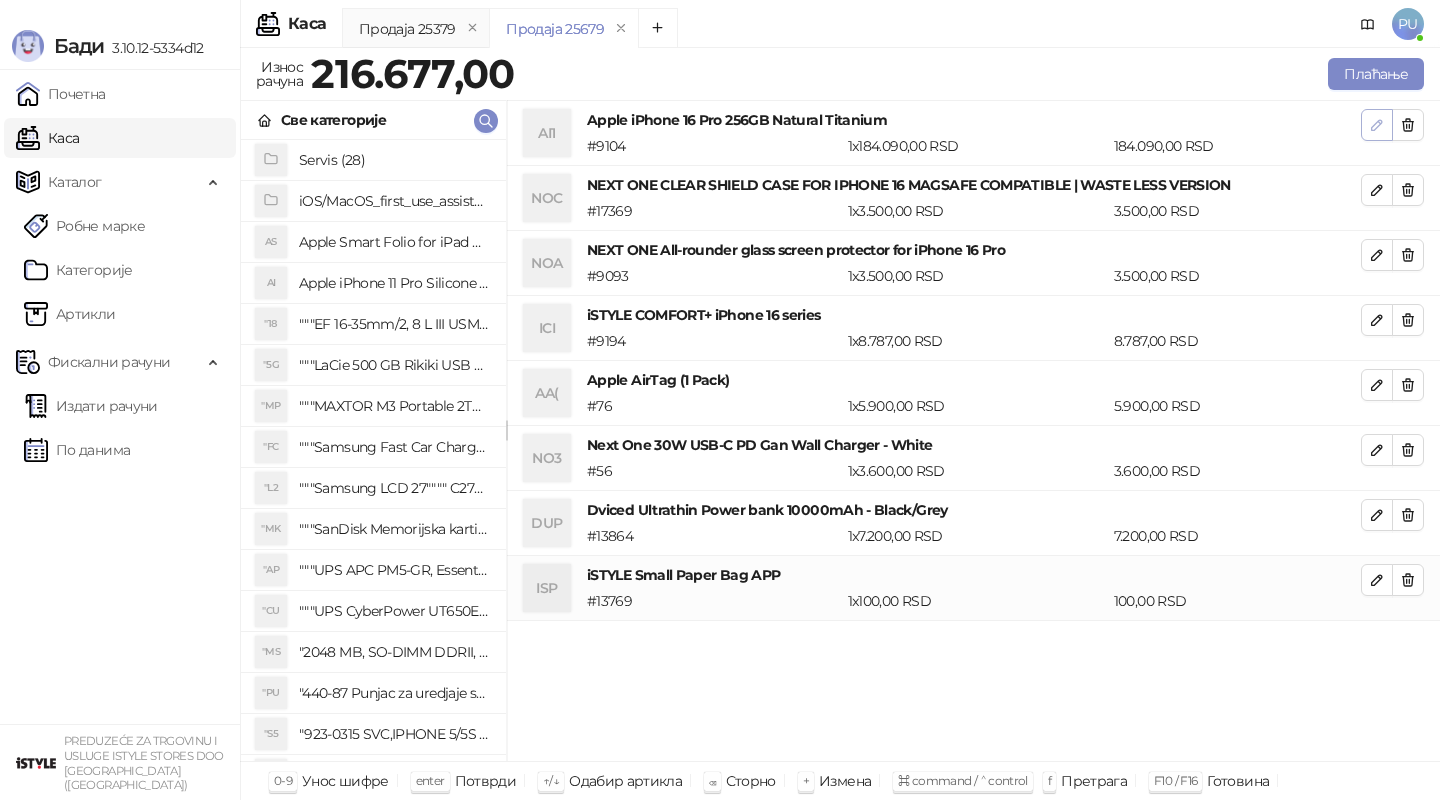 click 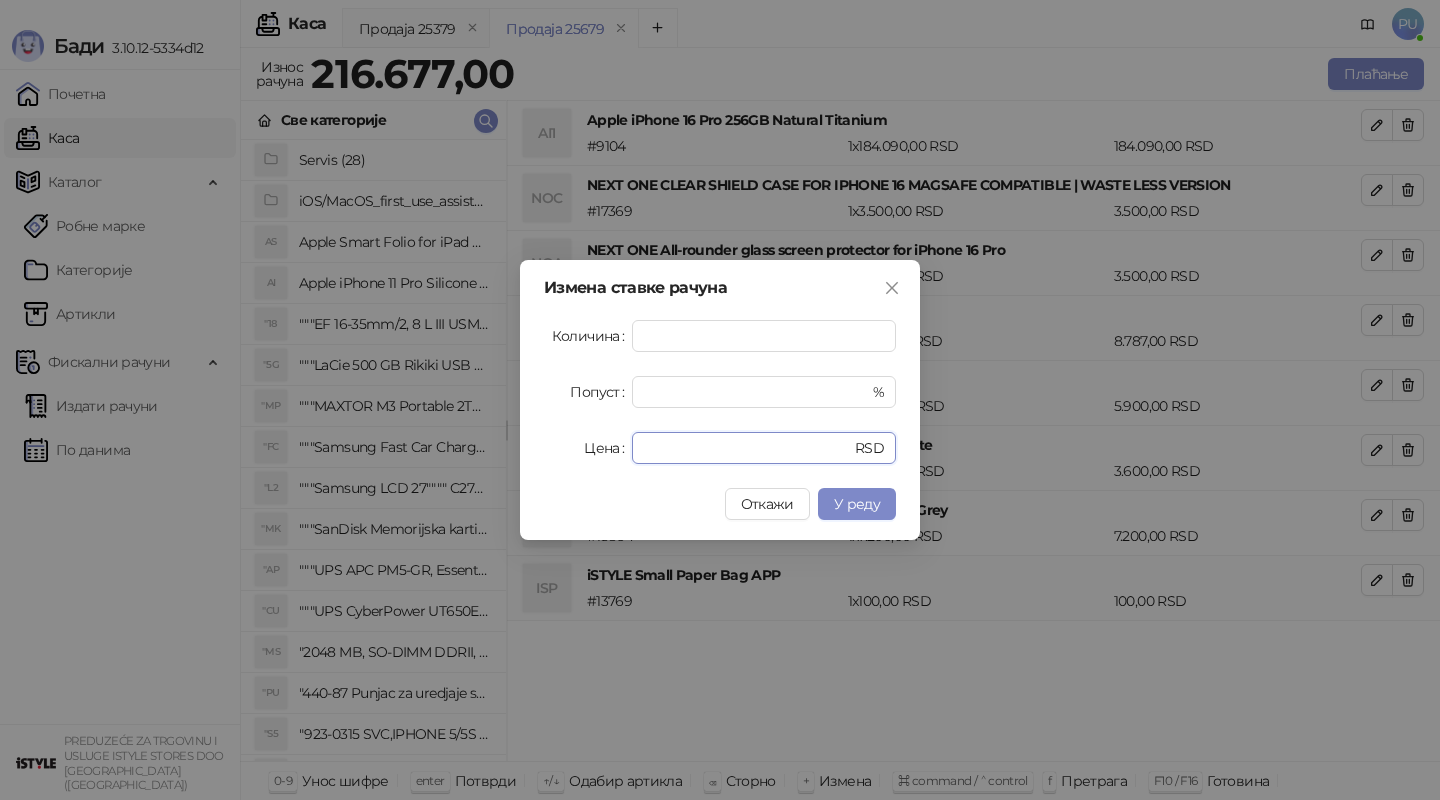 drag, startPoint x: 707, startPoint y: 448, endPoint x: 556, endPoint y: 445, distance: 151.0298 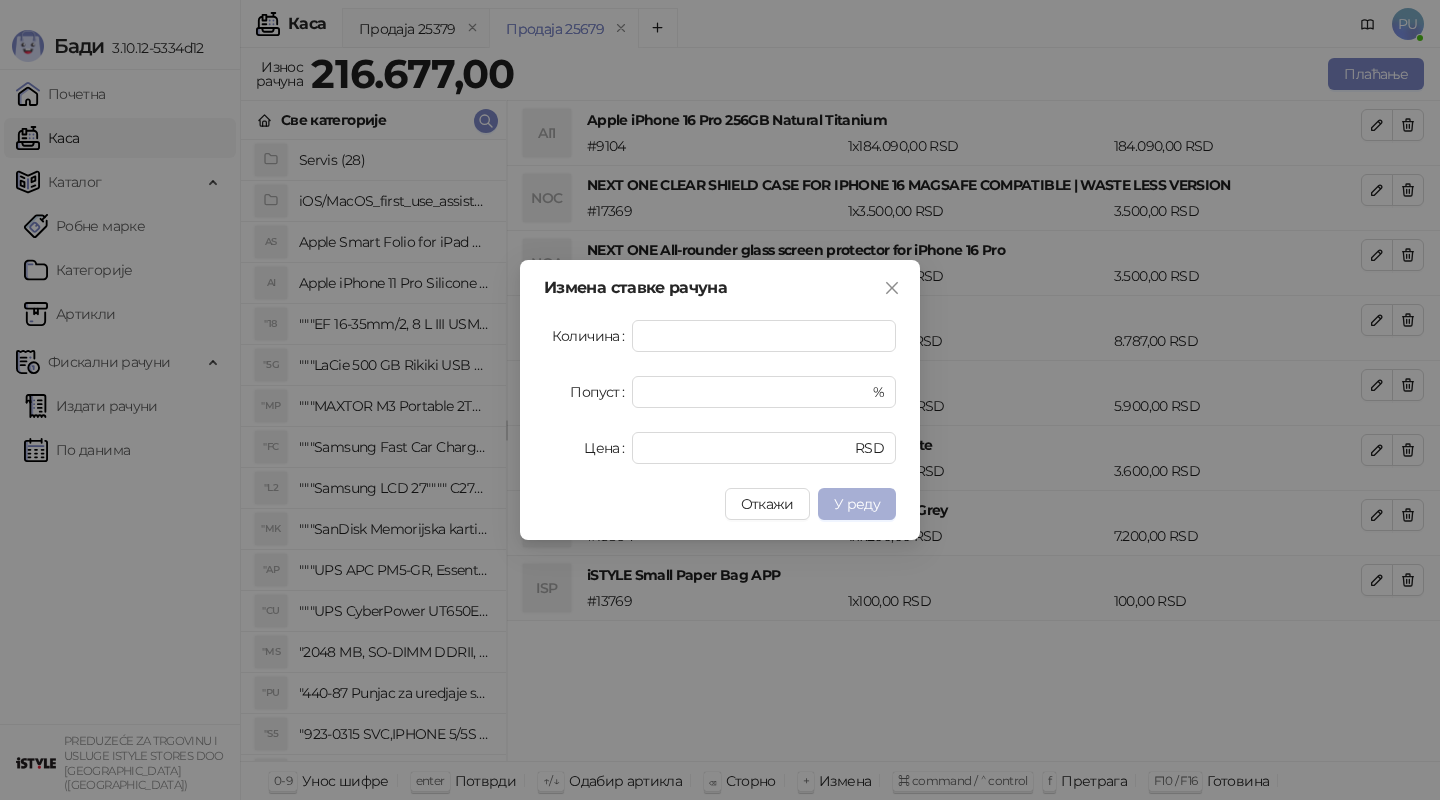 click on "У реду" at bounding box center (857, 504) 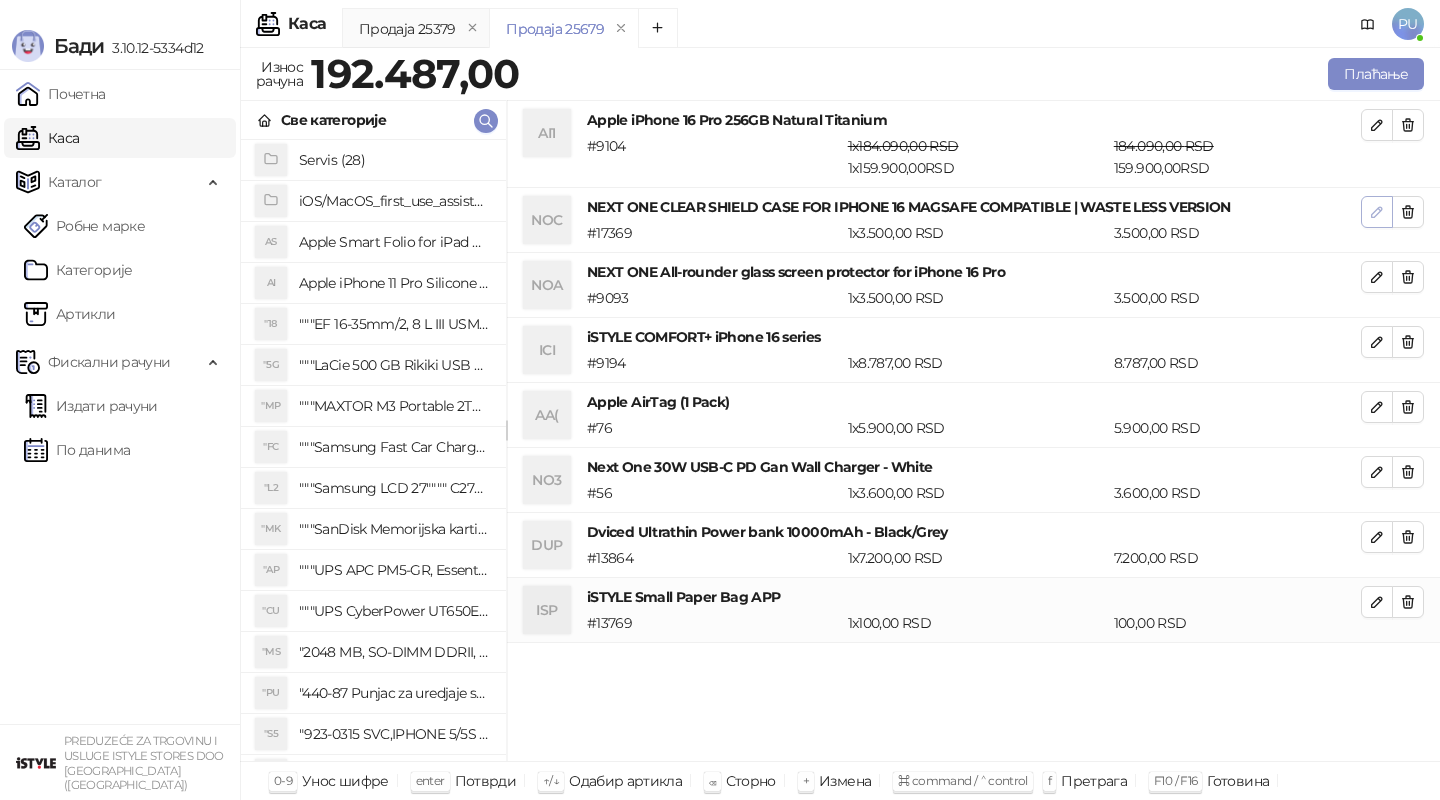 click 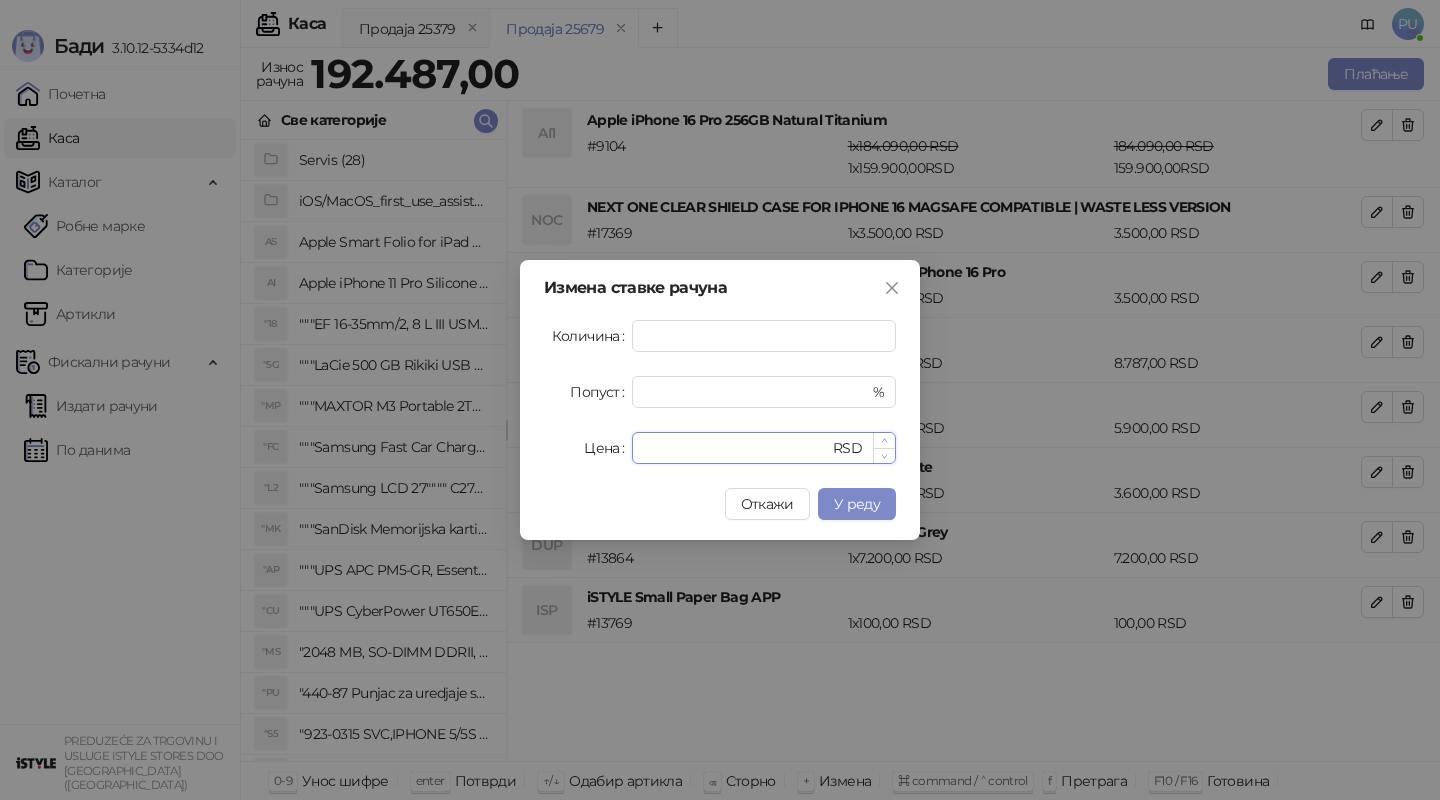 drag, startPoint x: 687, startPoint y: 449, endPoint x: 643, endPoint y: 449, distance: 44 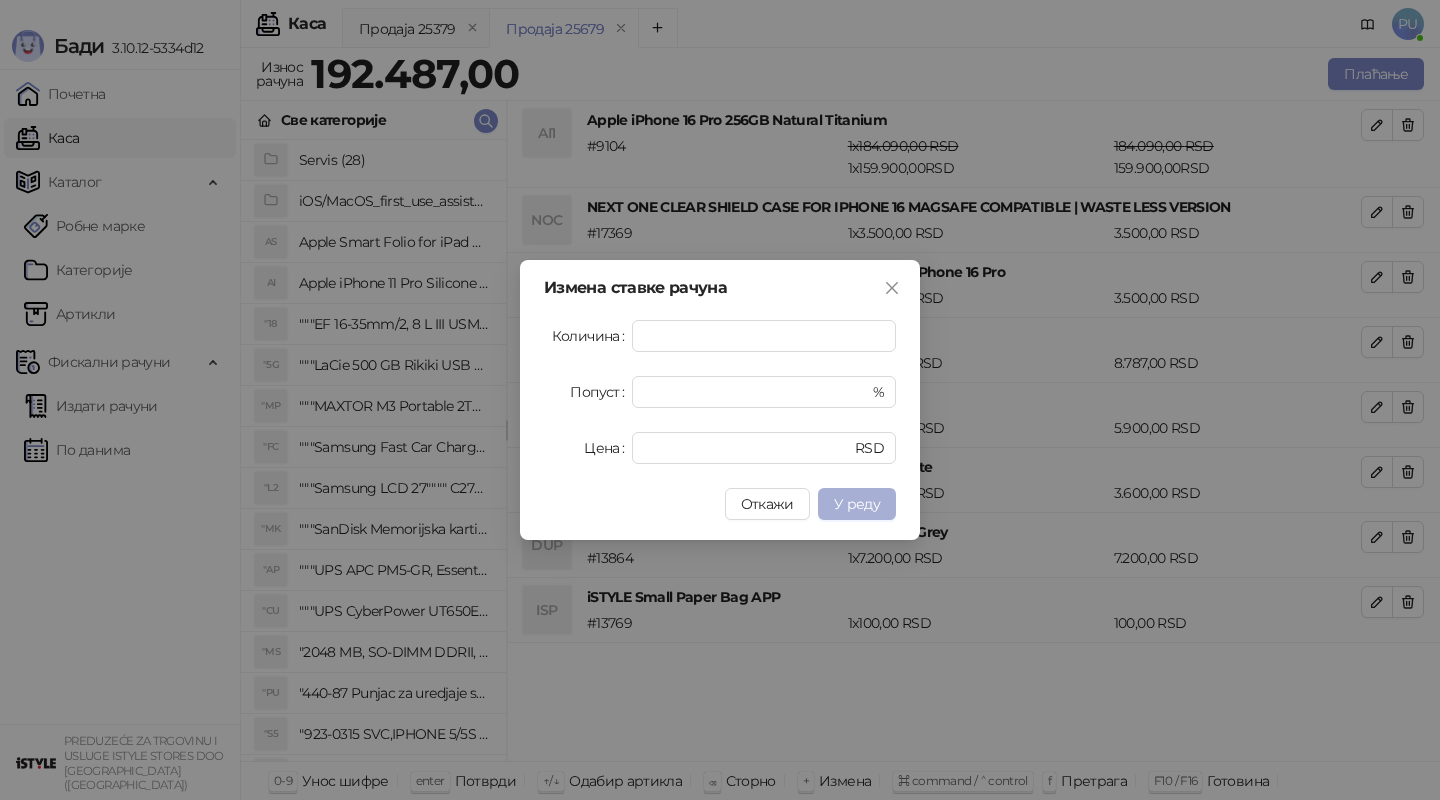 click on "У реду" at bounding box center (857, 504) 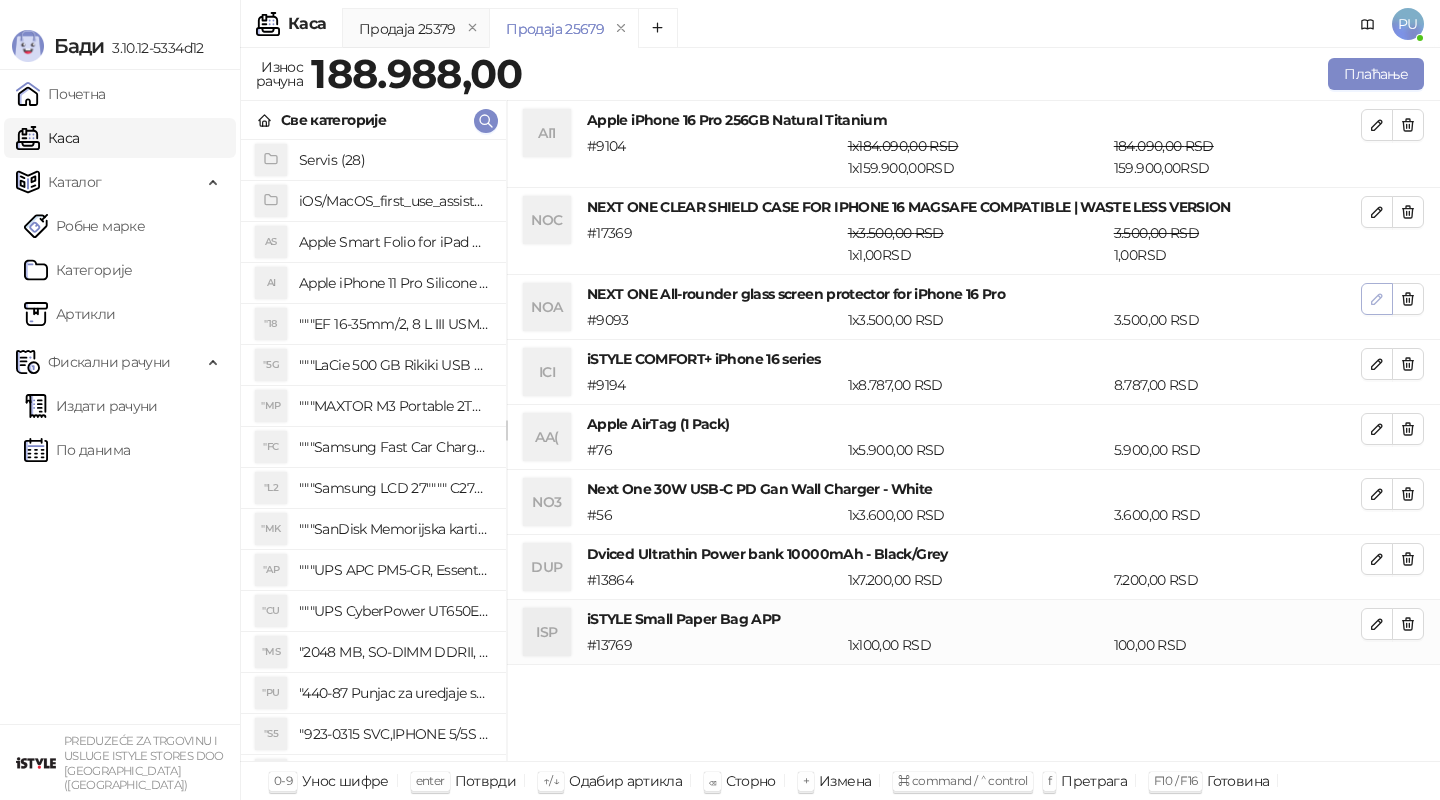 click 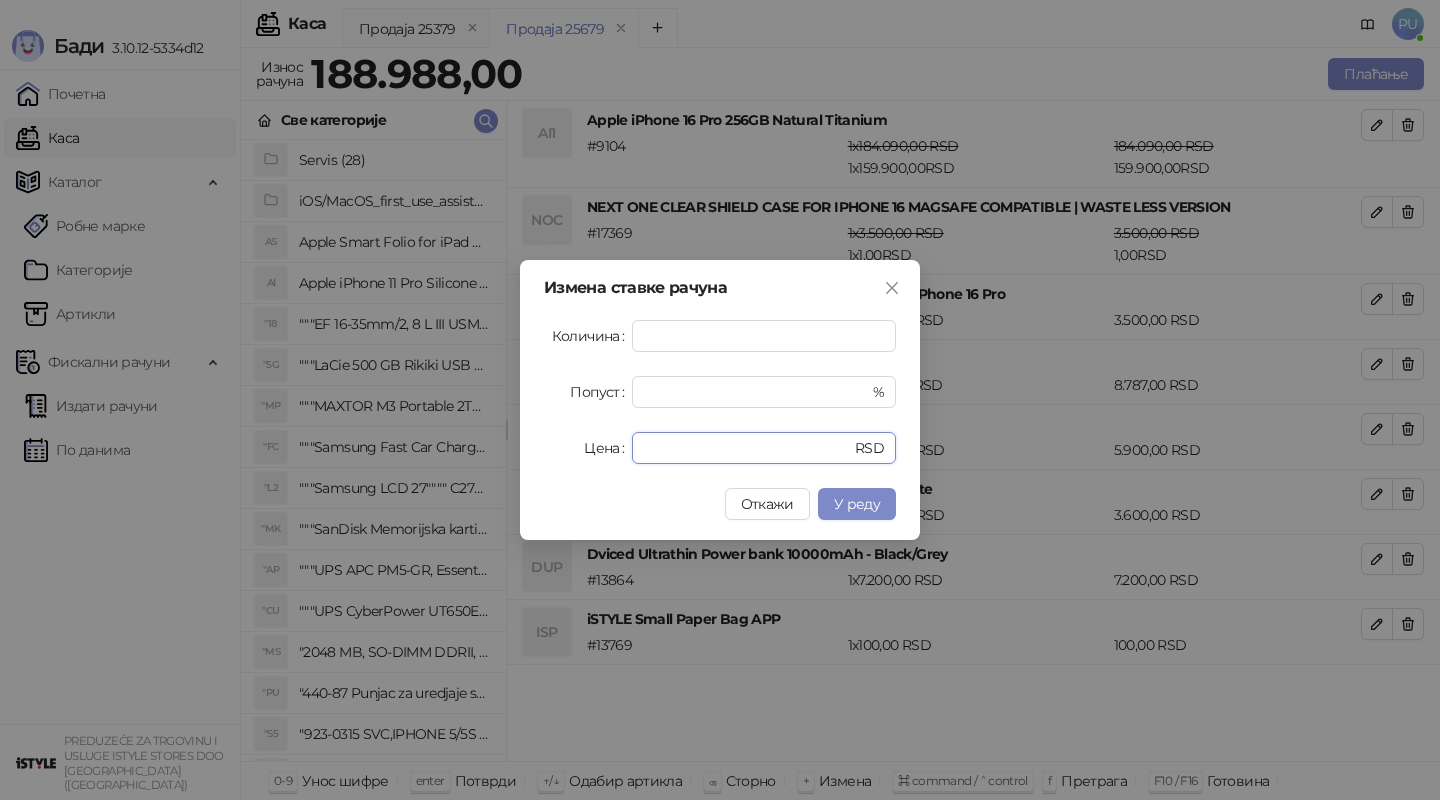 drag, startPoint x: 715, startPoint y: 453, endPoint x: 596, endPoint y: 452, distance: 119.0042 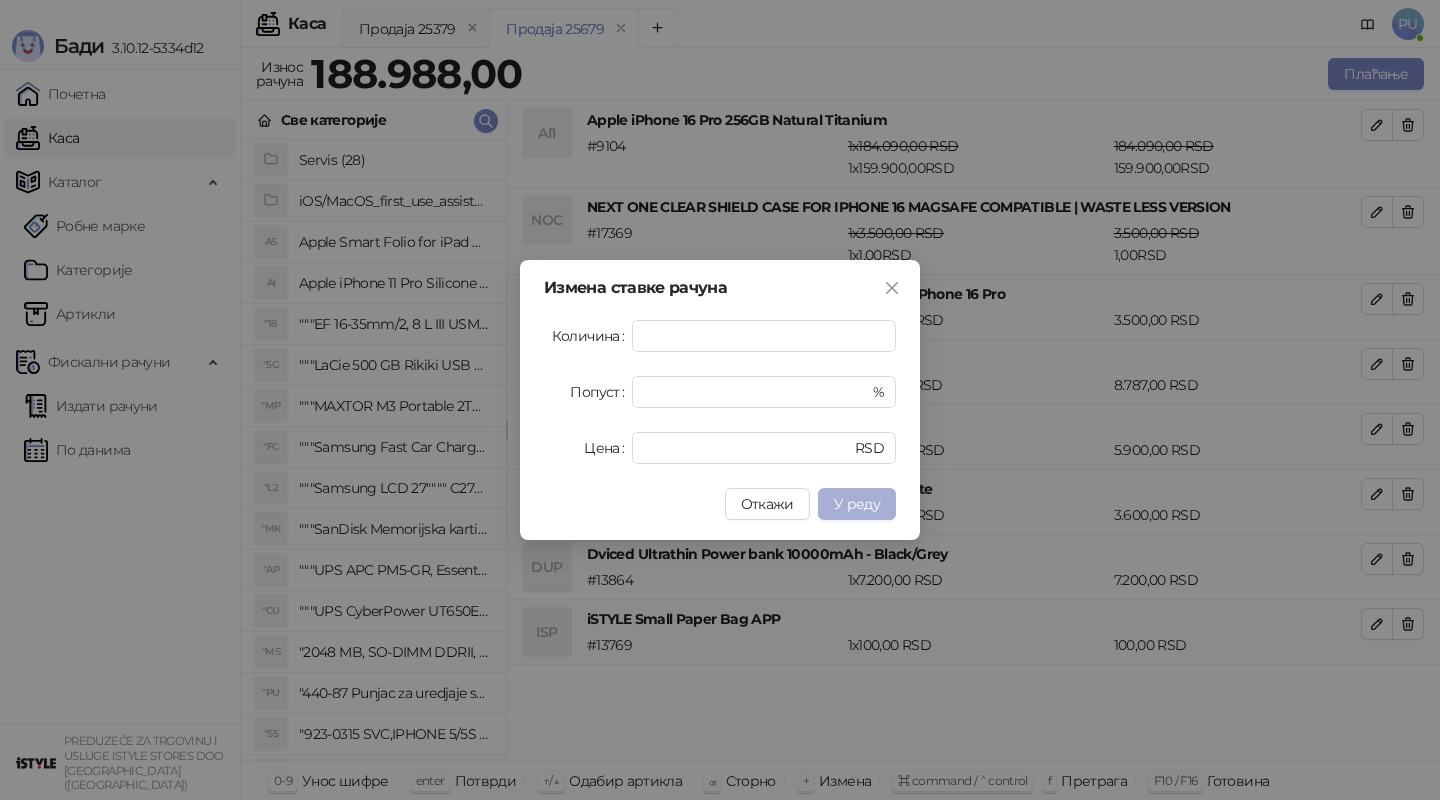 click on "У реду" at bounding box center (857, 504) 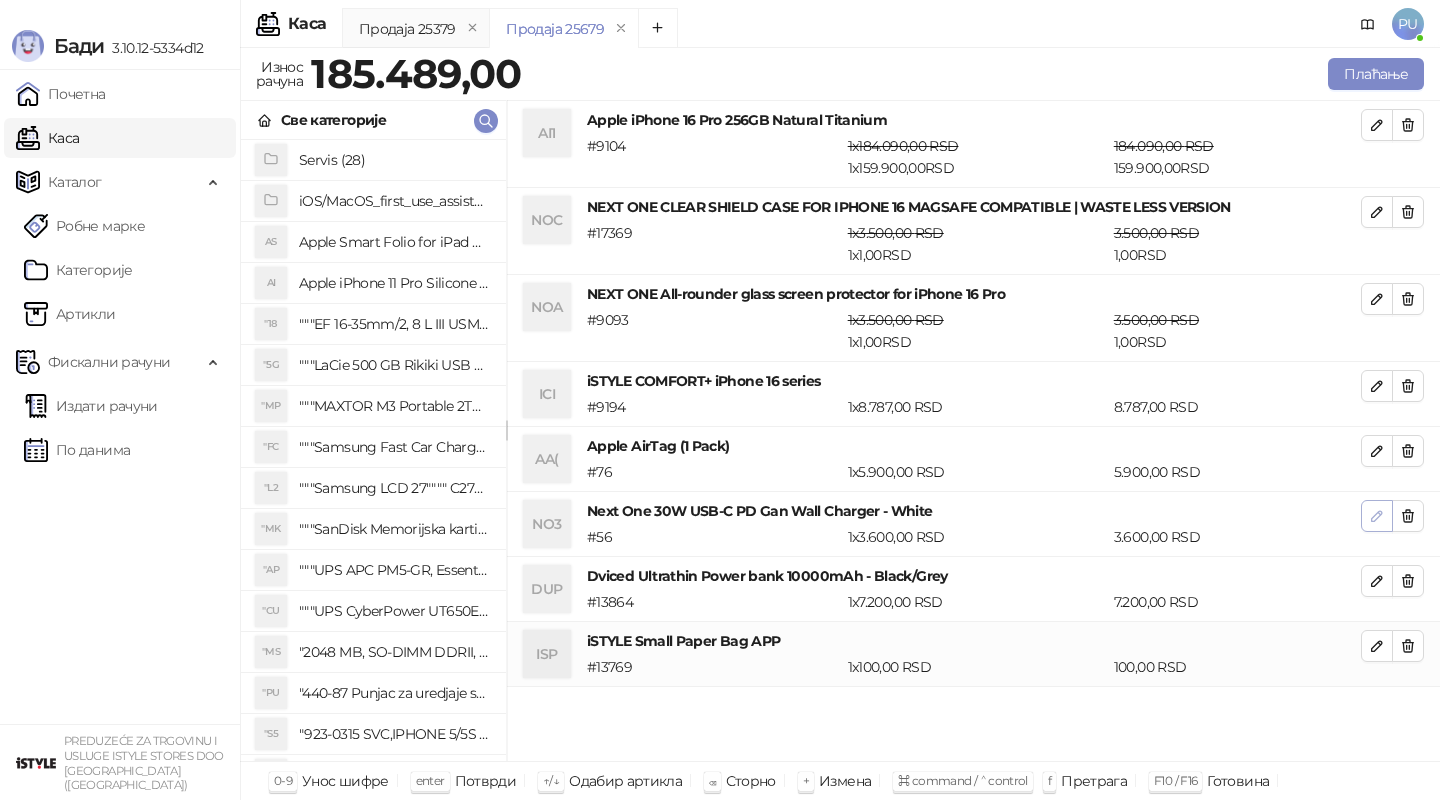 click 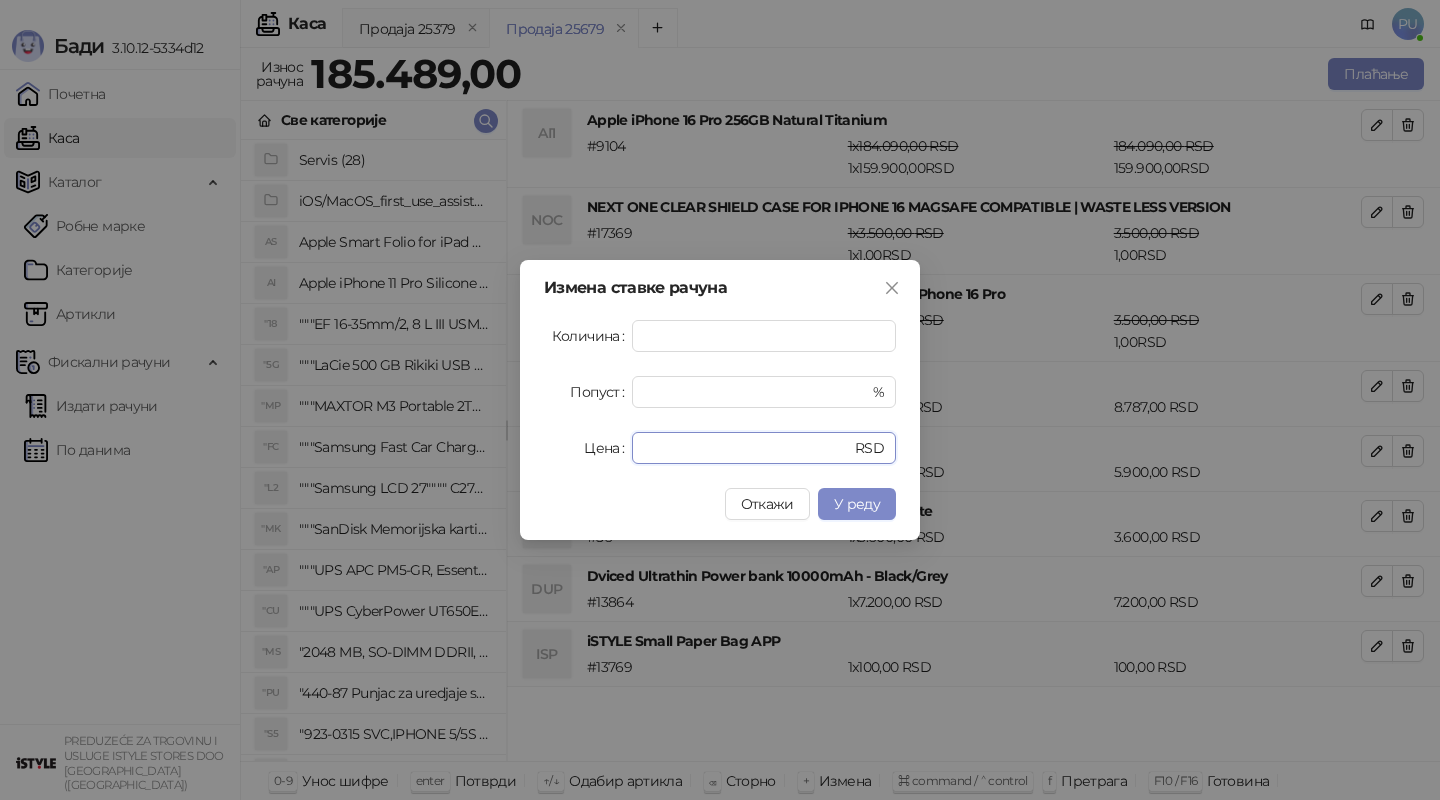 drag, startPoint x: 701, startPoint y: 441, endPoint x: 599, endPoint y: 441, distance: 102 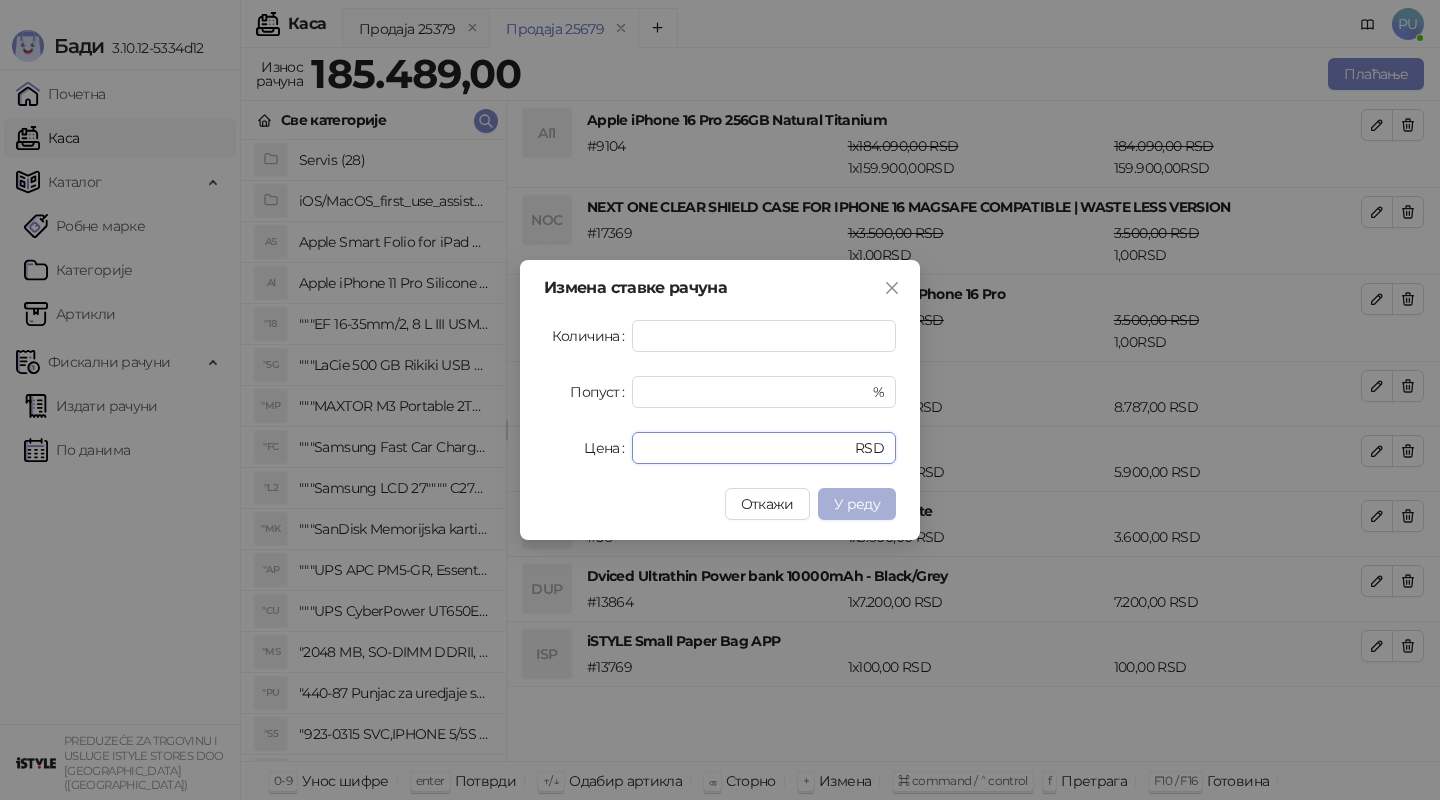 type on "*" 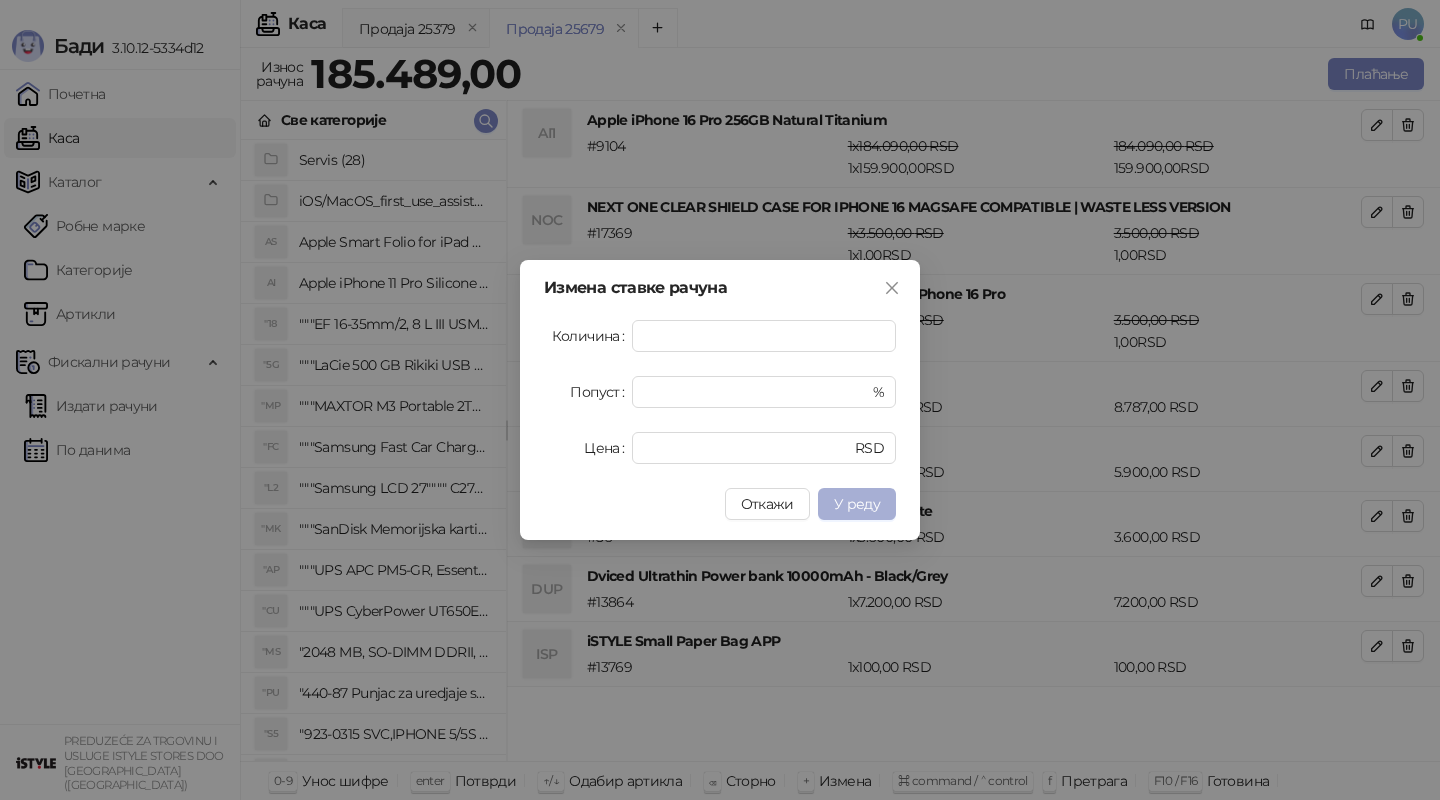 click on "У реду" at bounding box center [857, 504] 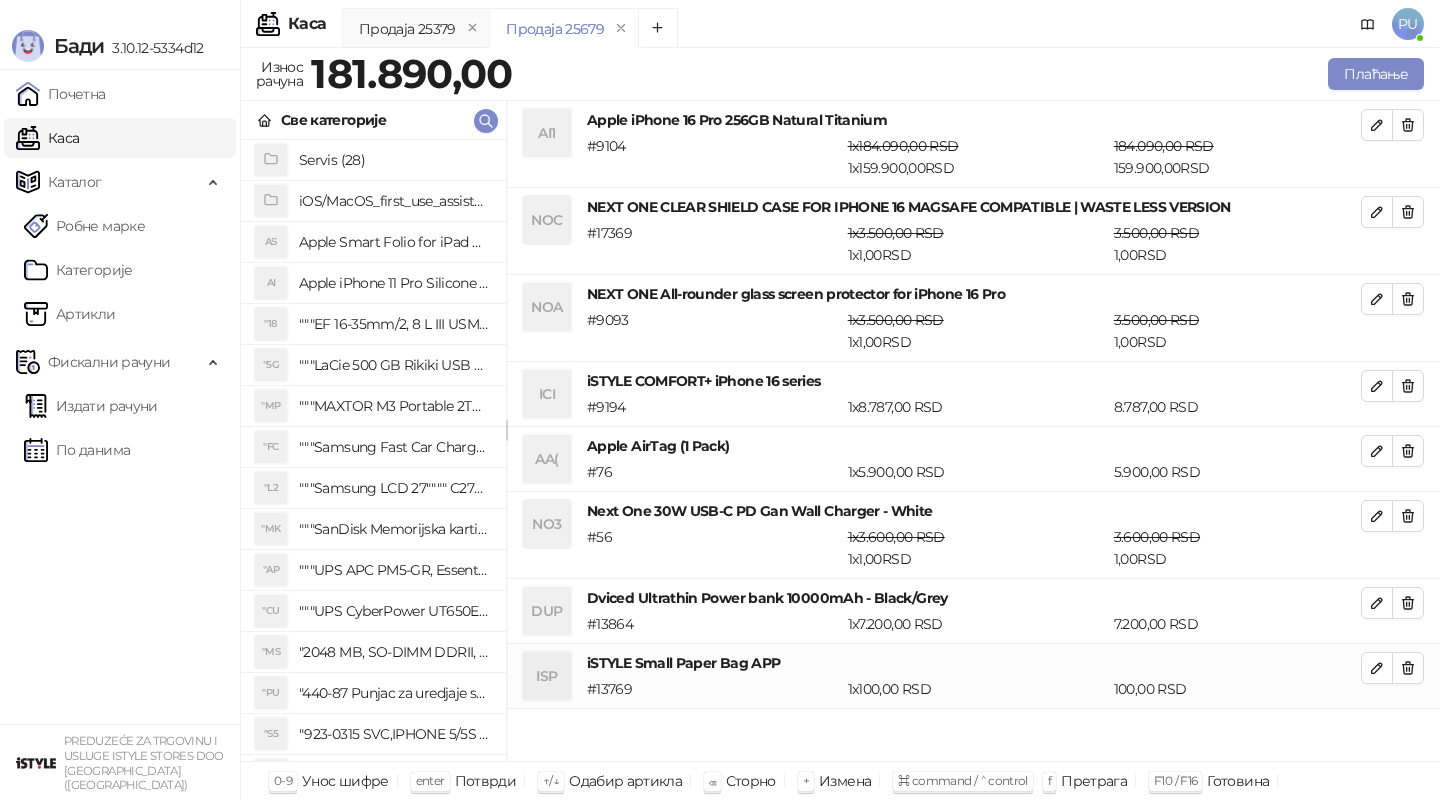 click on "Плаћање" at bounding box center (972, 74) 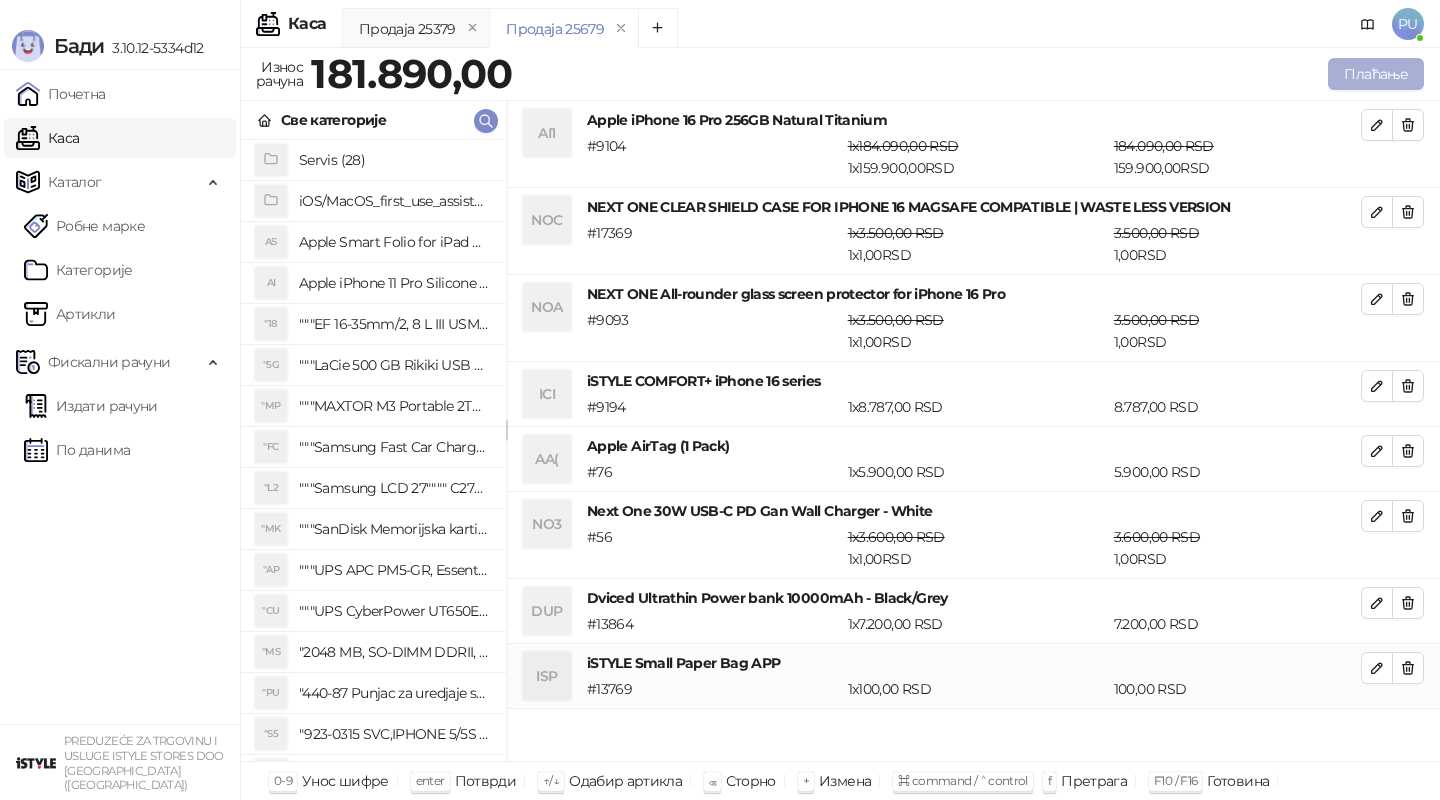 click on "Плаћање" at bounding box center [1376, 74] 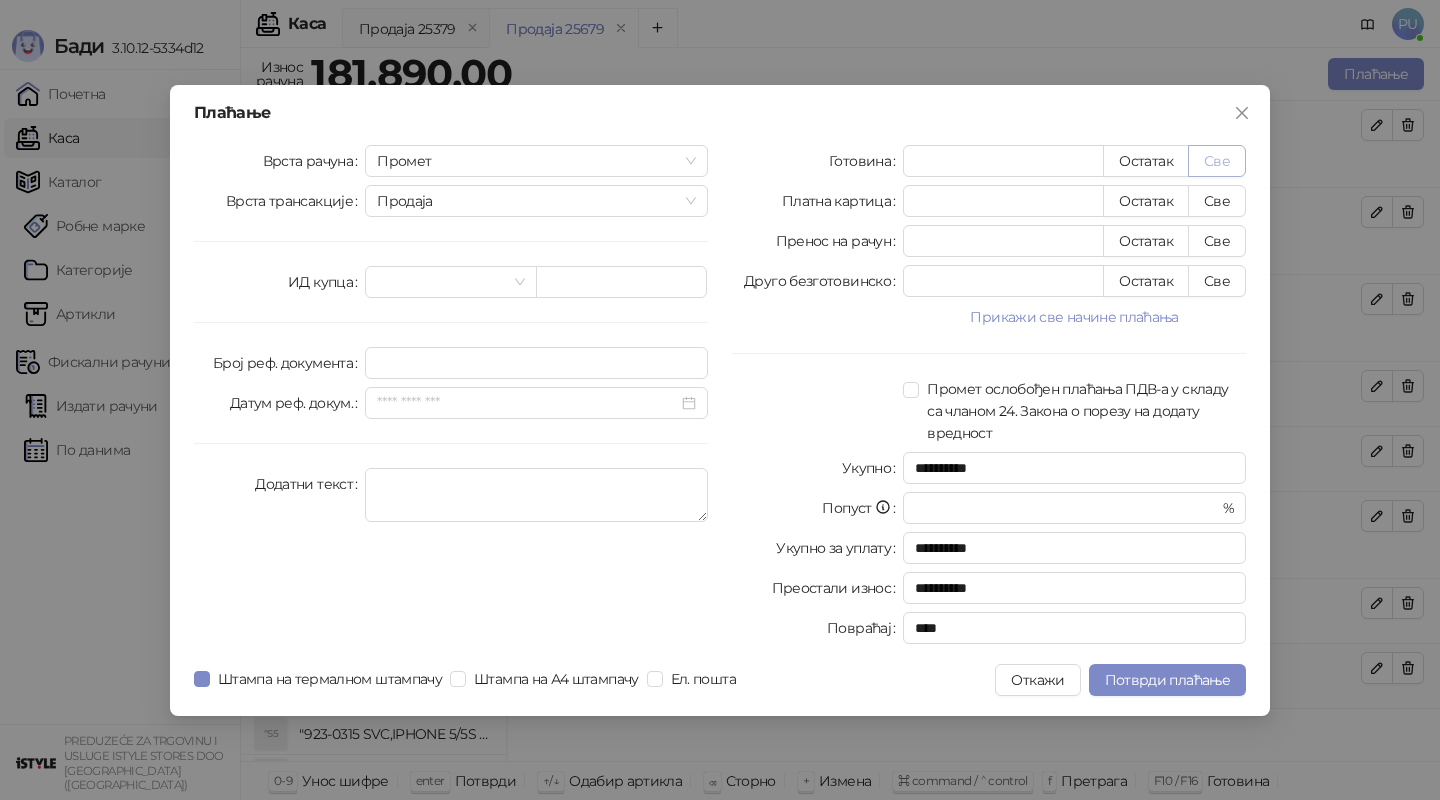 click on "Све" at bounding box center [1217, 161] 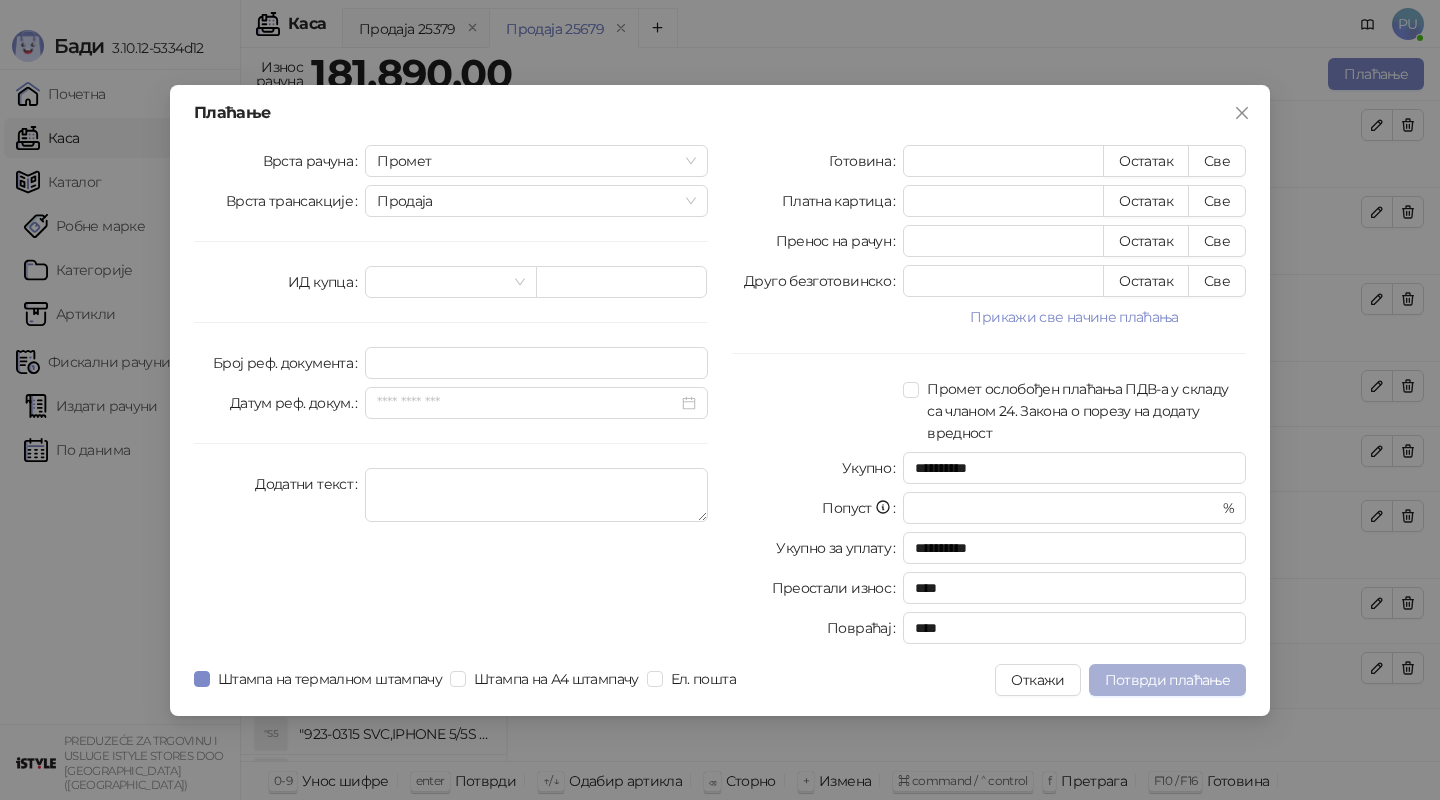 click on "Потврди плаћање" at bounding box center (1167, 680) 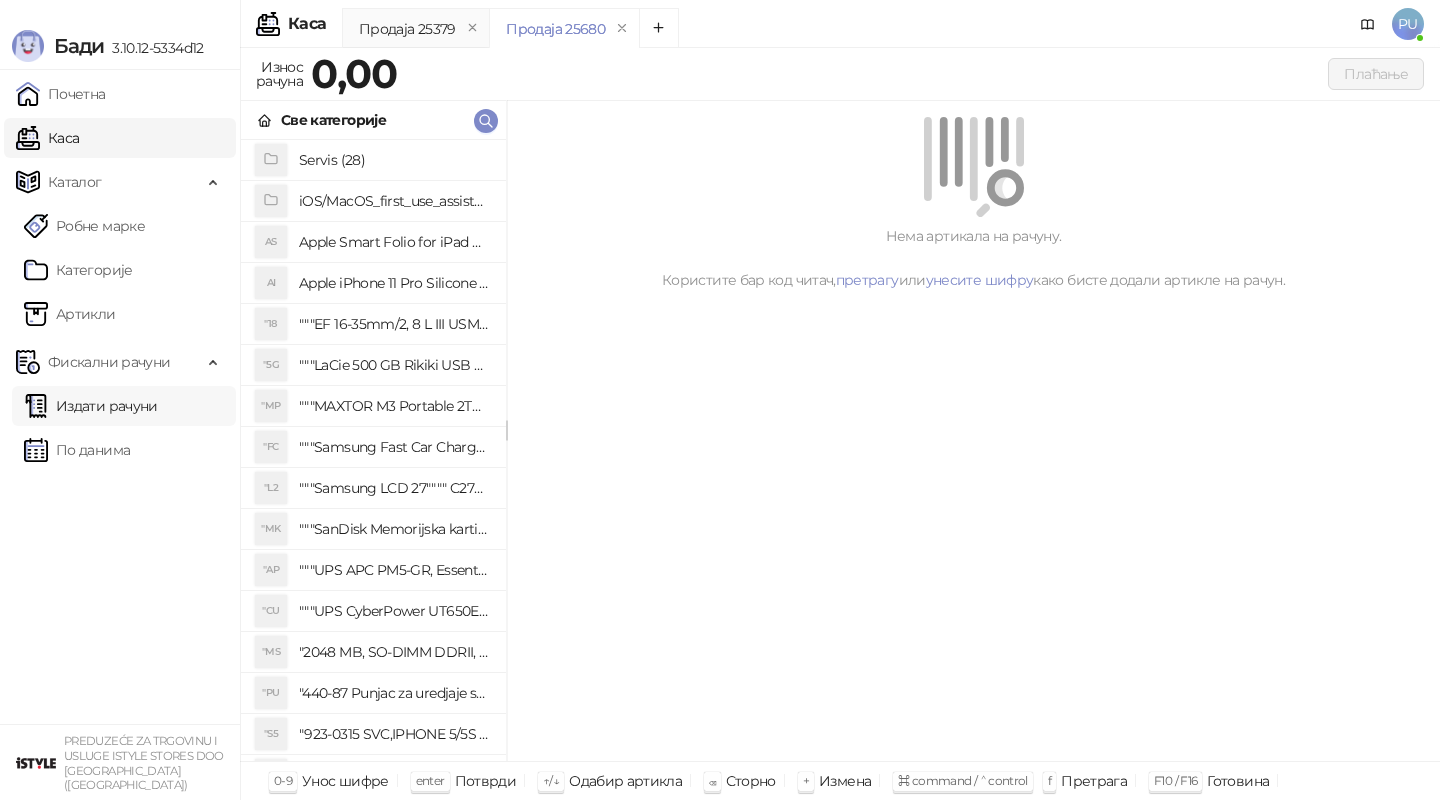 click on "Издати рачуни" at bounding box center [91, 406] 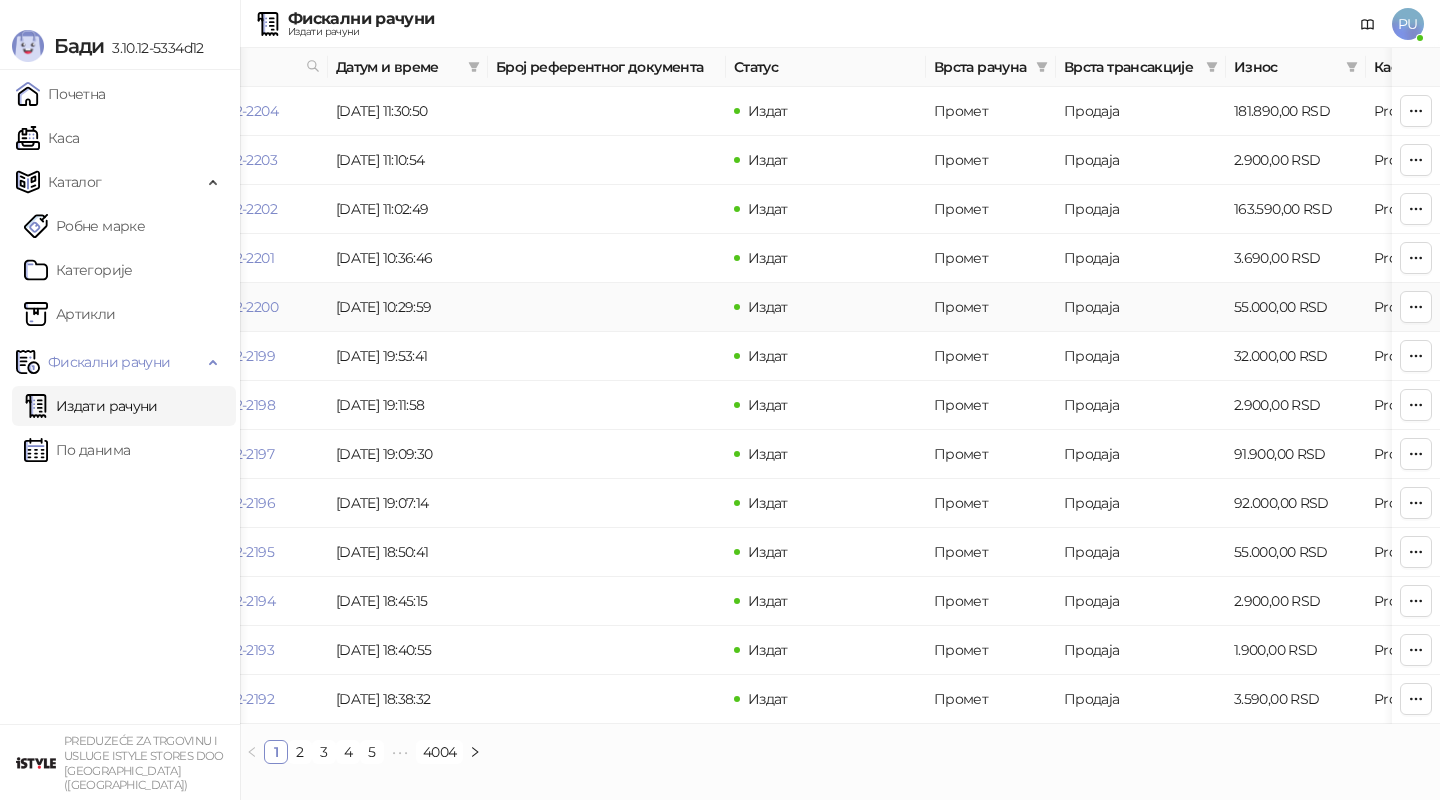 scroll, scrollTop: 0, scrollLeft: 0, axis: both 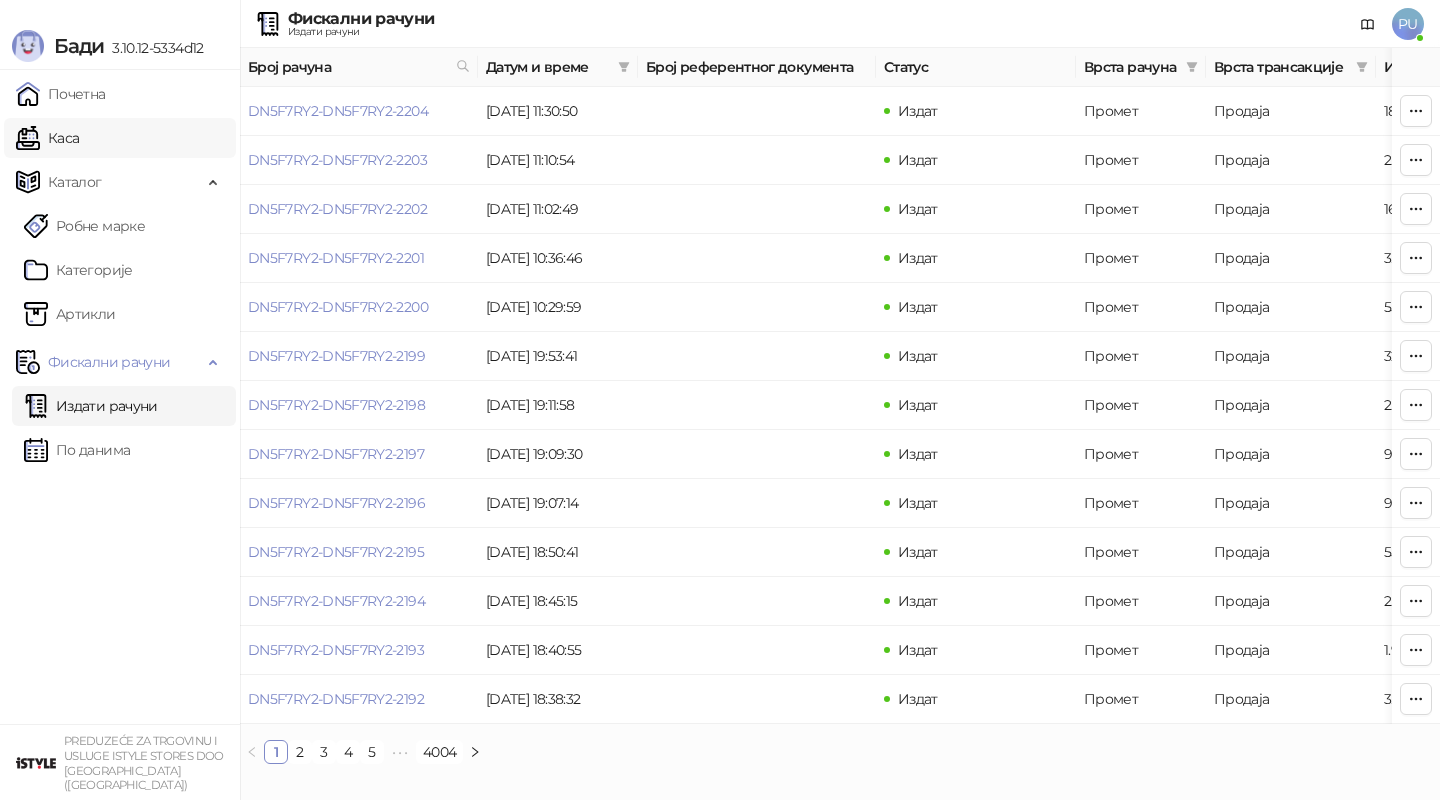 click on "Каса" at bounding box center [47, 138] 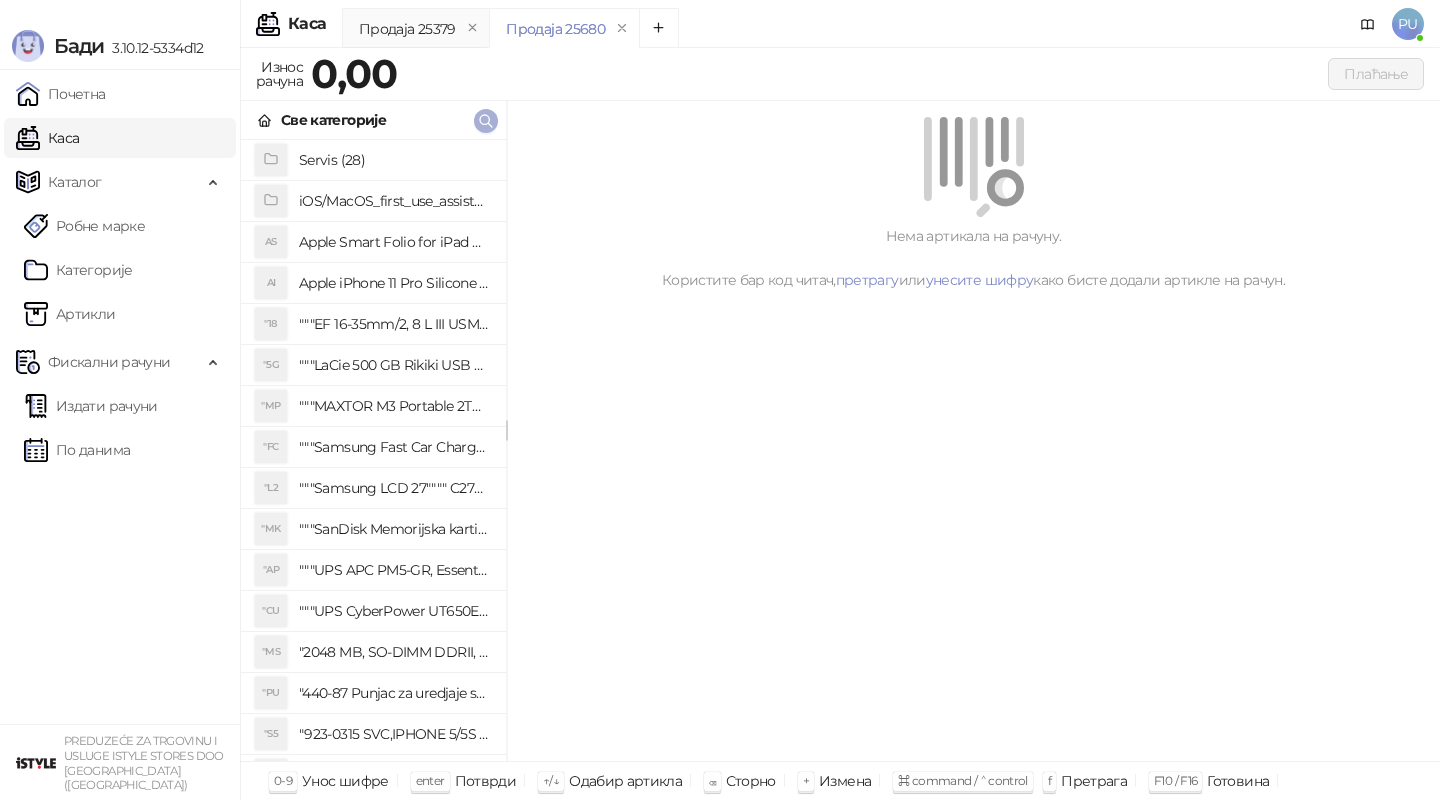 click 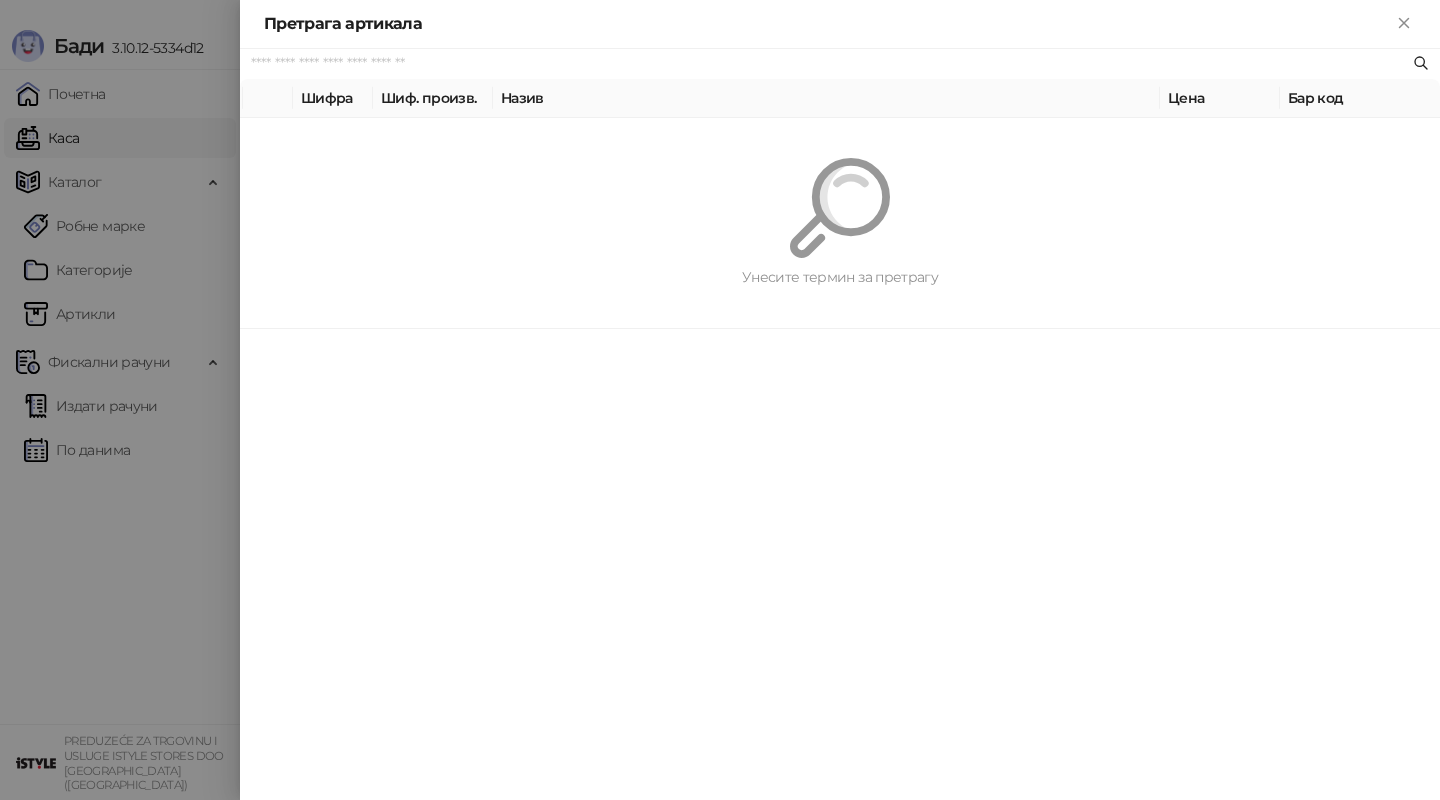 paste on "*********" 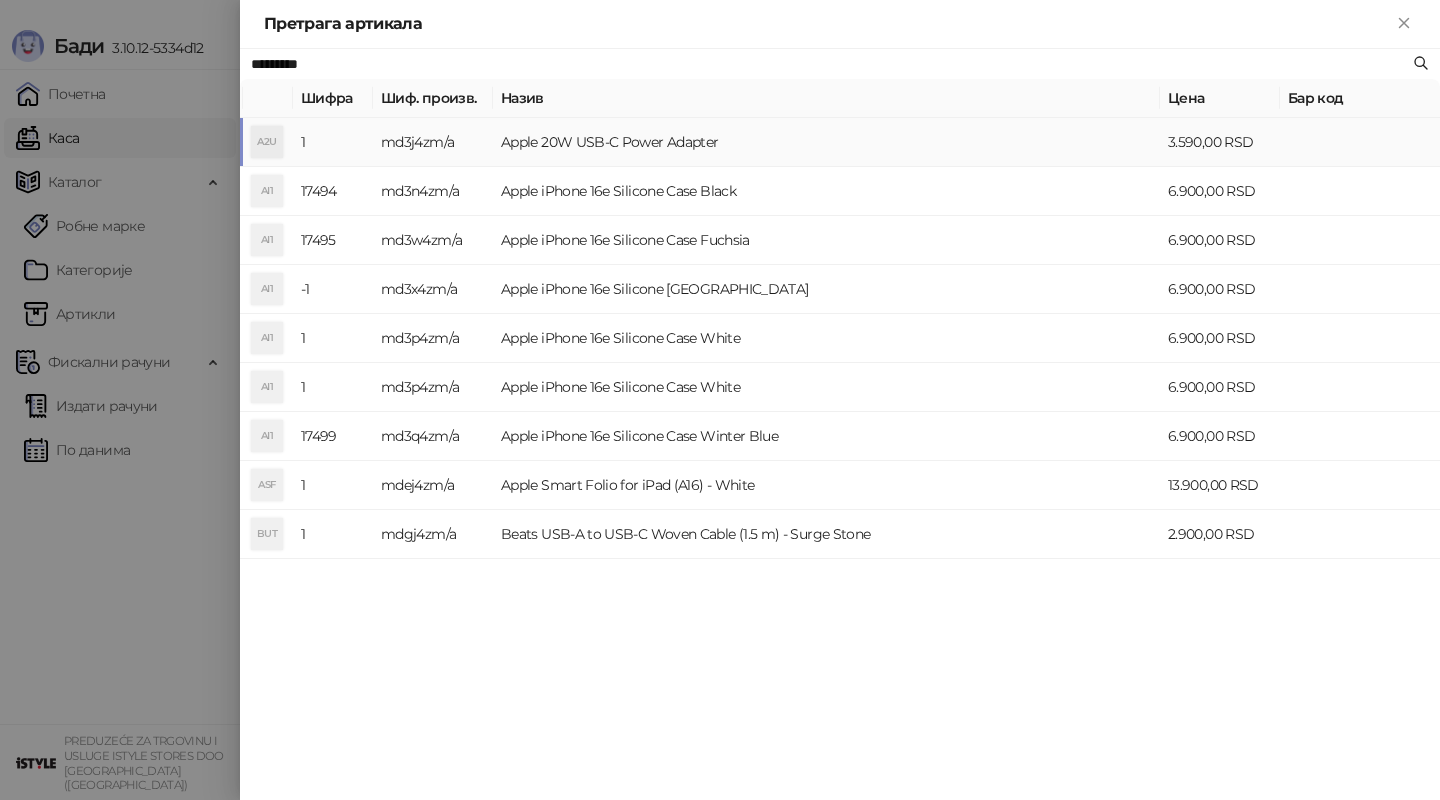 type on "*********" 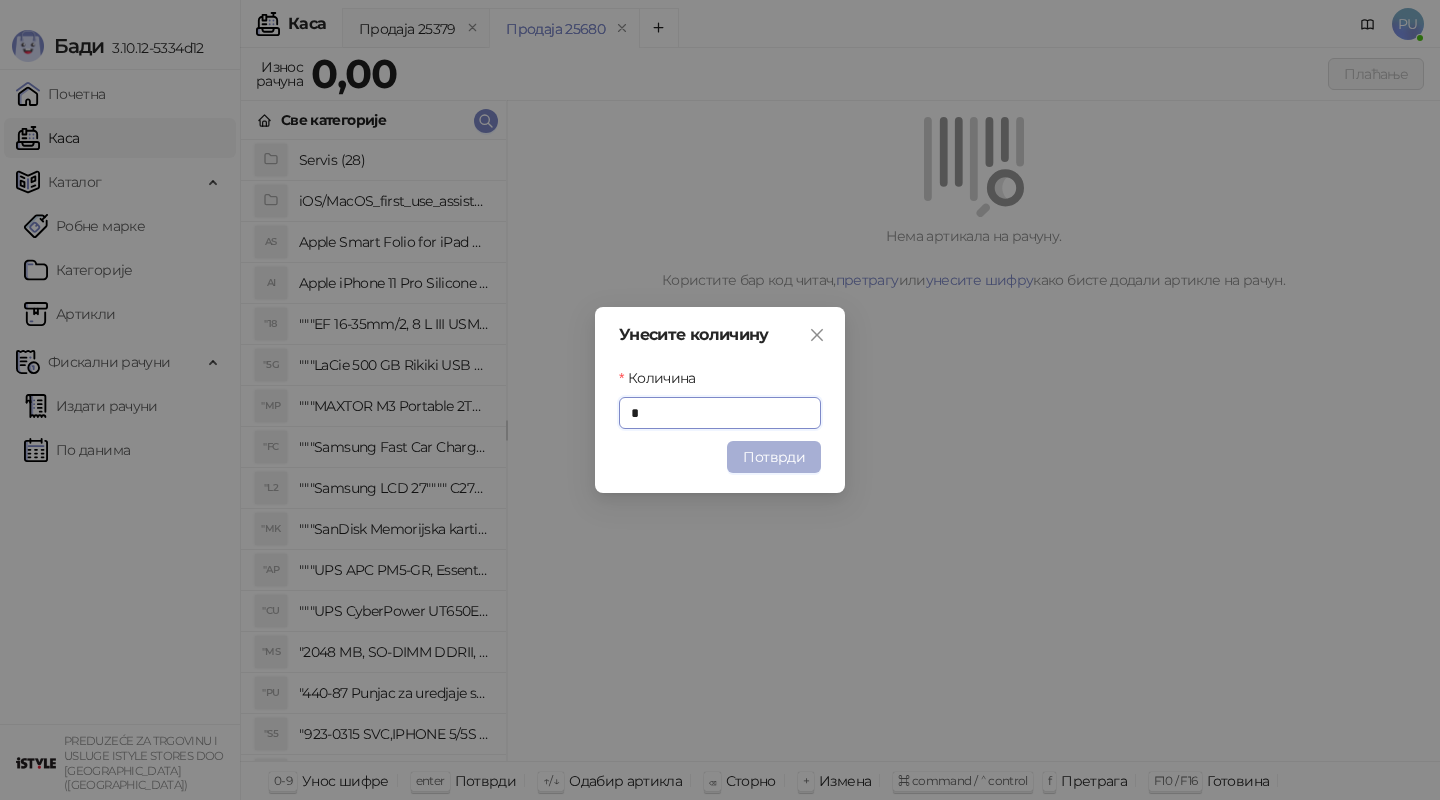 click on "Потврди" at bounding box center [774, 457] 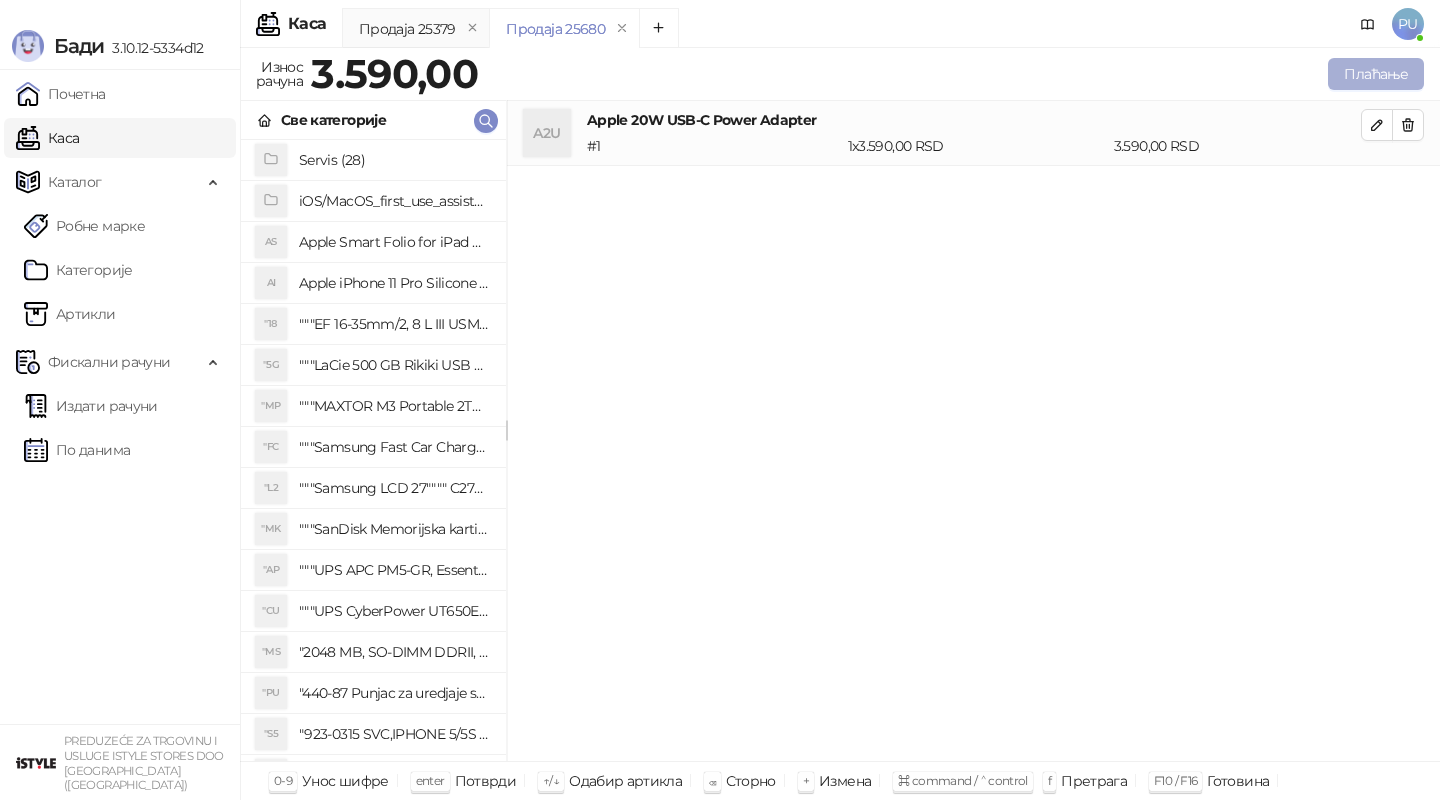 click on "Плаћање" at bounding box center (1376, 74) 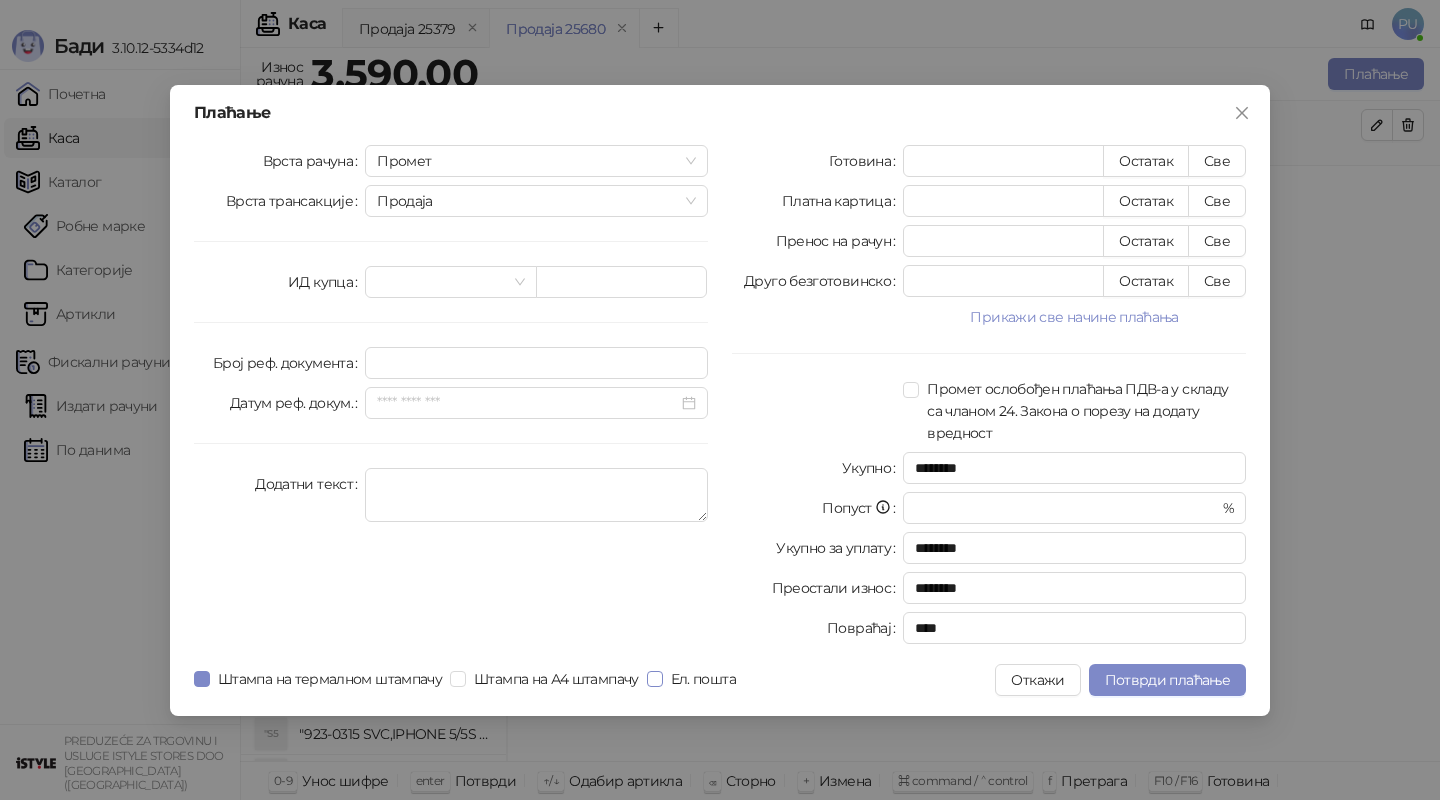 click on "Ел. пошта" at bounding box center (703, 679) 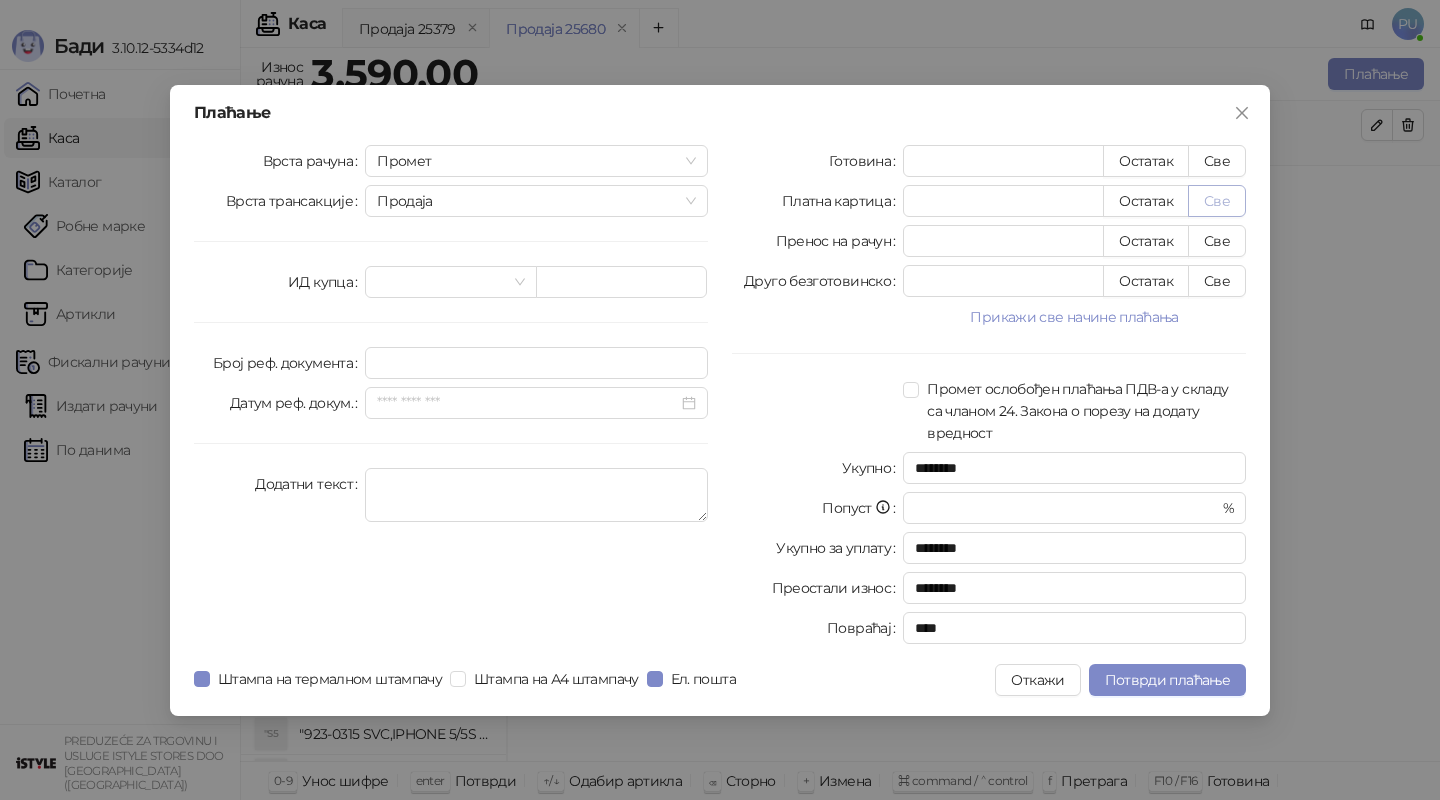 click on "Све" at bounding box center (1217, 201) 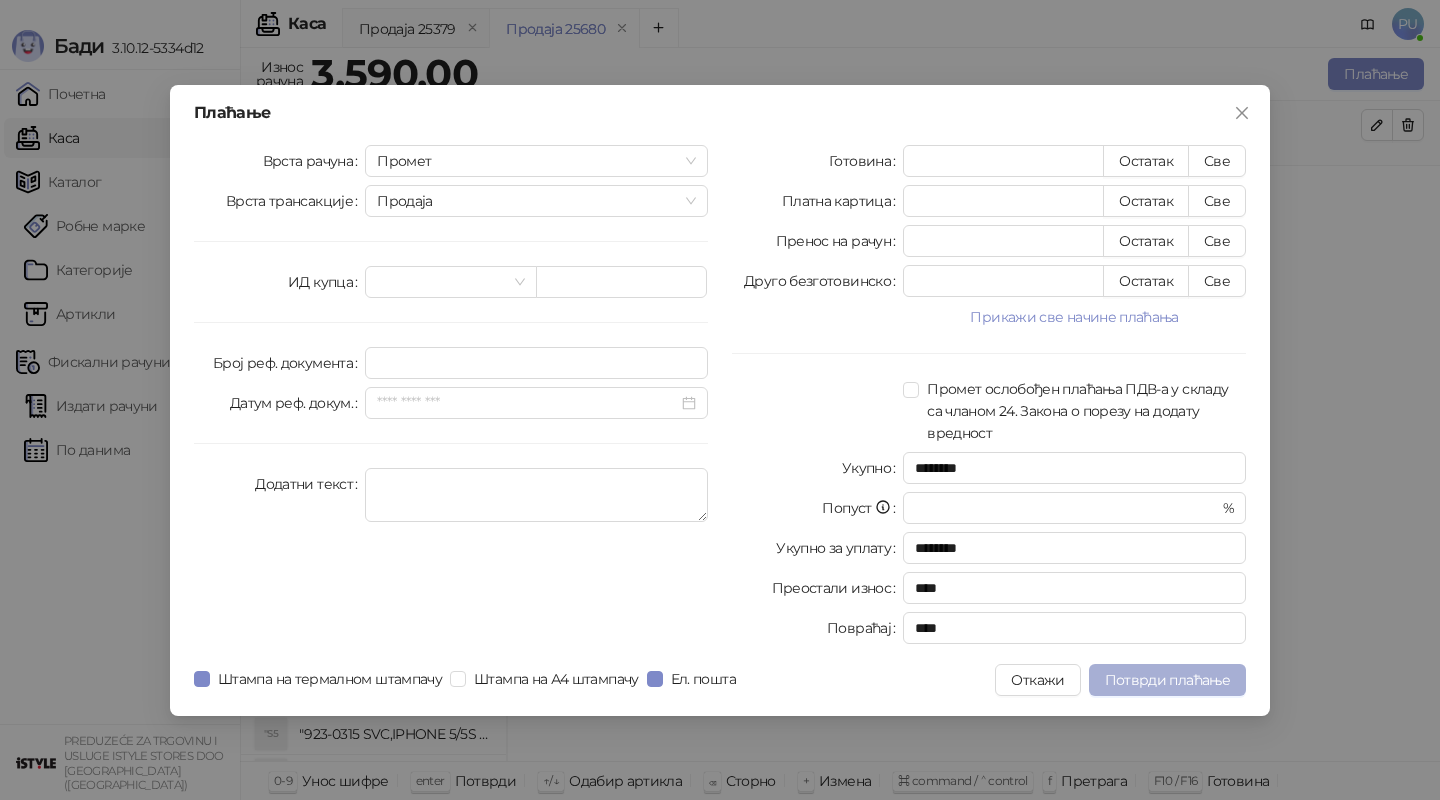 click on "Потврди плаћање" at bounding box center [1167, 680] 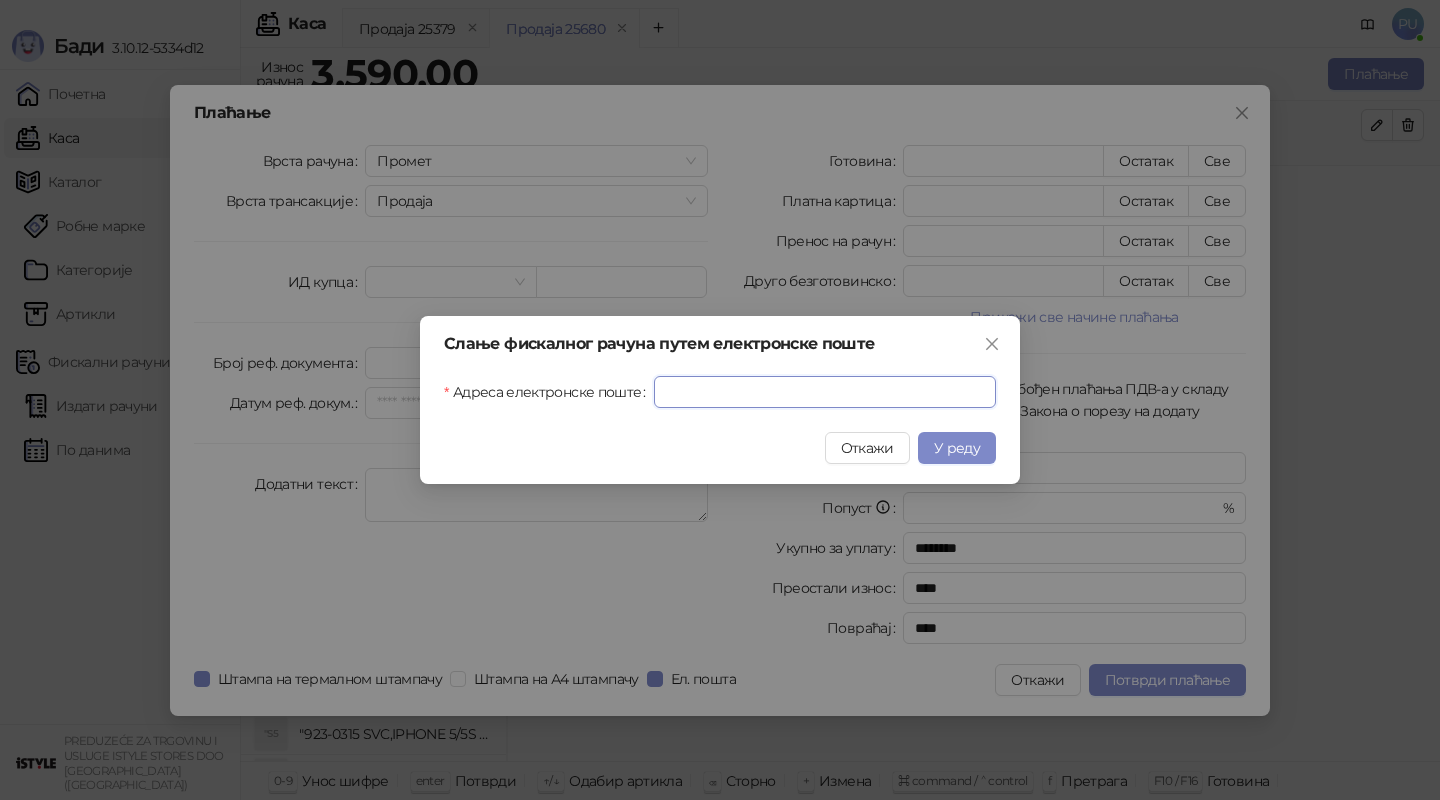 click on "Адреса електронске поште" at bounding box center [825, 392] 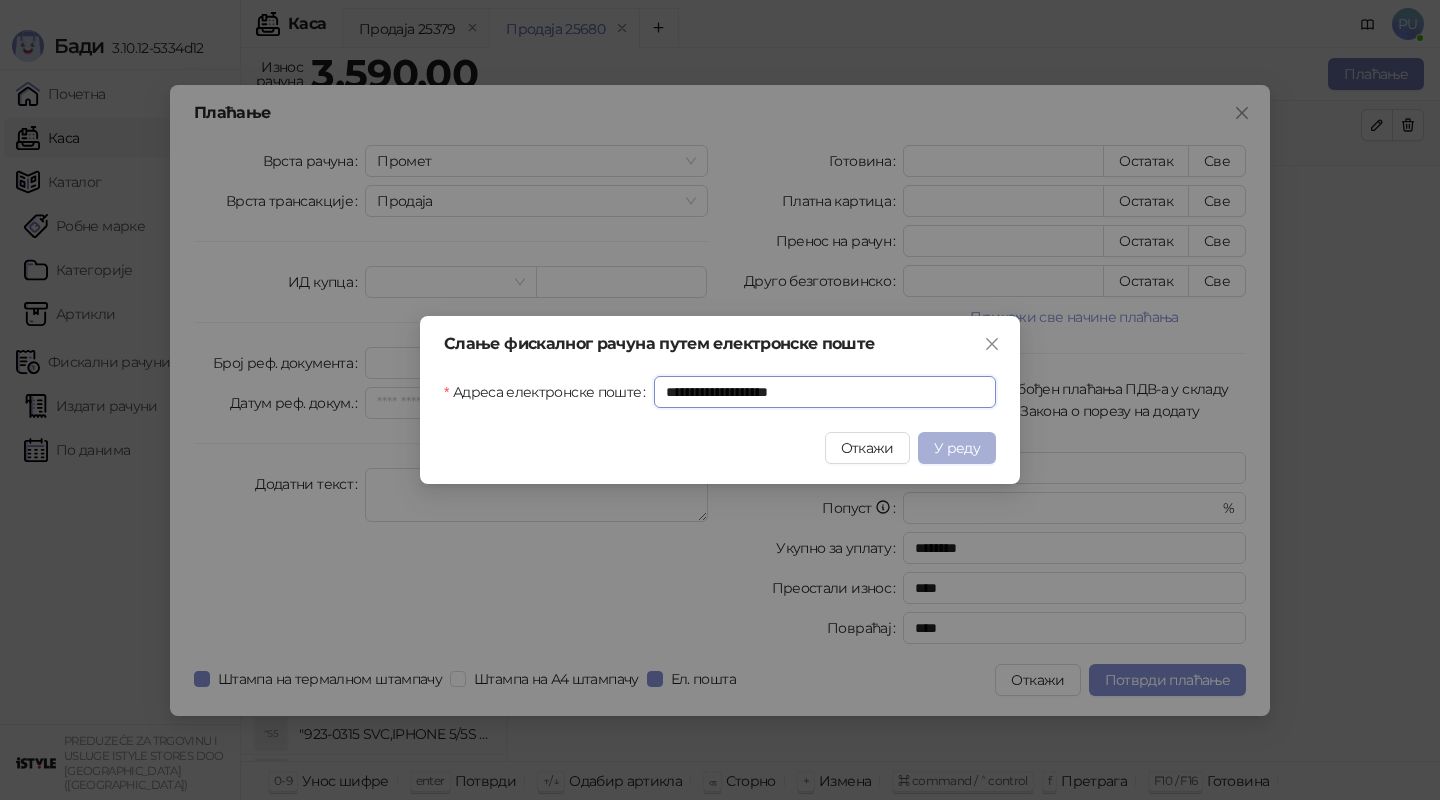 type on "**********" 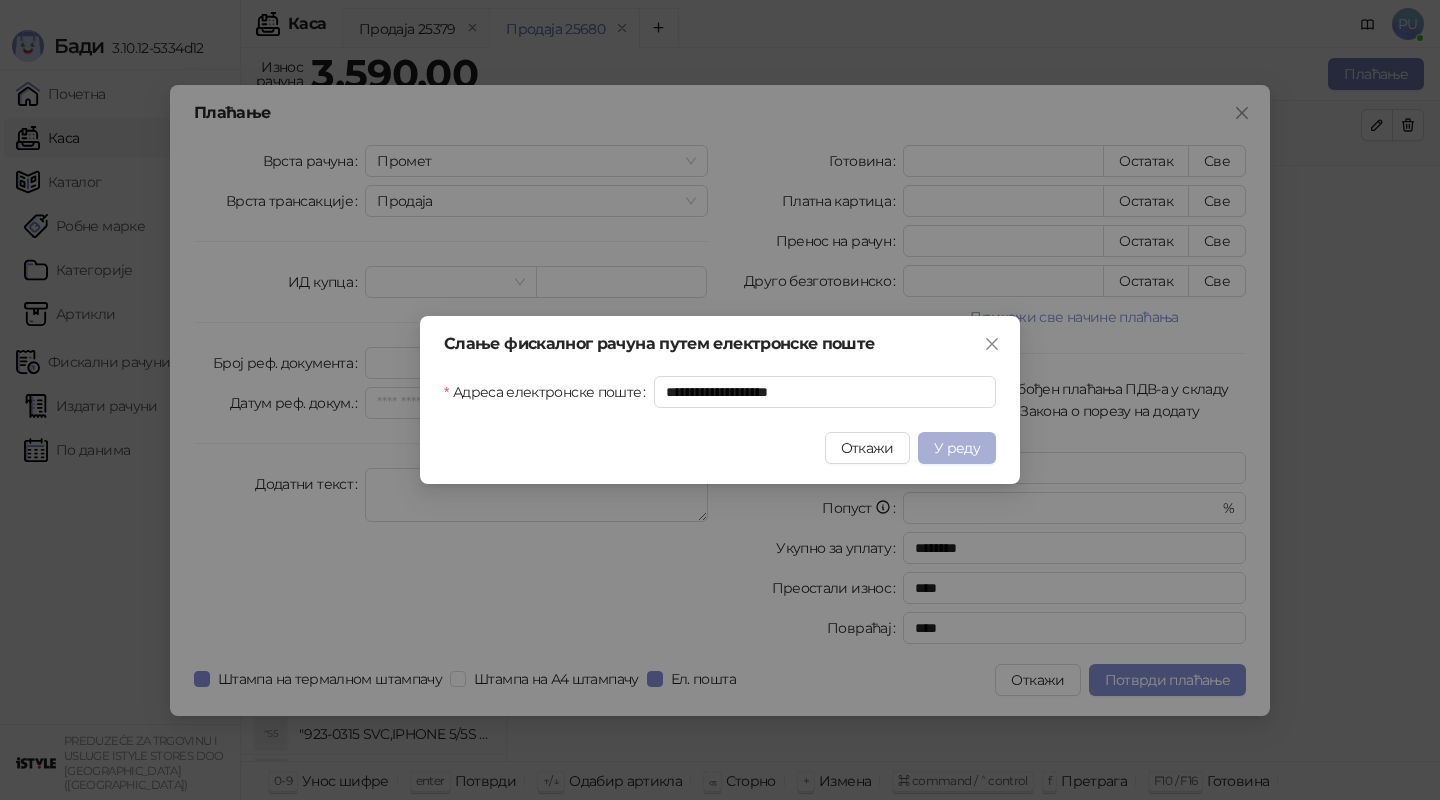 click on "У реду" at bounding box center (957, 448) 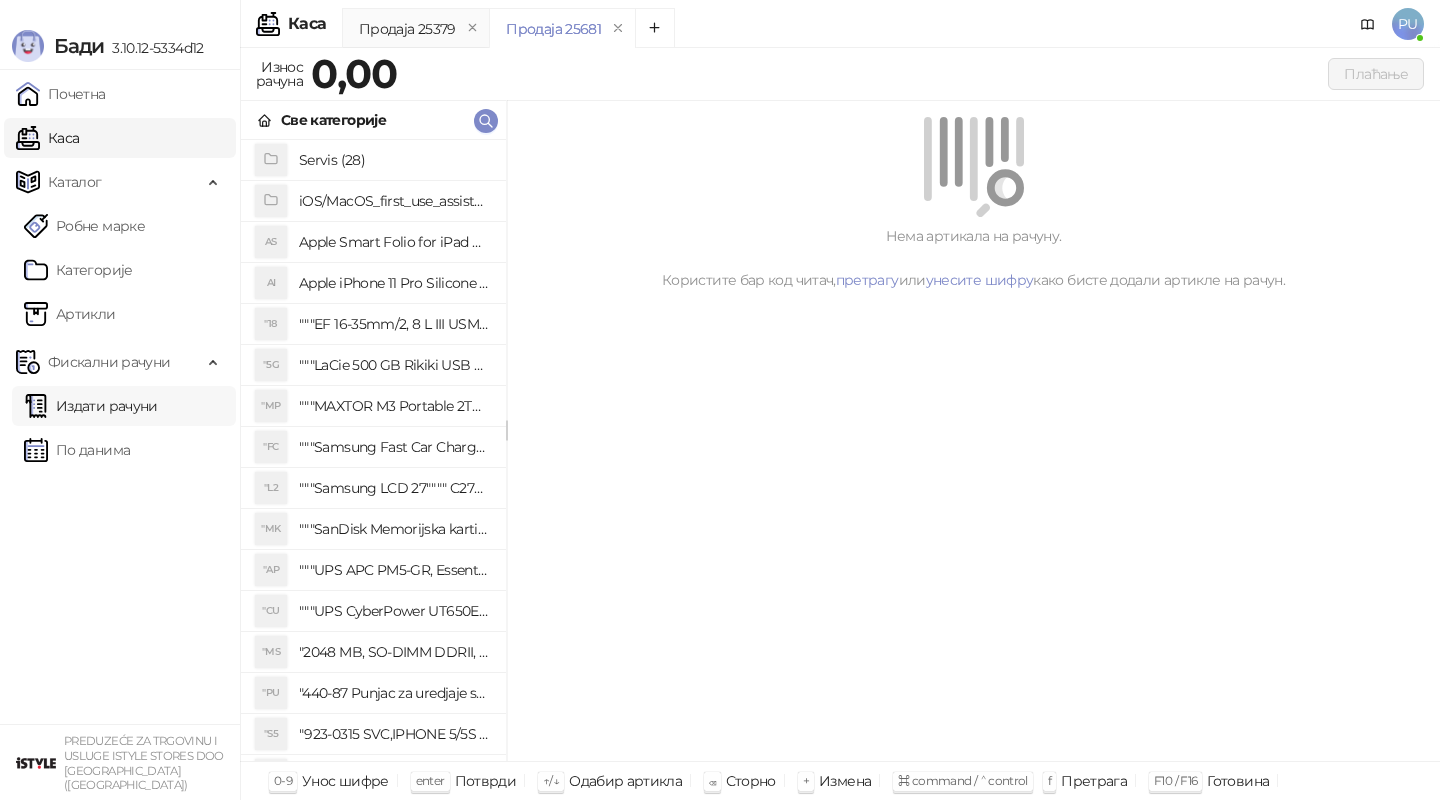 click on "Издати рачуни" at bounding box center (91, 406) 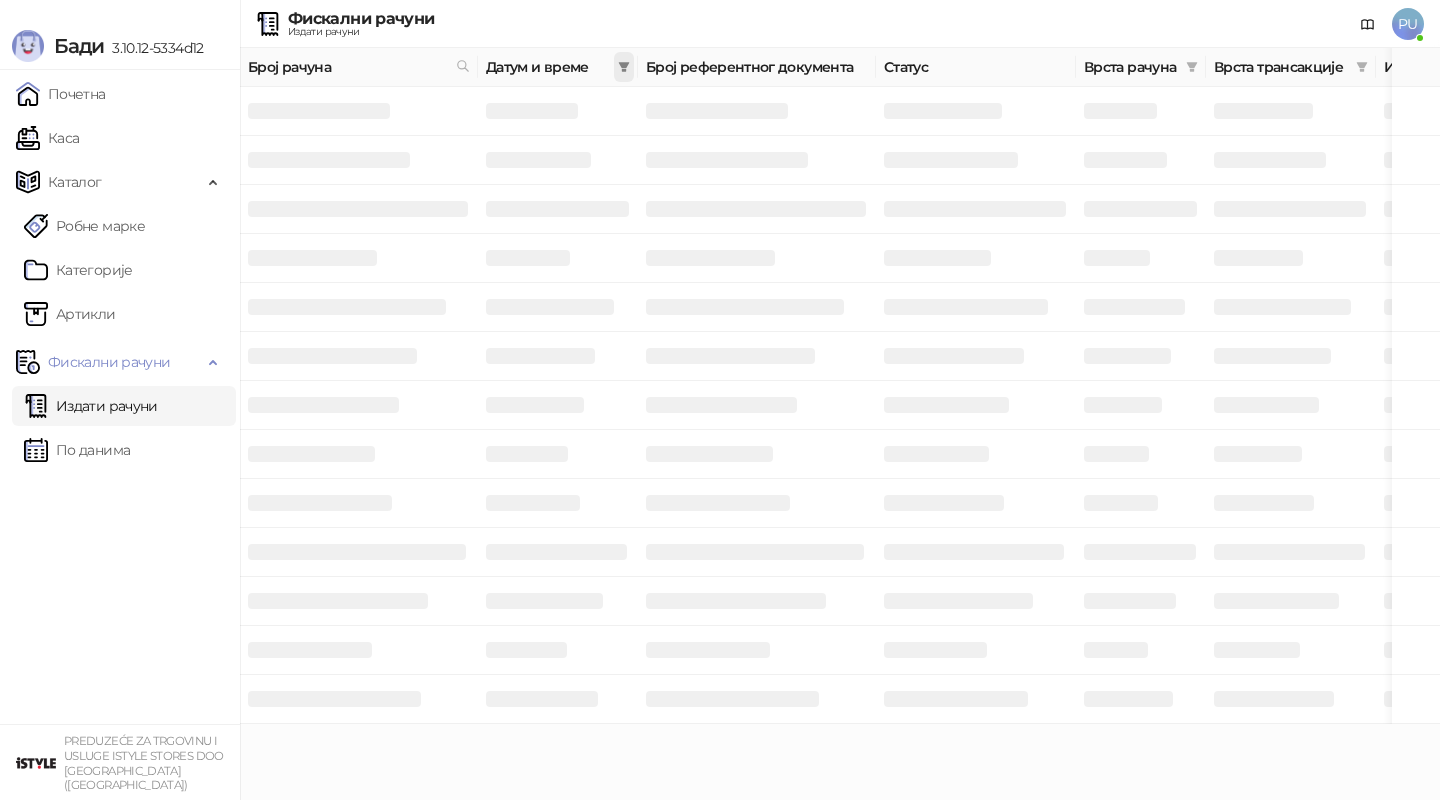 click 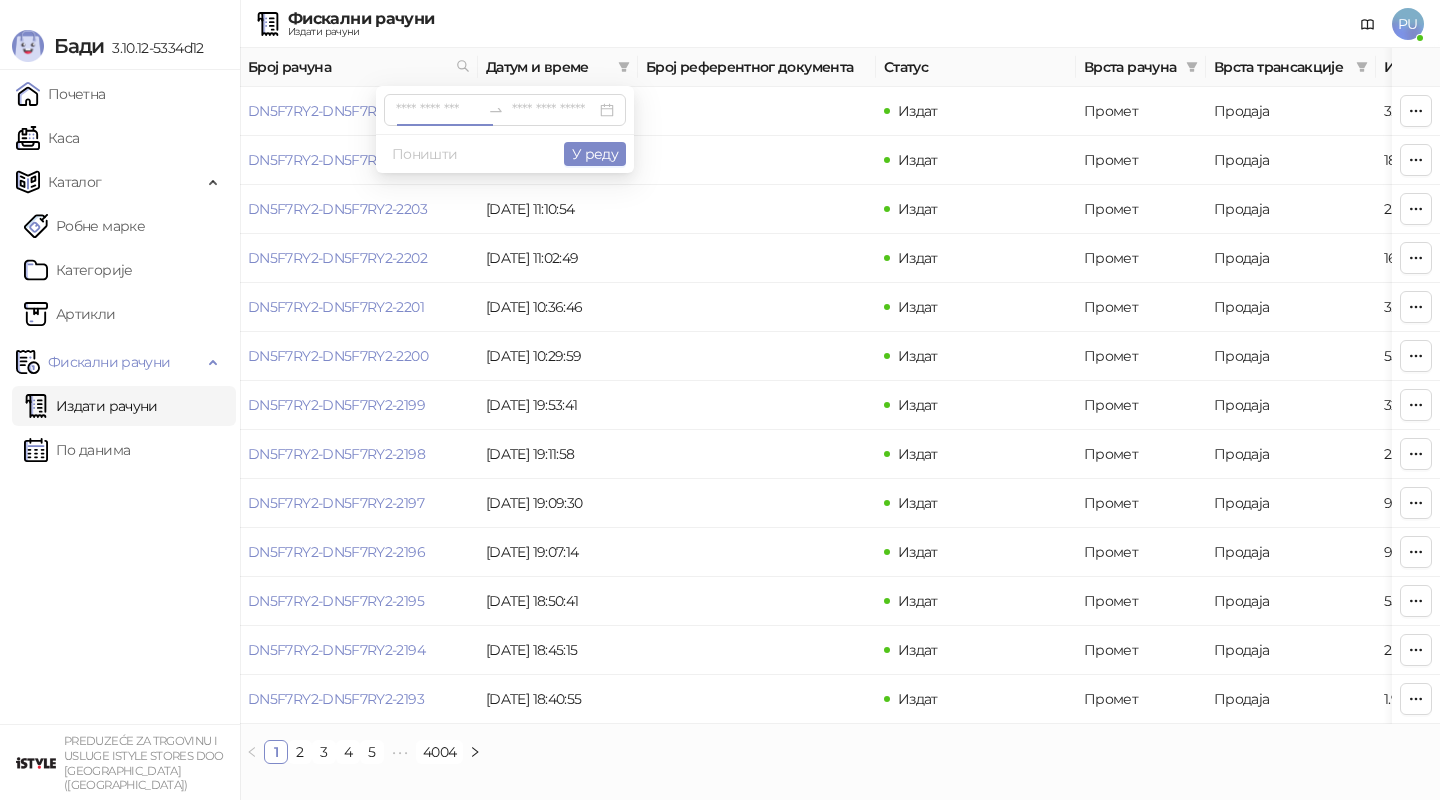 click on "Фискални рачуни Издати рачуни PU" at bounding box center (720, 24) 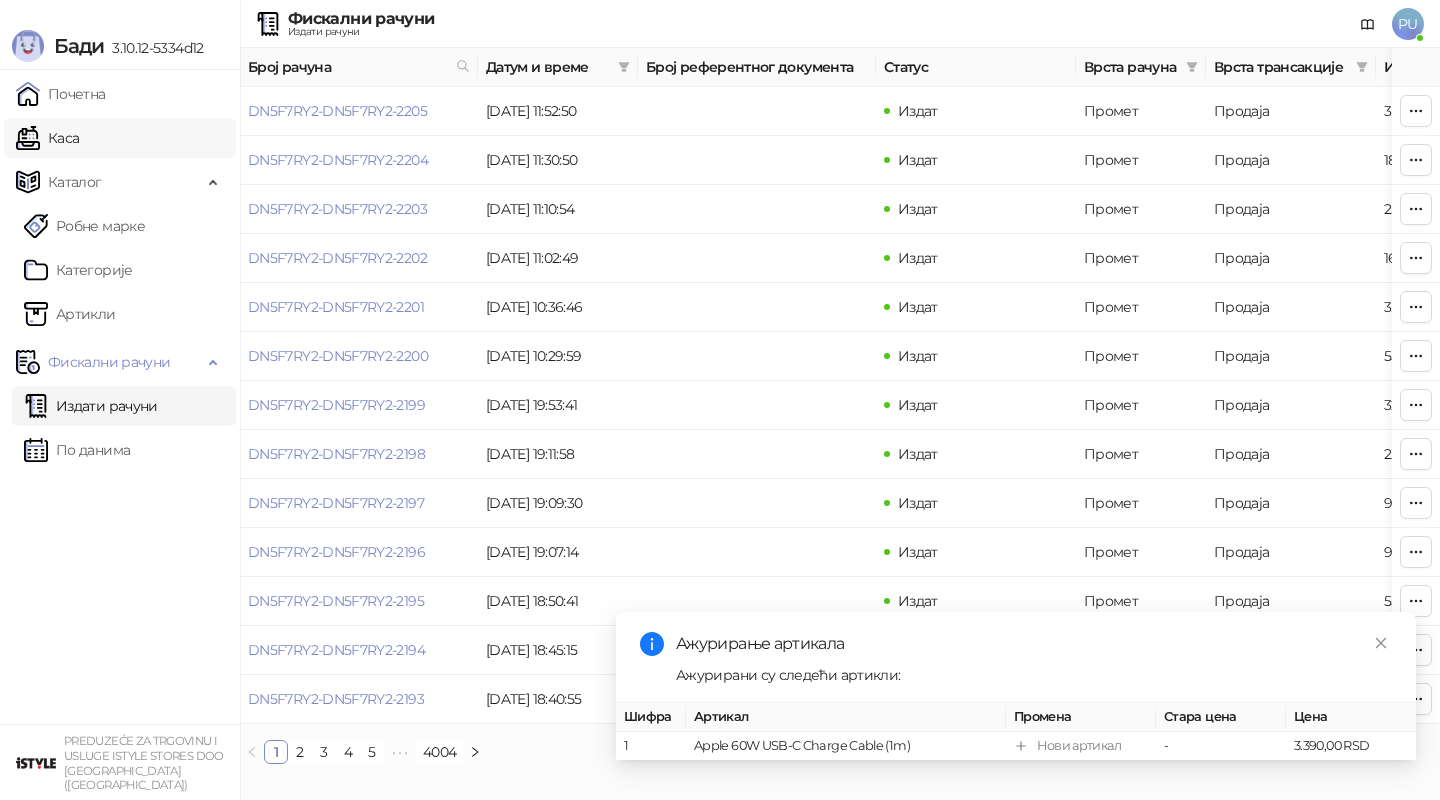 click on "Каса" at bounding box center (47, 138) 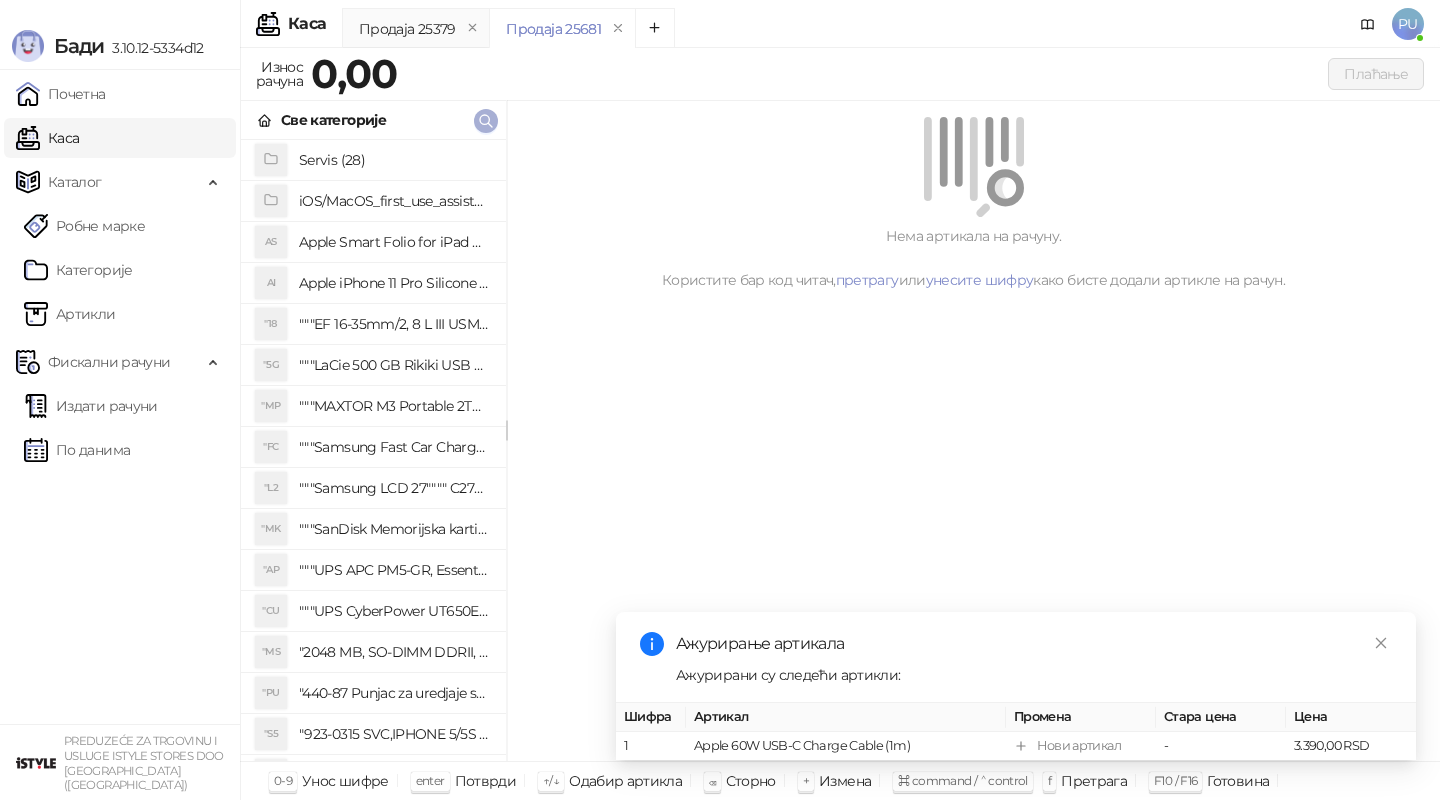click 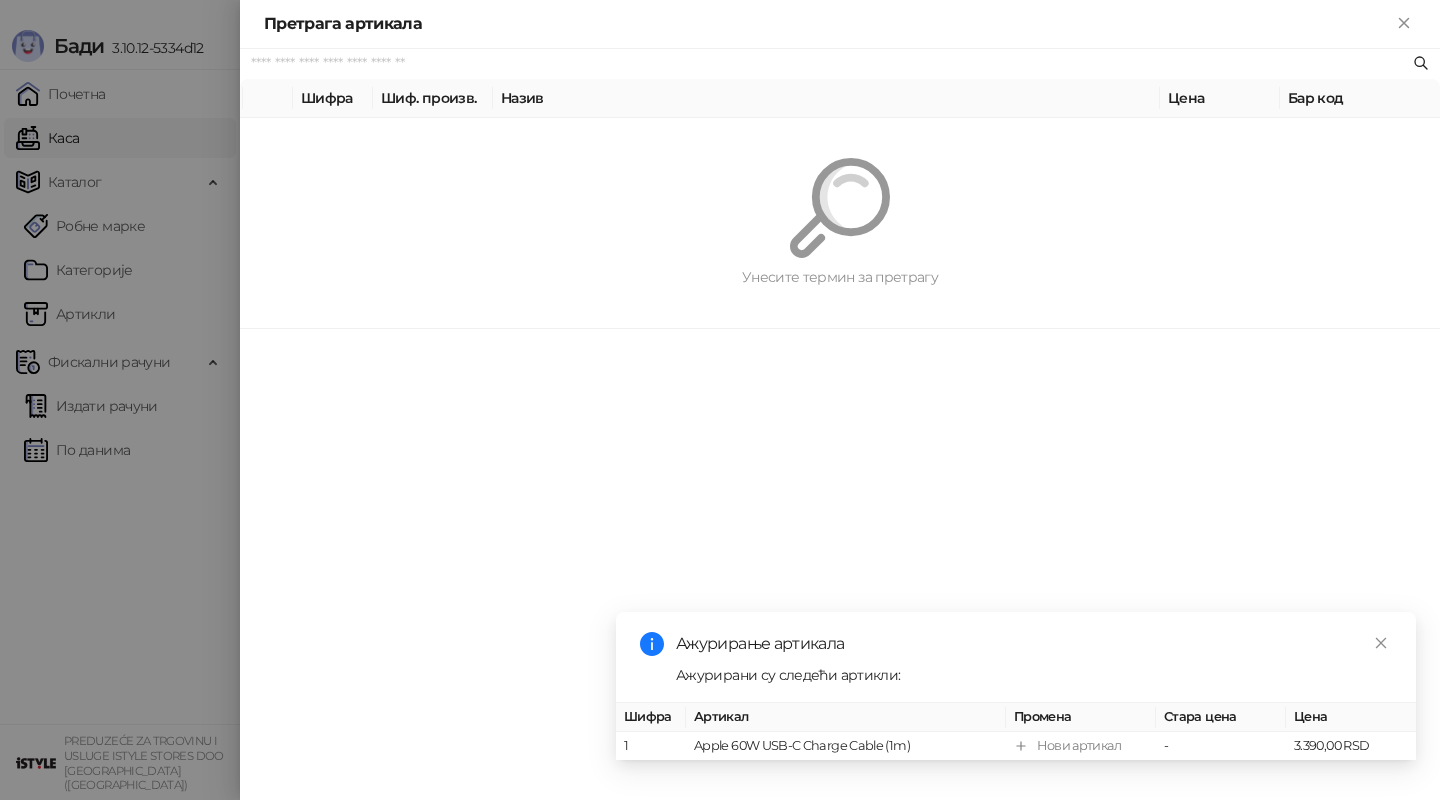 paste on "*********" 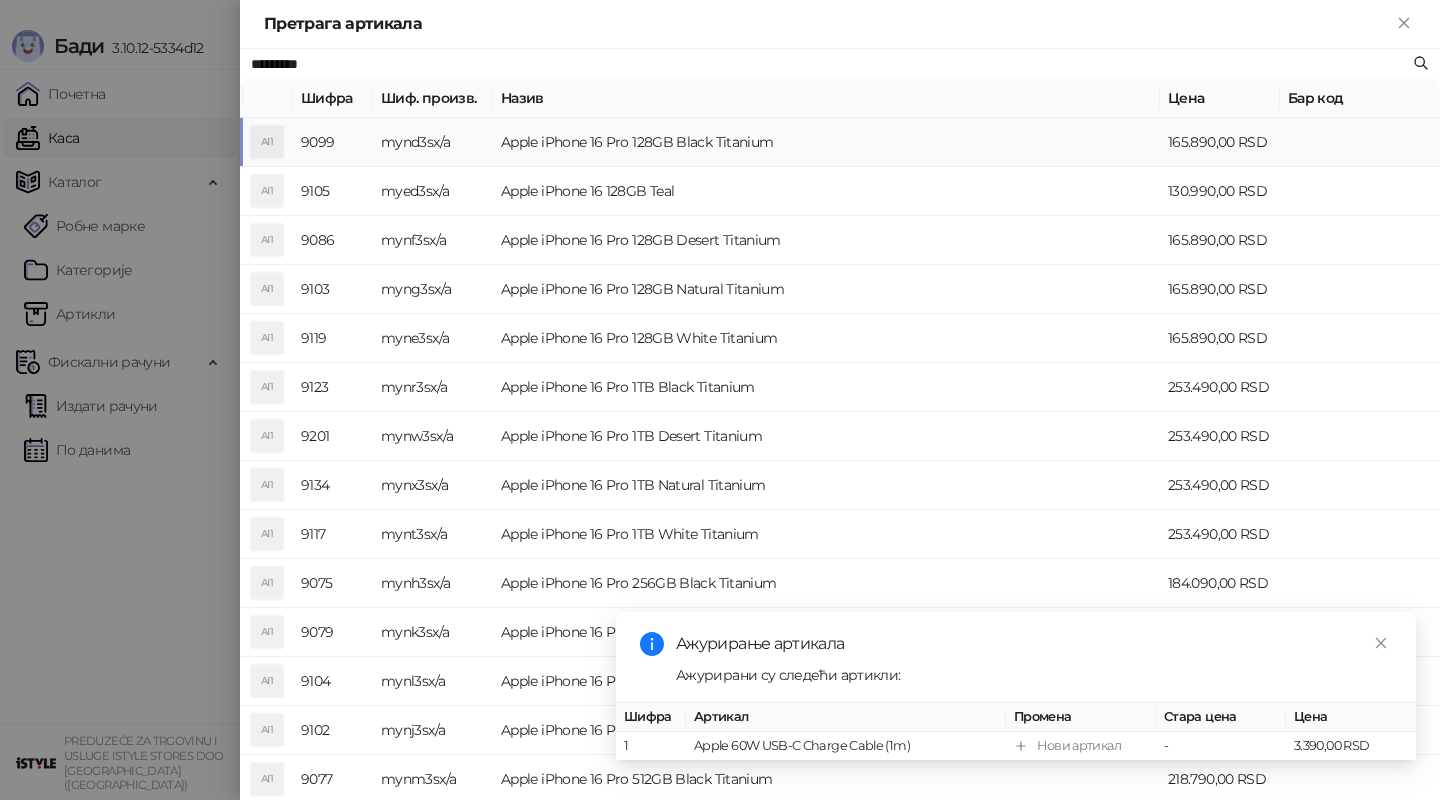 type on "*********" 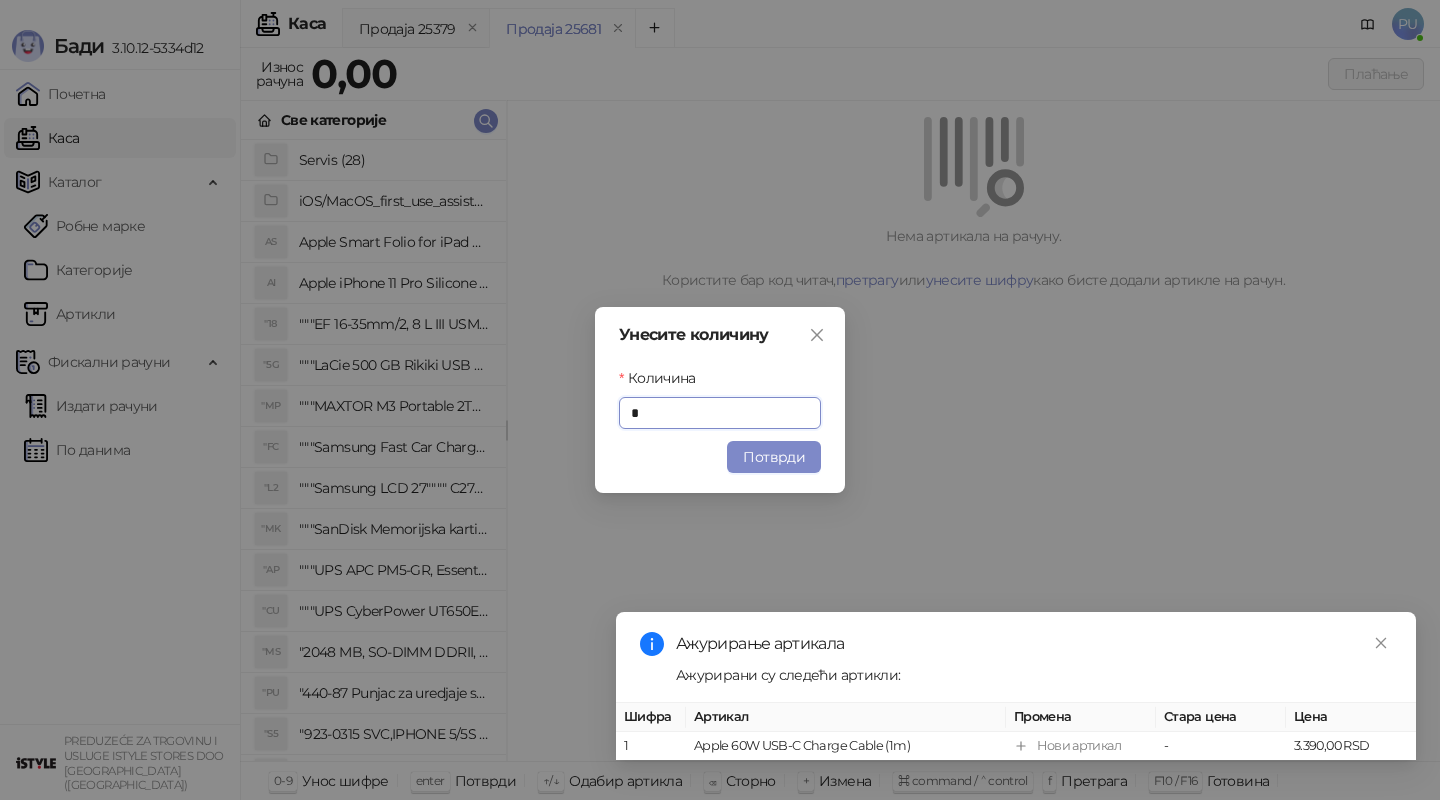 drag, startPoint x: 780, startPoint y: 456, endPoint x: 1327, endPoint y: 161, distance: 621.4773 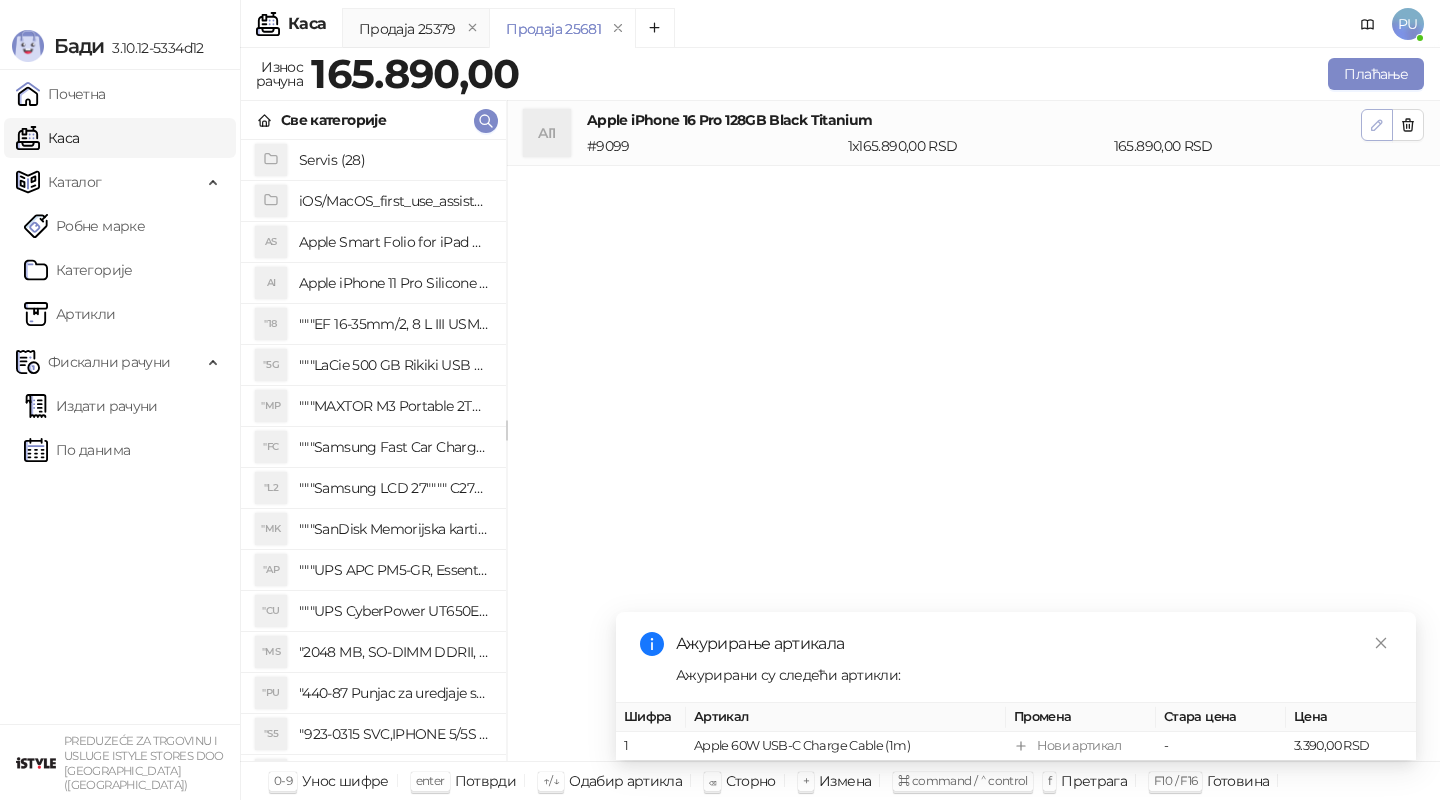 click 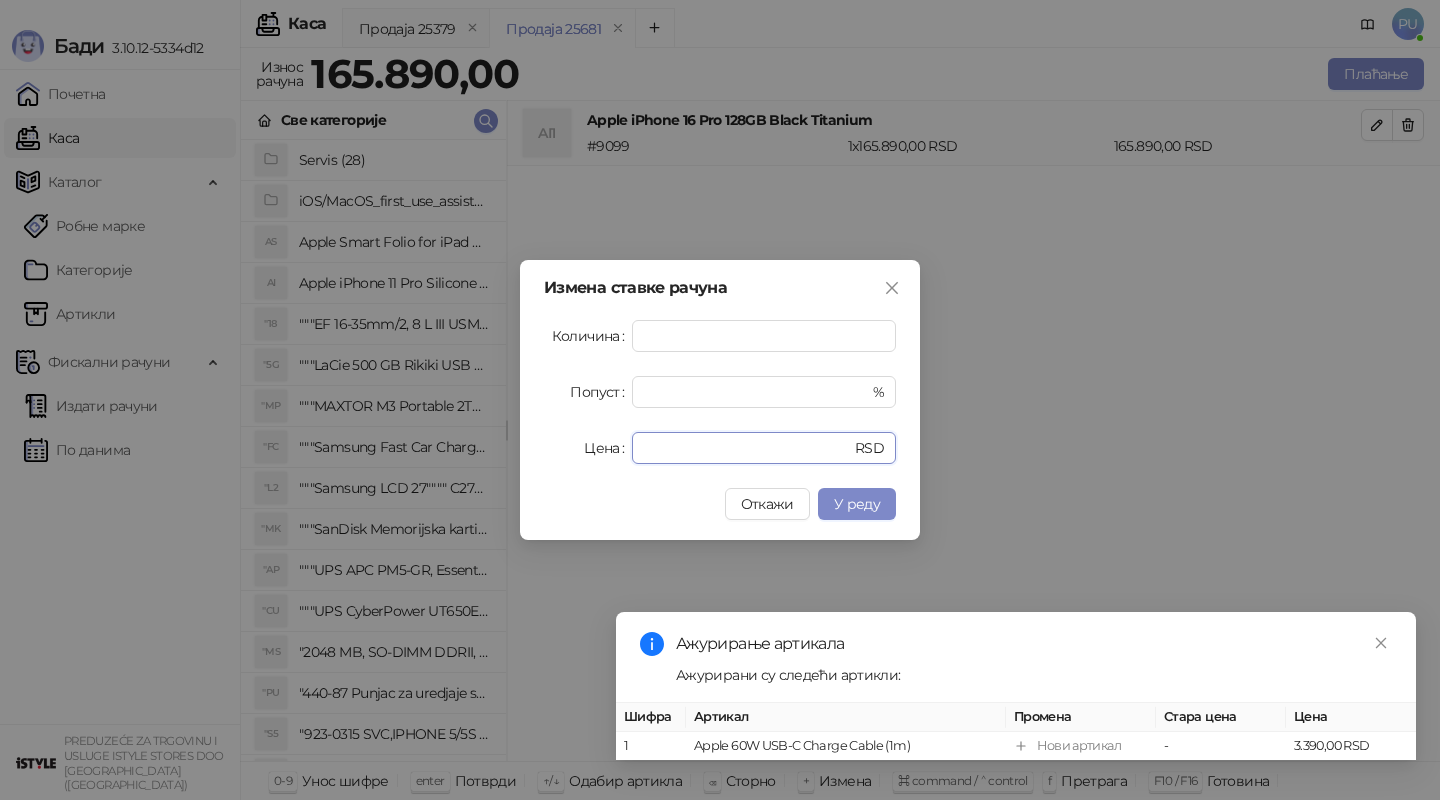 drag, startPoint x: 734, startPoint y: 440, endPoint x: 461, endPoint y: 438, distance: 273.00732 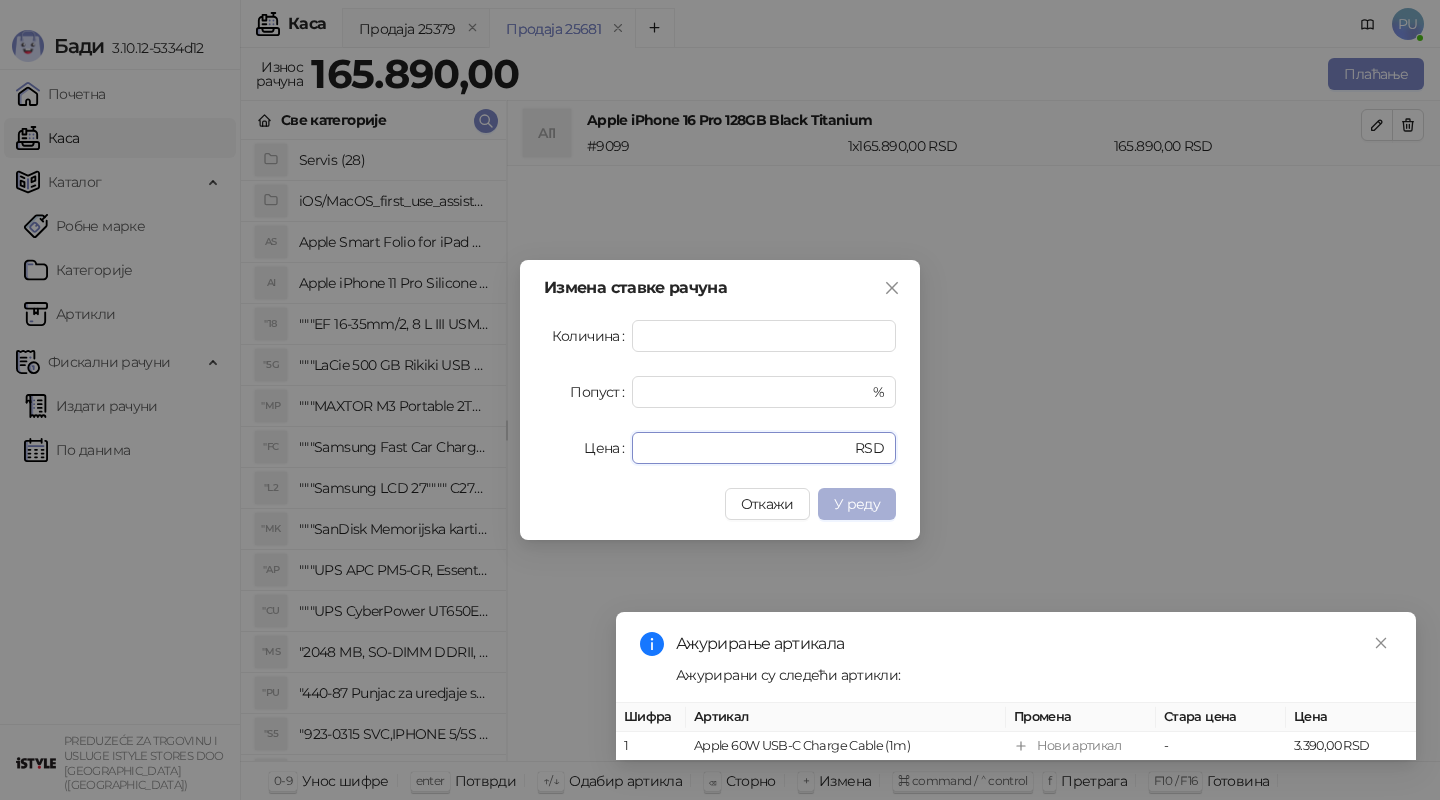 type on "******" 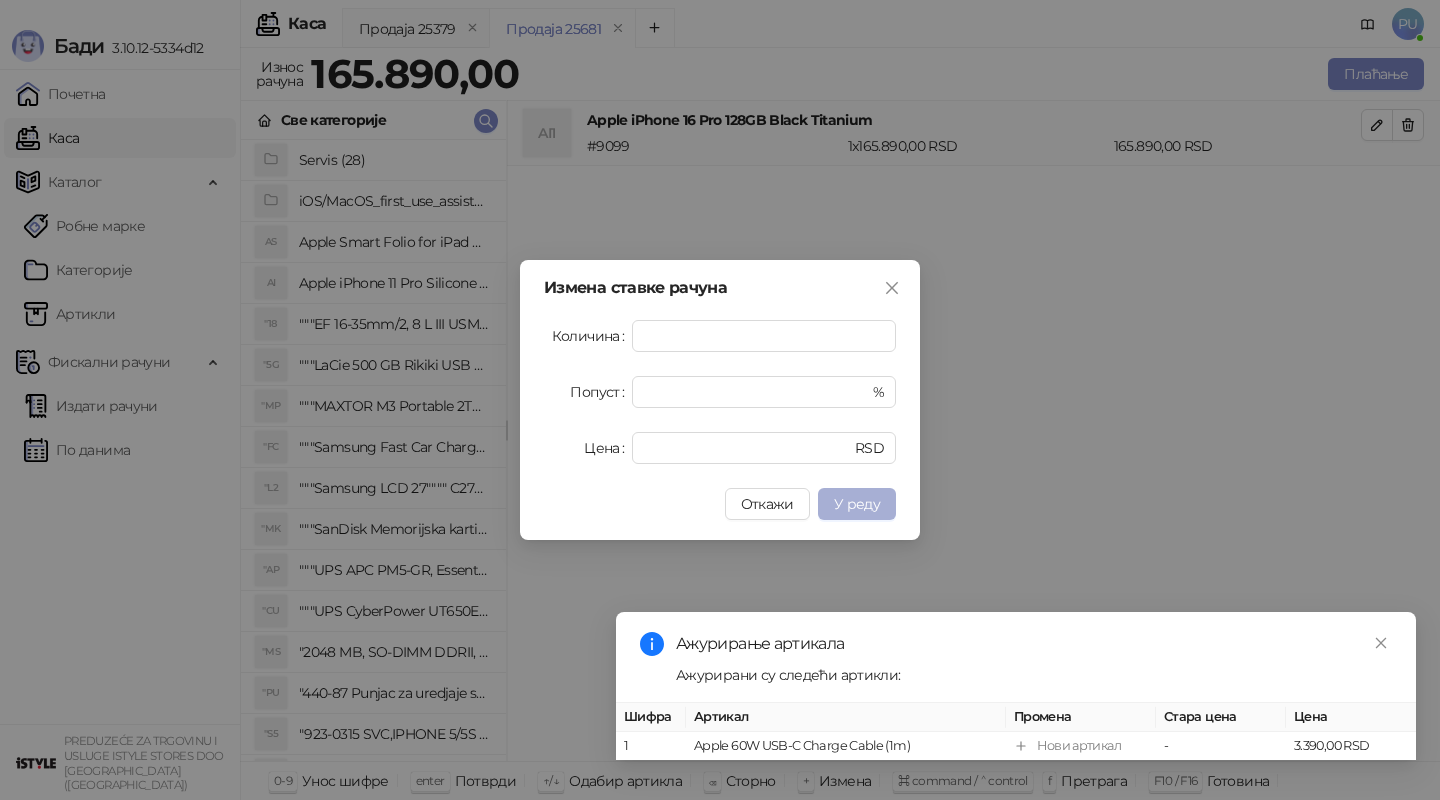 click on "У реду" at bounding box center [857, 504] 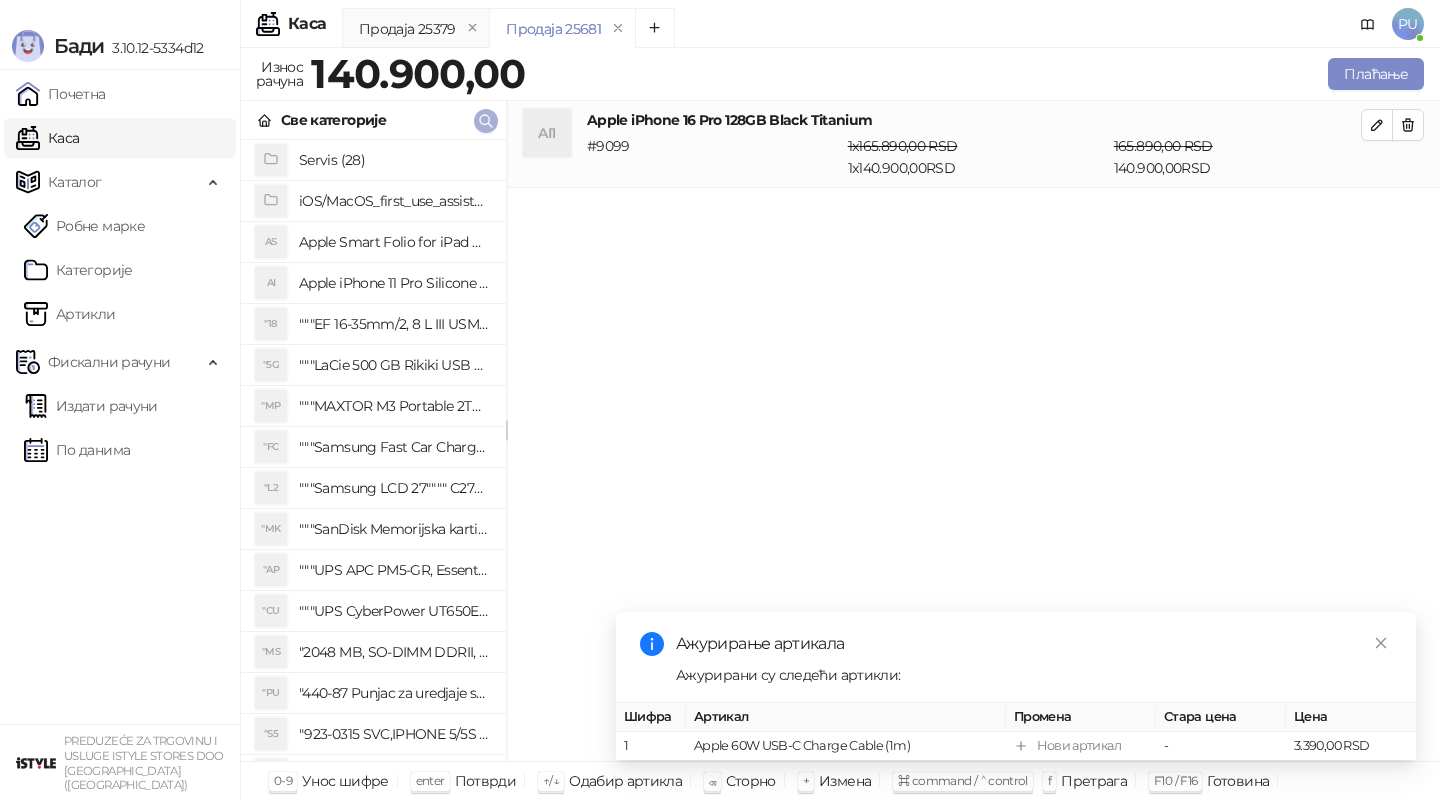 click 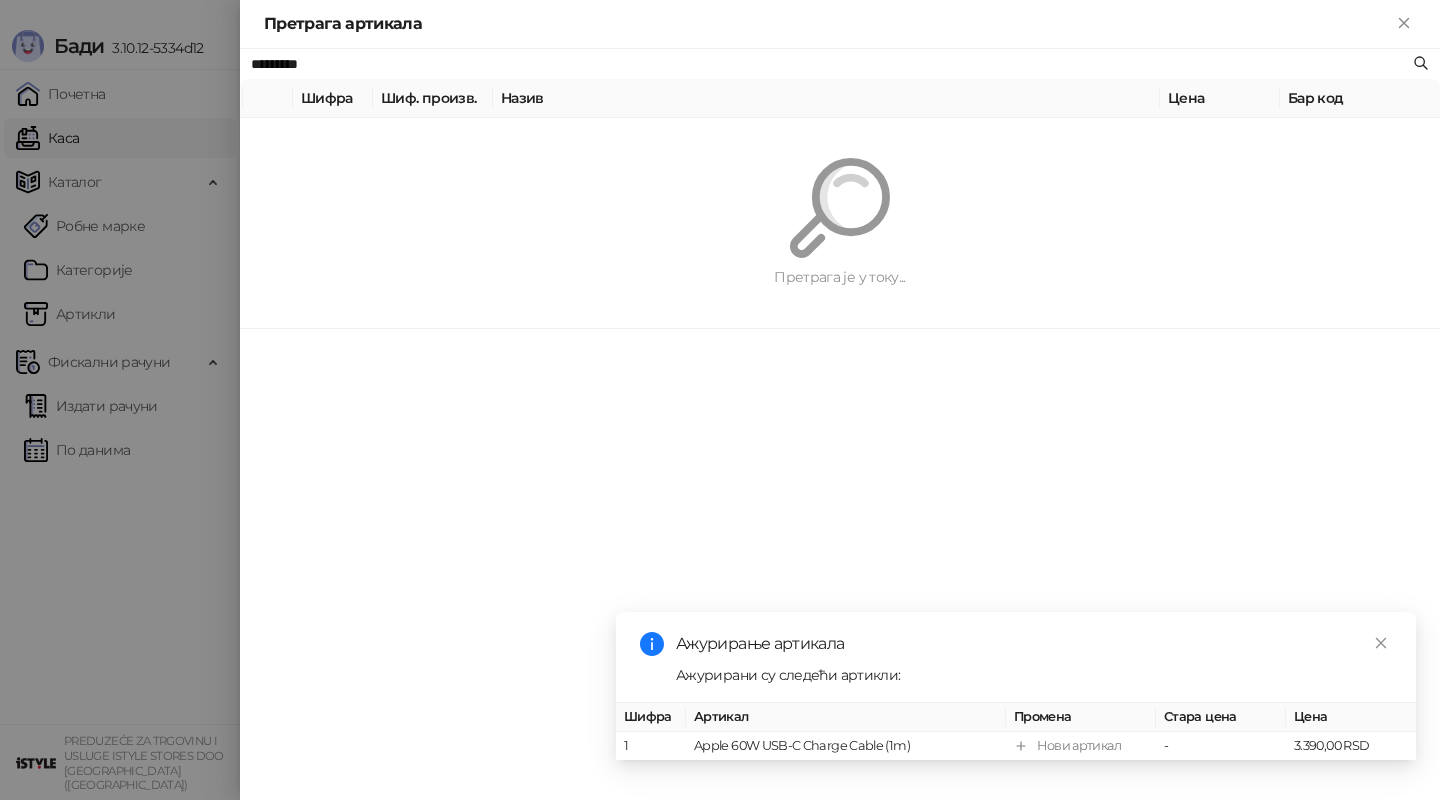 paste on "****" 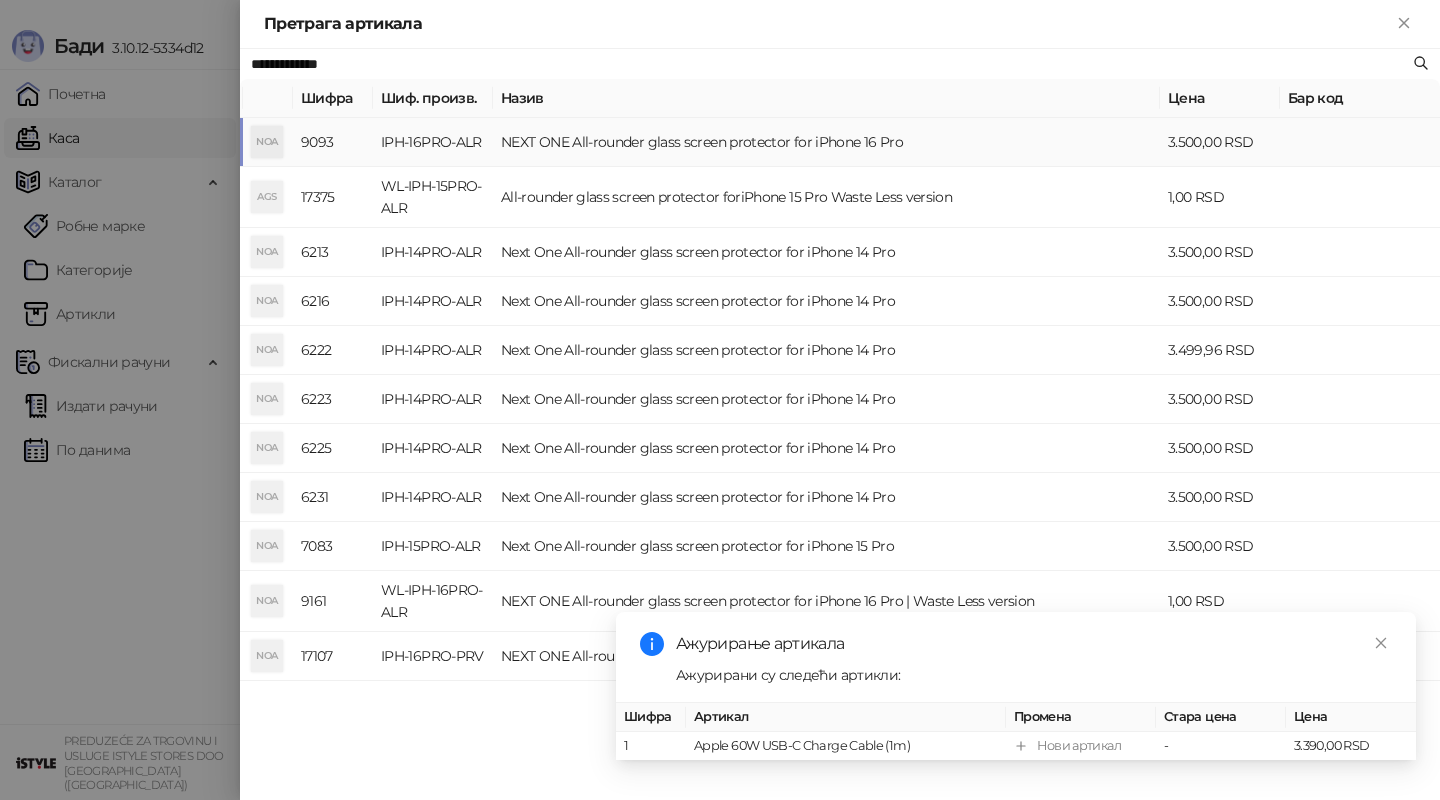 click on "NEXT ONE All-rounder glass screen protector for iPhone 16 Pro" at bounding box center [826, 142] 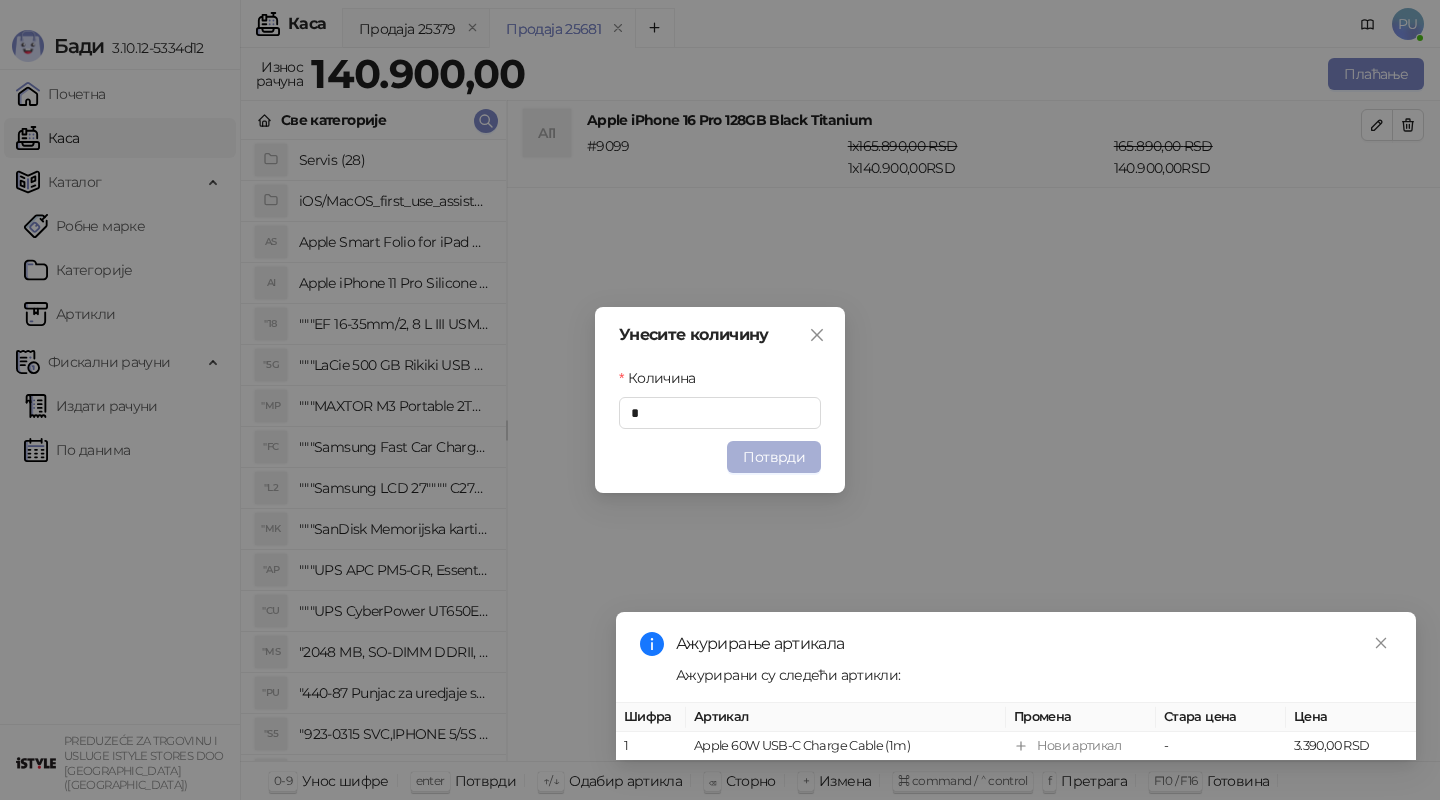 click on "Потврди" at bounding box center [774, 457] 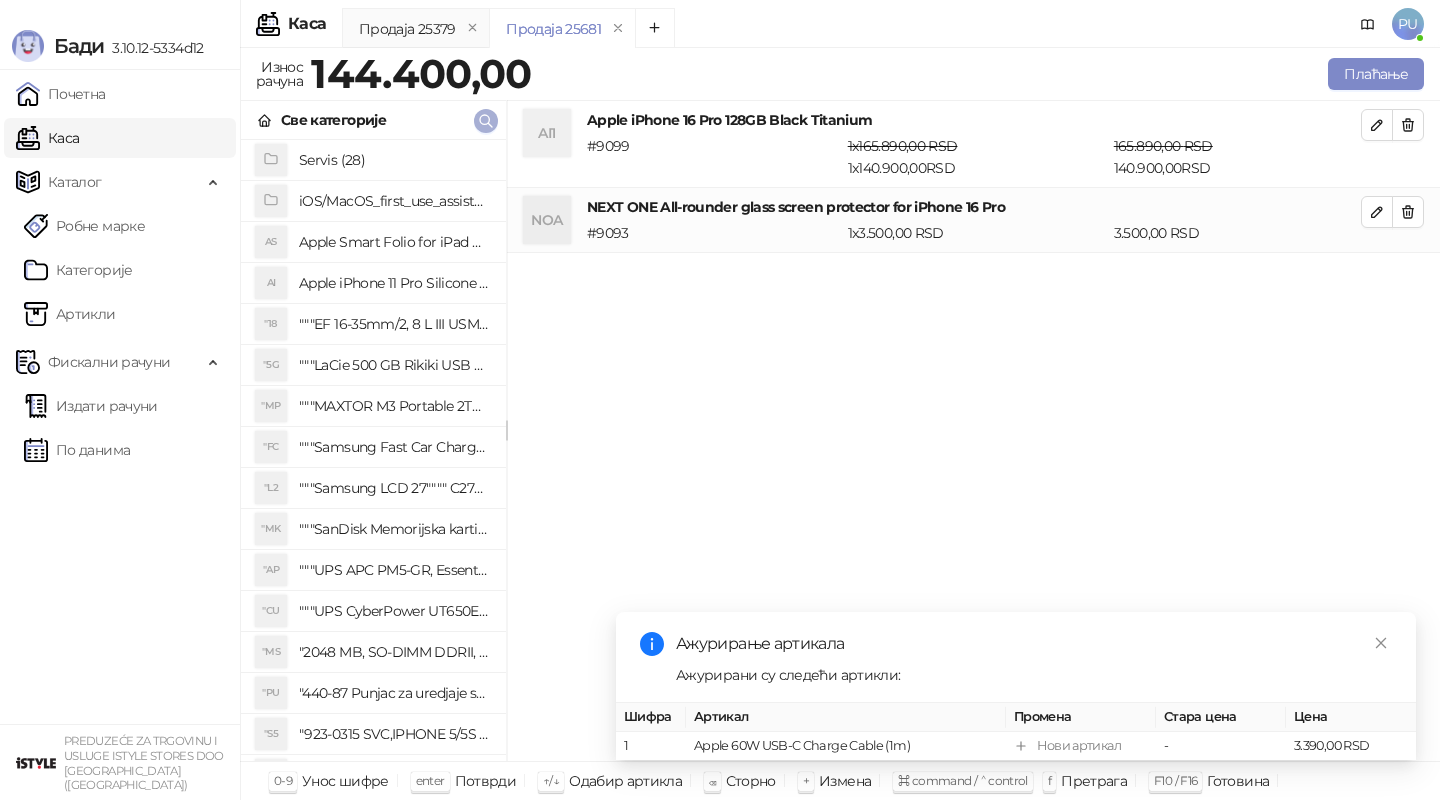 click 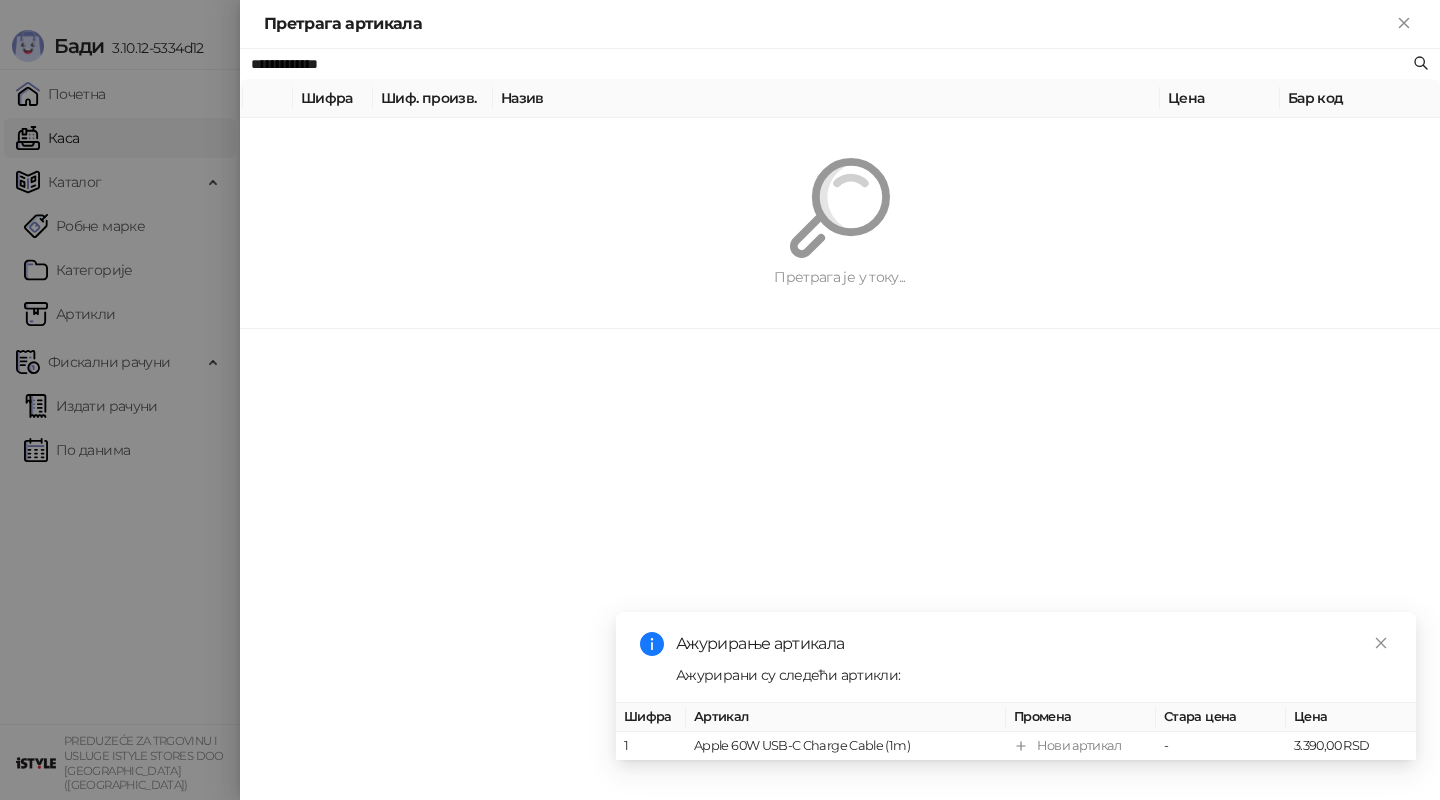 paste on "**********" 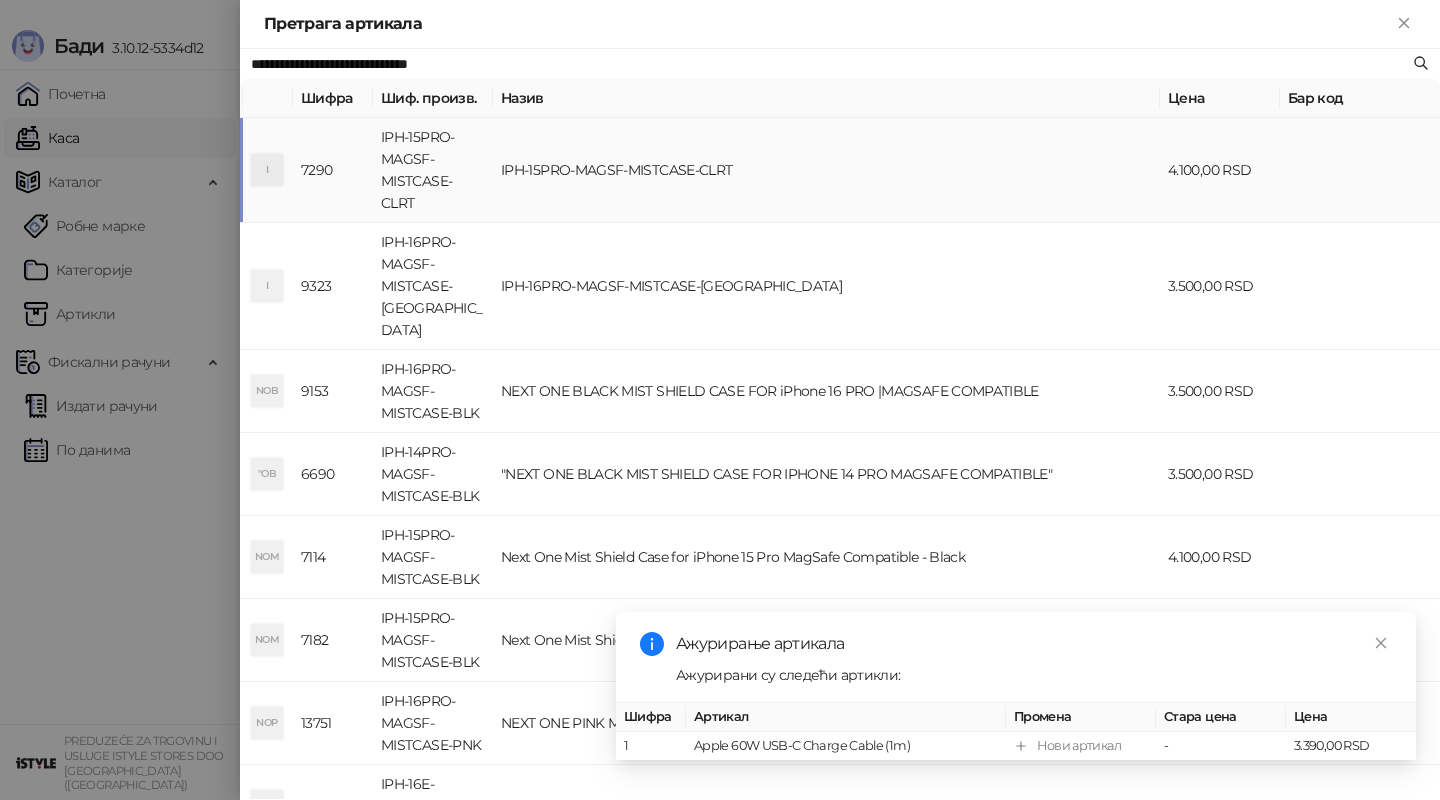 click on "IPH-15PRO-MAGSF-MISTCASE-CLRT" at bounding box center [826, 170] 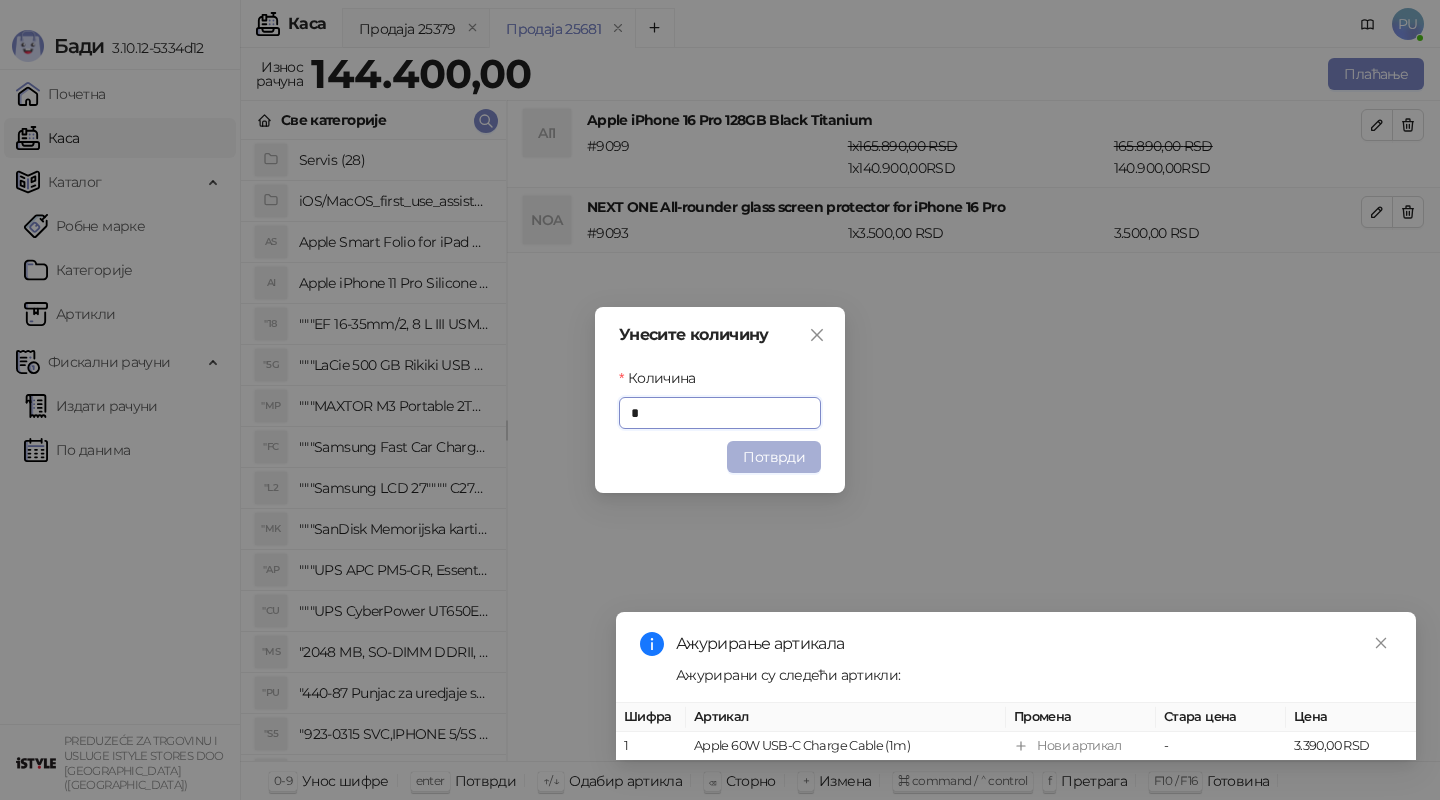 click on "Потврди" at bounding box center [774, 457] 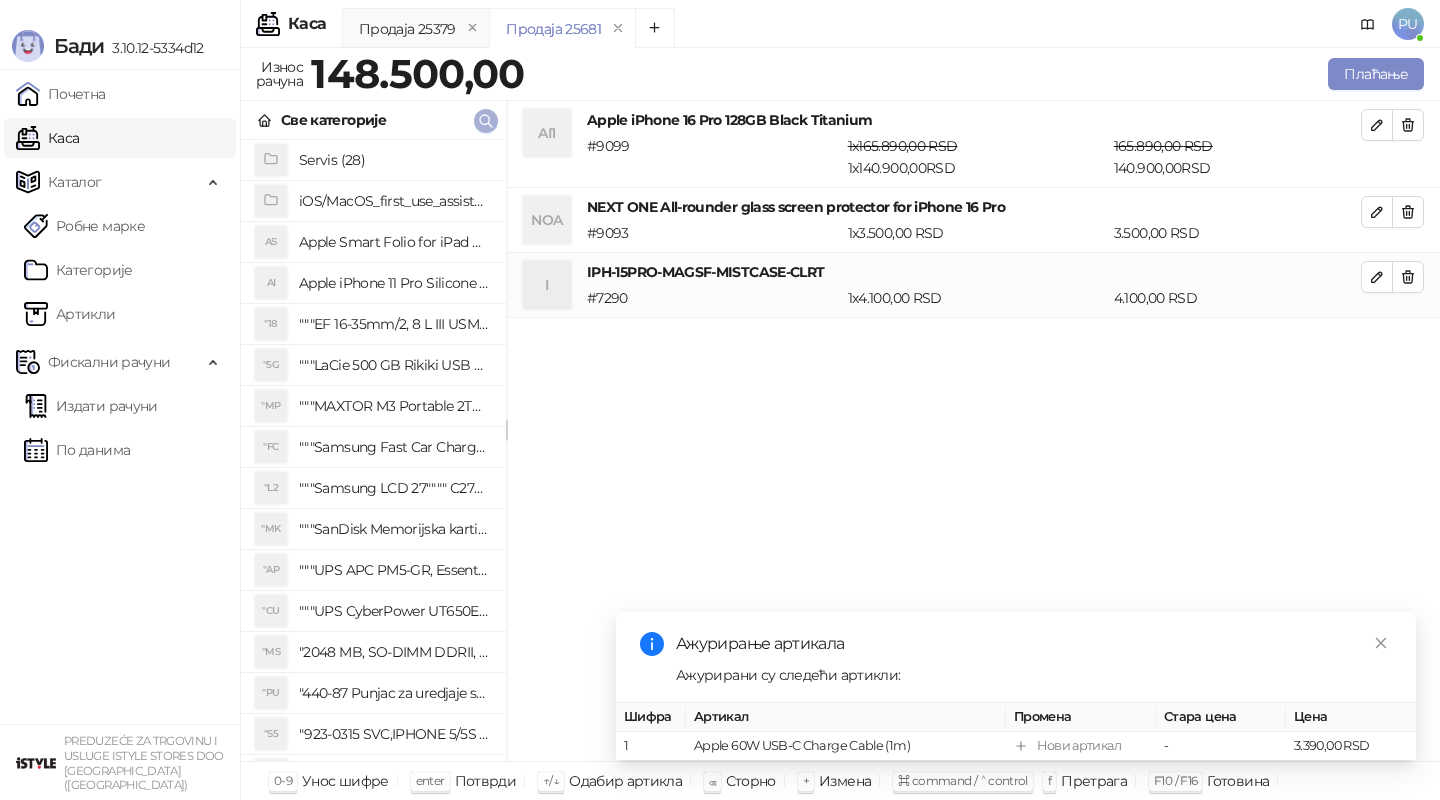 click 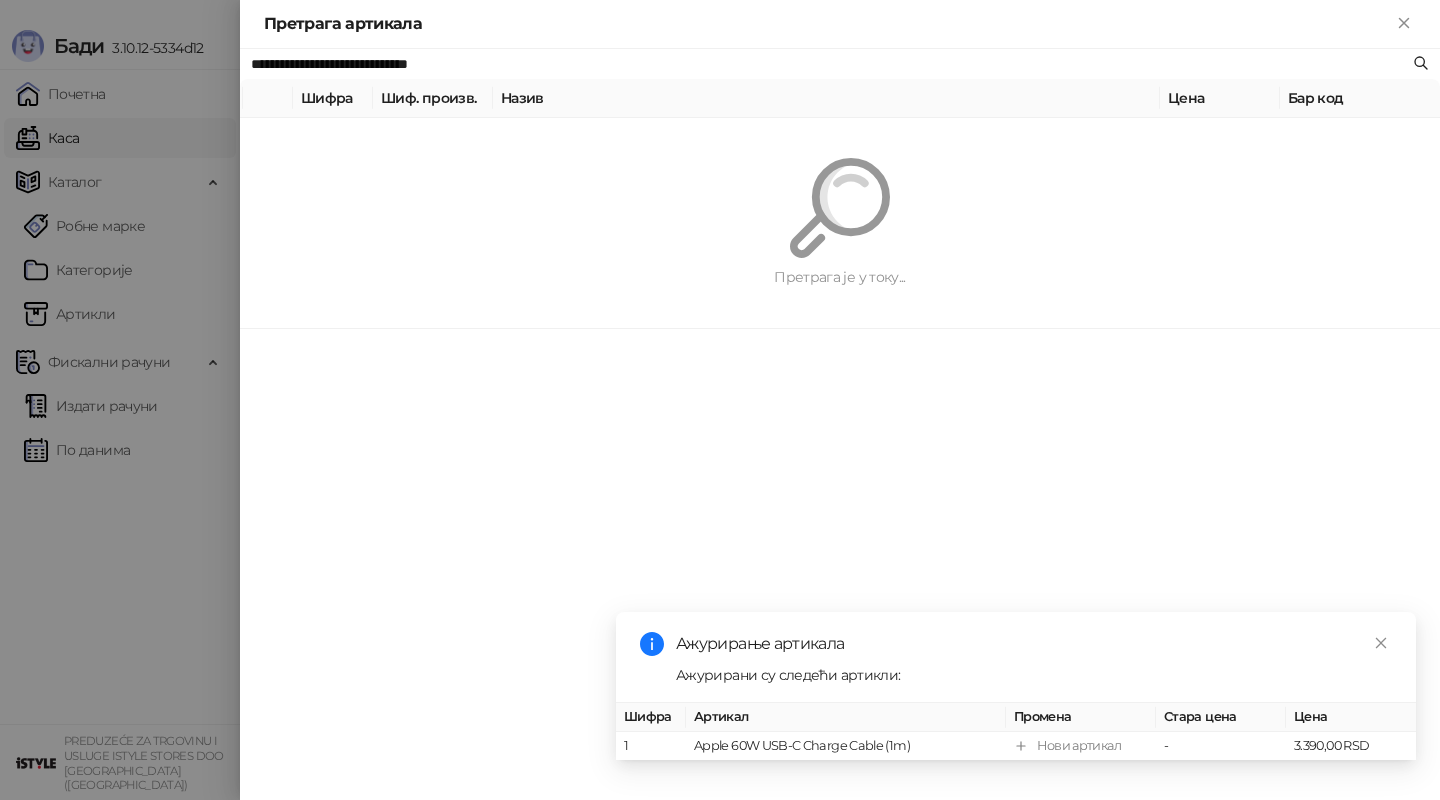 paste 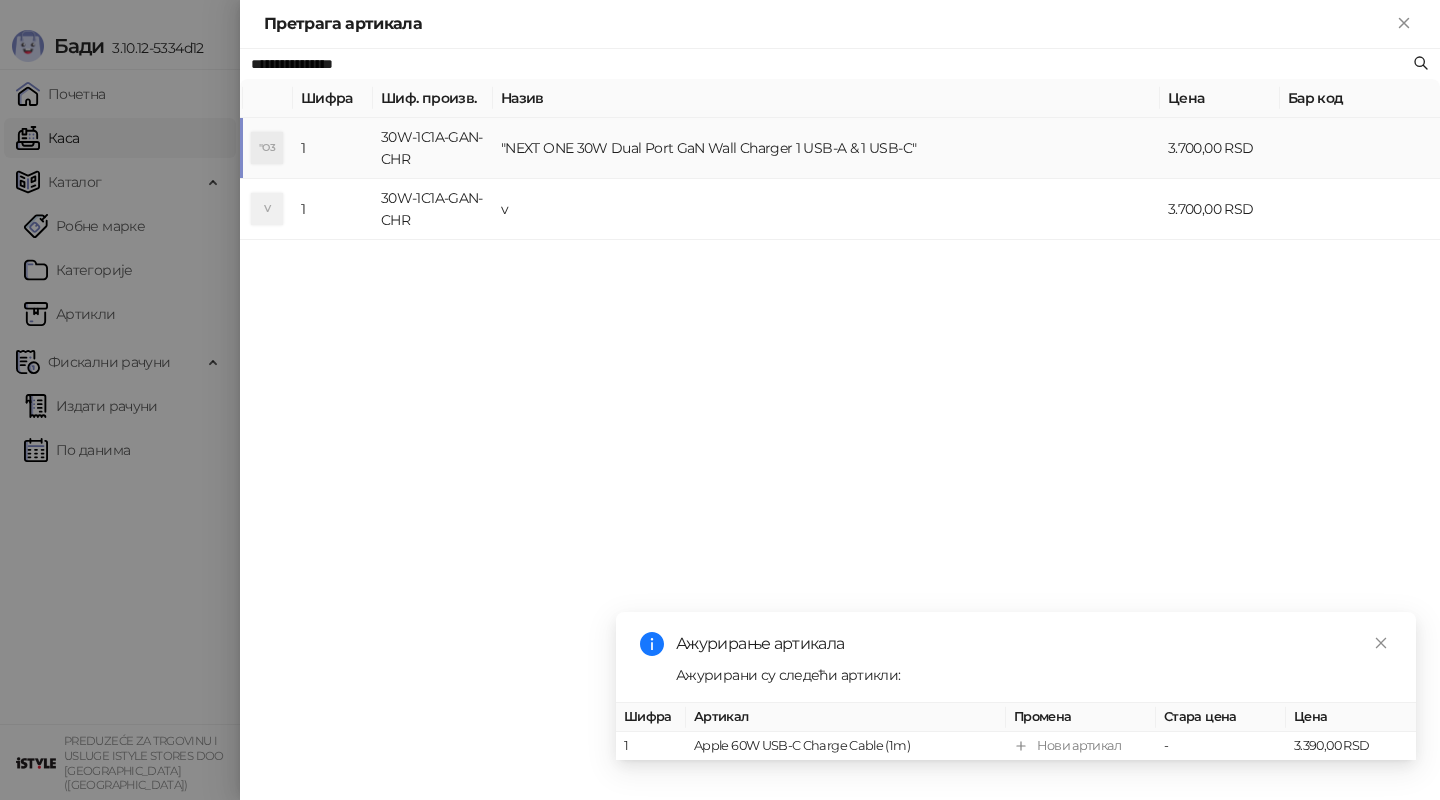 click on ""NEXT ONE 30W Dual Port GaN Wall Charger 1 USB-A & 1 USB-C"" at bounding box center (826, 148) 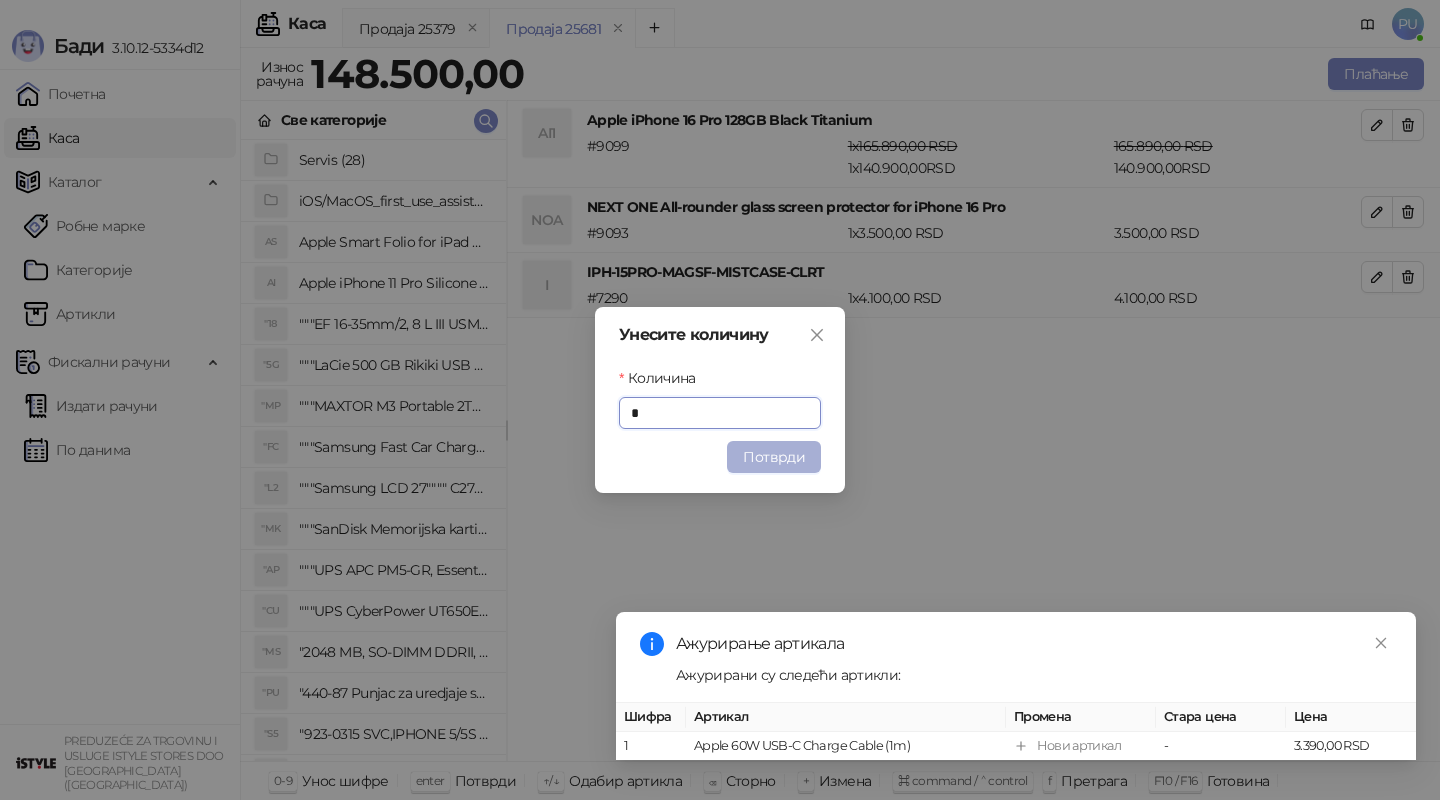 click on "Потврди" at bounding box center [774, 457] 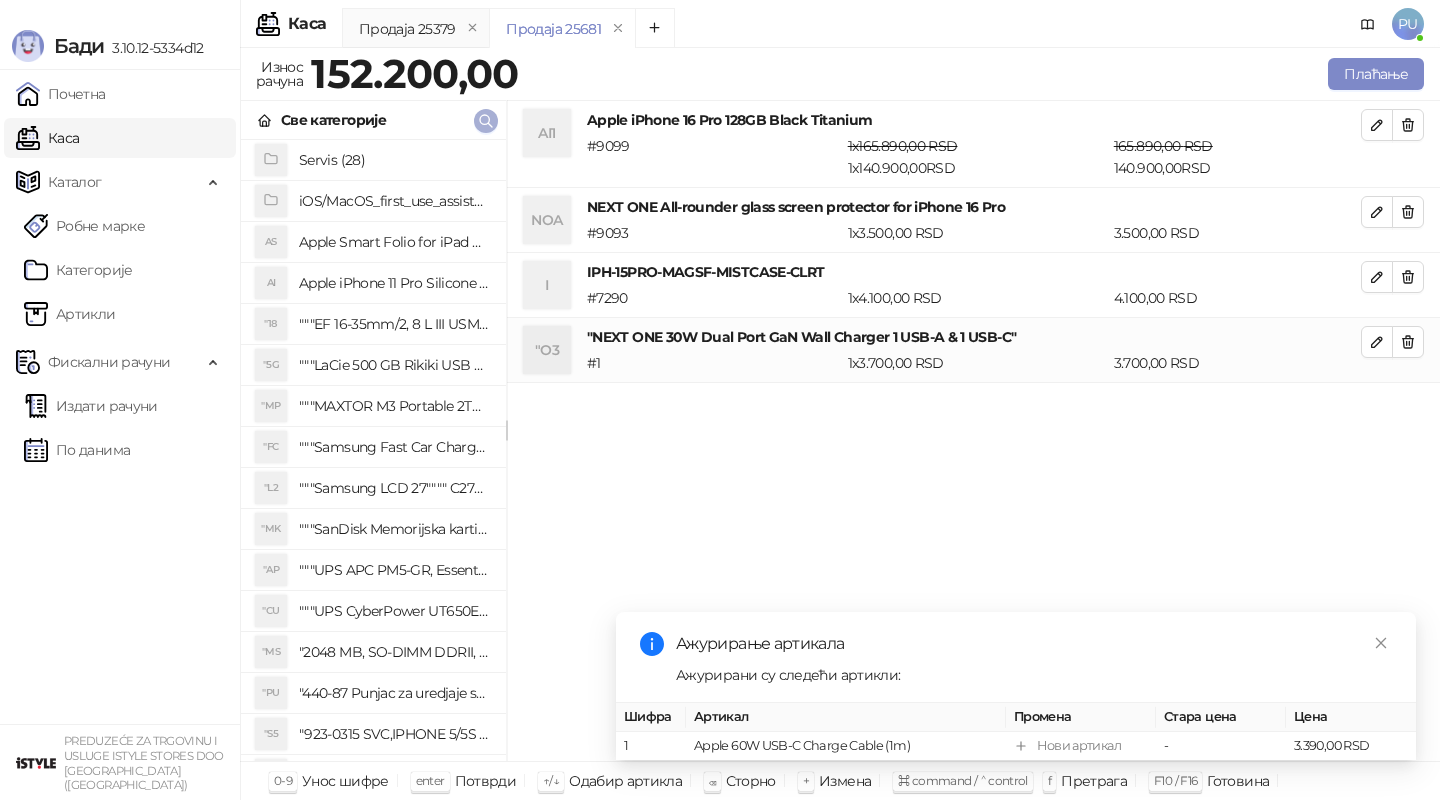 click 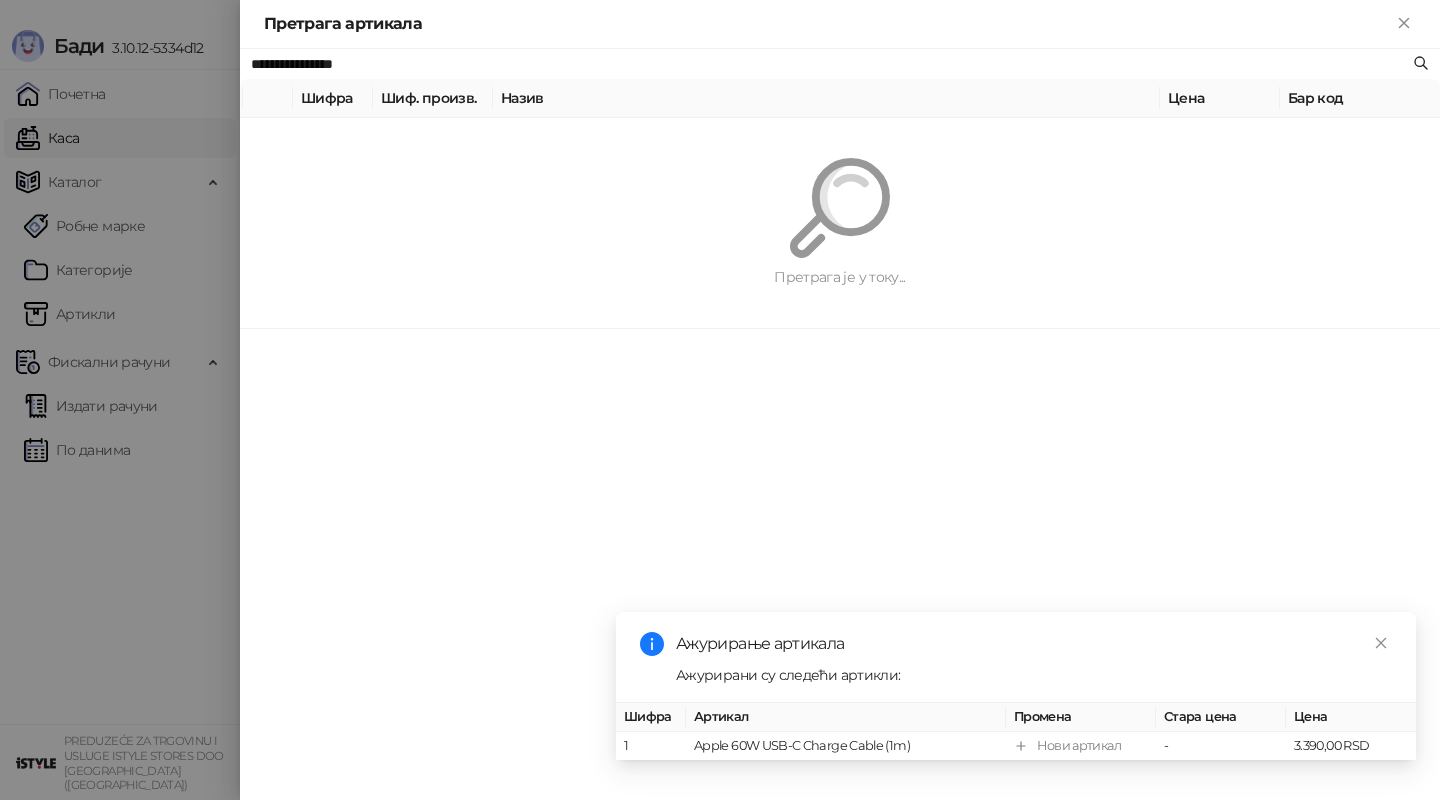 paste on "********" 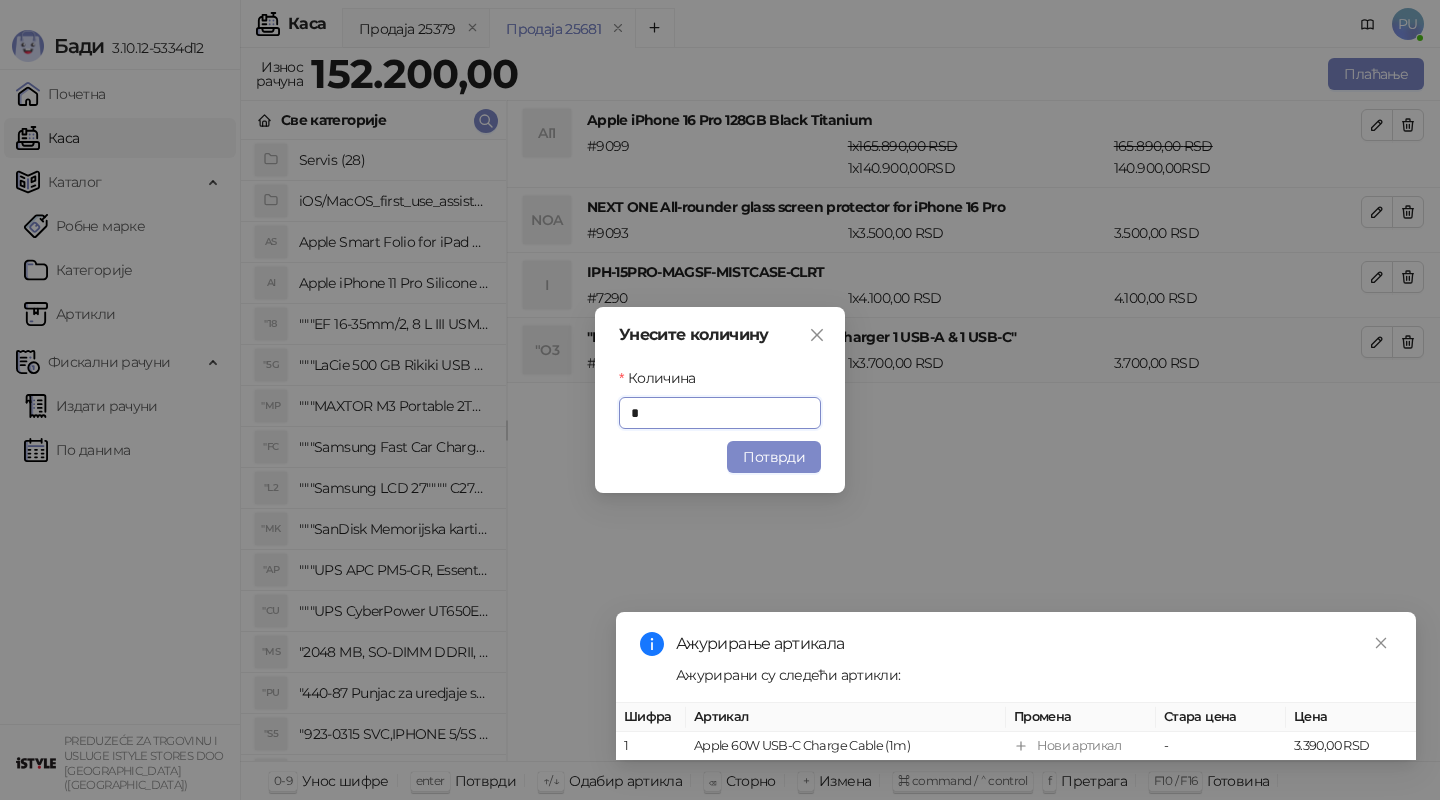 click on "Потврди" at bounding box center [774, 457] 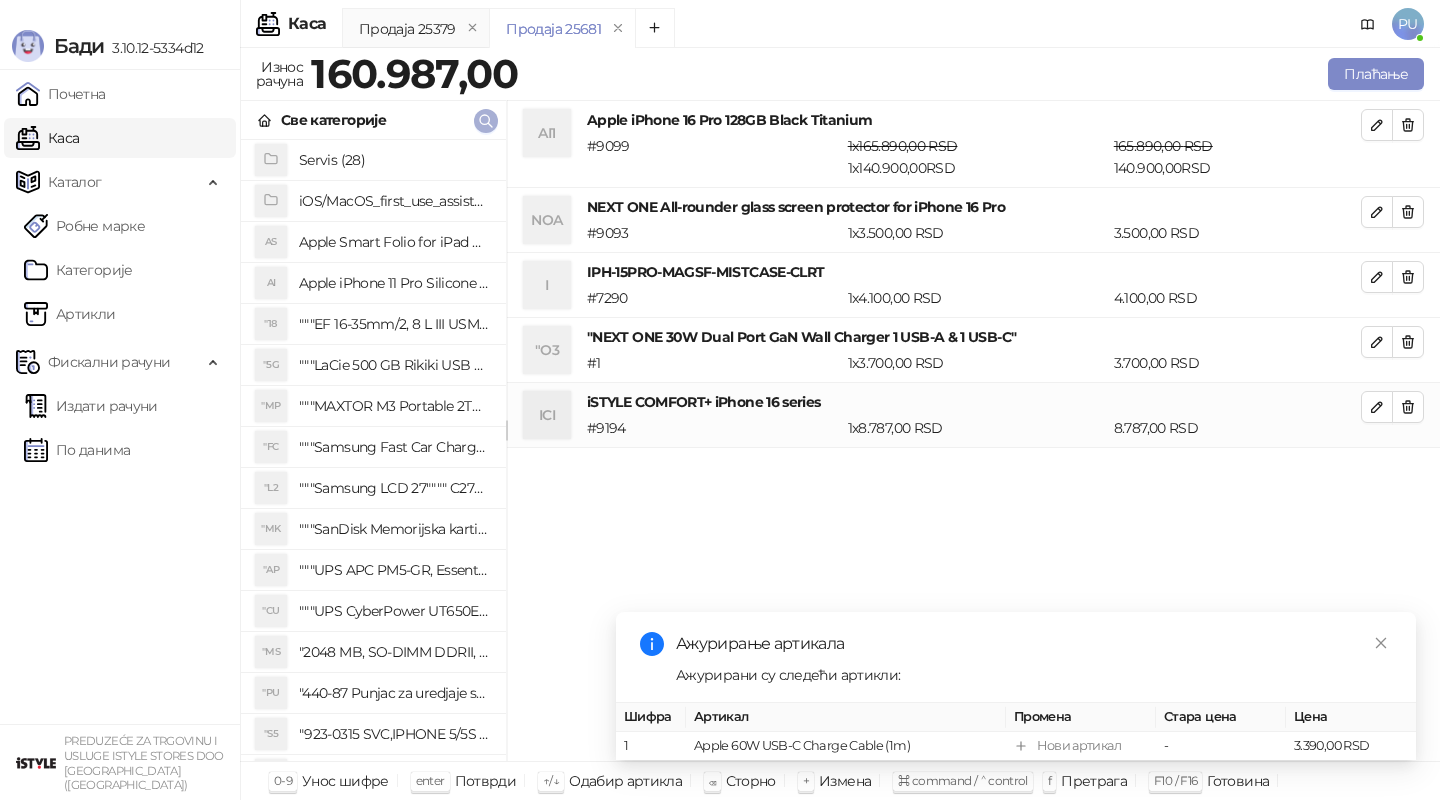 click 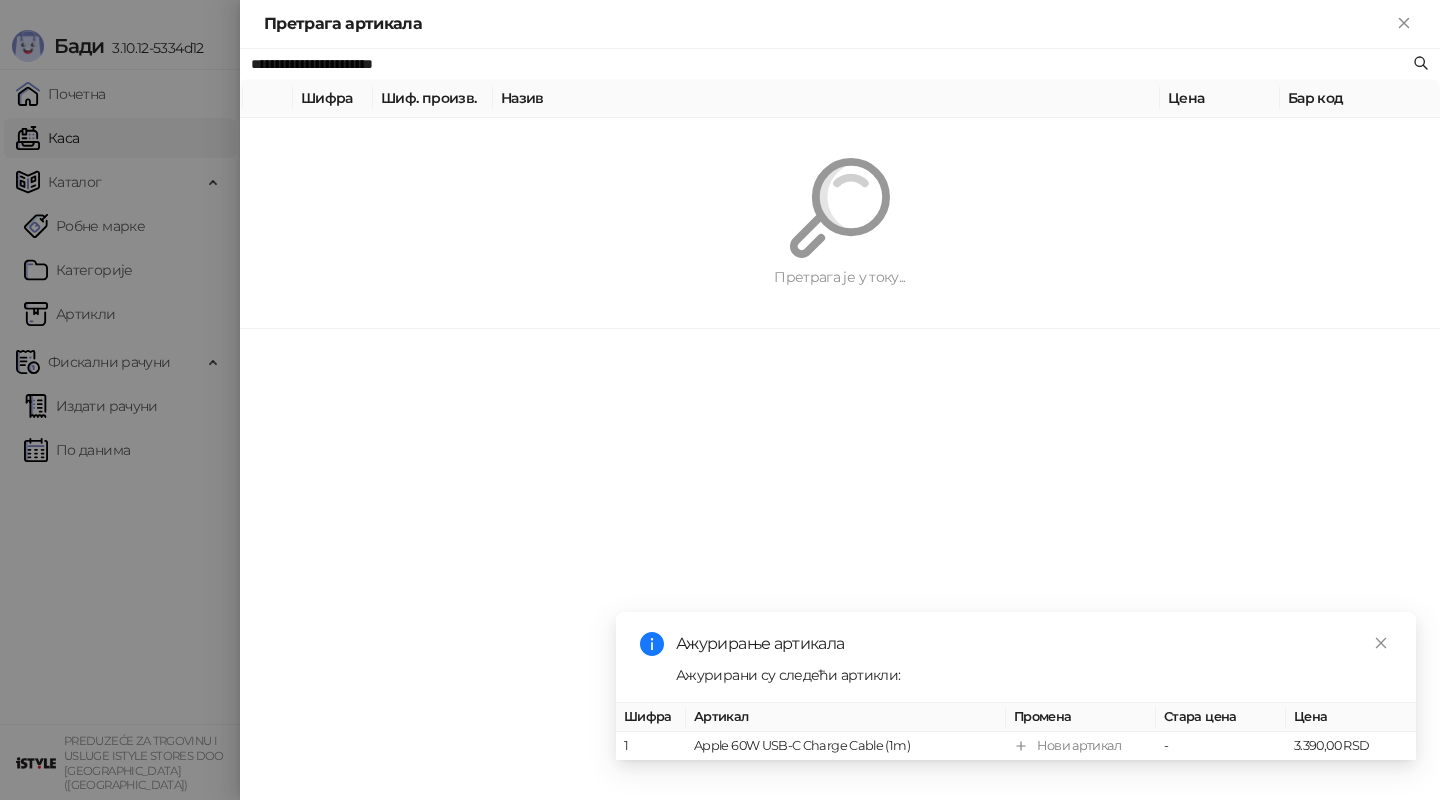 paste 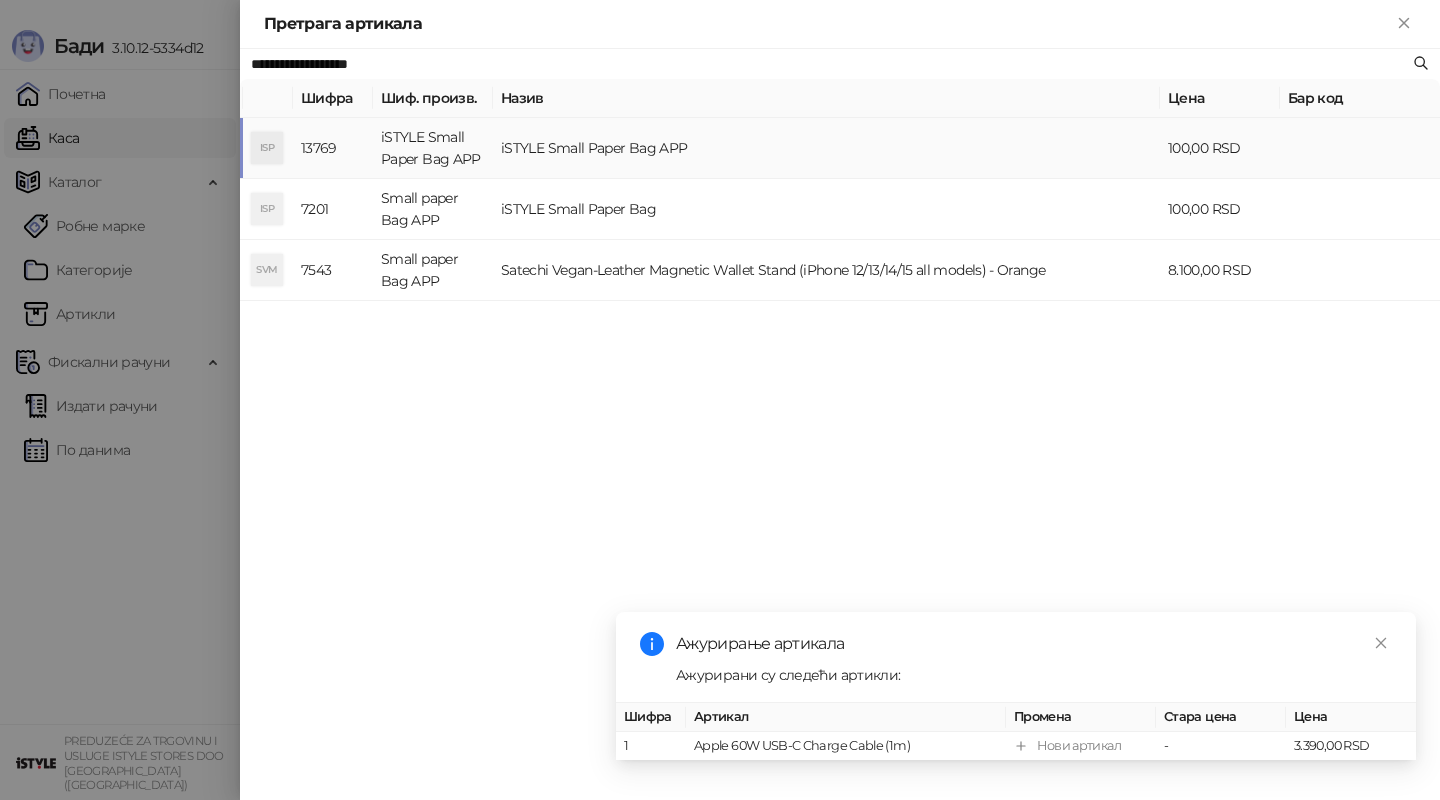 type on "**********" 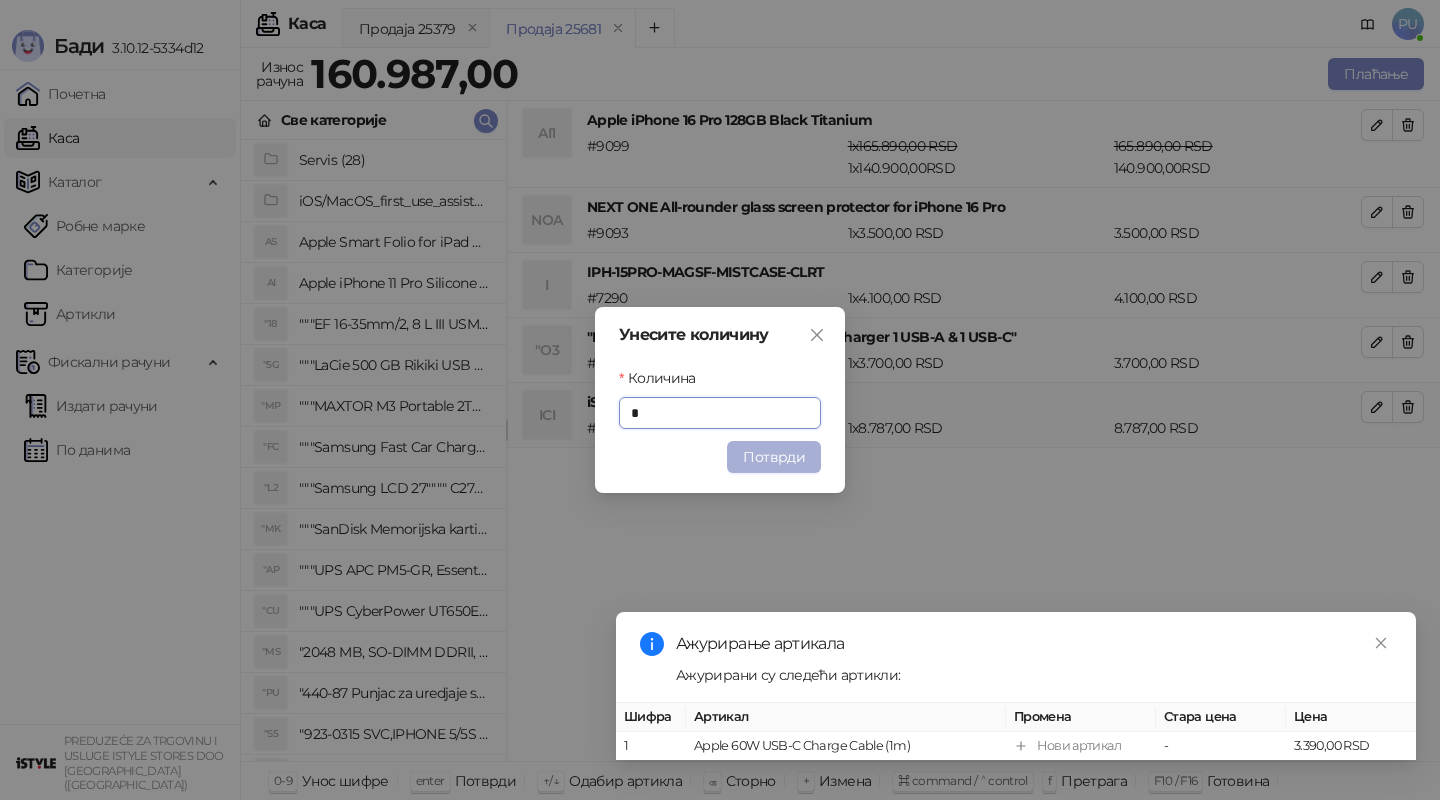 click on "Потврди" at bounding box center (774, 457) 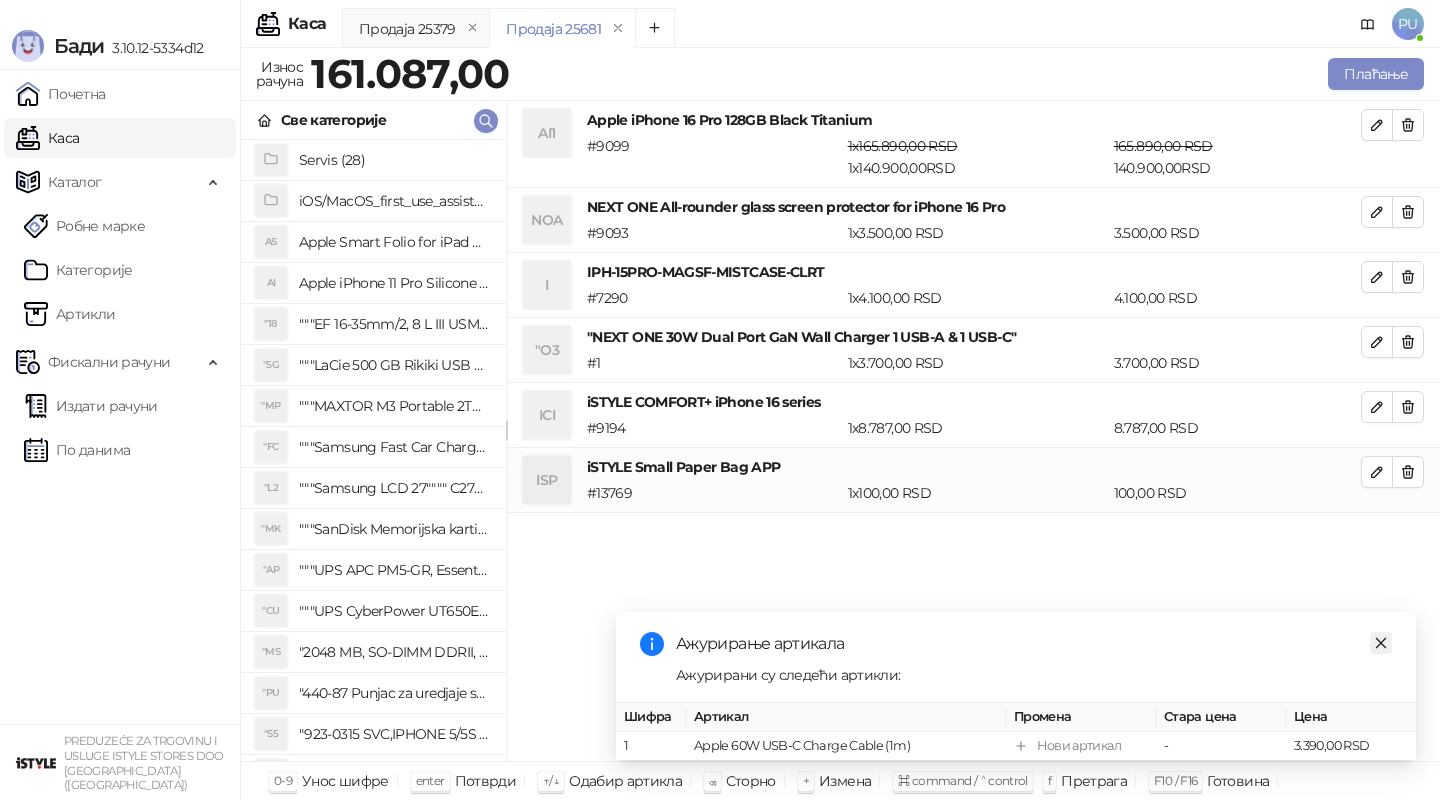 click 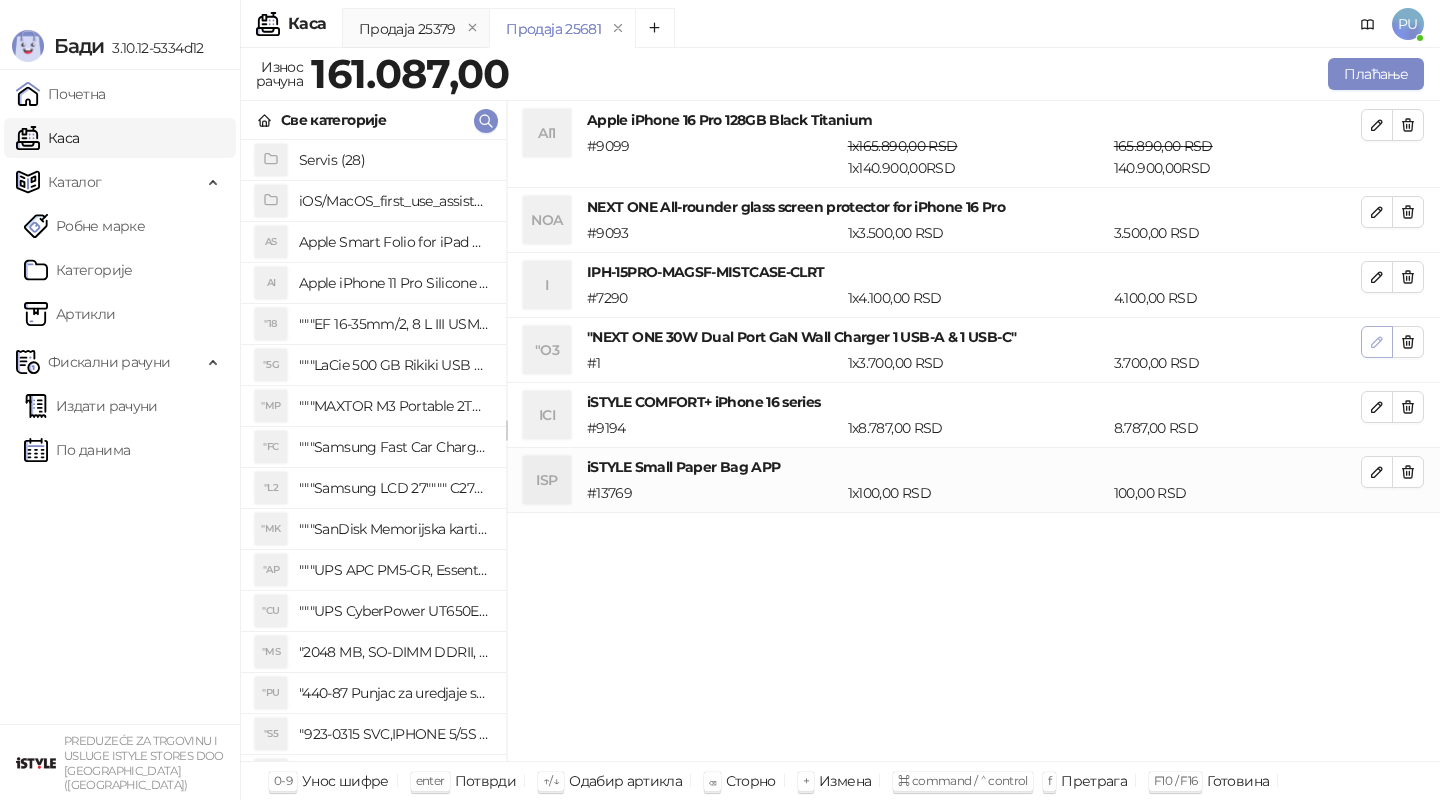 click 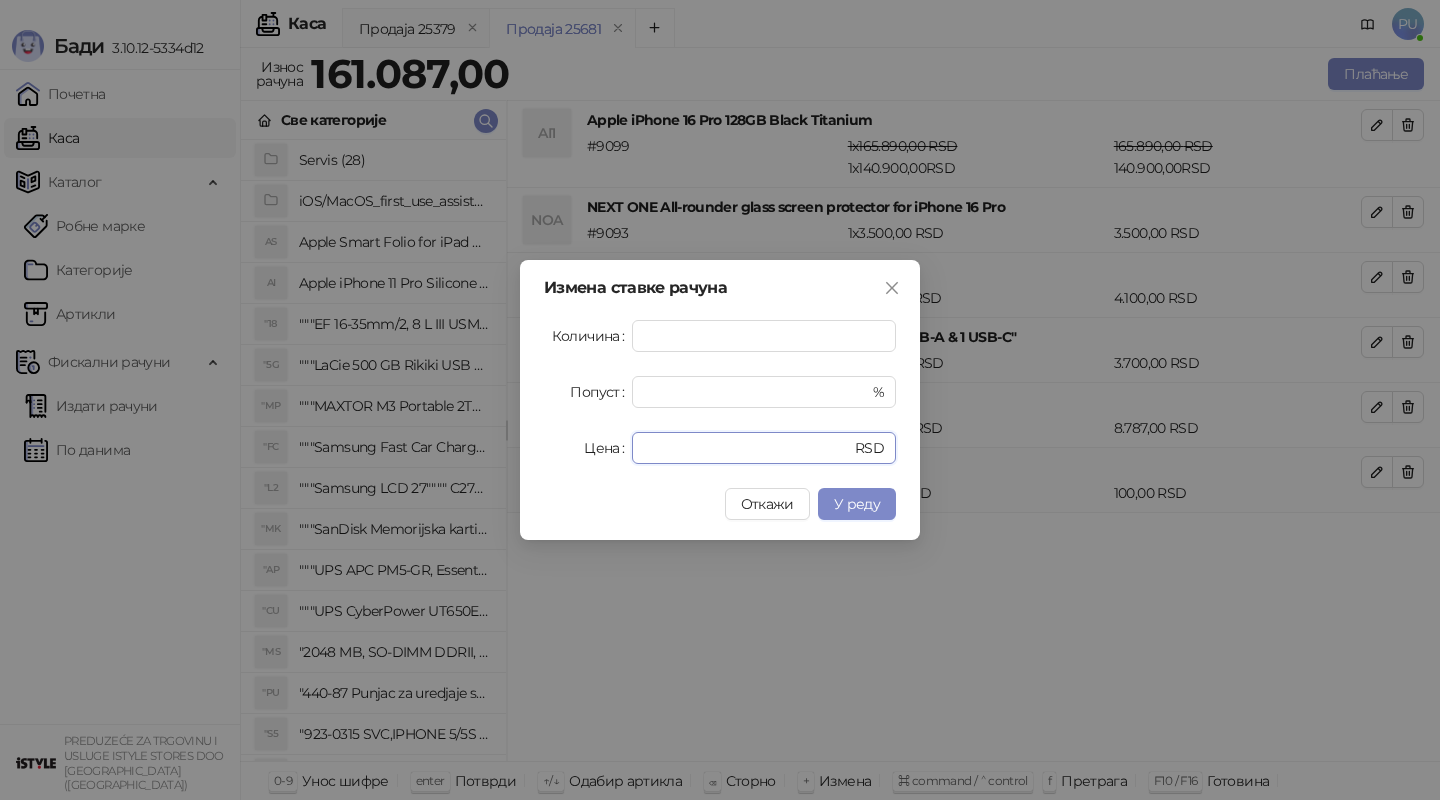 drag, startPoint x: 726, startPoint y: 444, endPoint x: 591, endPoint y: 444, distance: 135 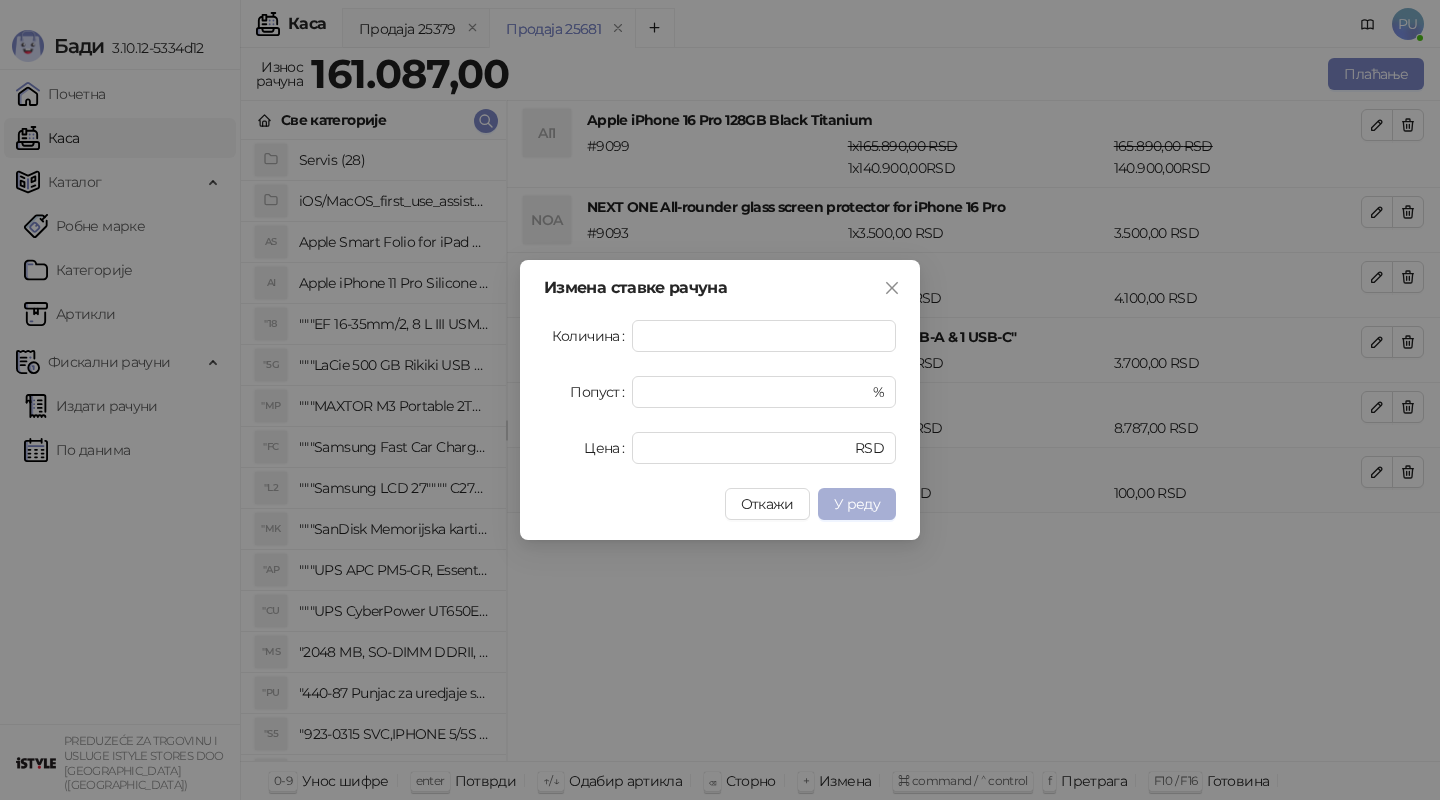 click on "У реду" at bounding box center [857, 504] 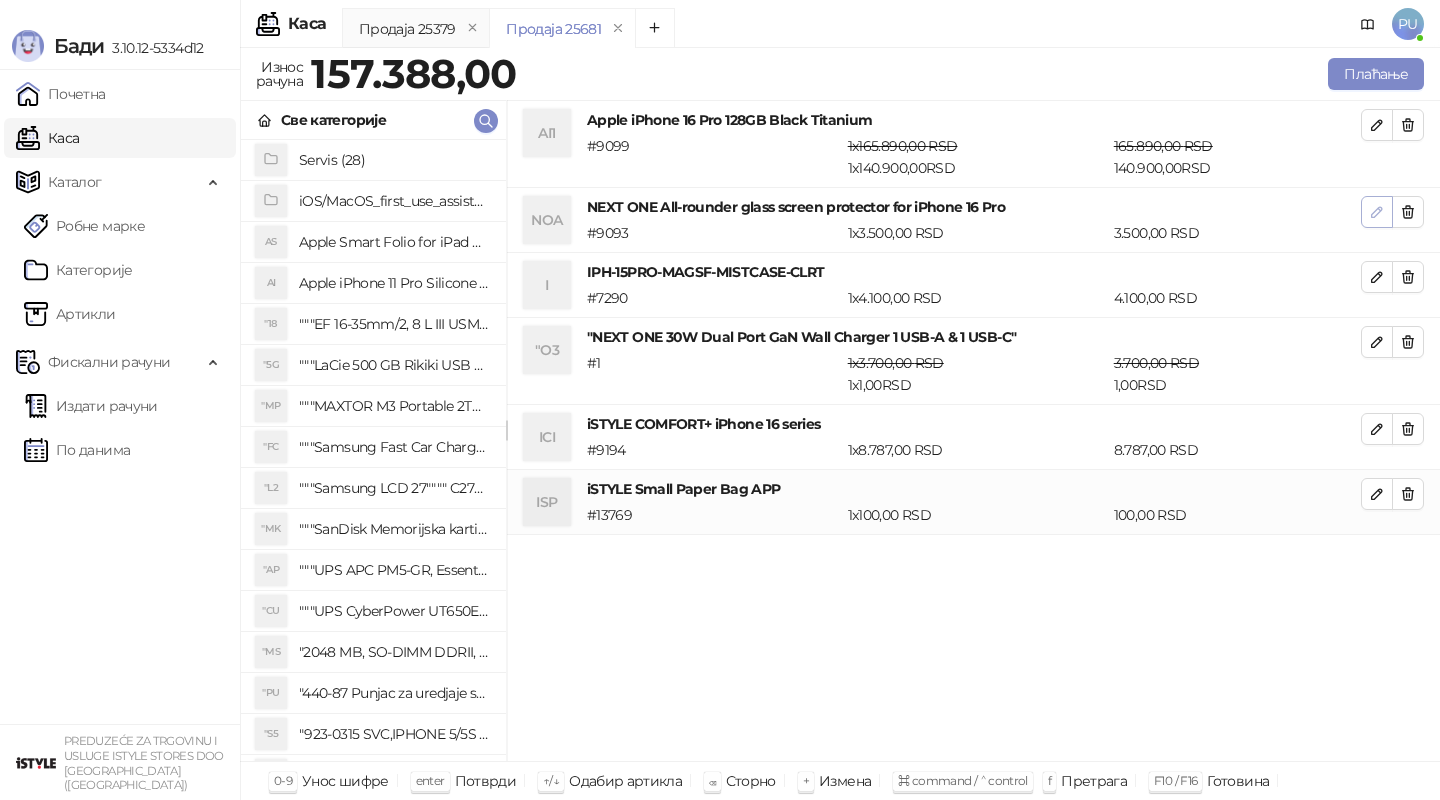 click 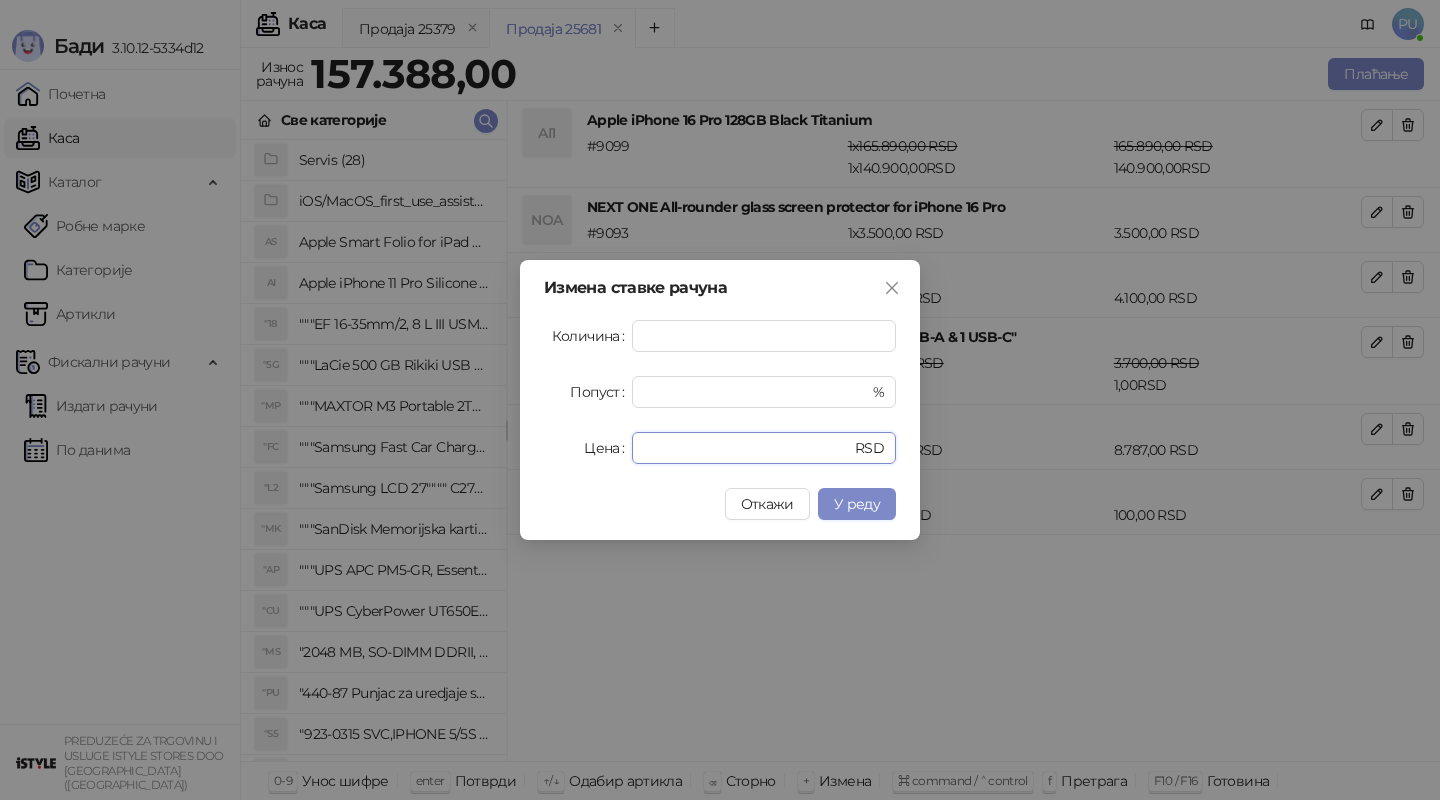 drag, startPoint x: 695, startPoint y: 443, endPoint x: 606, endPoint y: 440, distance: 89.050545 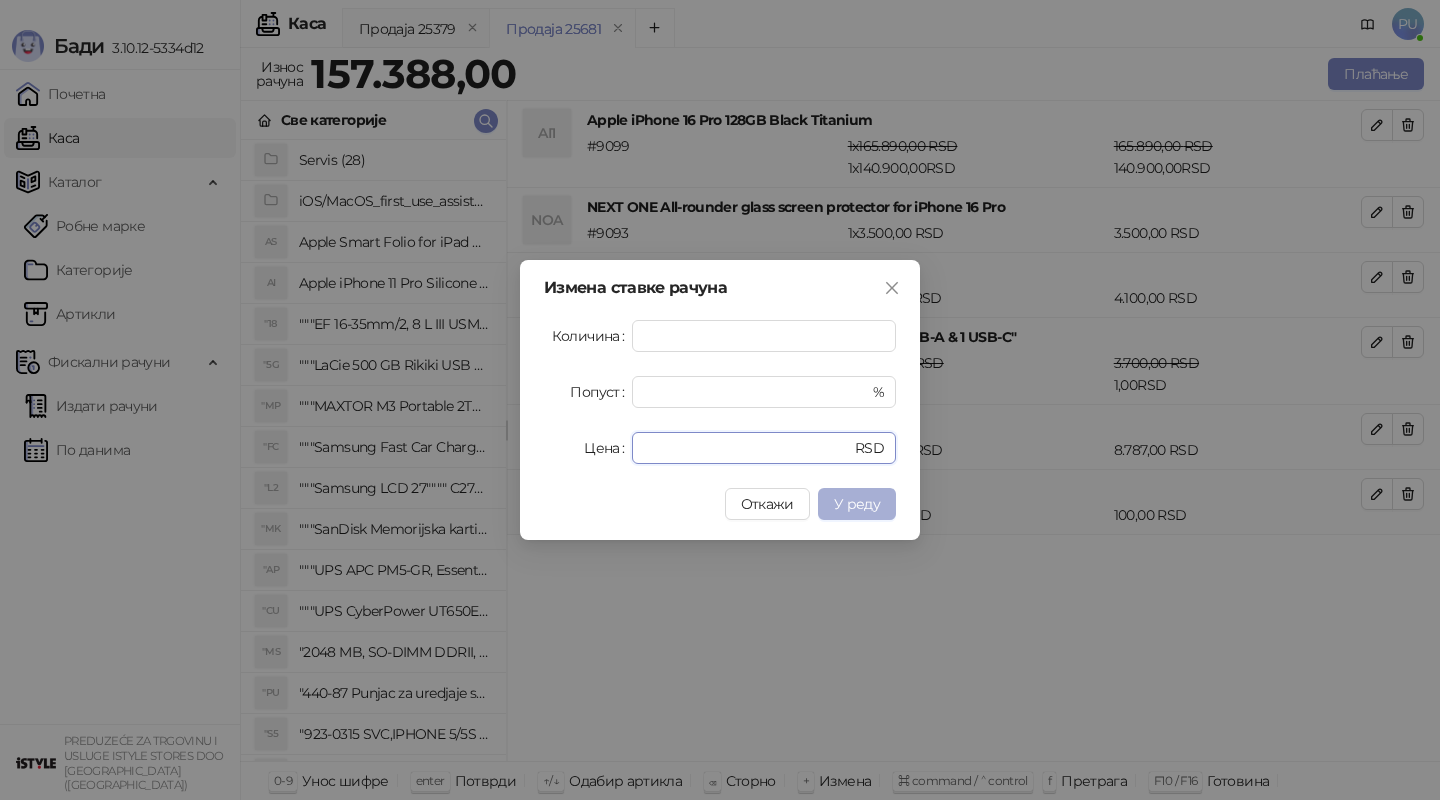 type on "*" 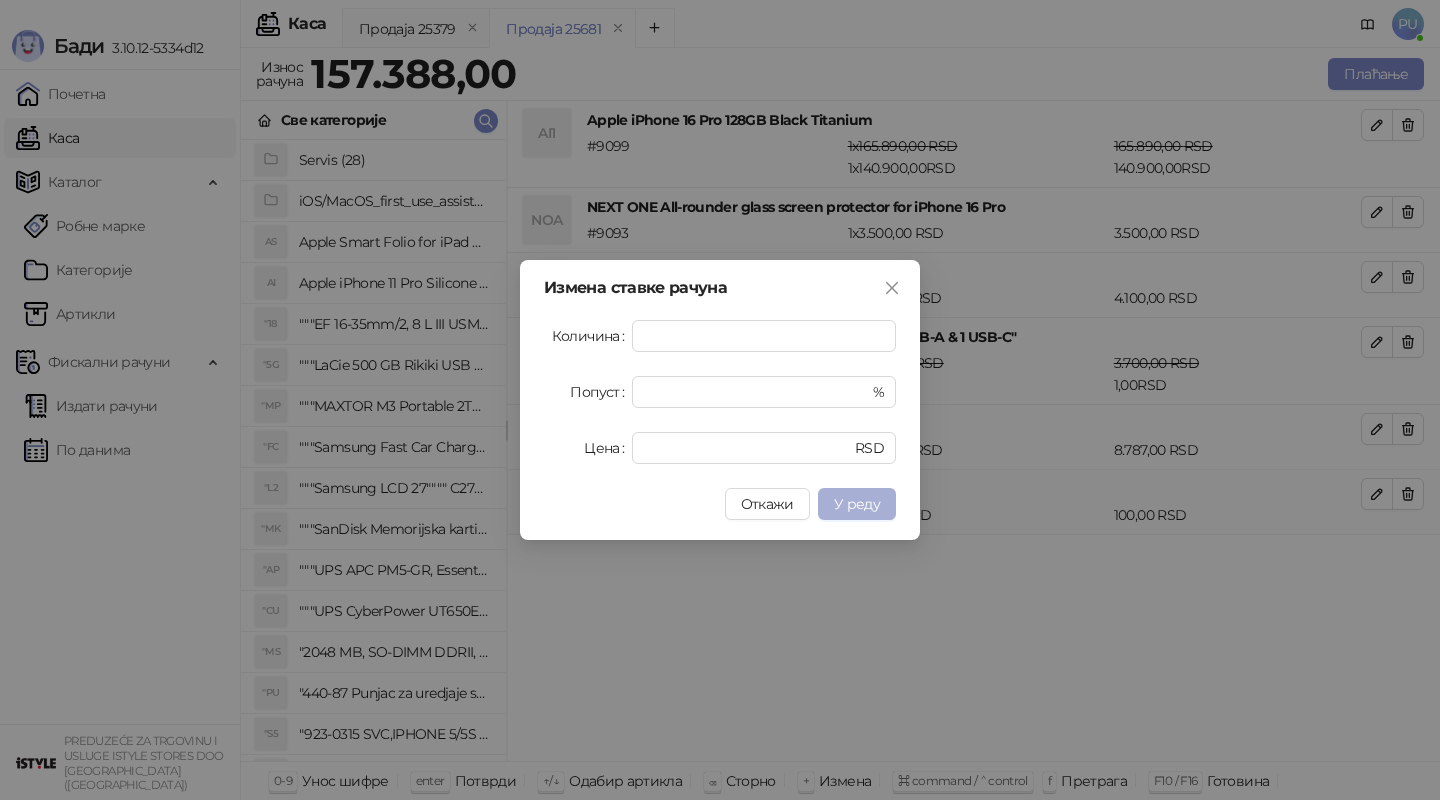 click on "У реду" at bounding box center [857, 504] 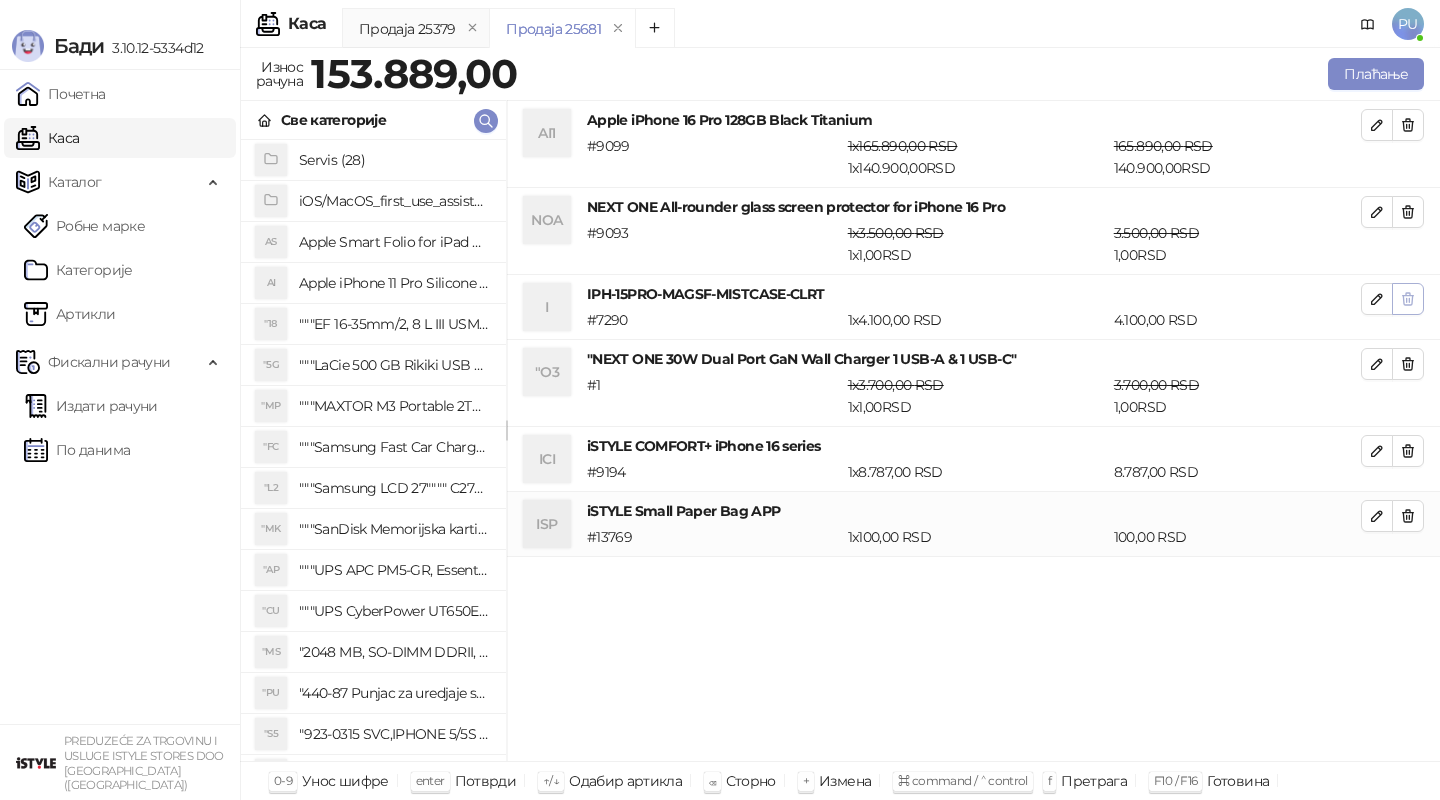 click 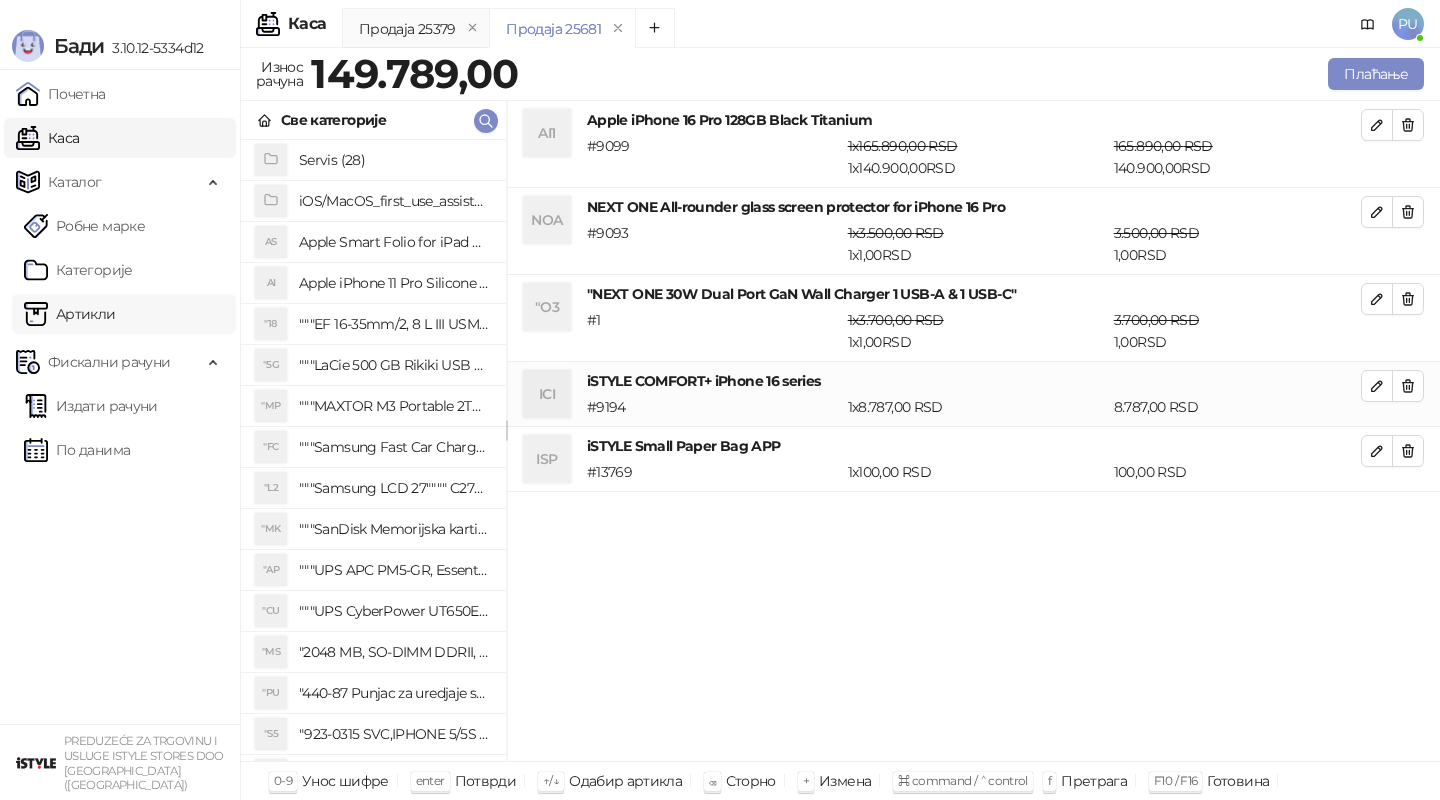 click on "Артикли" at bounding box center (70, 314) 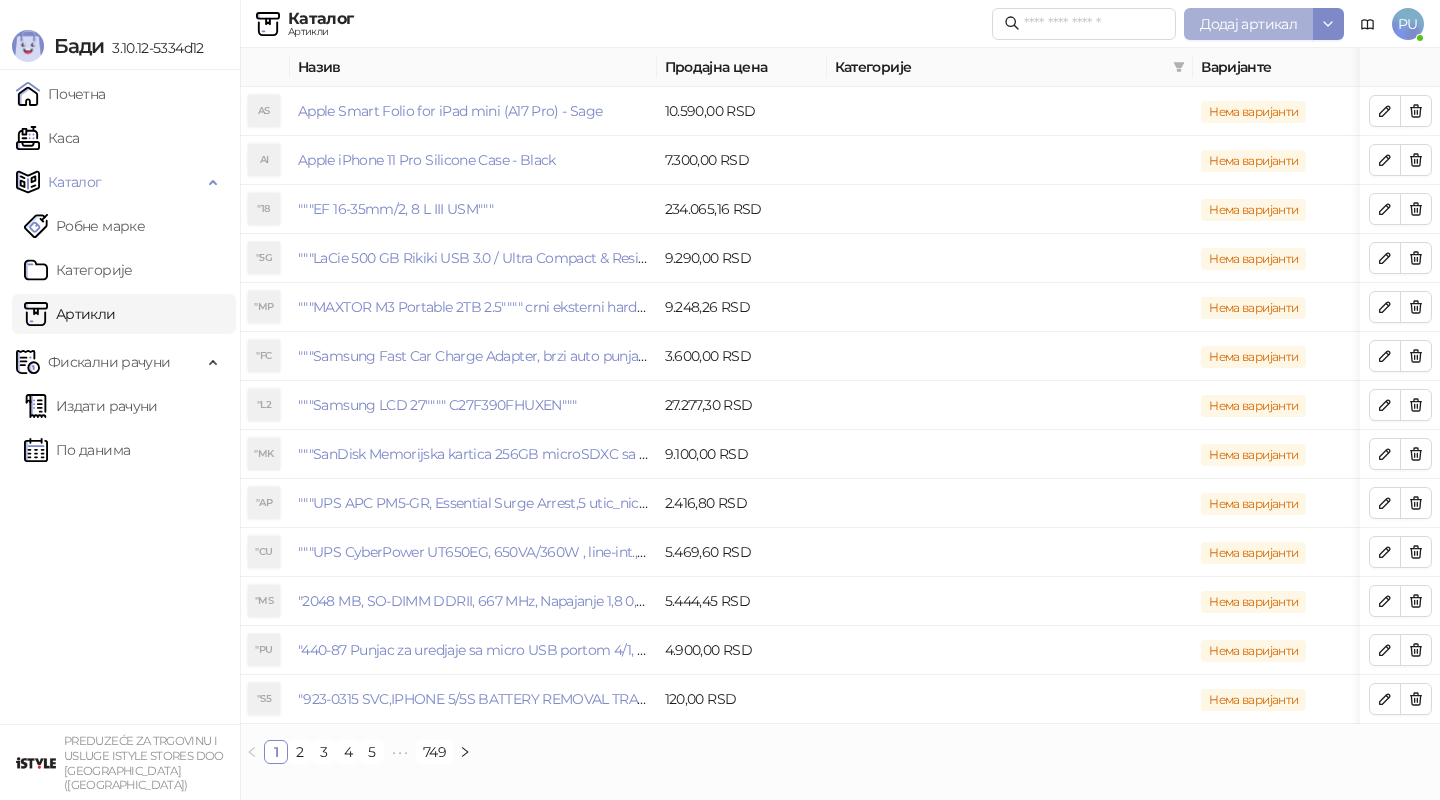 click on "Додај артикал" at bounding box center [1248, 24] 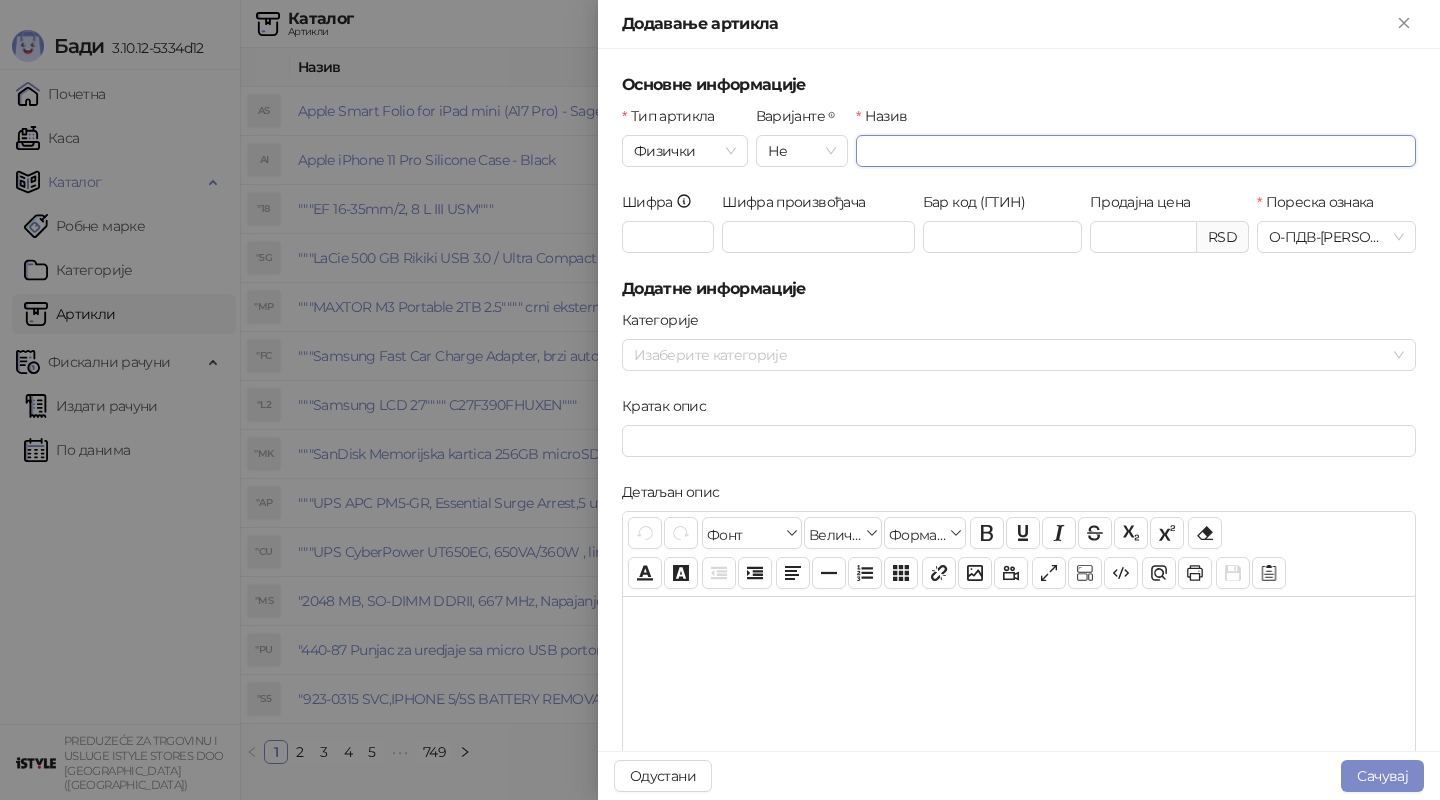 click on "Назив" at bounding box center [1136, 151] 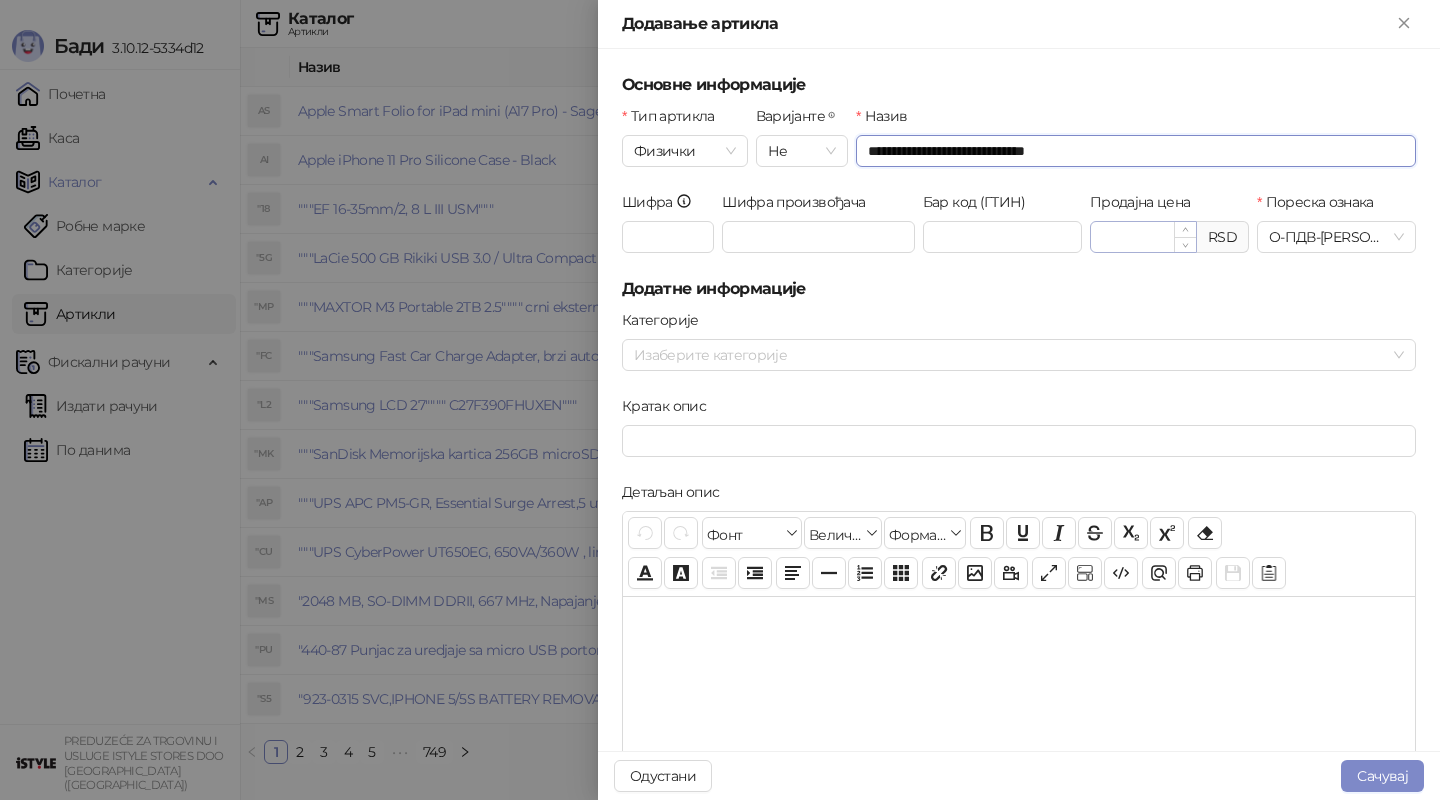 type on "**********" 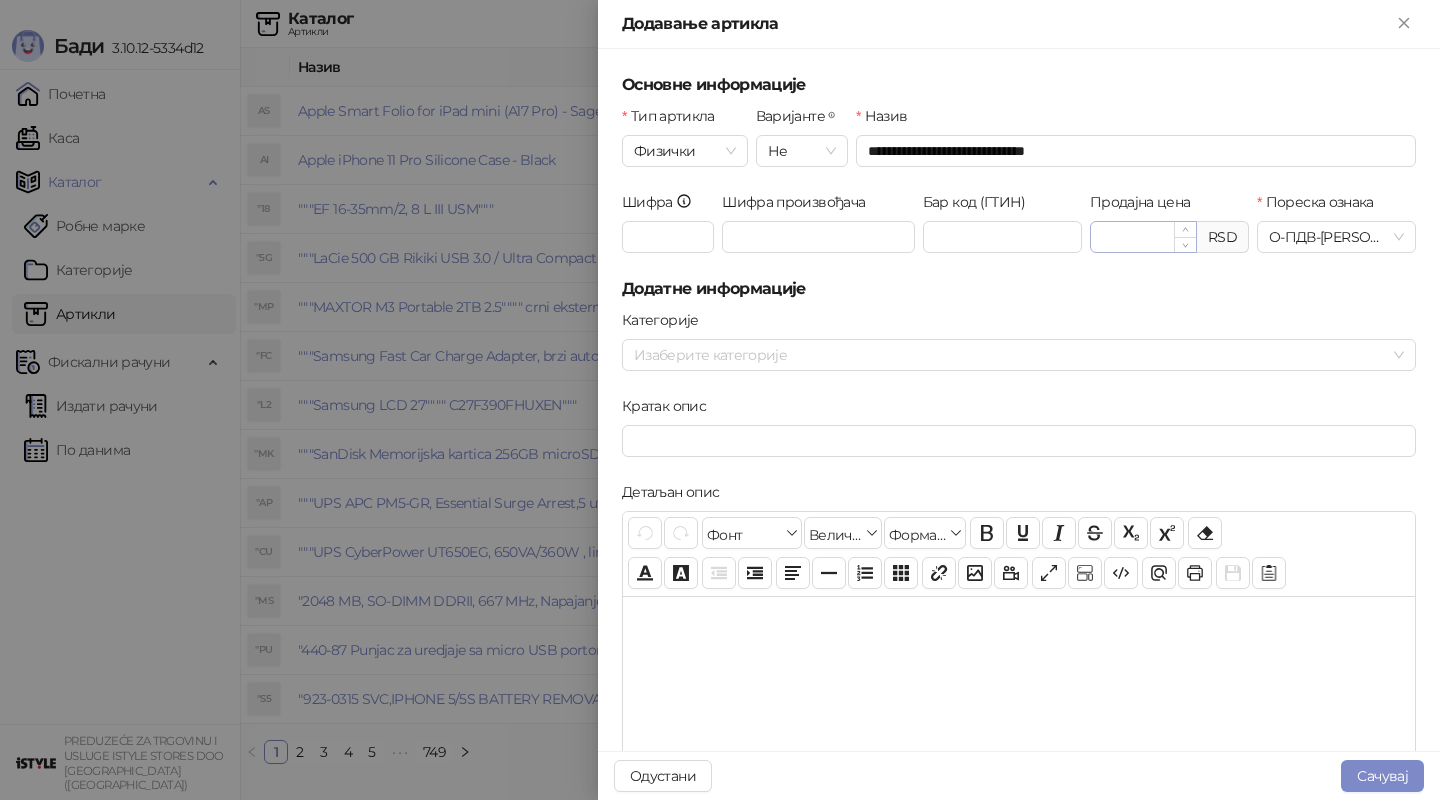 click at bounding box center [1143, 237] 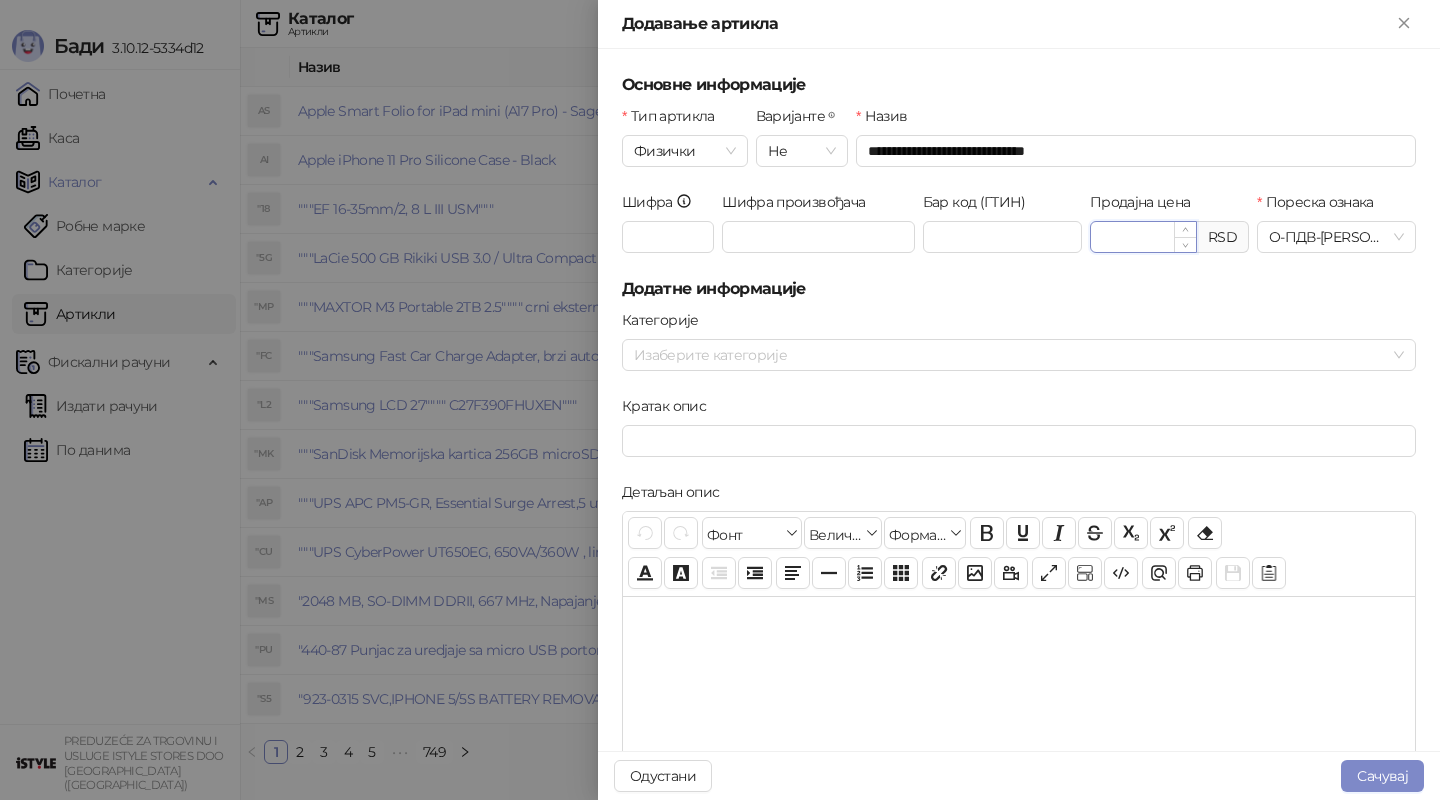 click on "Продајна цена" at bounding box center [1143, 237] 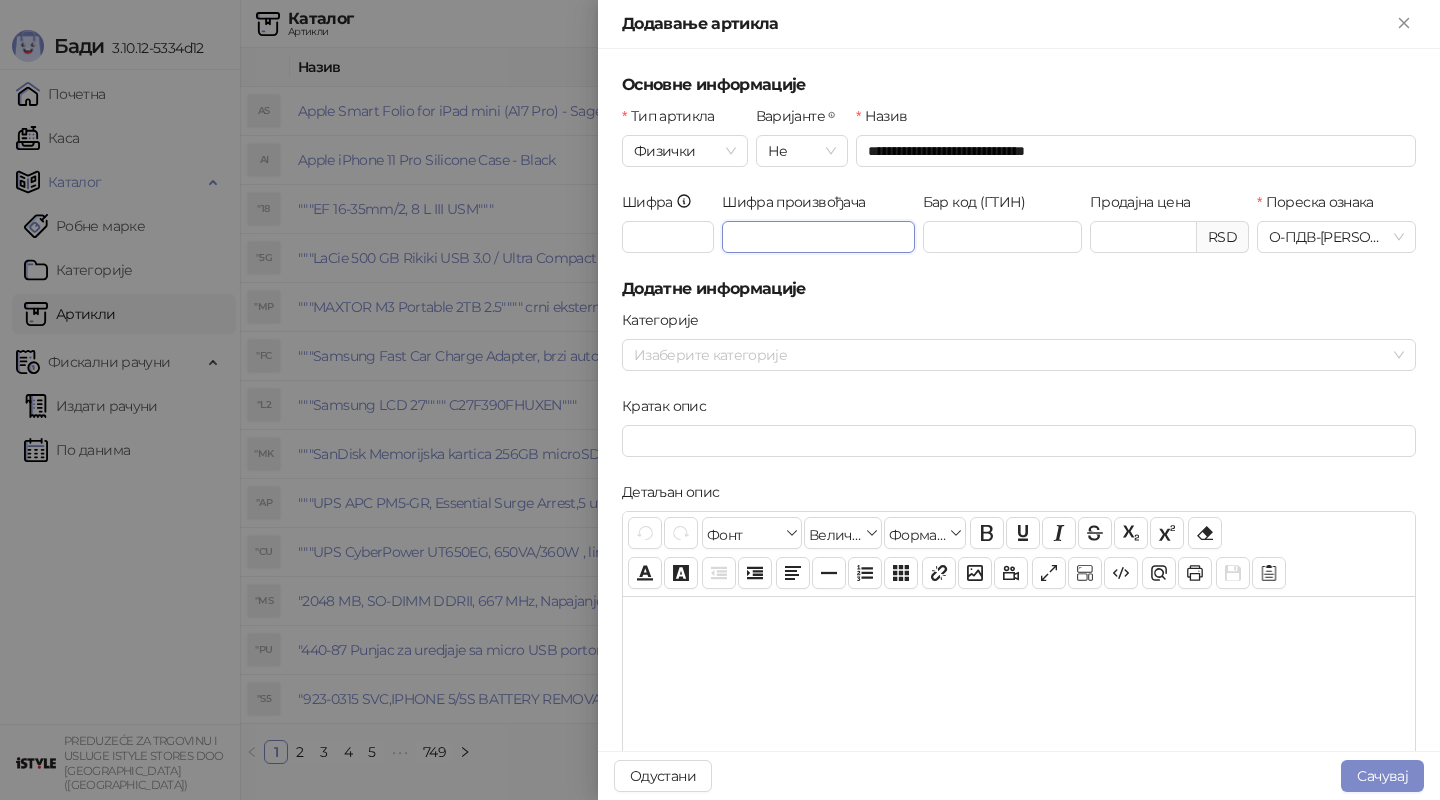 type on "*******" 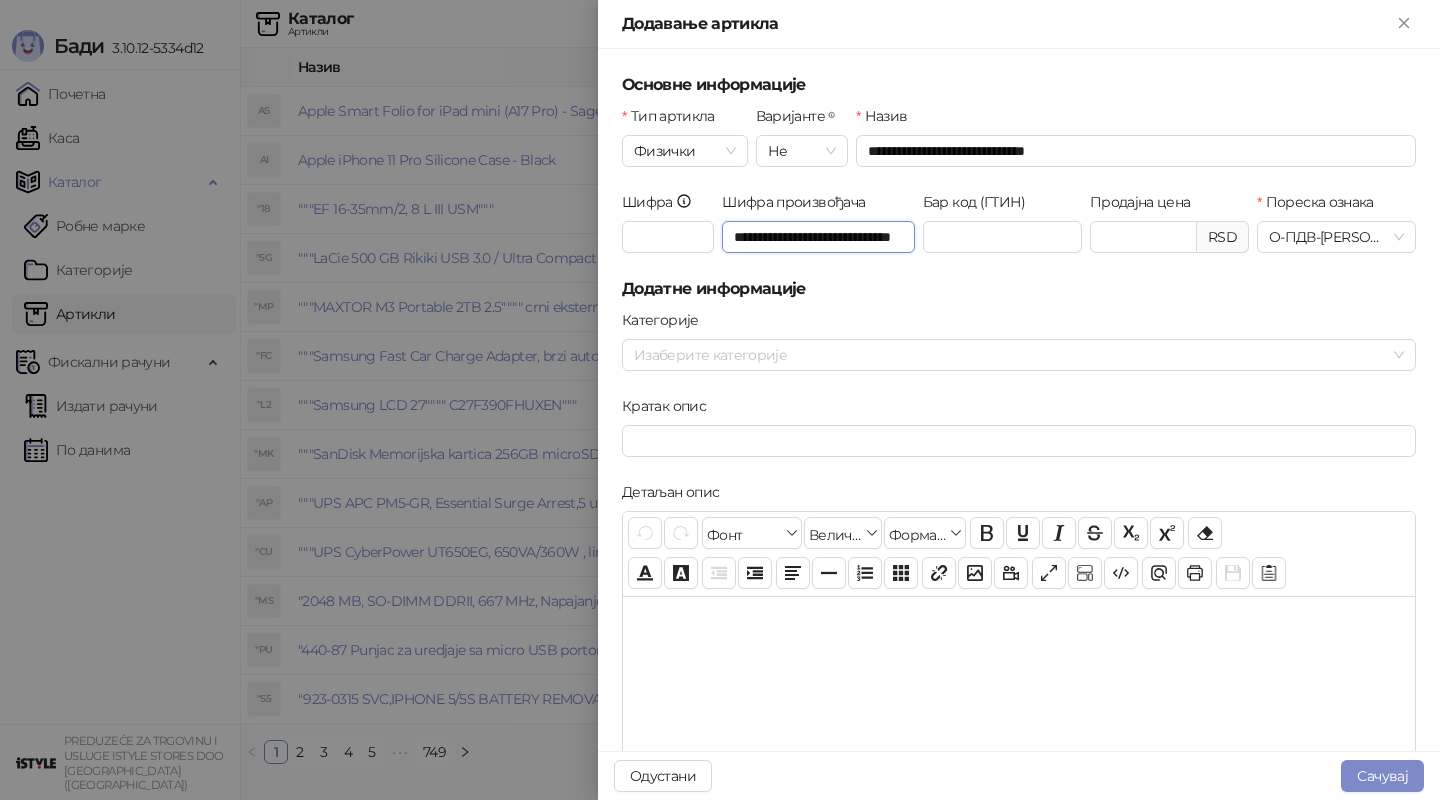 scroll, scrollTop: 0, scrollLeft: 84, axis: horizontal 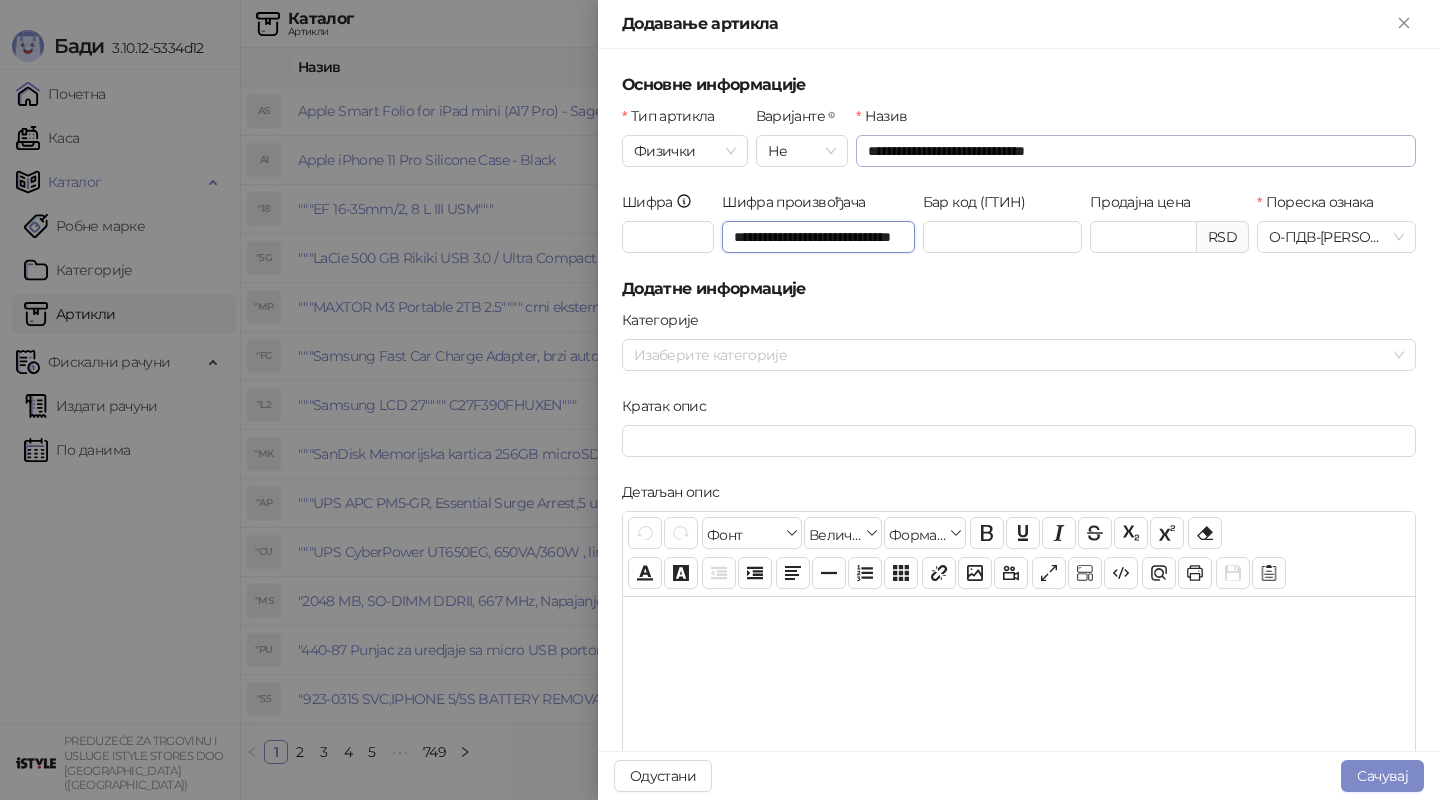 type on "**********" 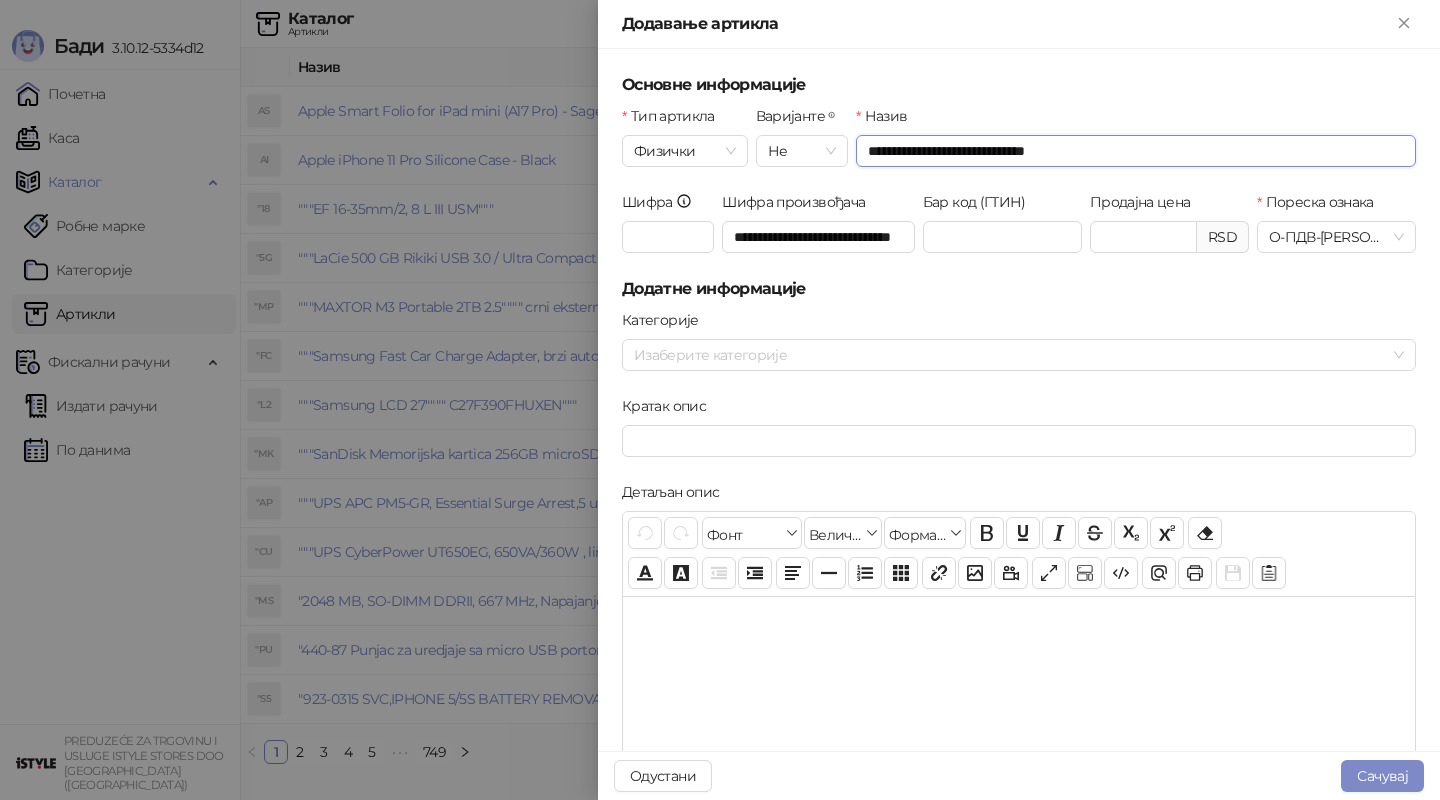 scroll, scrollTop: 0, scrollLeft: 0, axis: both 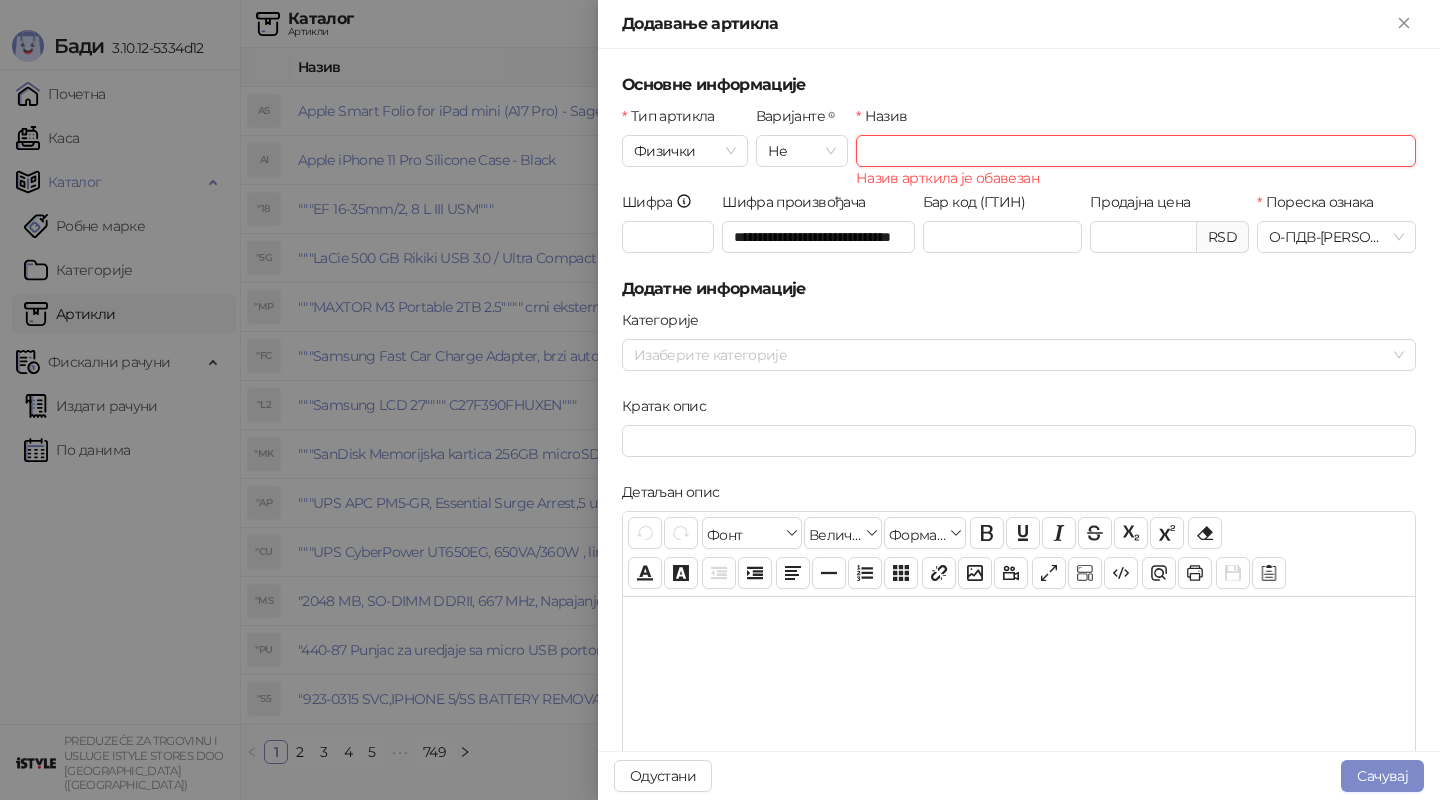 click on "Назив" at bounding box center [1136, 151] 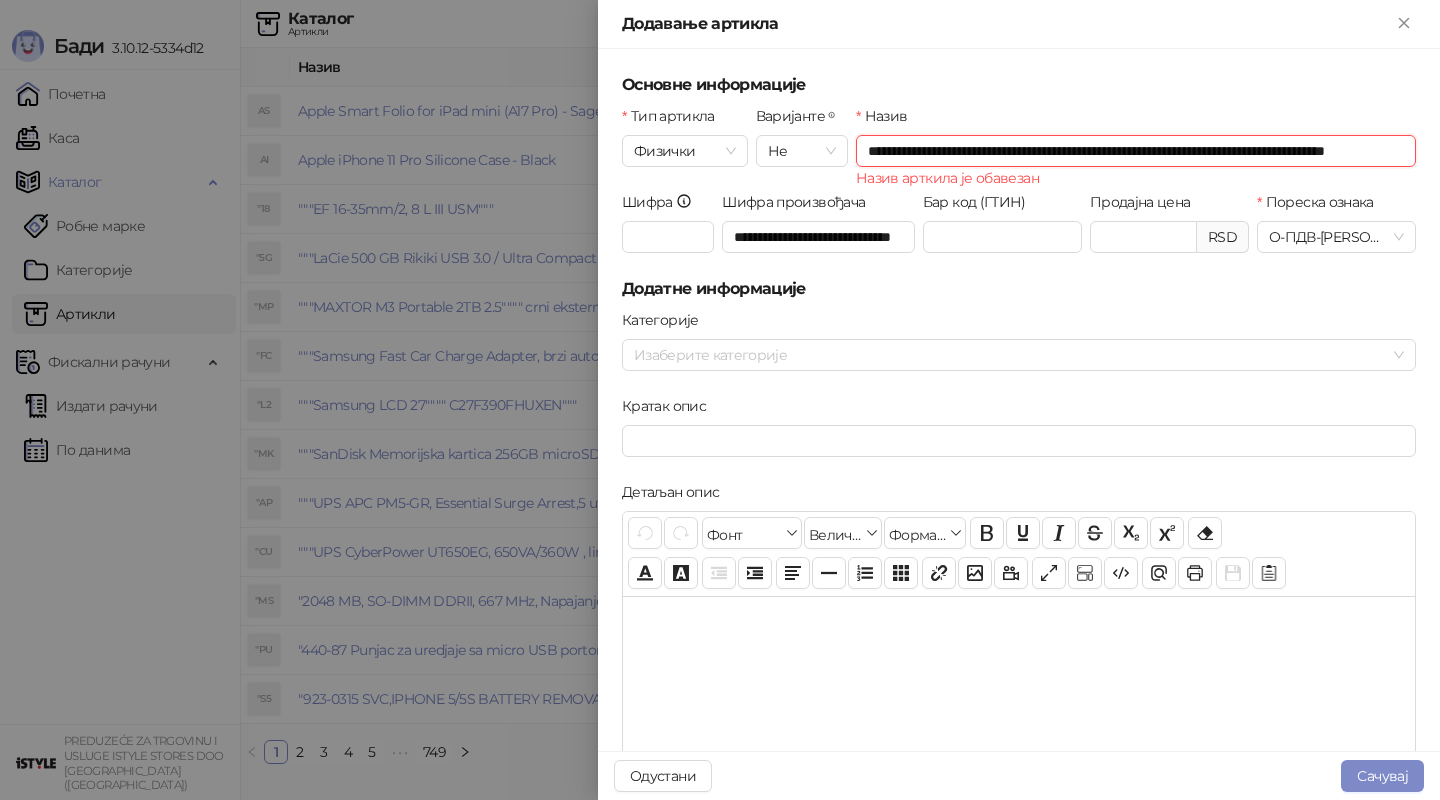 scroll, scrollTop: 0, scrollLeft: 102, axis: horizontal 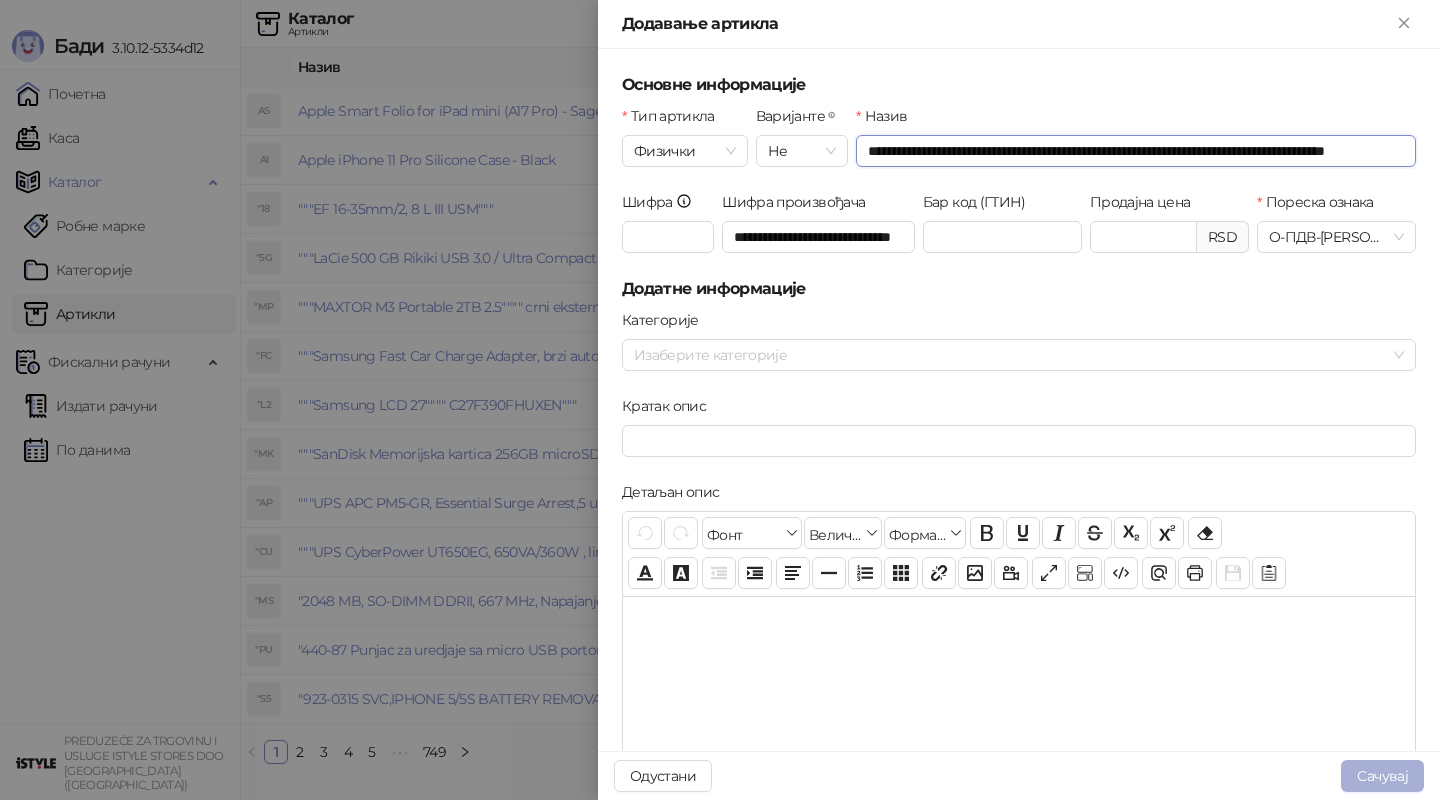 type on "**********" 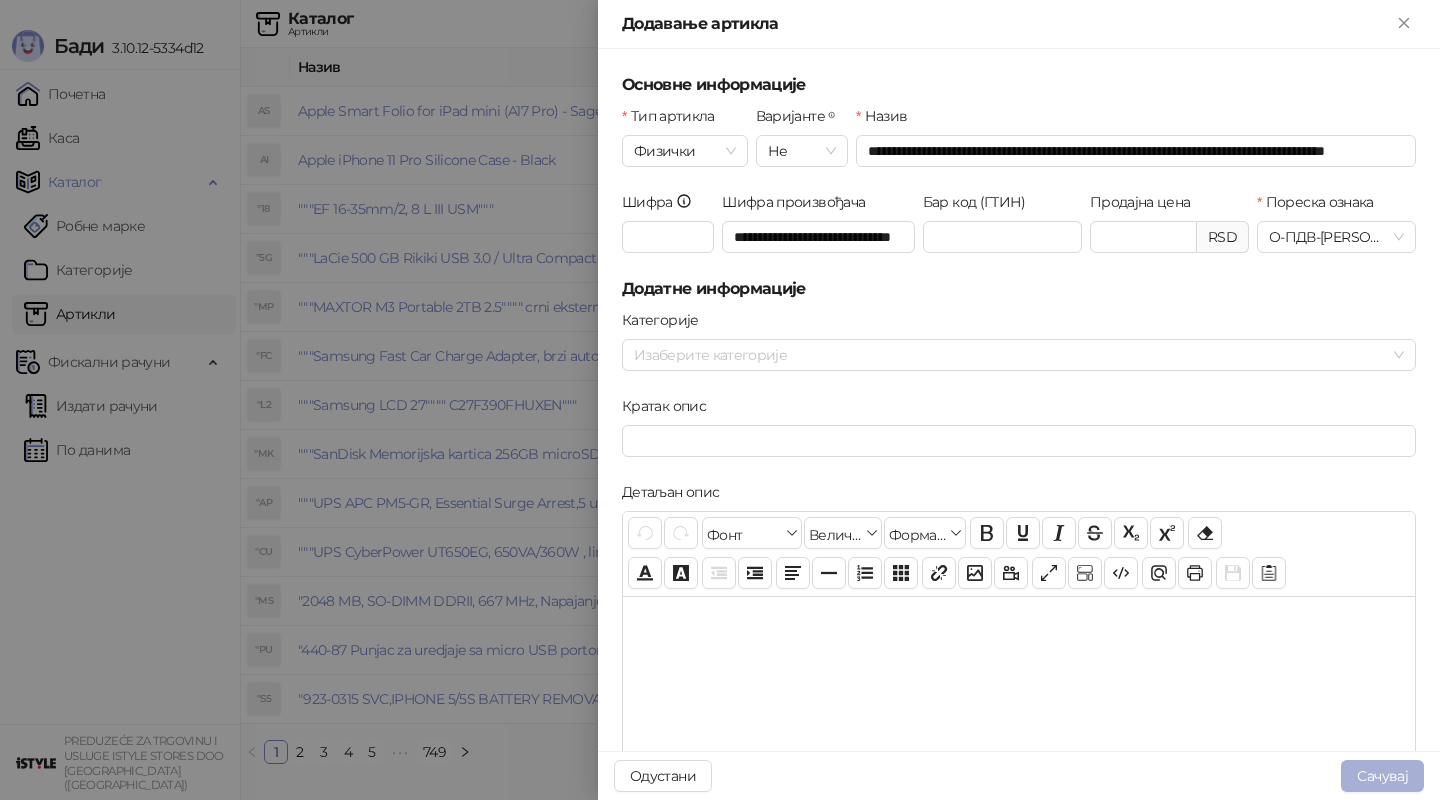 click on "Сачувај" at bounding box center [1382, 776] 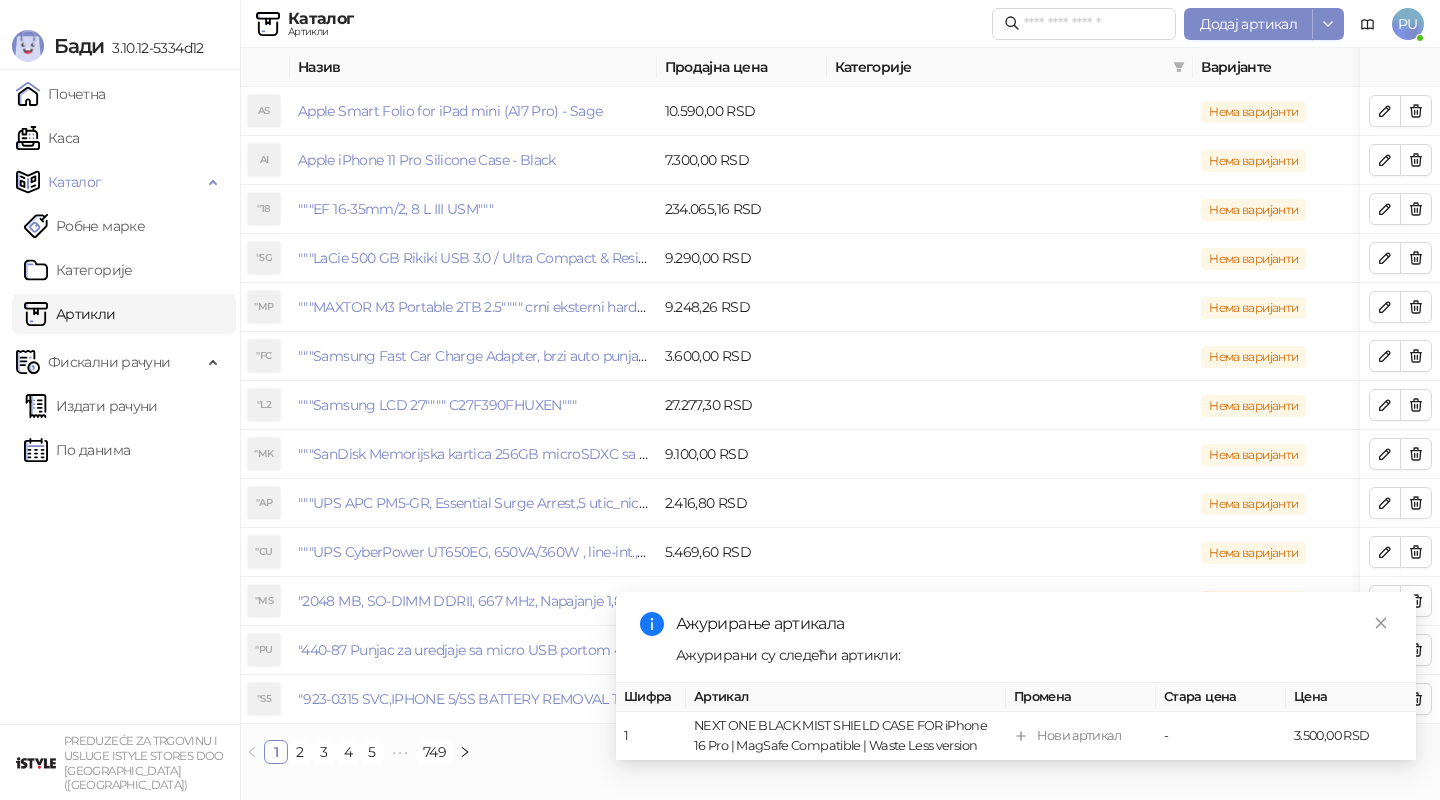 click 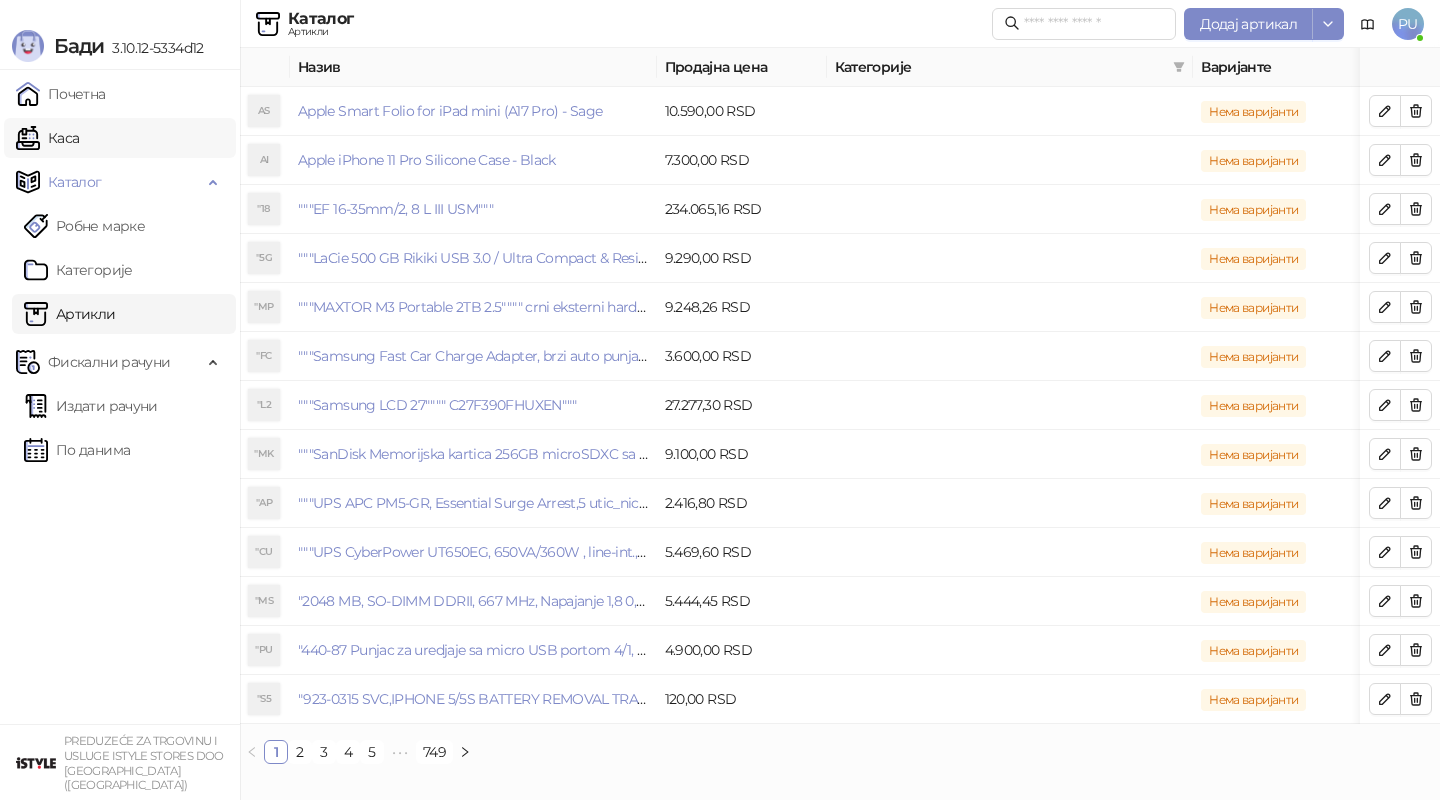 click on "Каса" at bounding box center (47, 138) 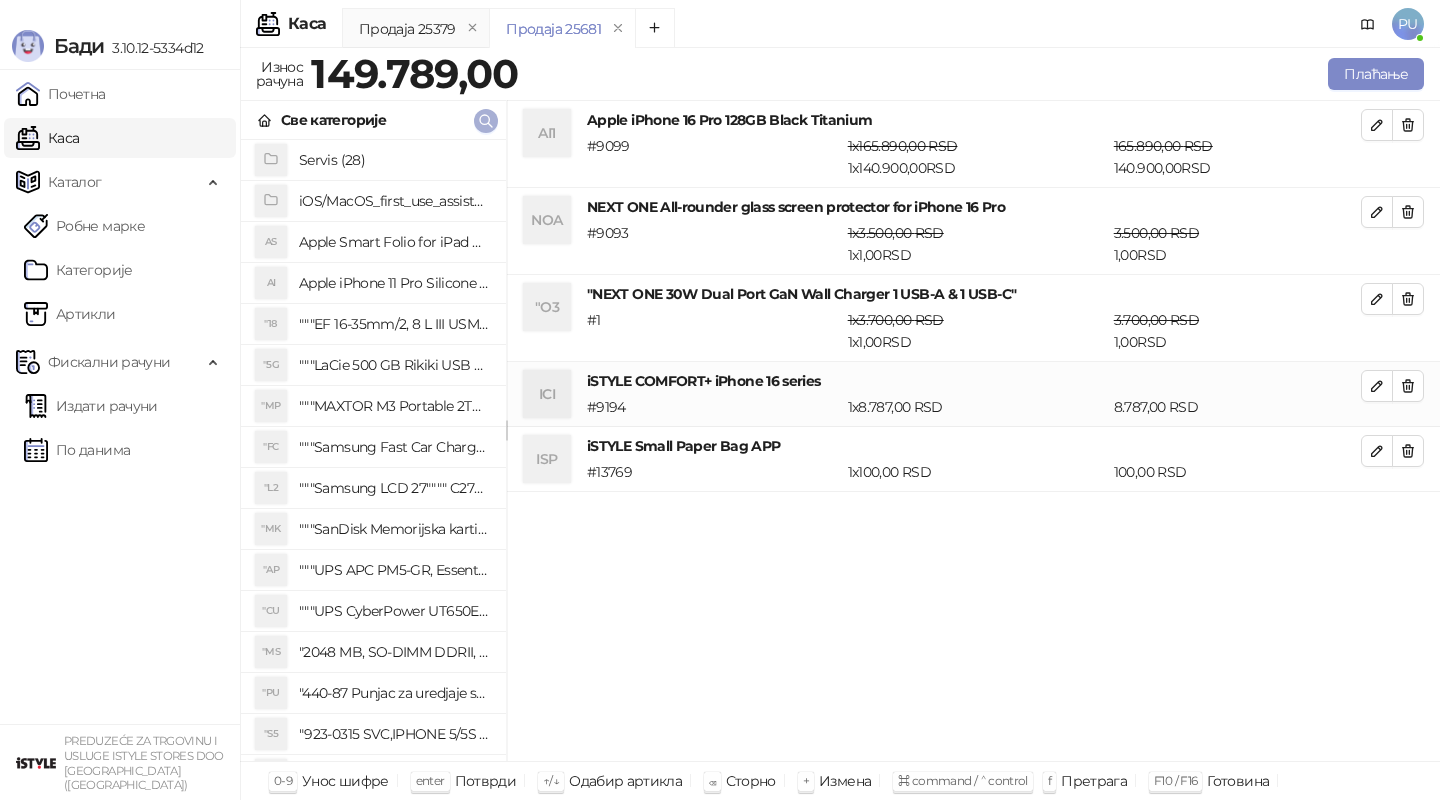 click at bounding box center [486, 121] 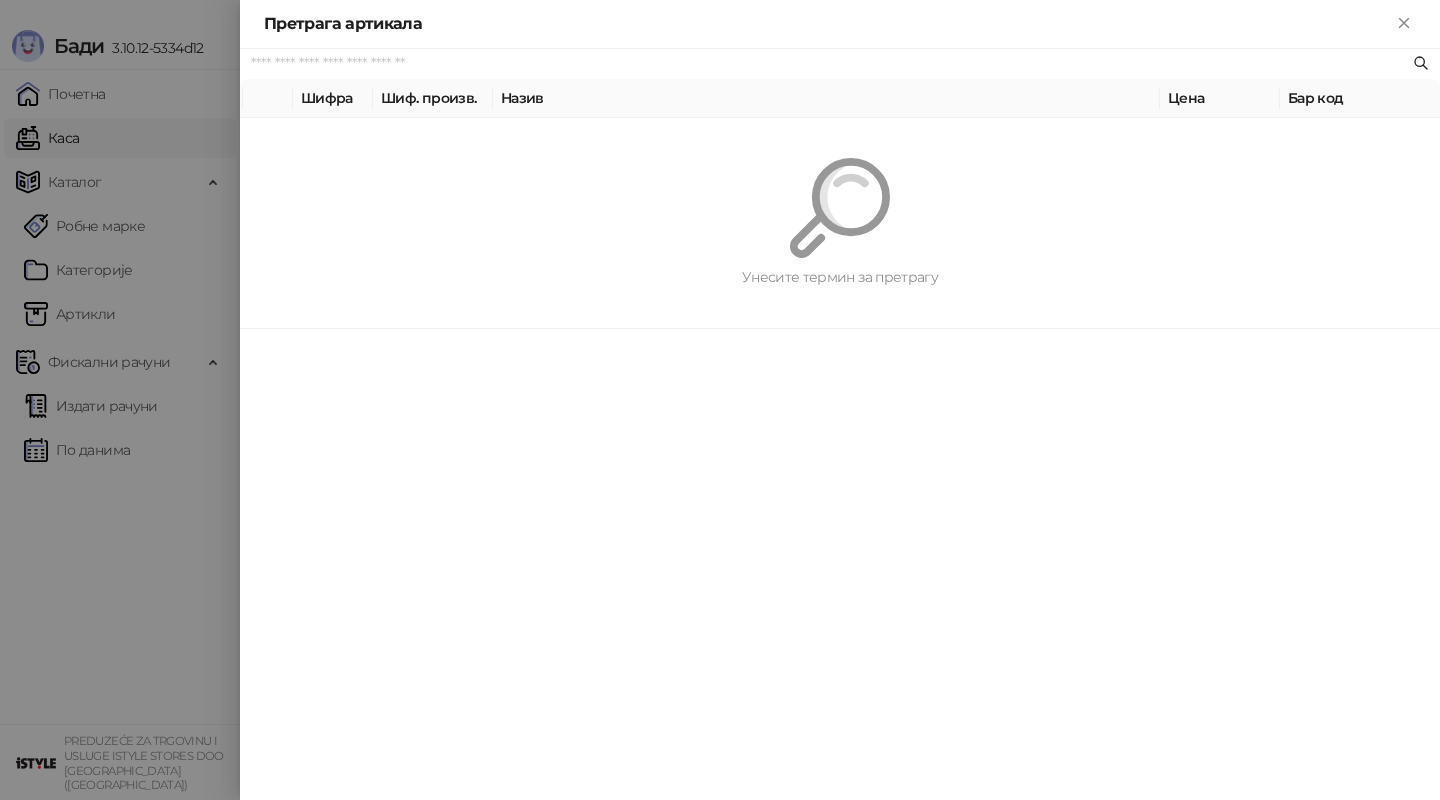 paste on "**********" 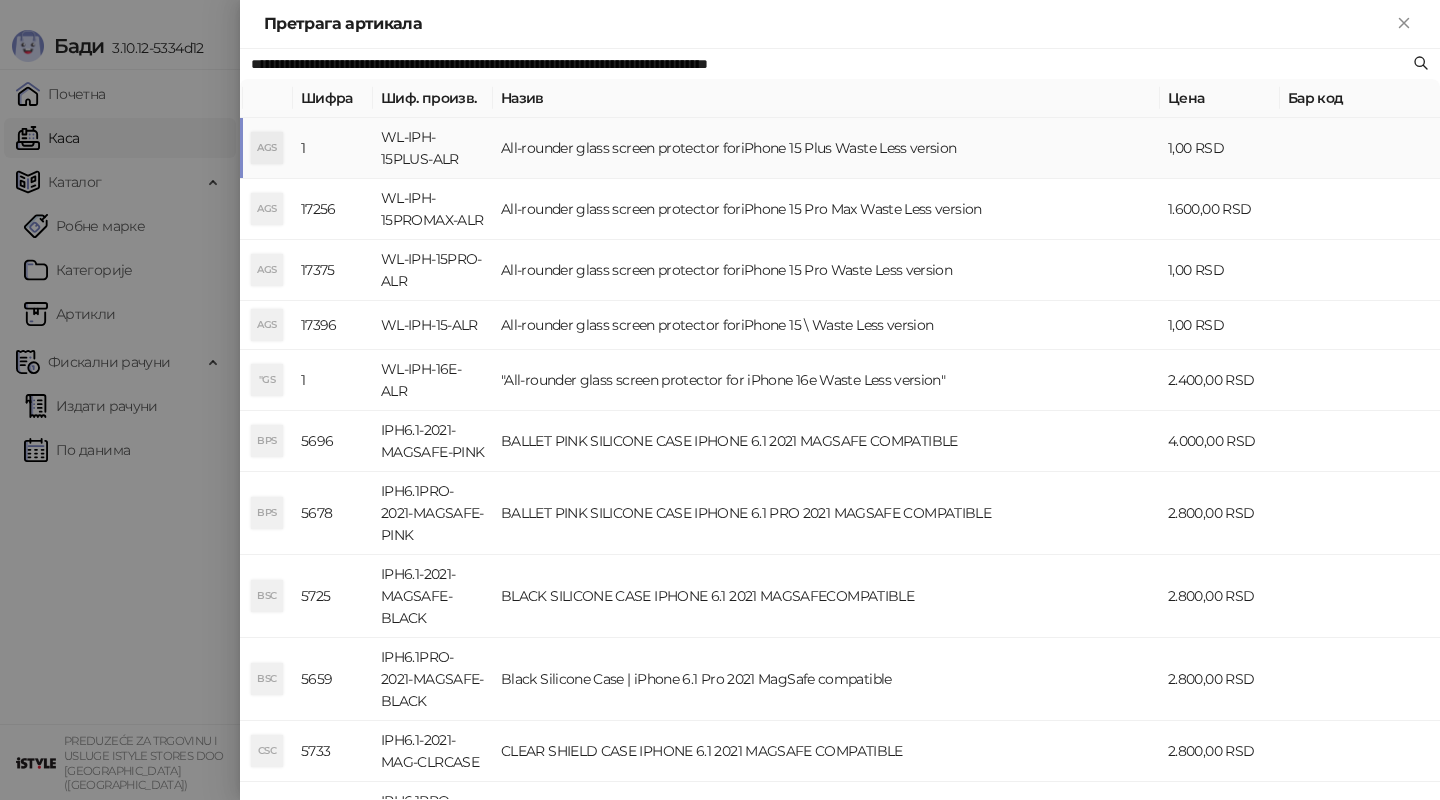 click on "All-rounder glass screen protector foriPhone 15 Plus Waste Less version" at bounding box center [826, 148] 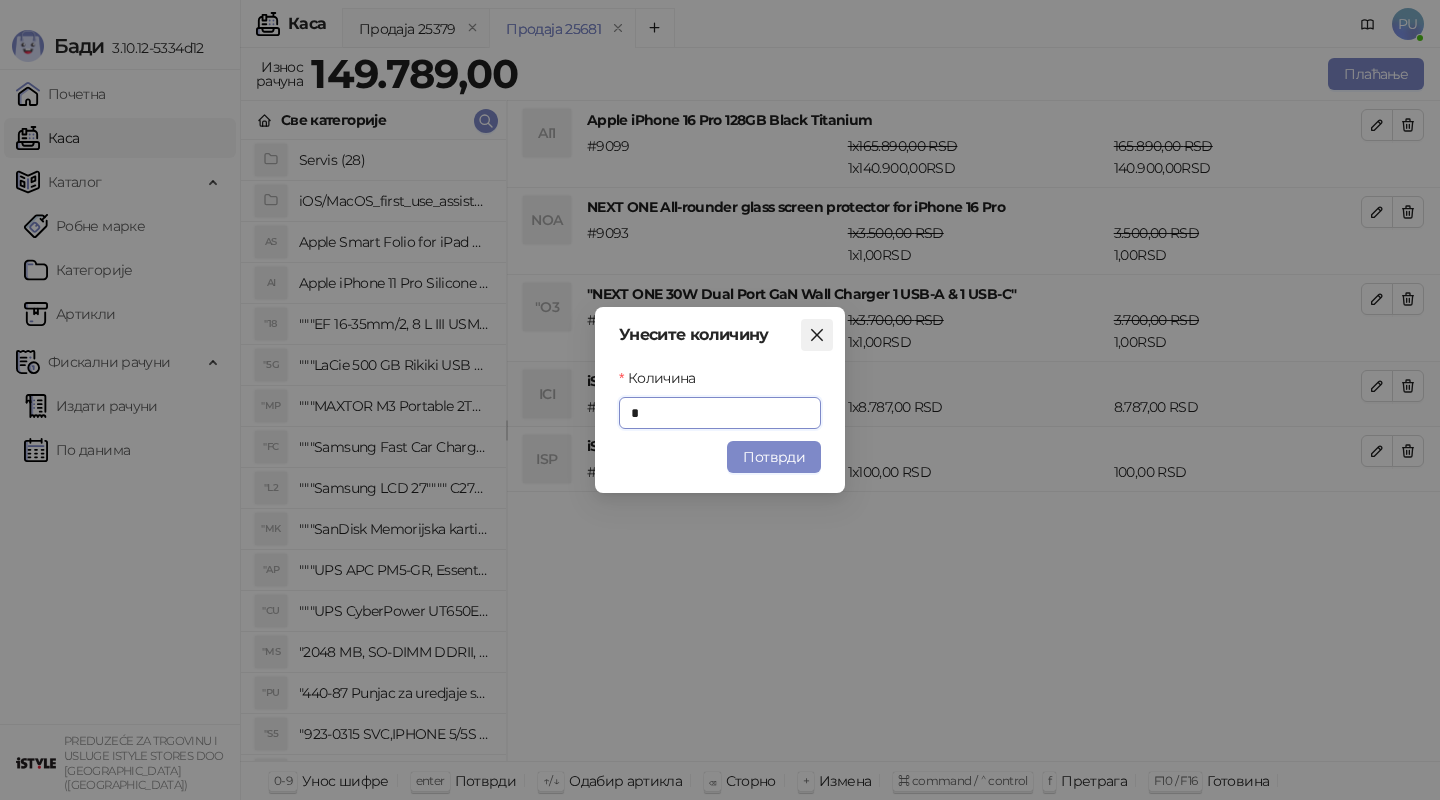 click 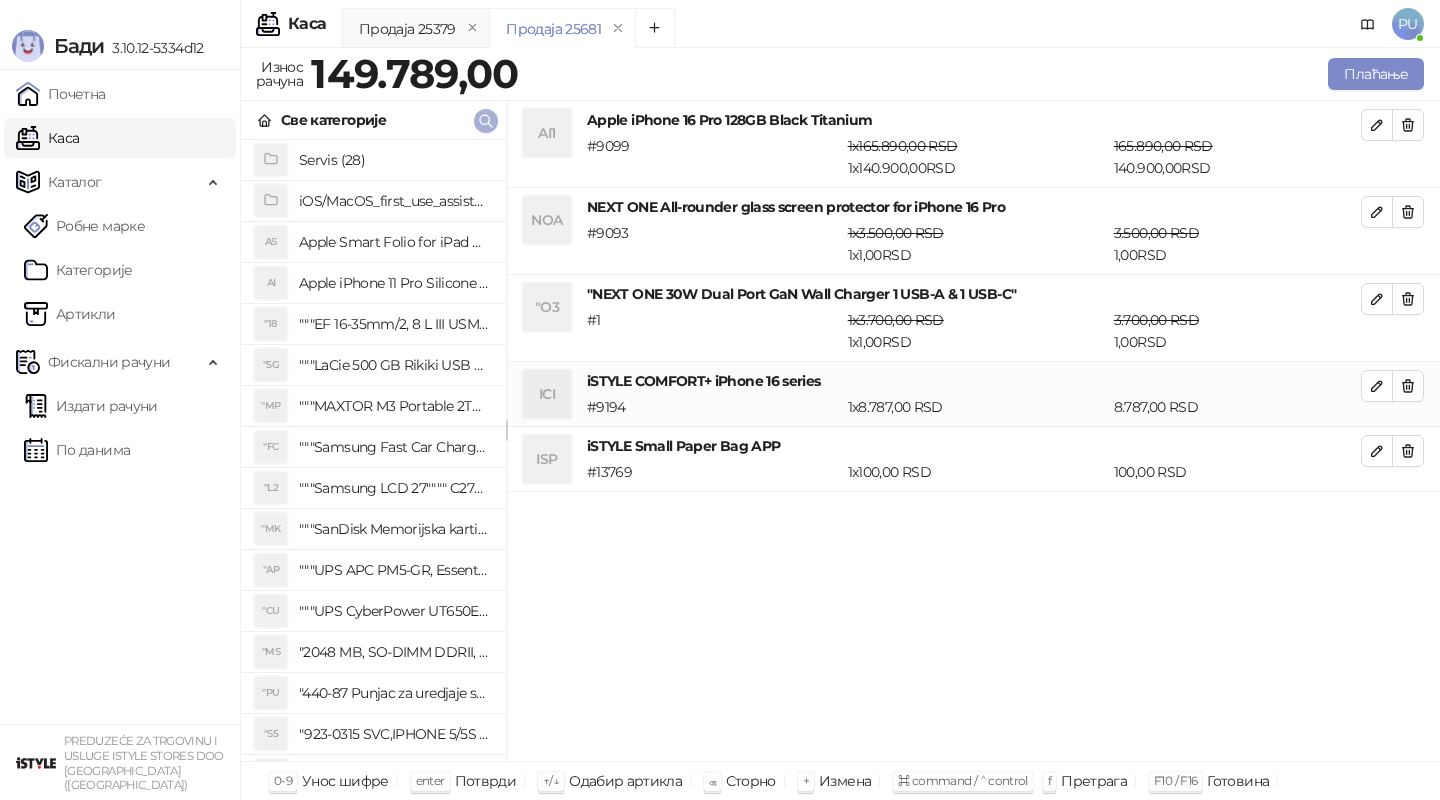click 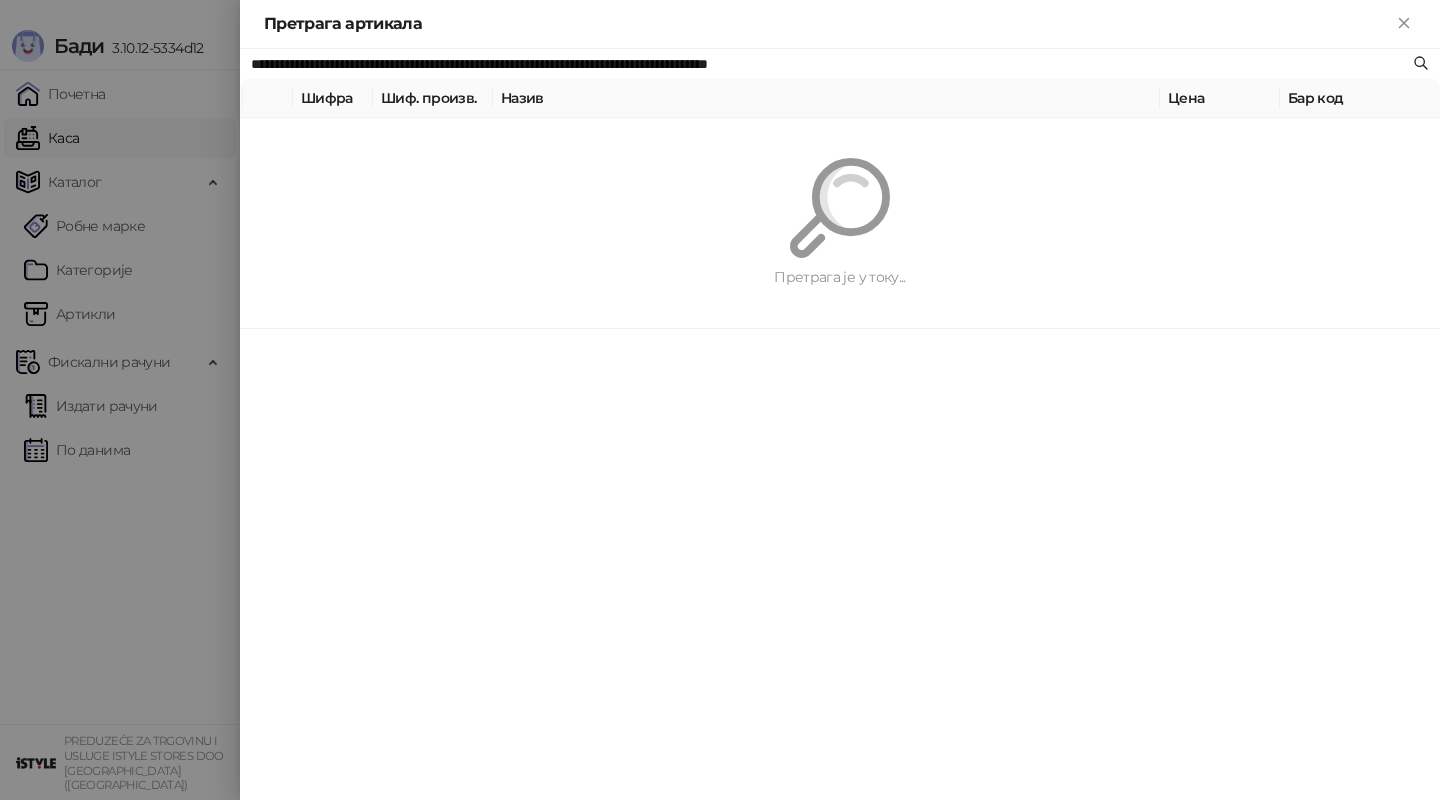 paste 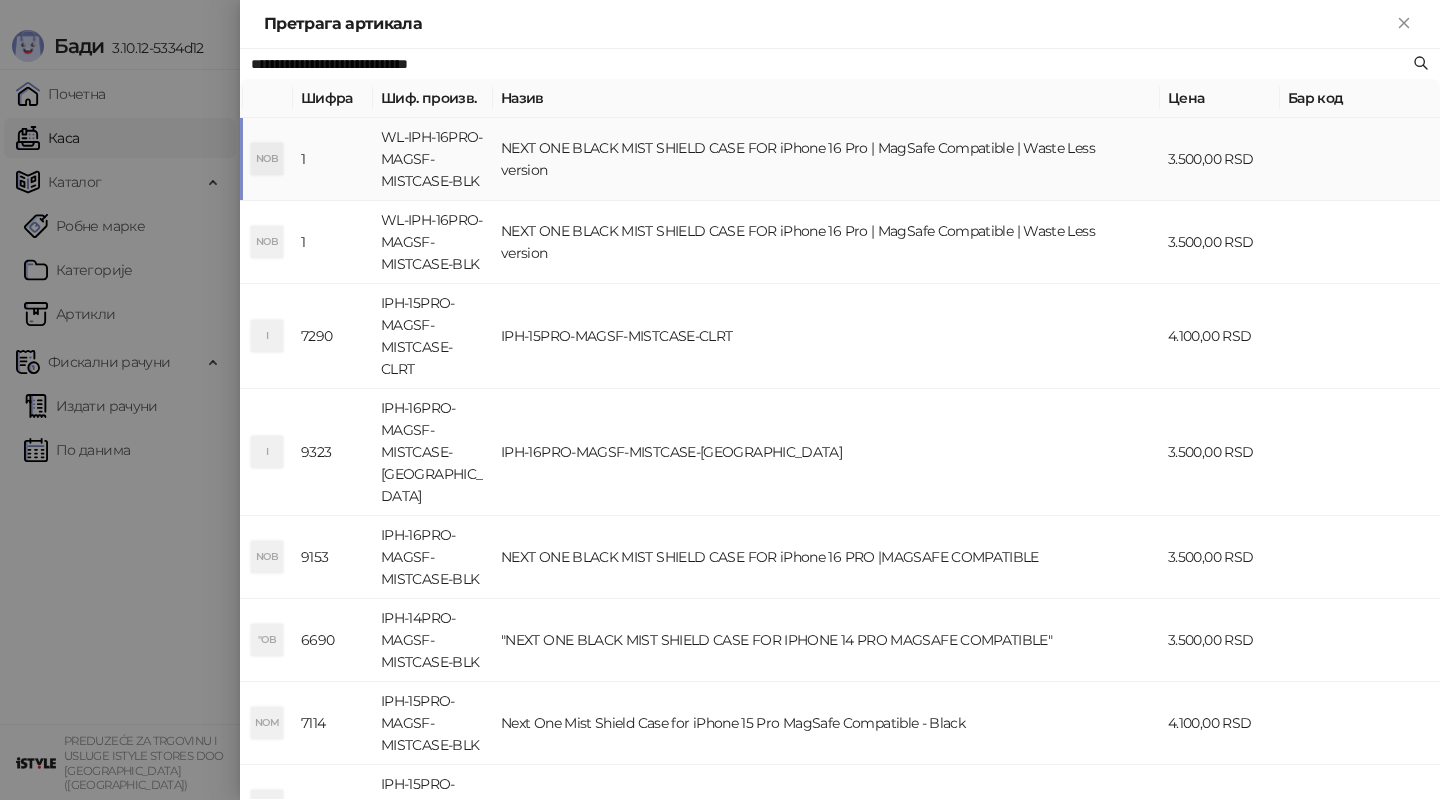 type on "**********" 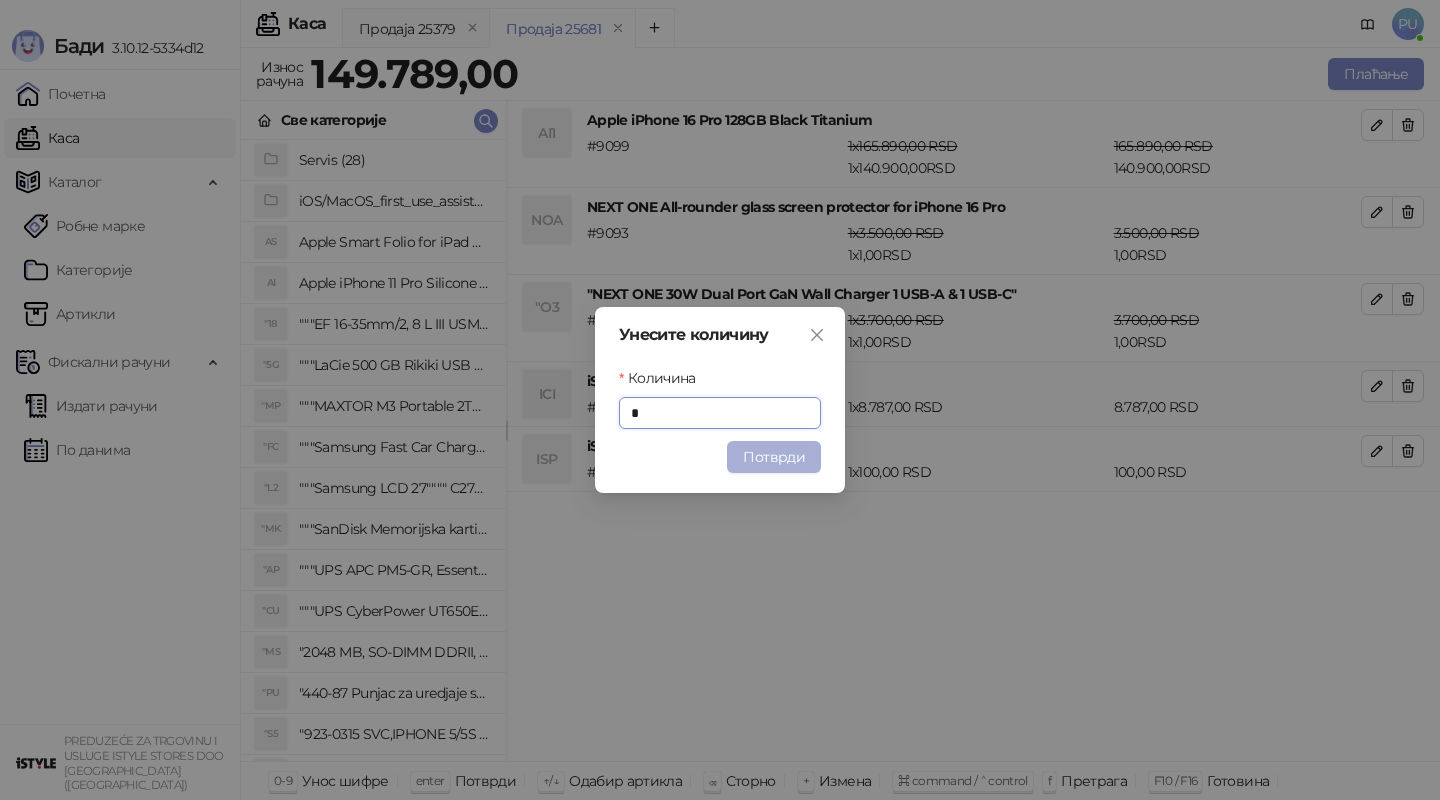 click on "Потврди" at bounding box center (774, 457) 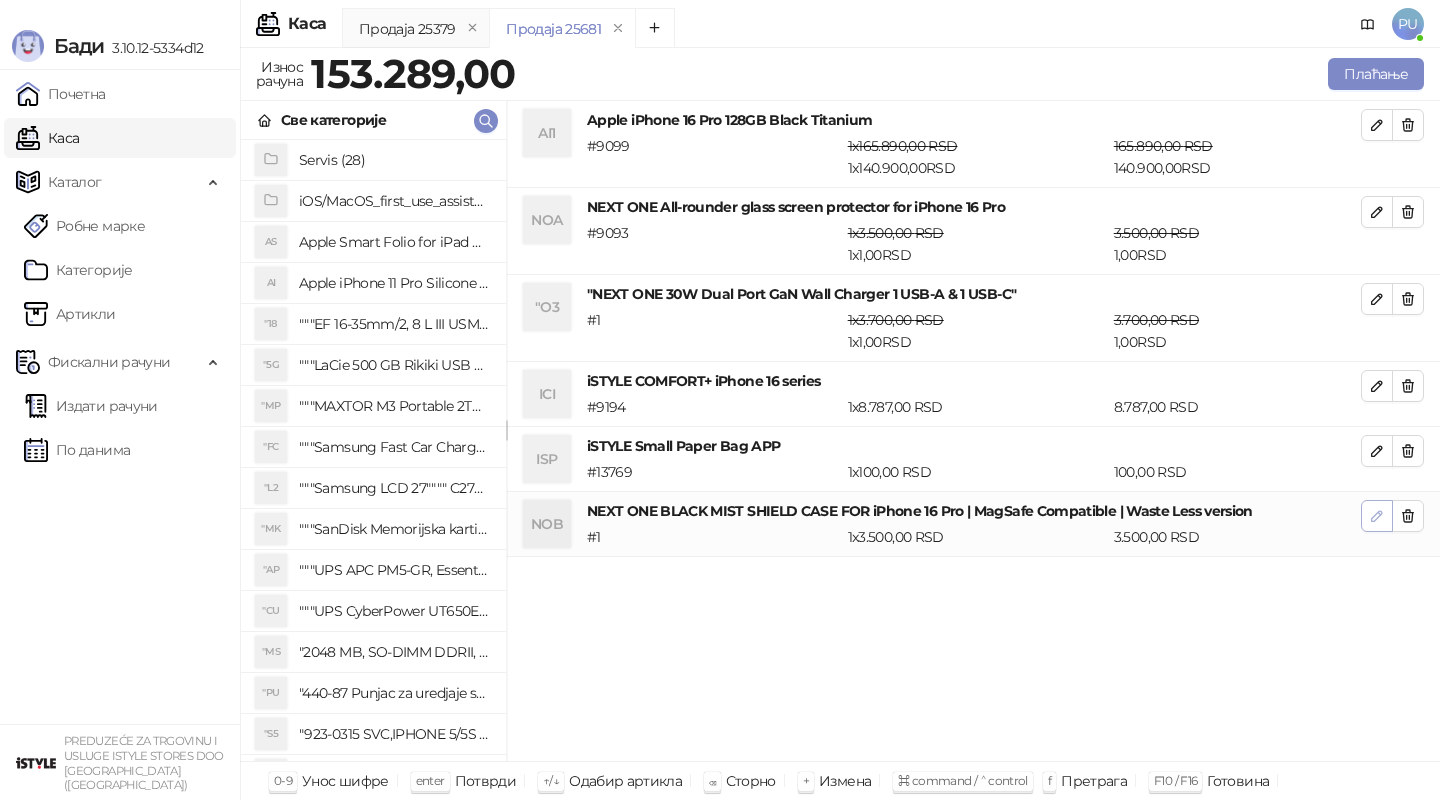 click at bounding box center [1377, 516] 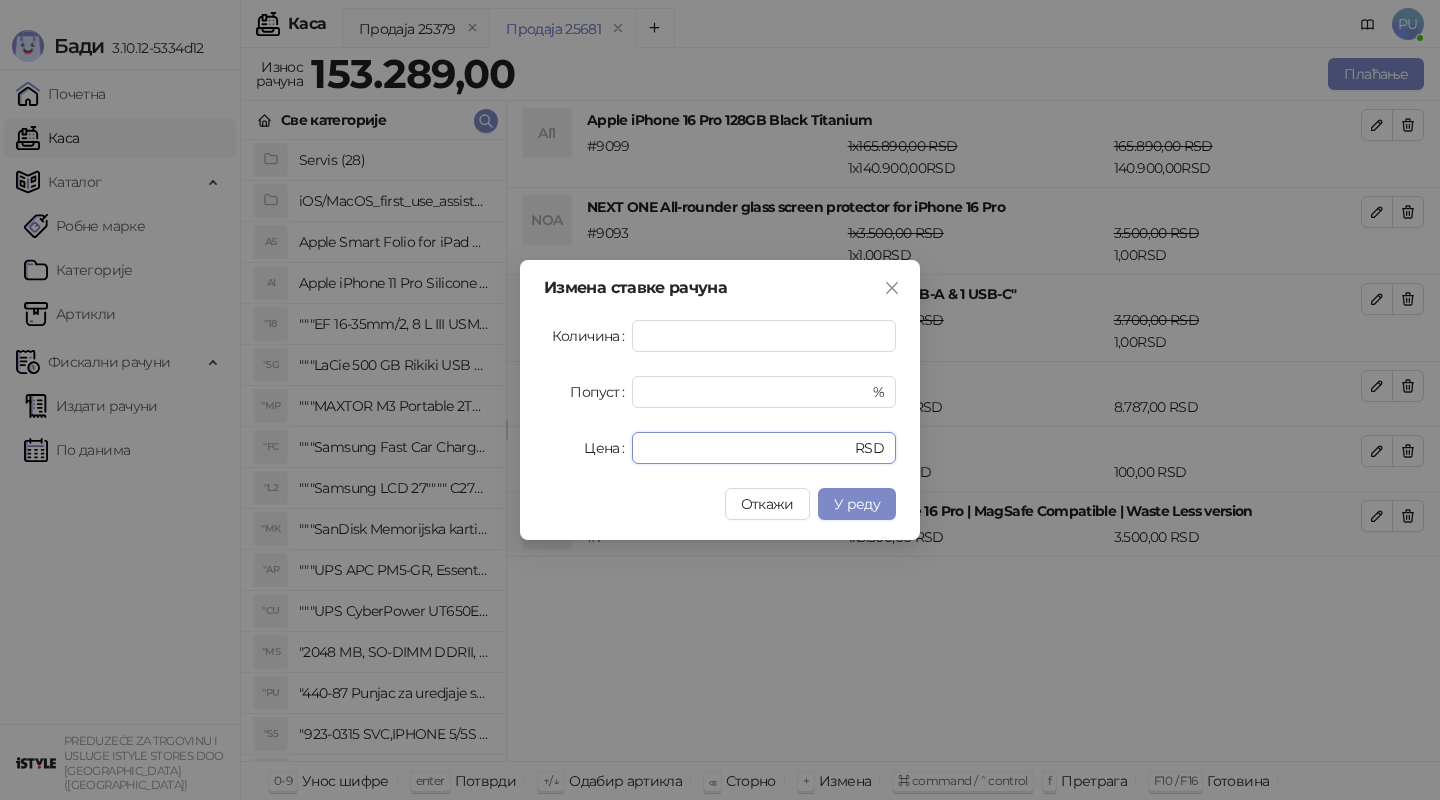 drag, startPoint x: 700, startPoint y: 454, endPoint x: 562, endPoint y: 449, distance: 138.09055 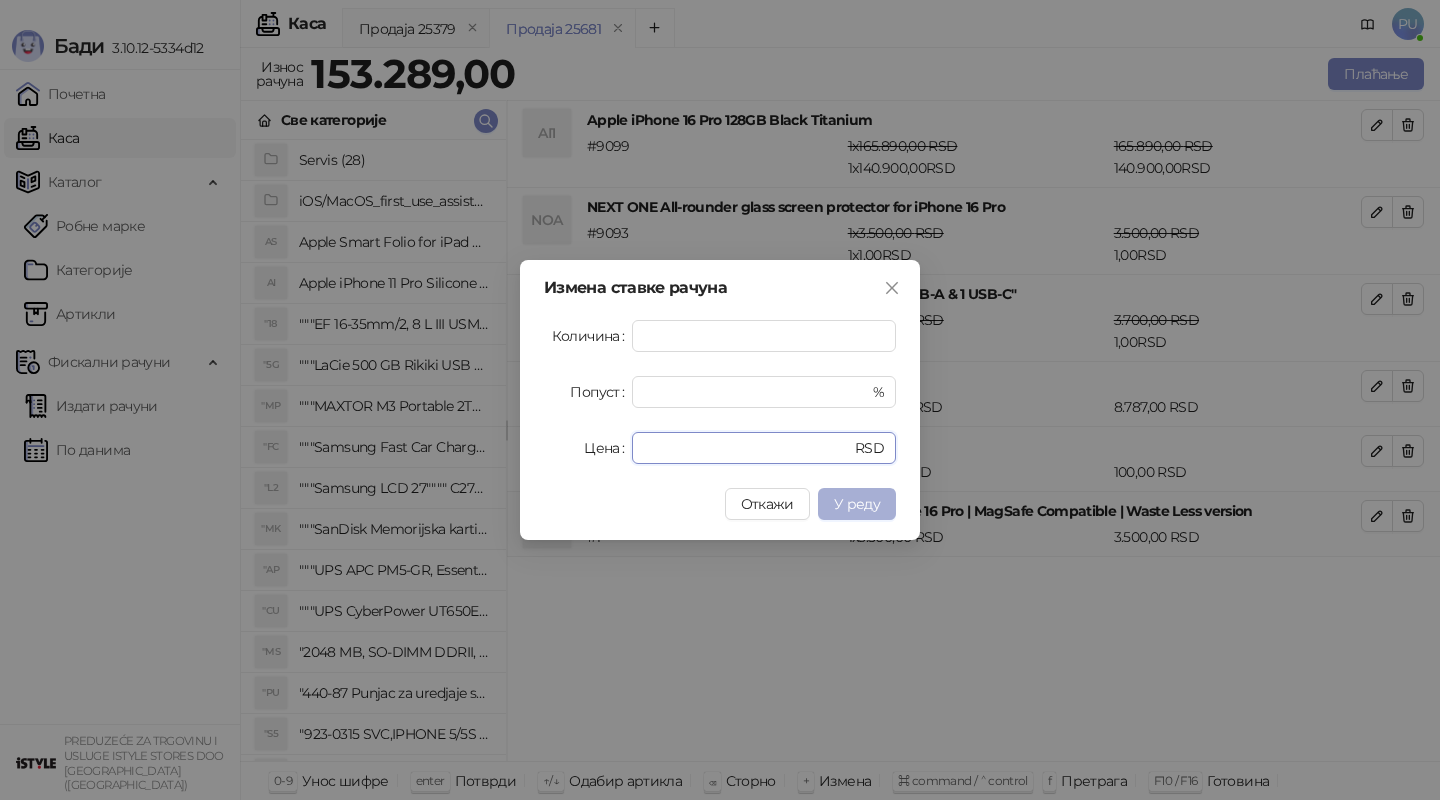 type on "*" 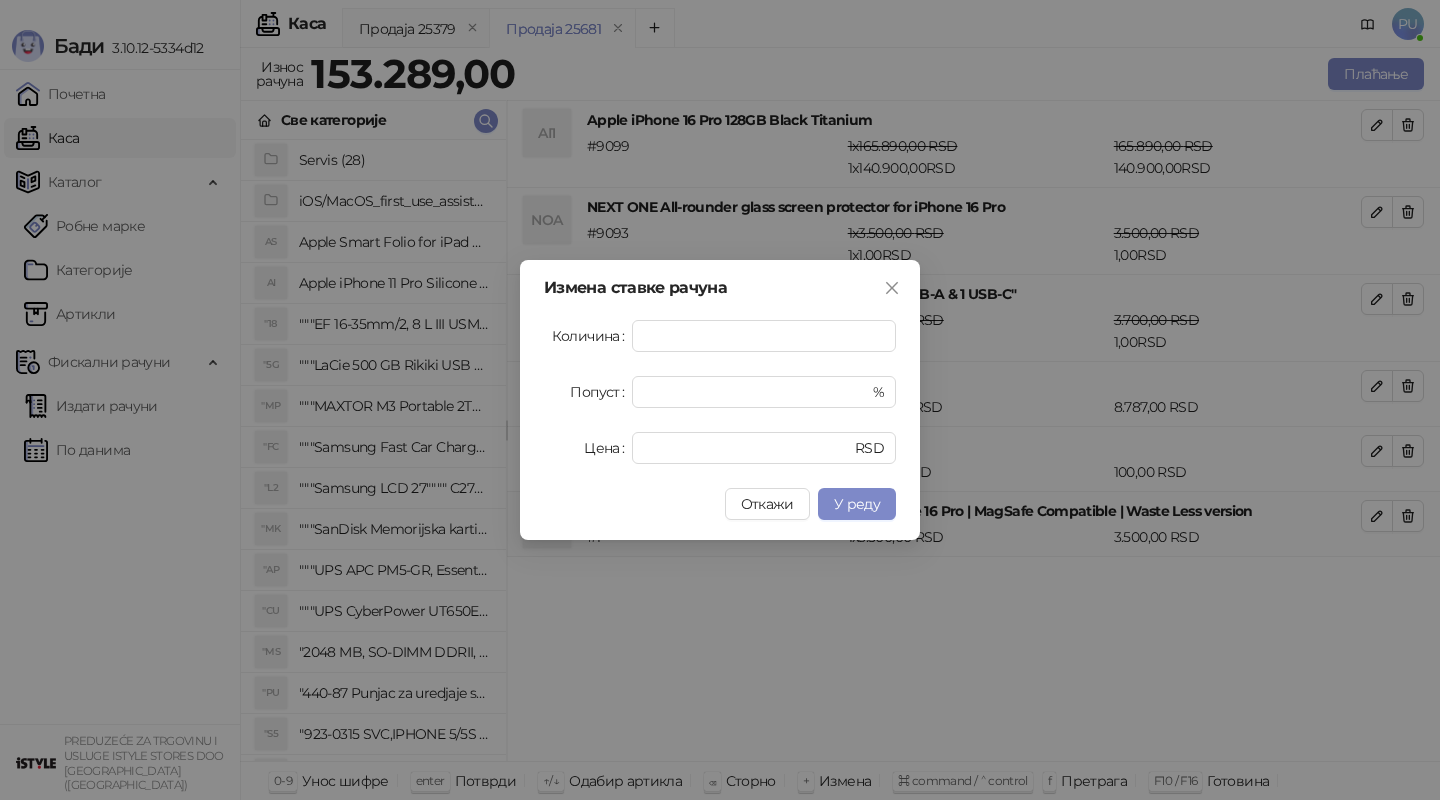 click on "У реду" at bounding box center [857, 504] 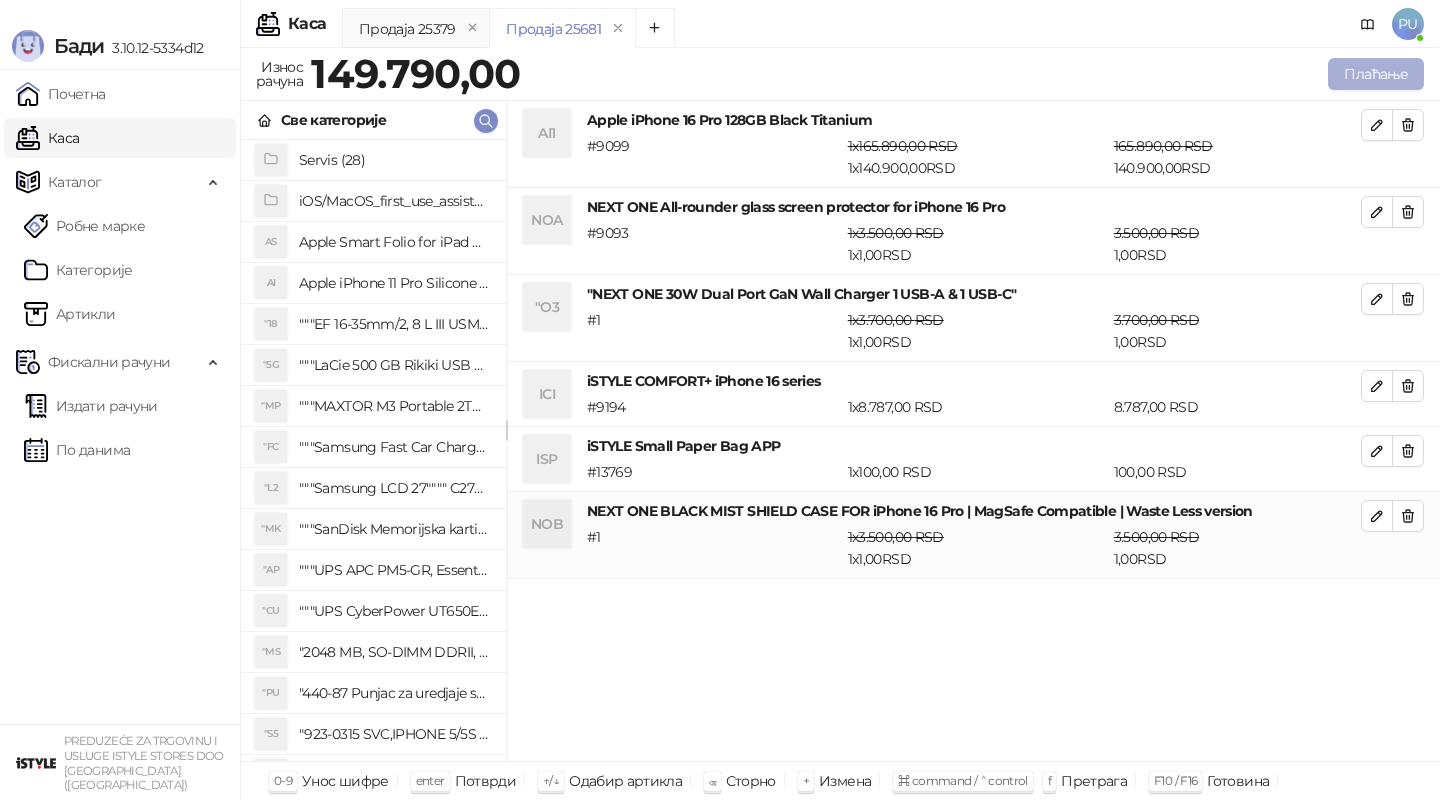 click on "Плаћање" at bounding box center (1376, 74) 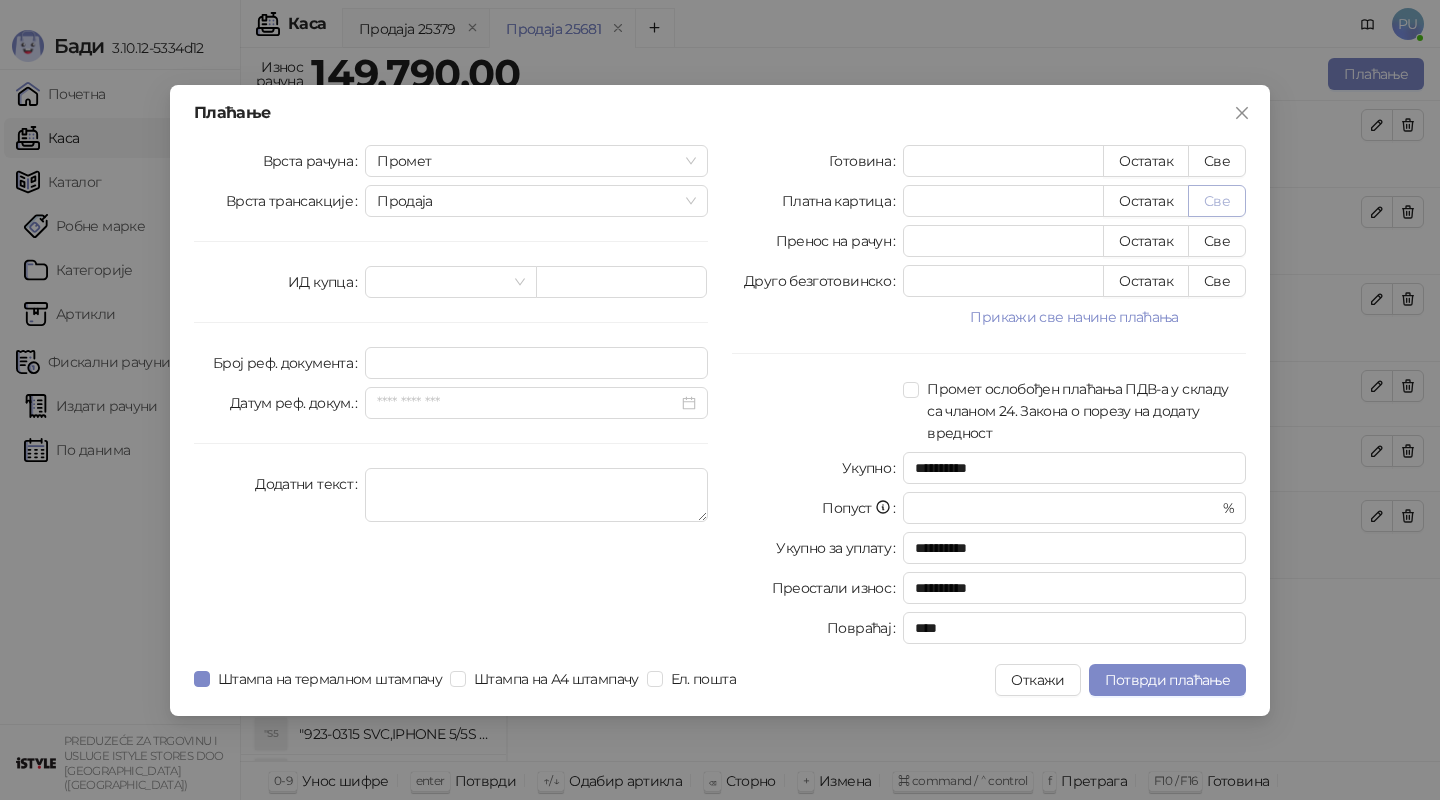 click on "Све" at bounding box center [1217, 201] 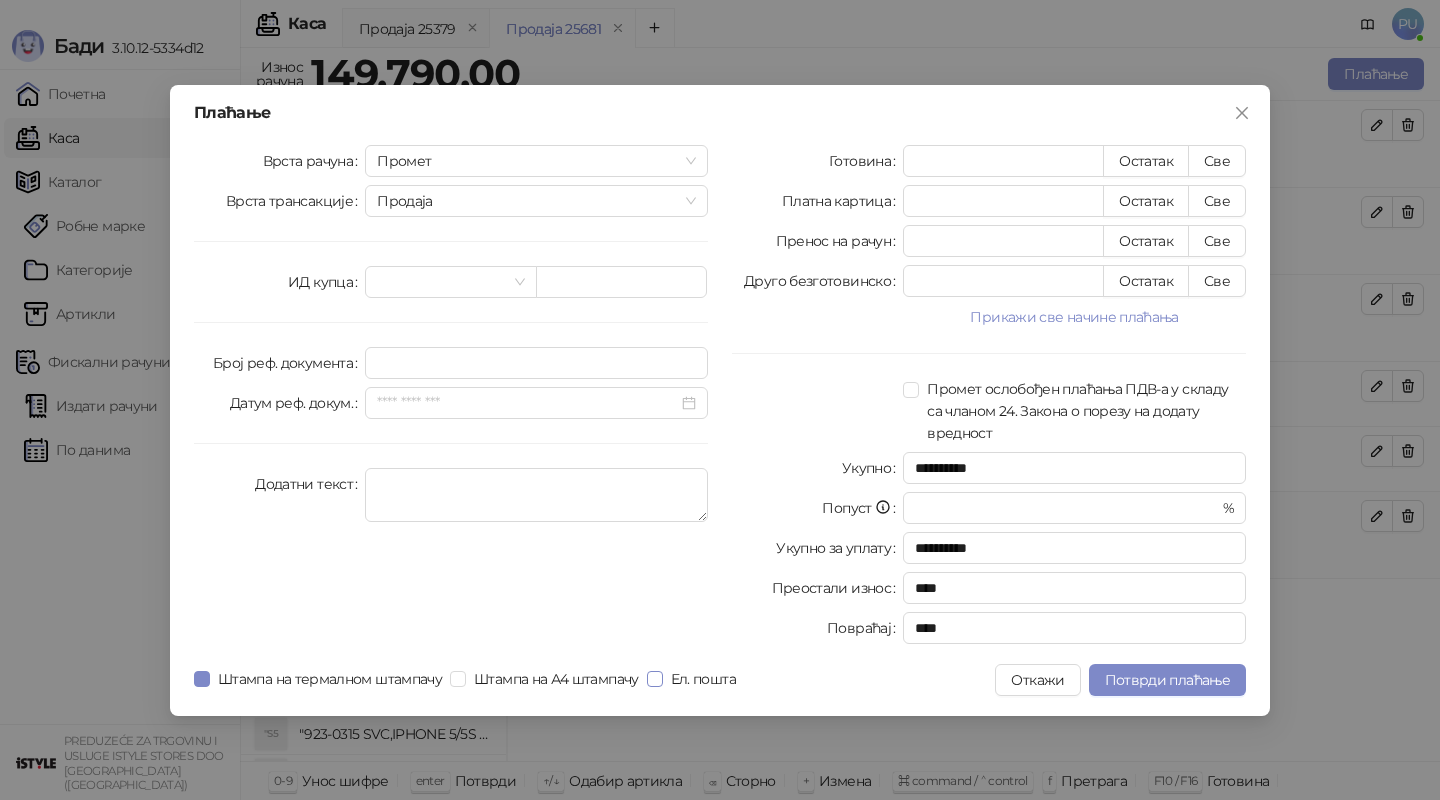 click on "Ел. пошта" at bounding box center [703, 679] 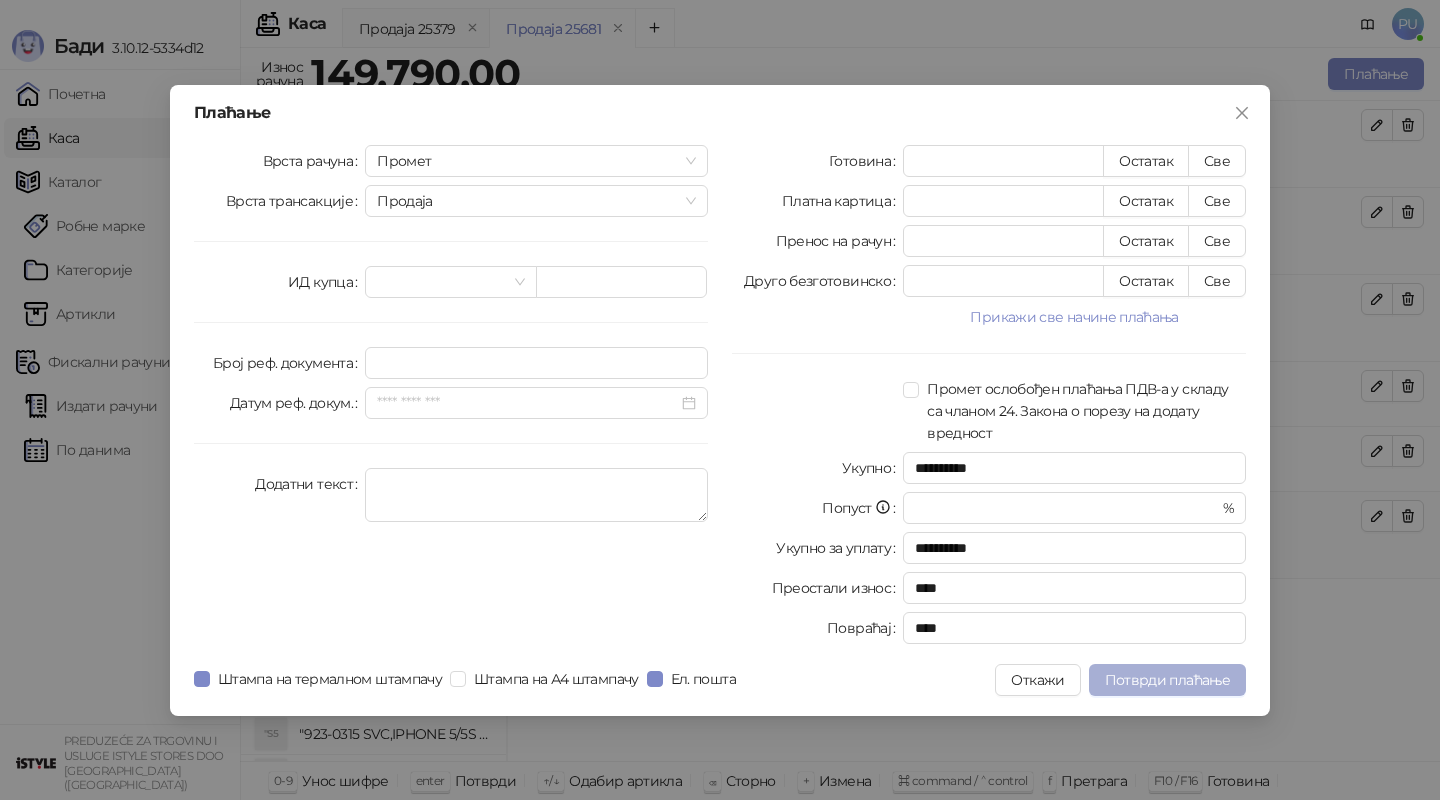 click on "Потврди плаћање" at bounding box center [1167, 680] 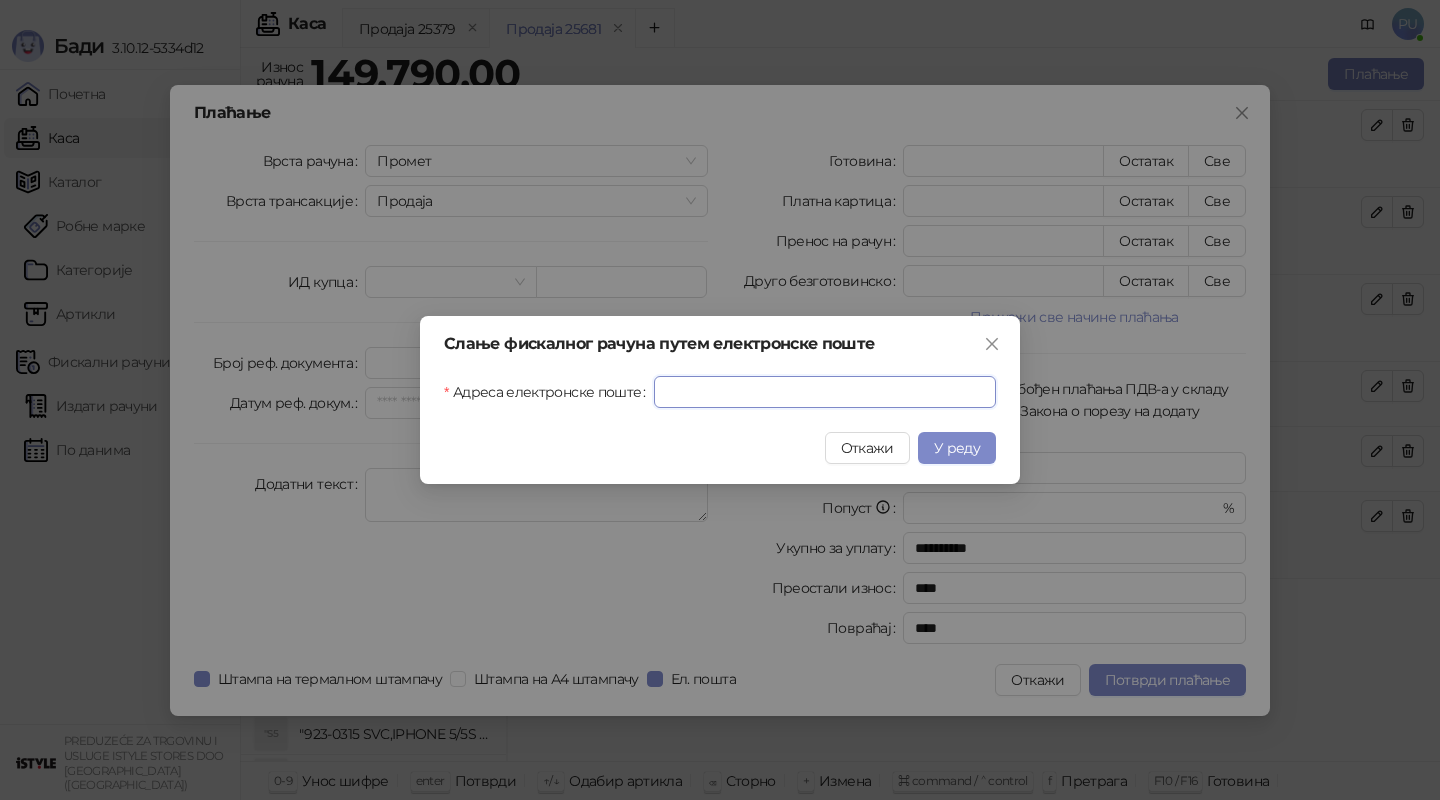 click on "Адреса електронске поште" at bounding box center (825, 392) 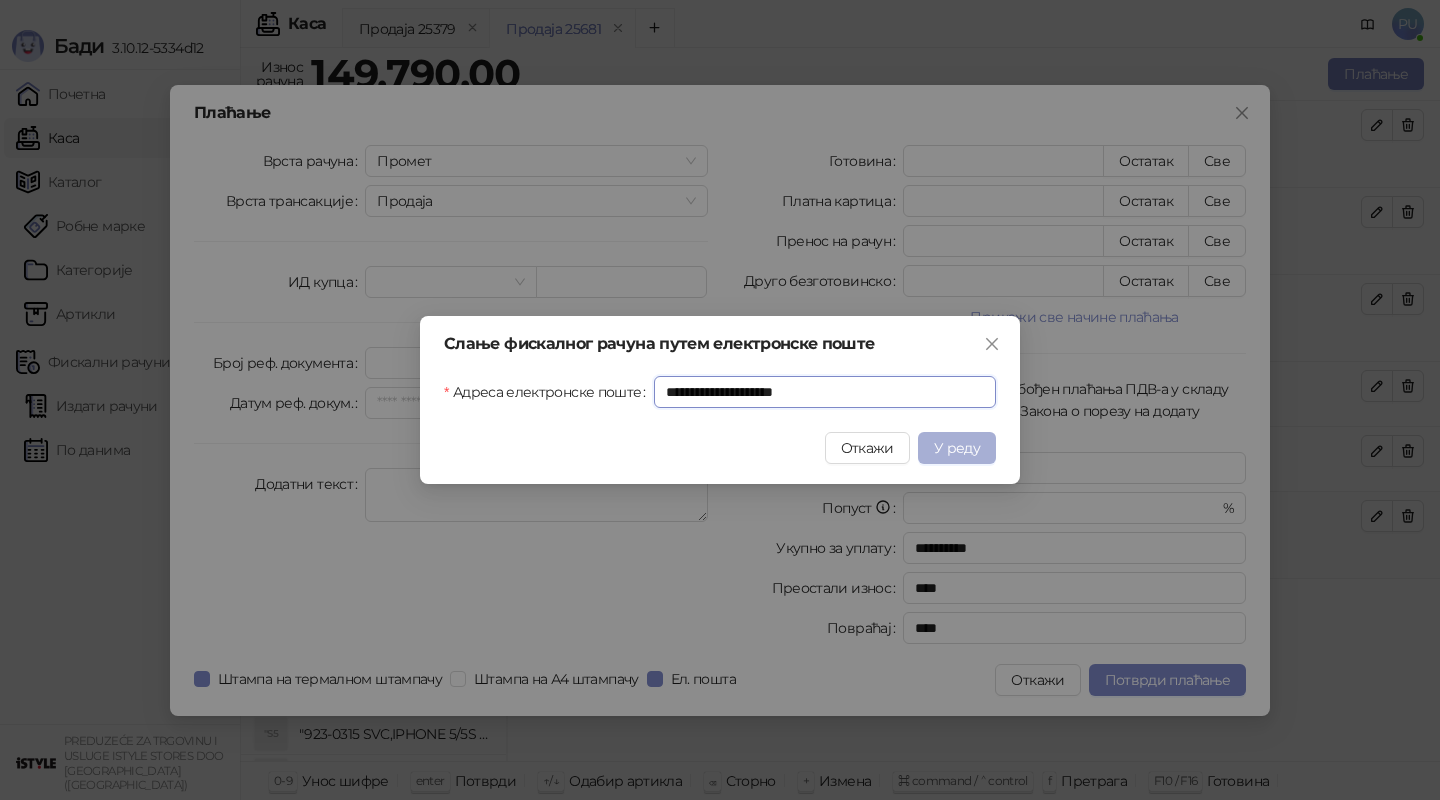 type on "**********" 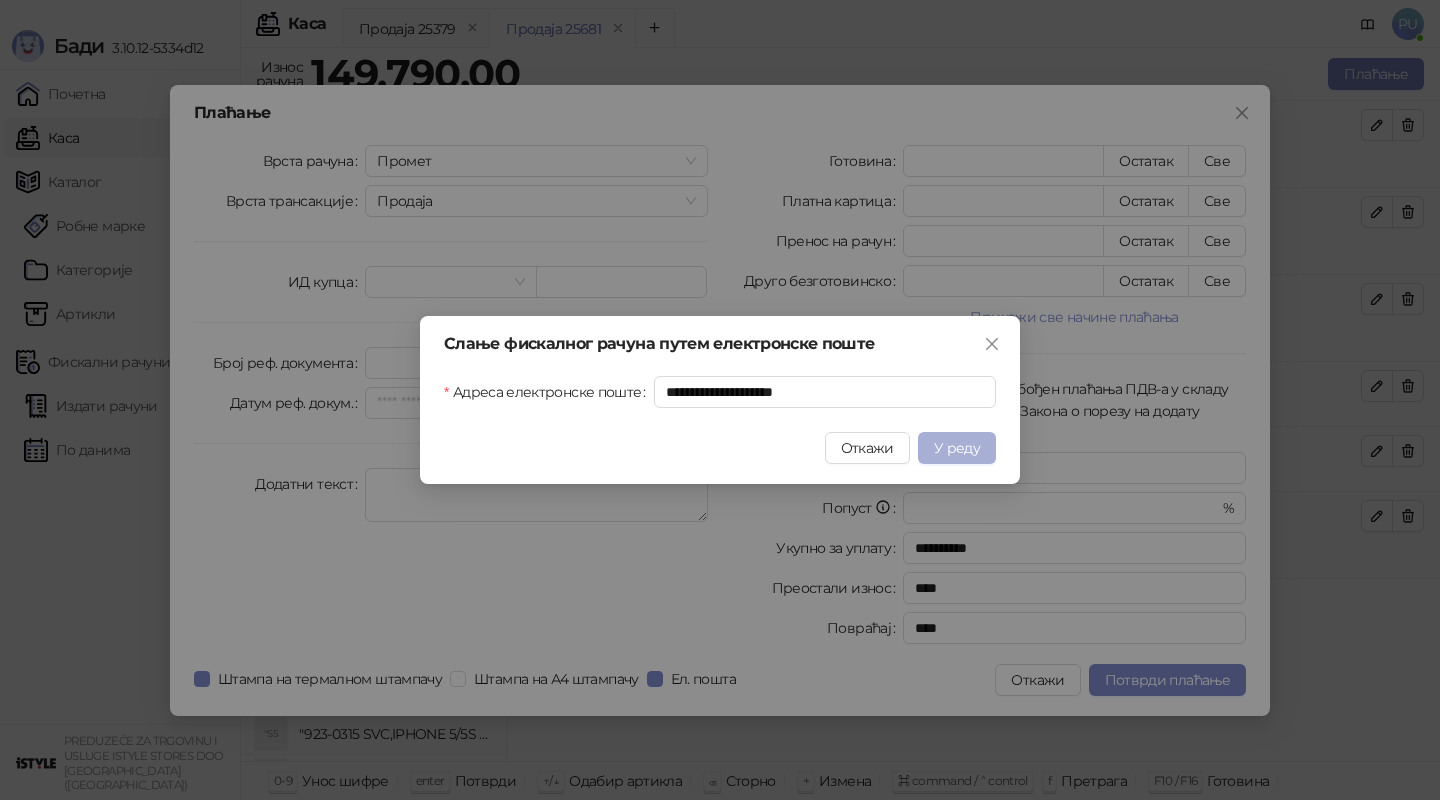 click on "У реду" at bounding box center [957, 448] 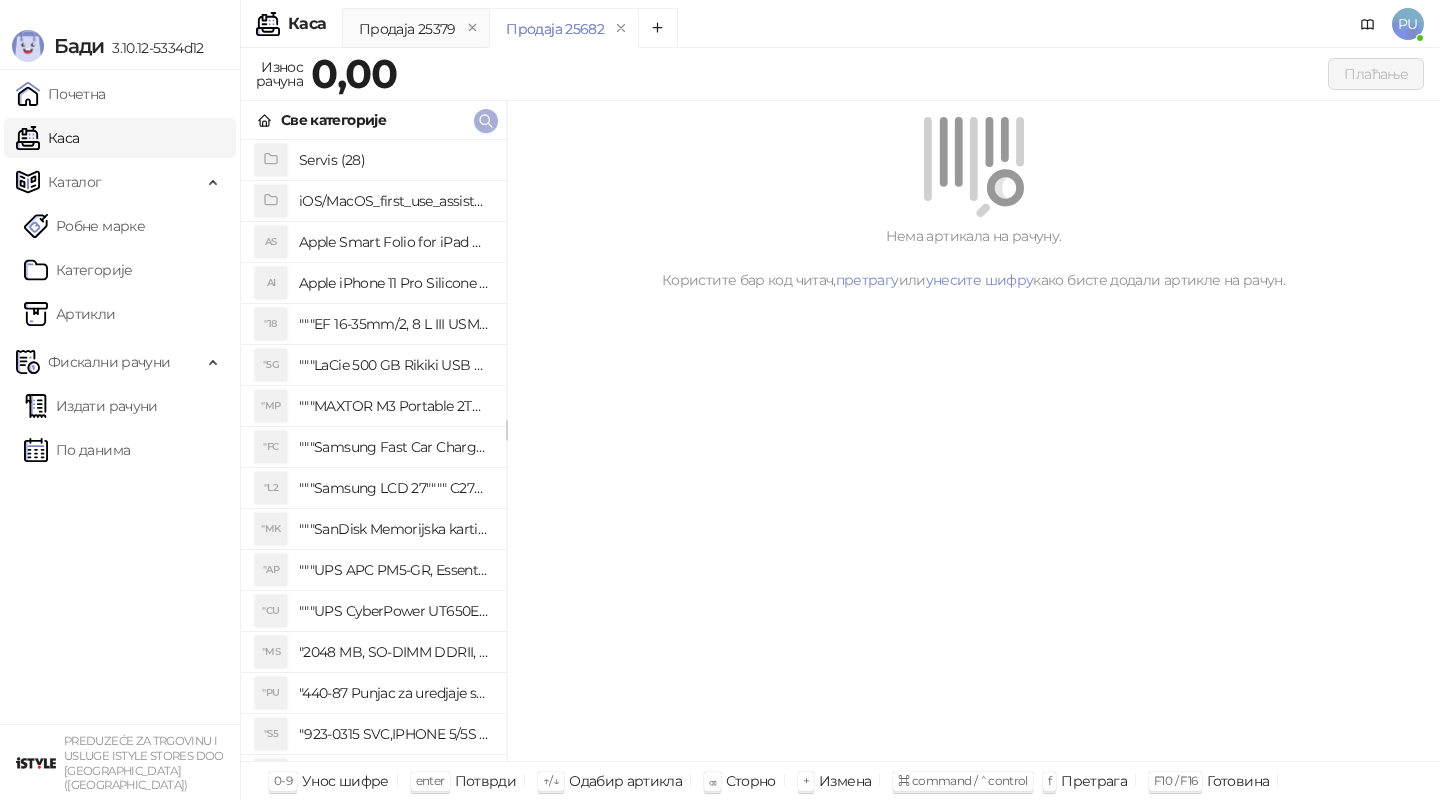 click 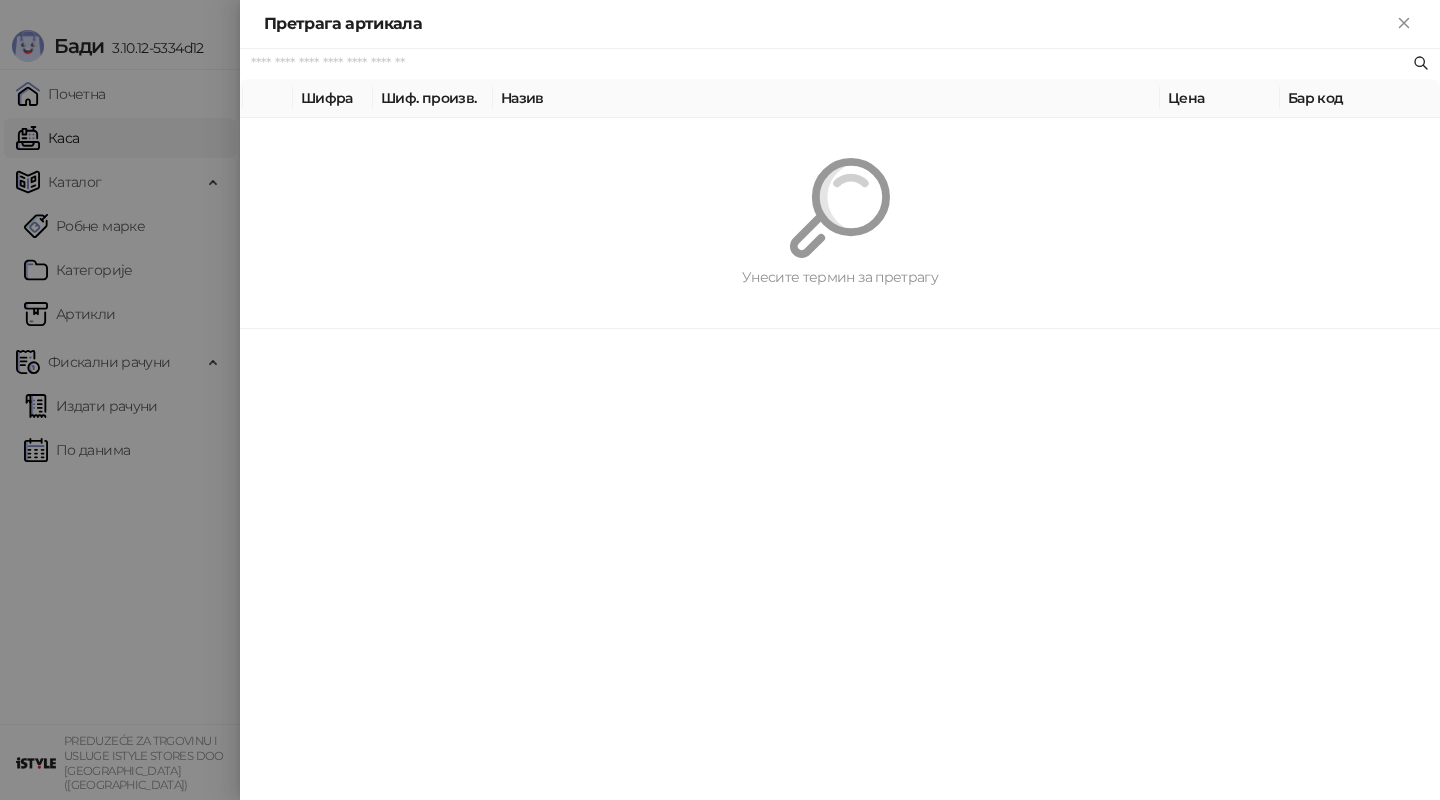 paste on "*********" 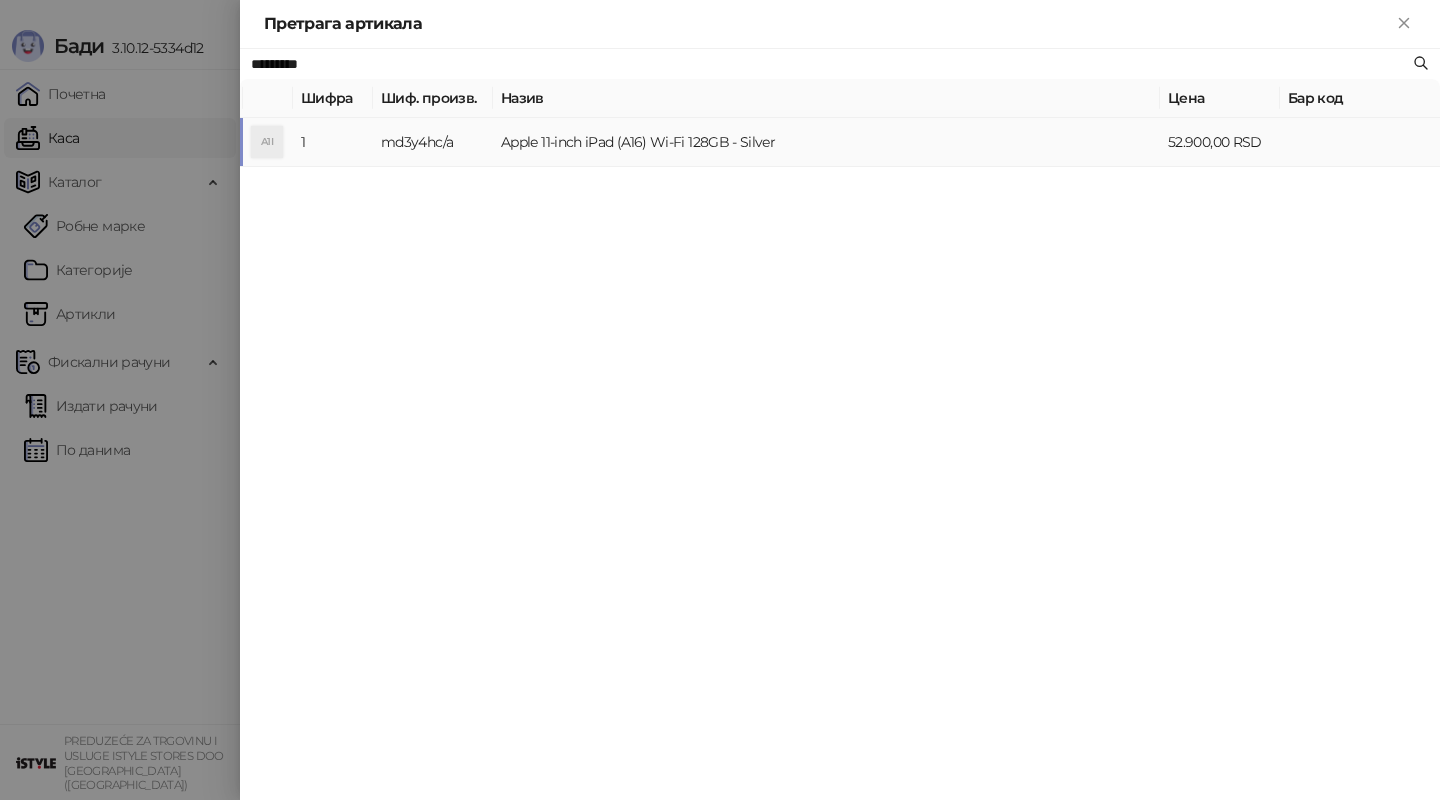 type on "*********" 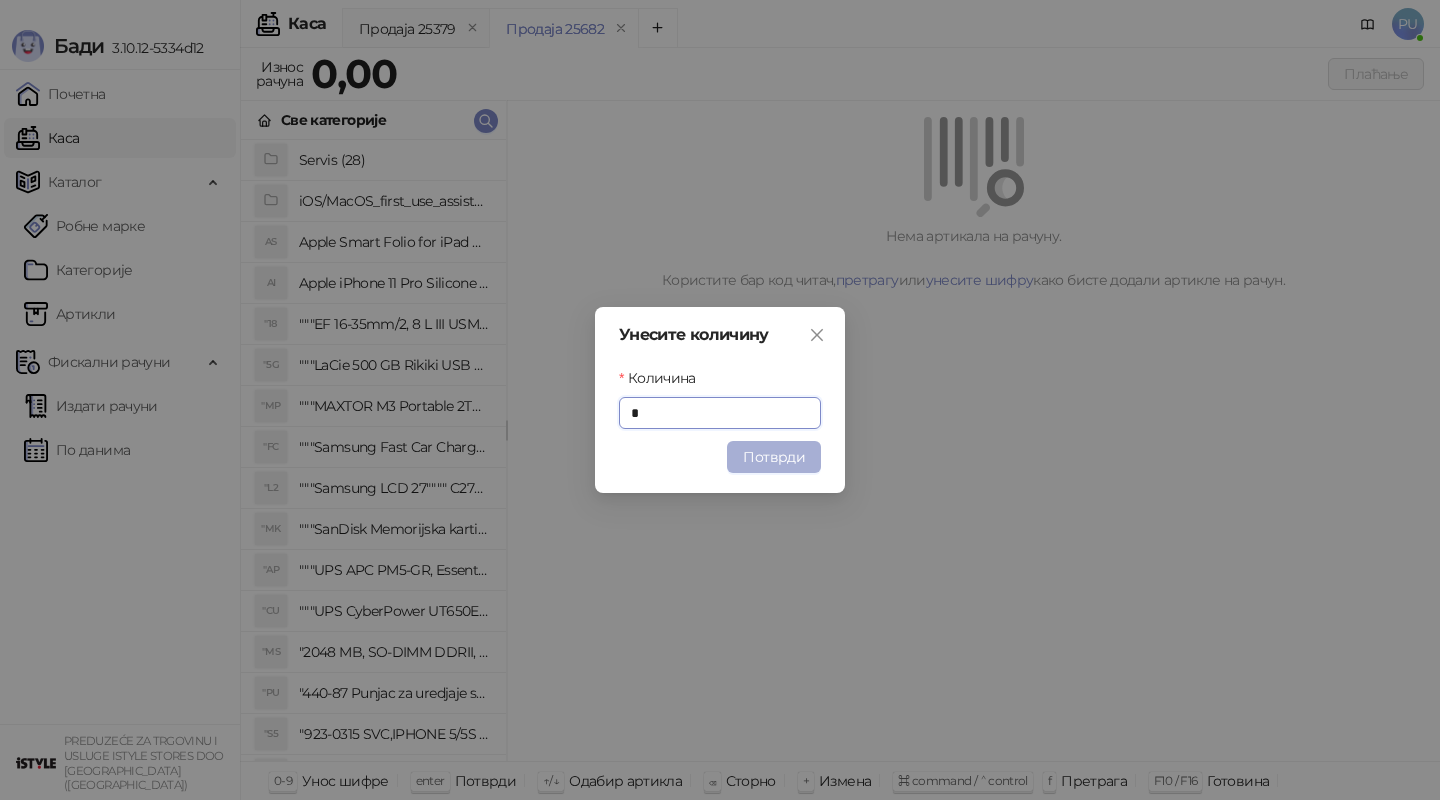 click on "Потврди" at bounding box center (774, 457) 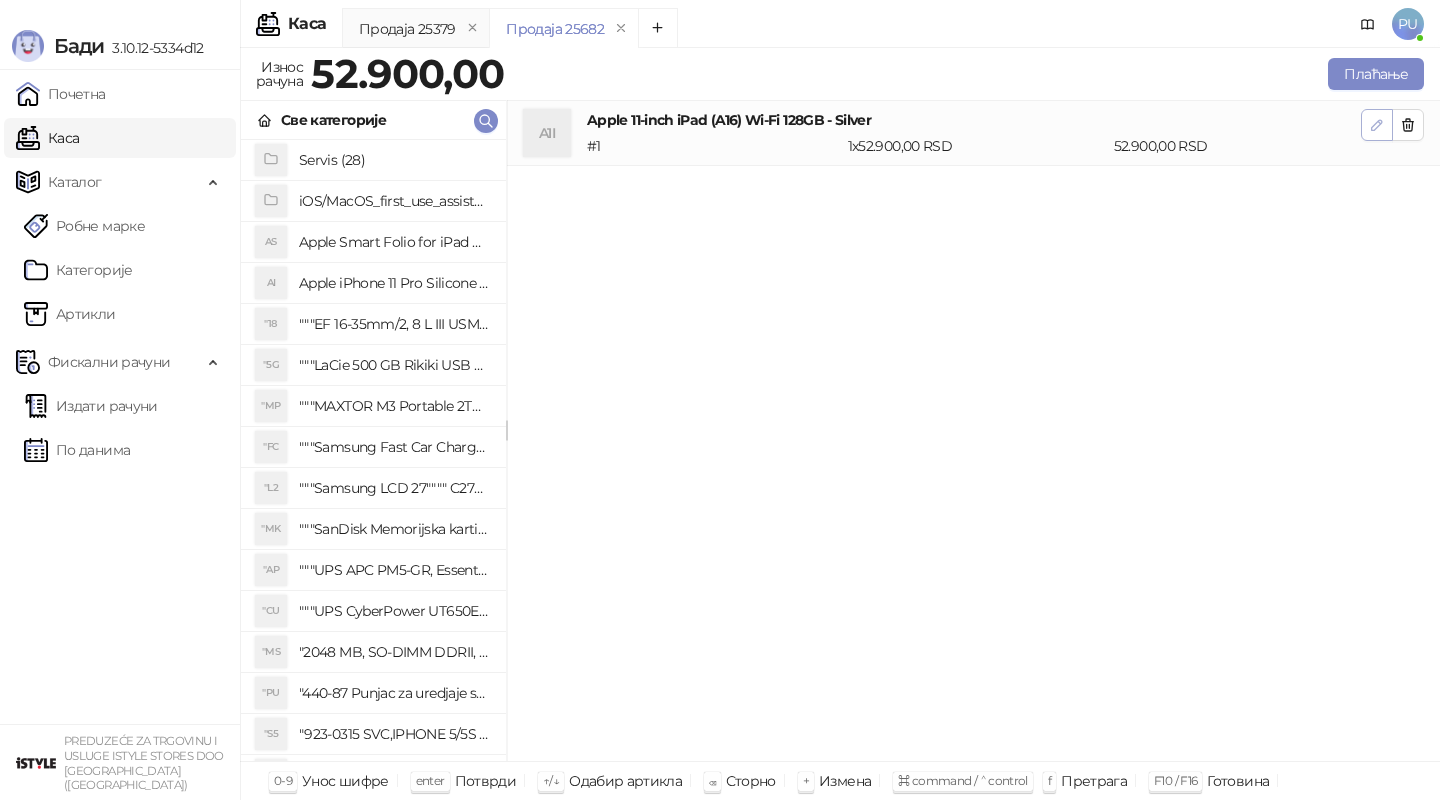 click 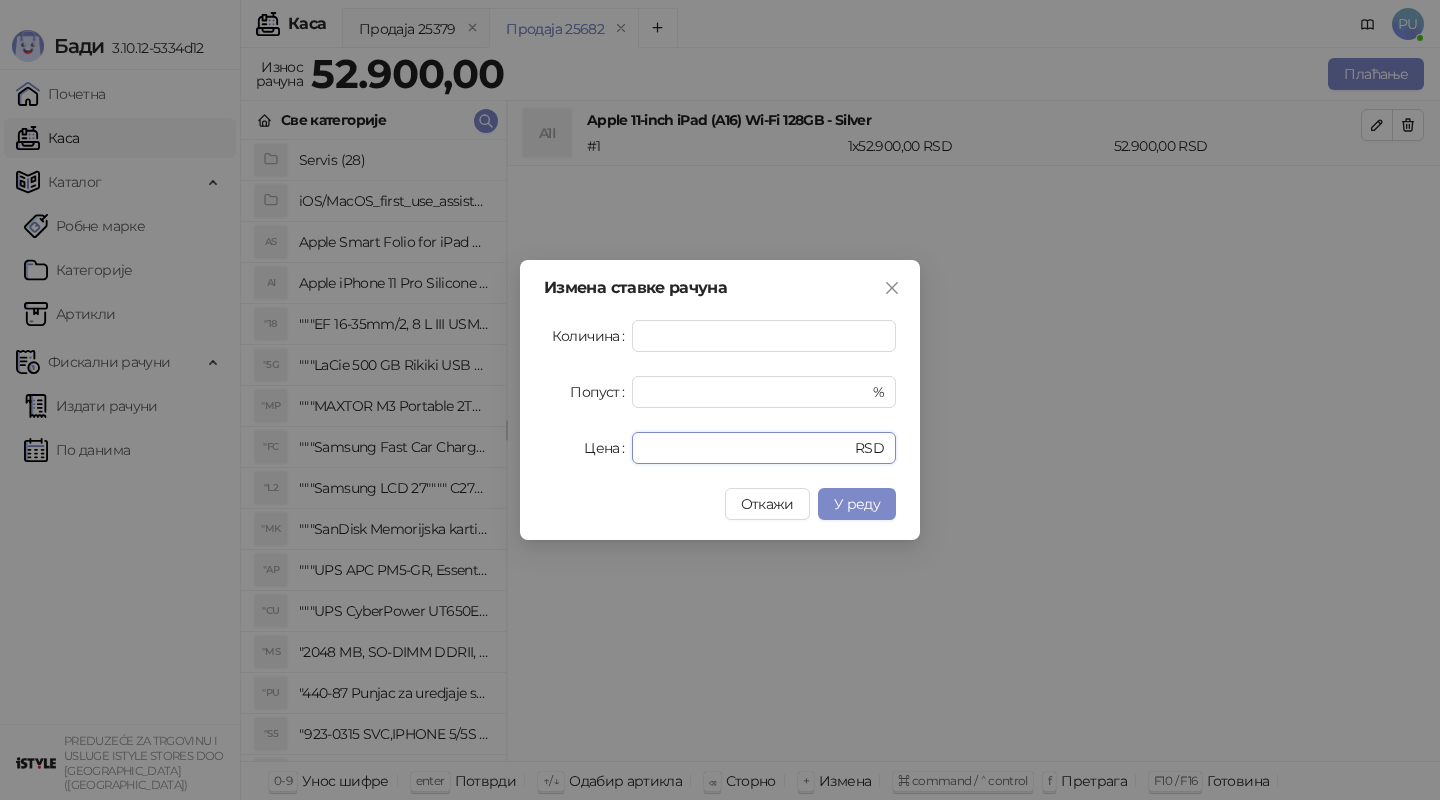 drag, startPoint x: 704, startPoint y: 443, endPoint x: 508, endPoint y: 439, distance: 196.04082 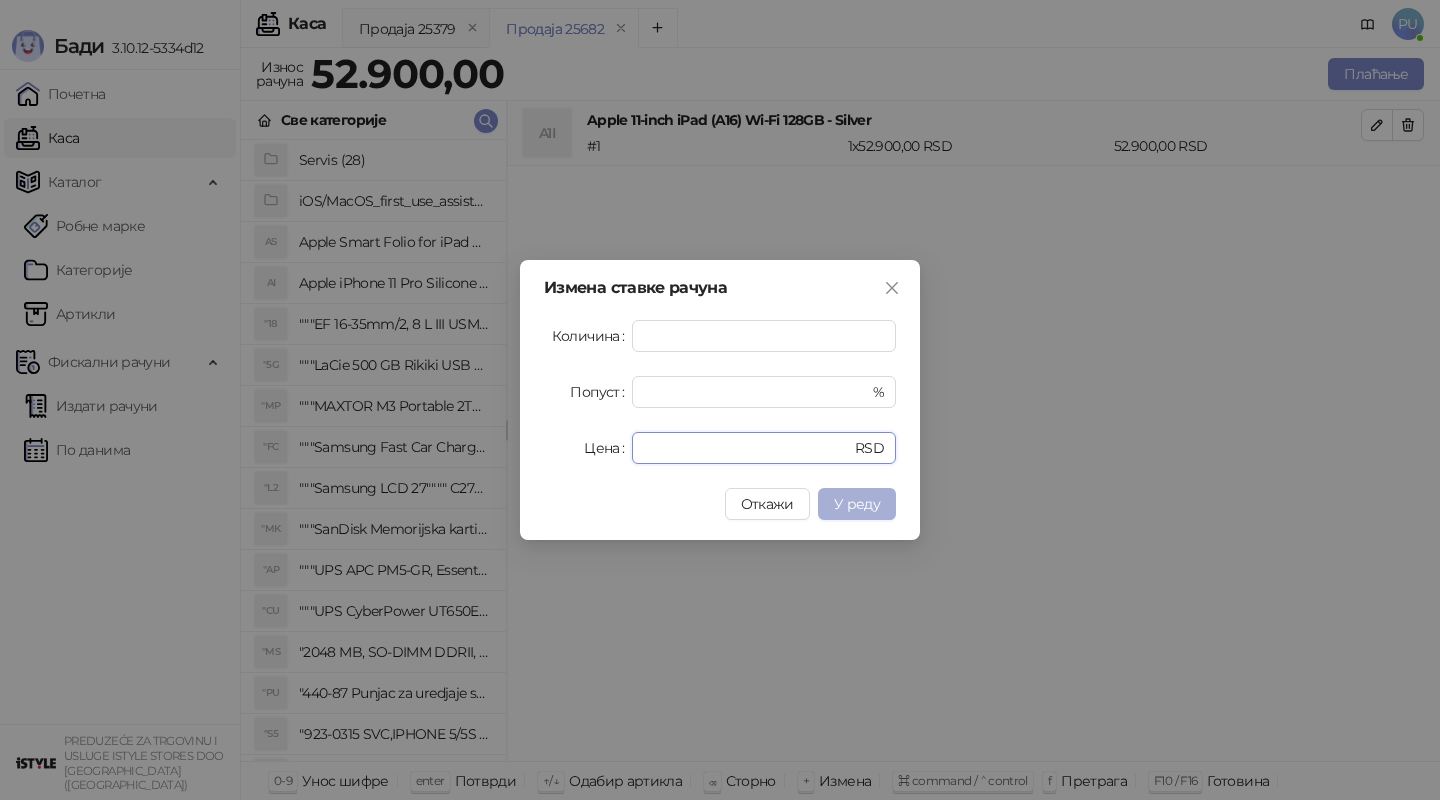 type on "*****" 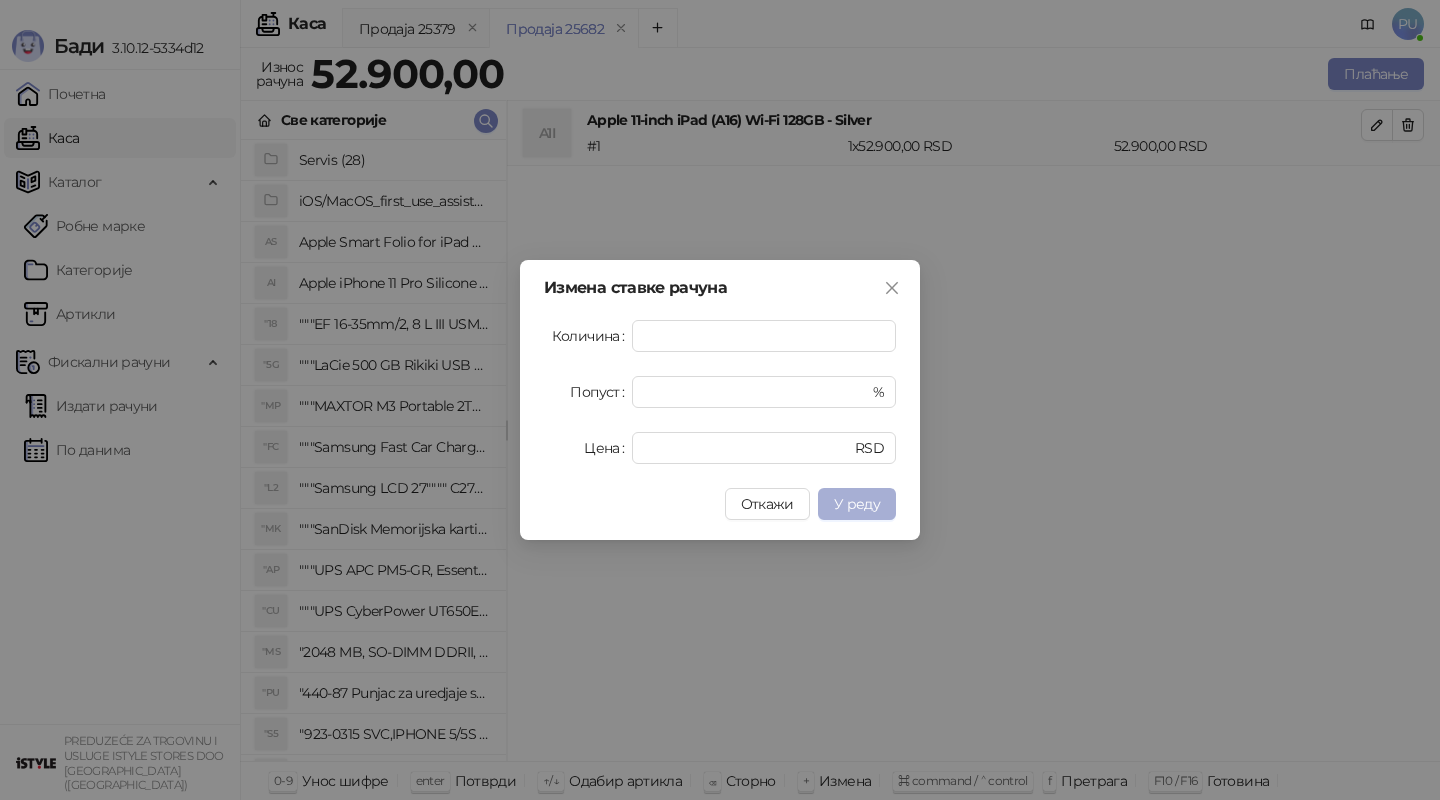 click on "У реду" at bounding box center [857, 504] 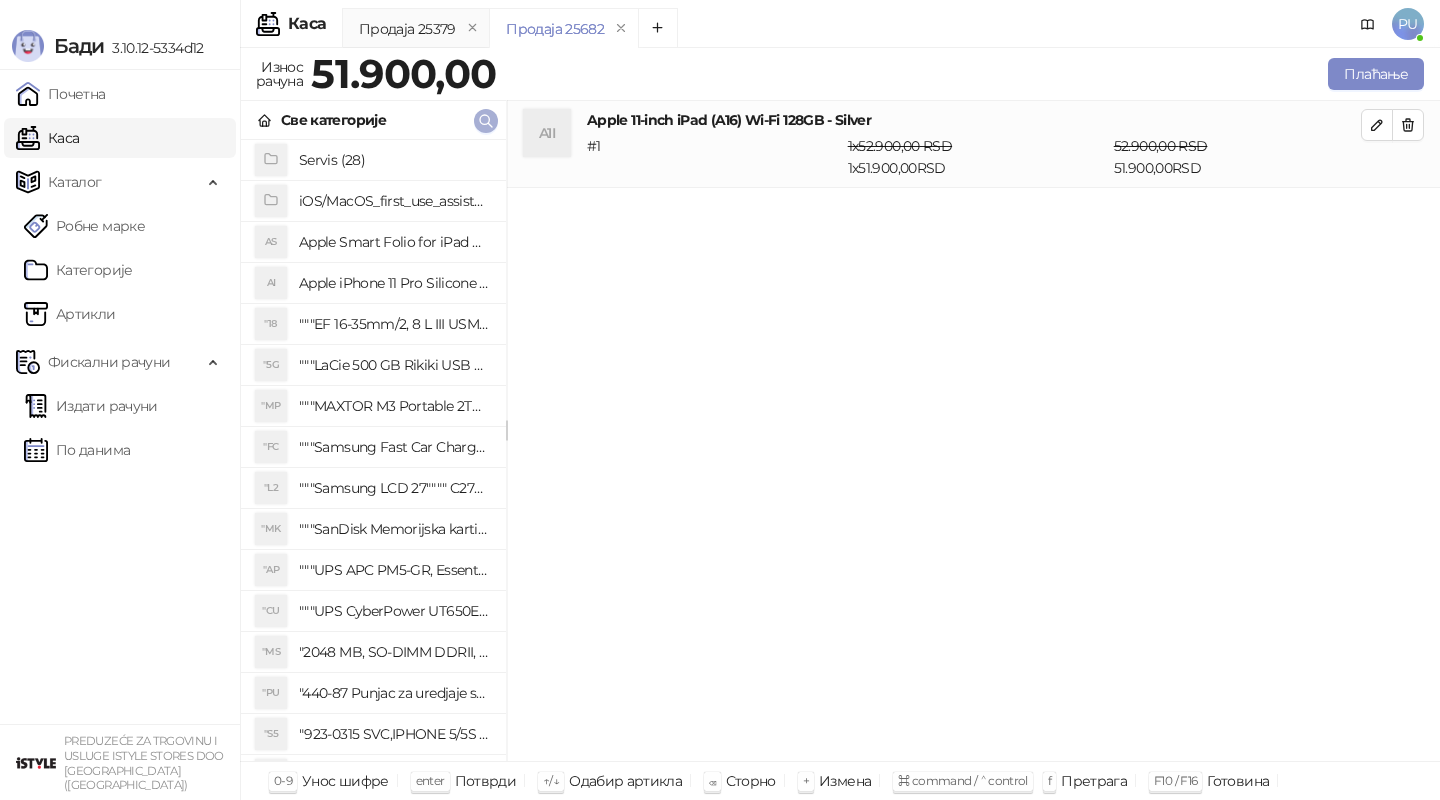 click 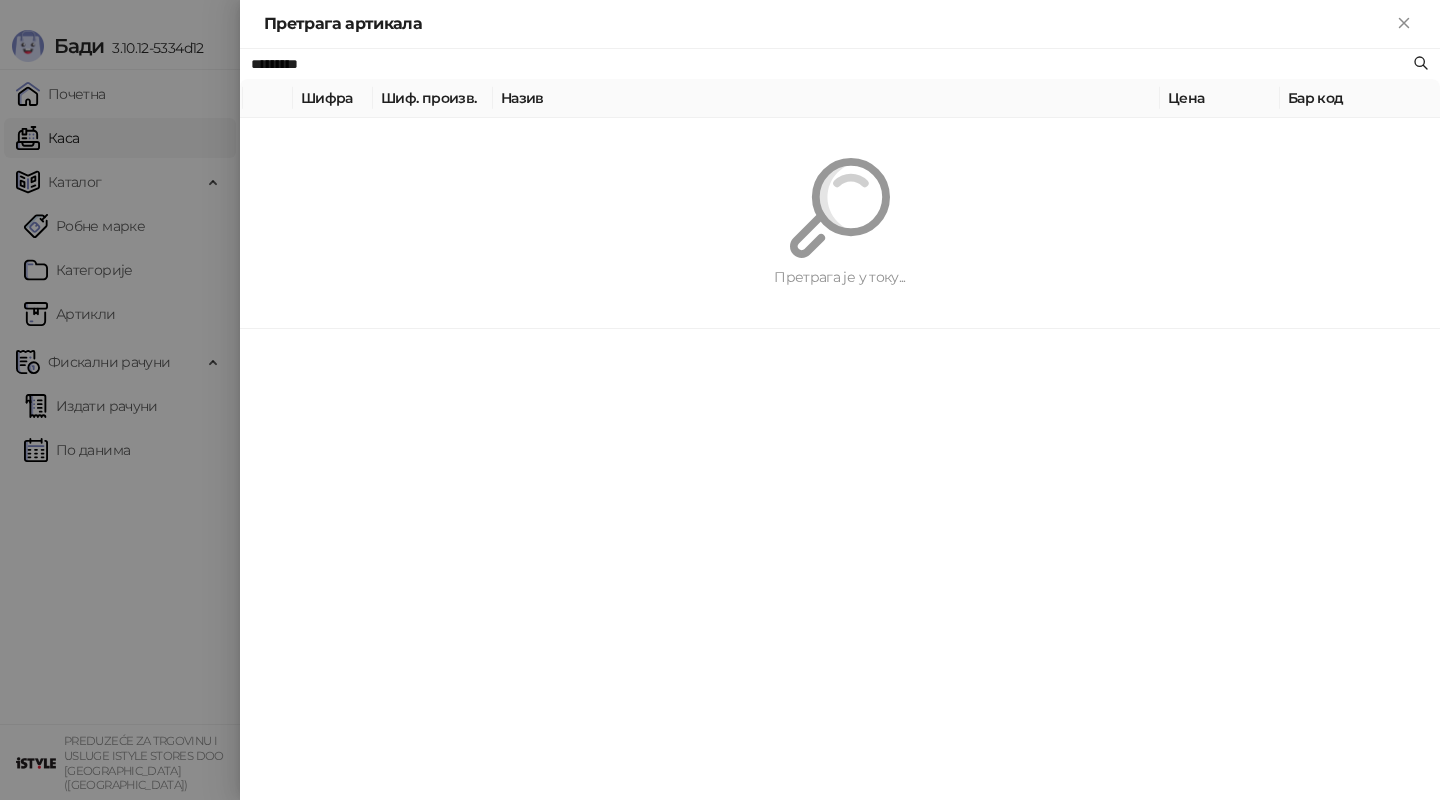 paste 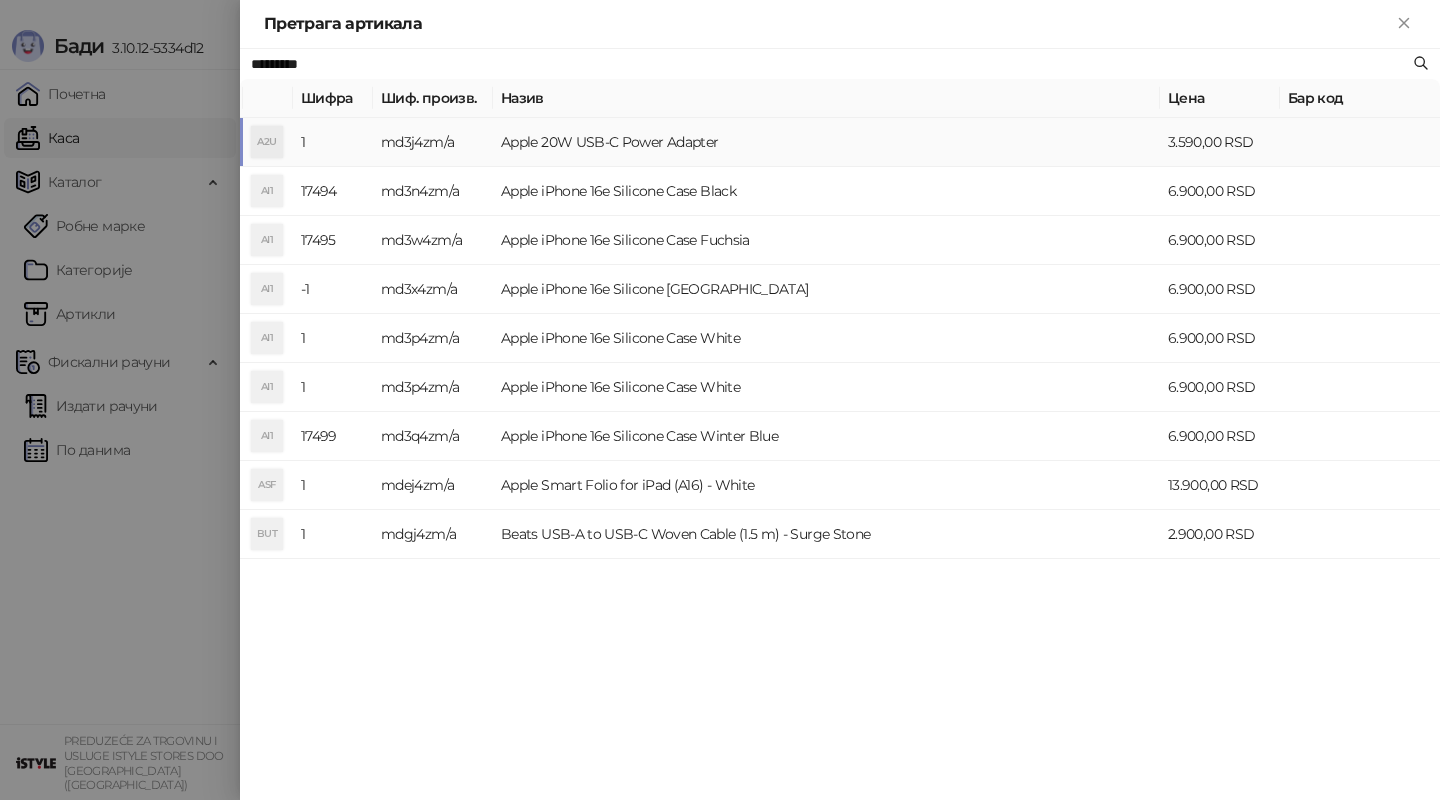 click on "Apple 20W USB-C Power Adapter" at bounding box center (826, 142) 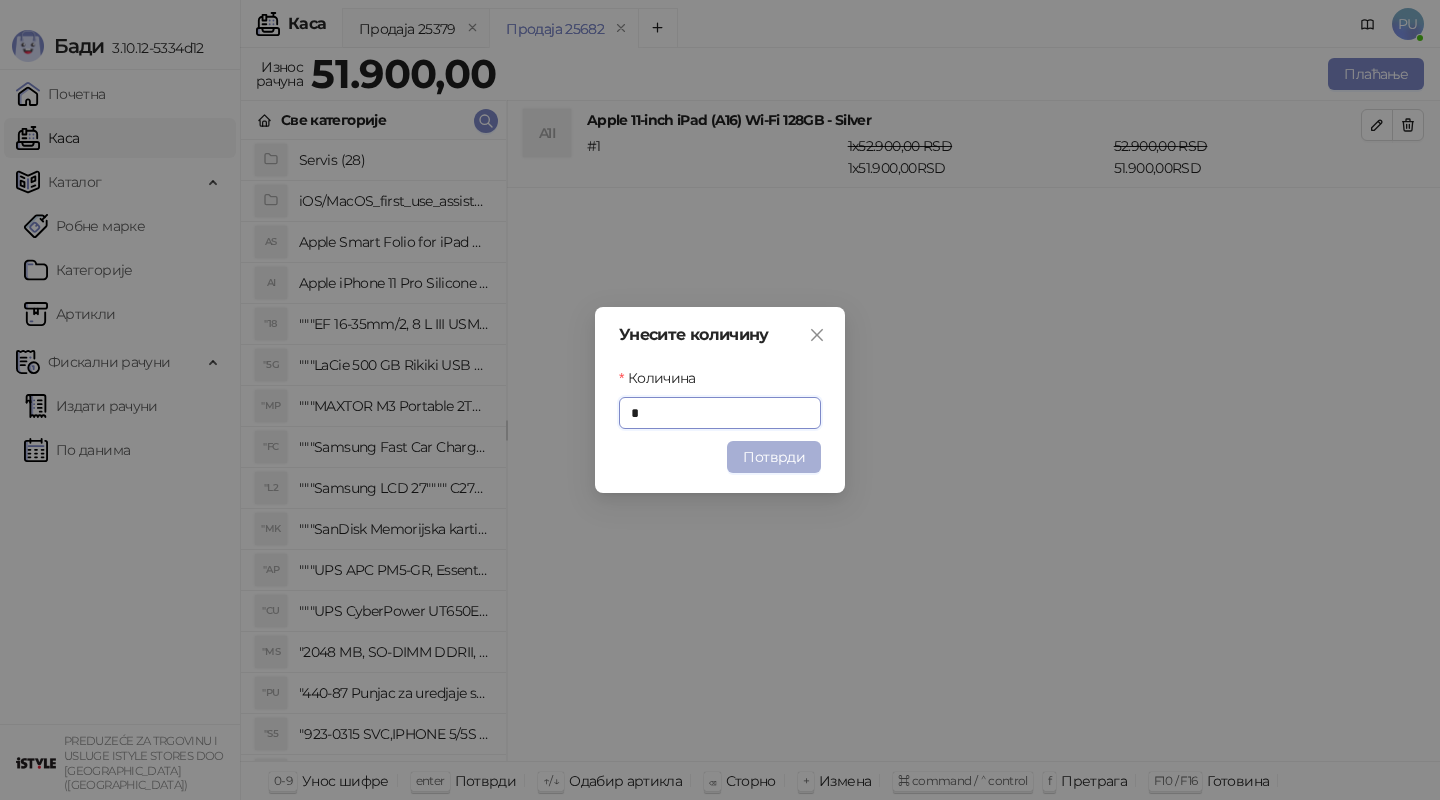 click on "Потврди" at bounding box center (774, 457) 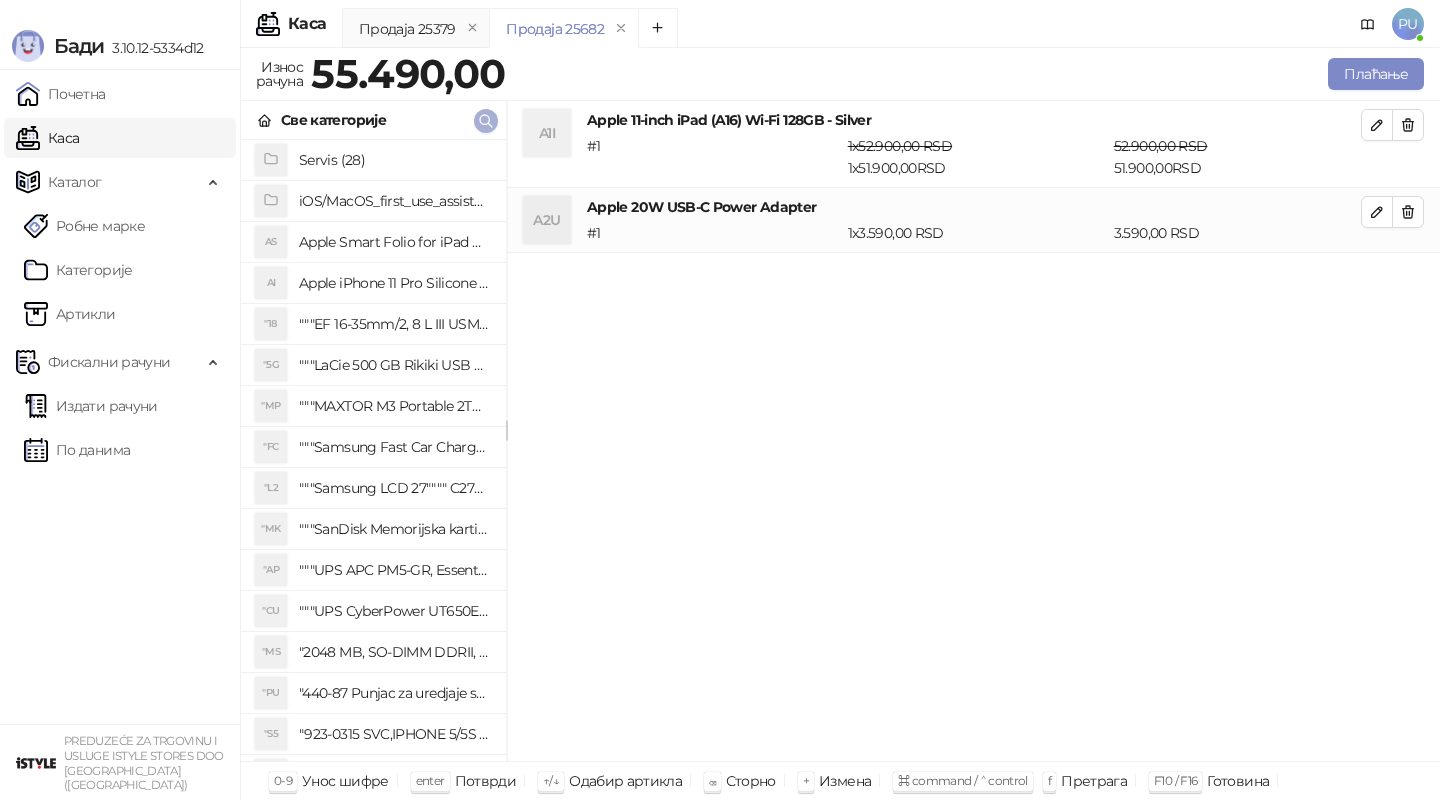 click 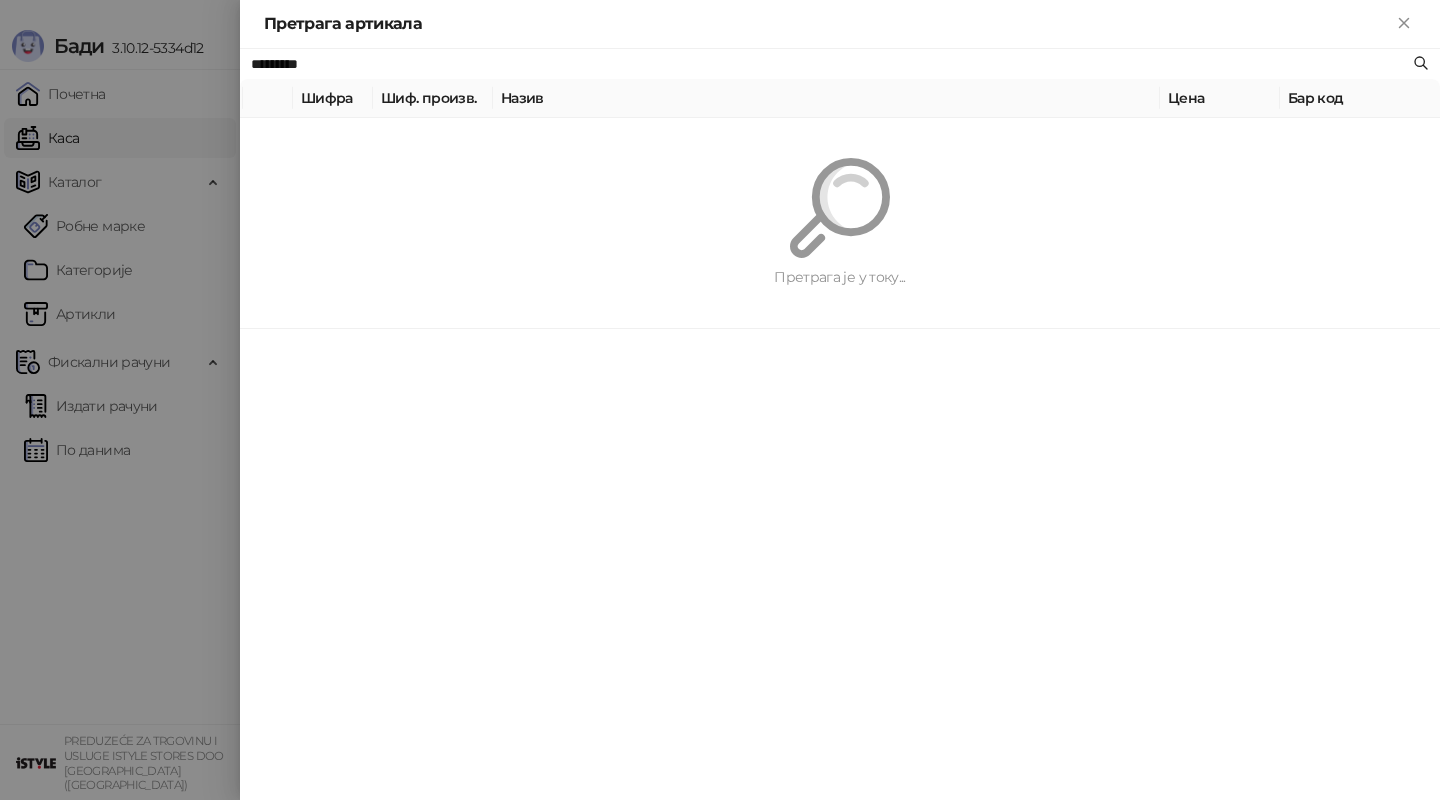 paste 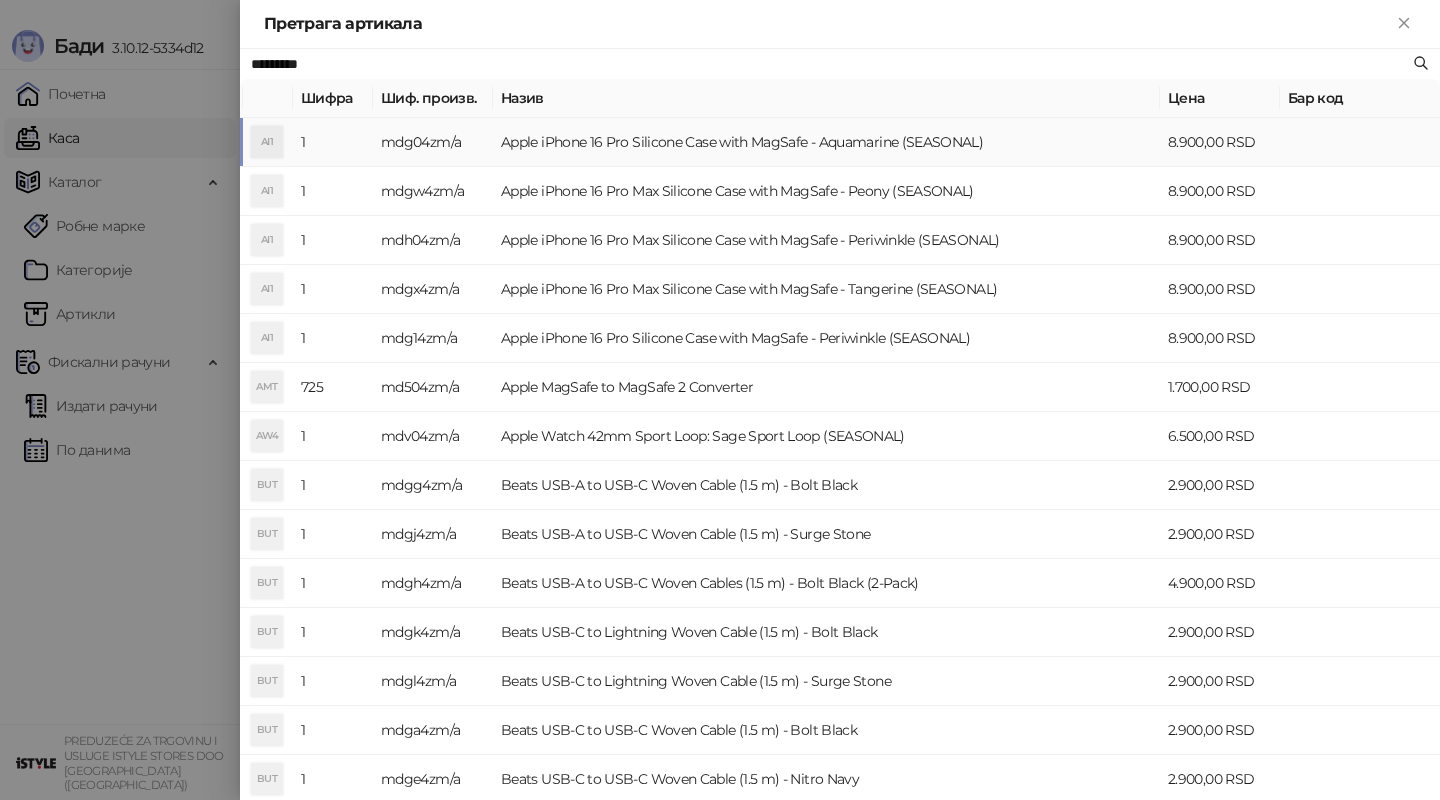 click on "Apple iPhone 16 Pro Silicone Case with MagSafe - Aquamarine (SEASONAL)" at bounding box center (826, 142) 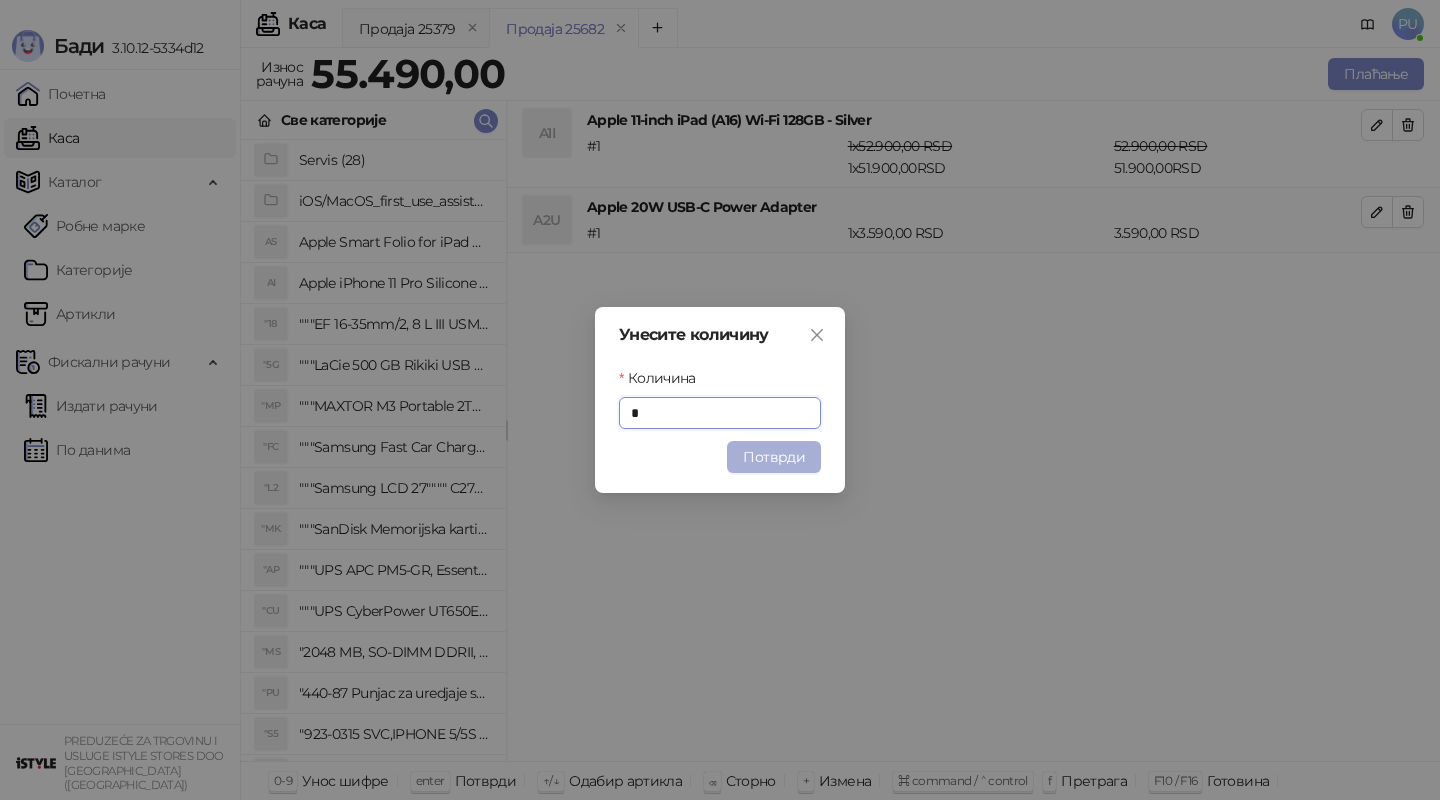 click on "Потврди" at bounding box center [774, 457] 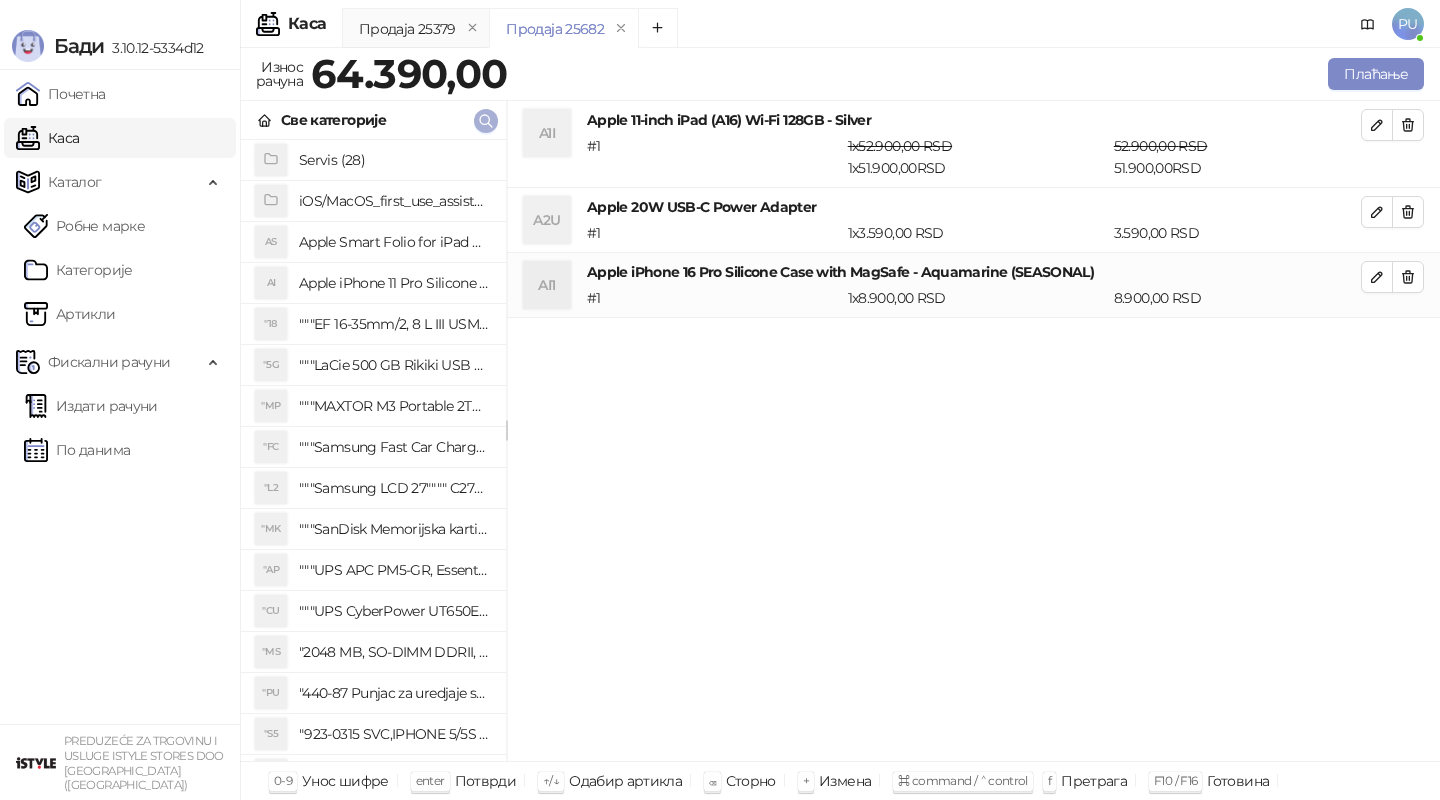 click 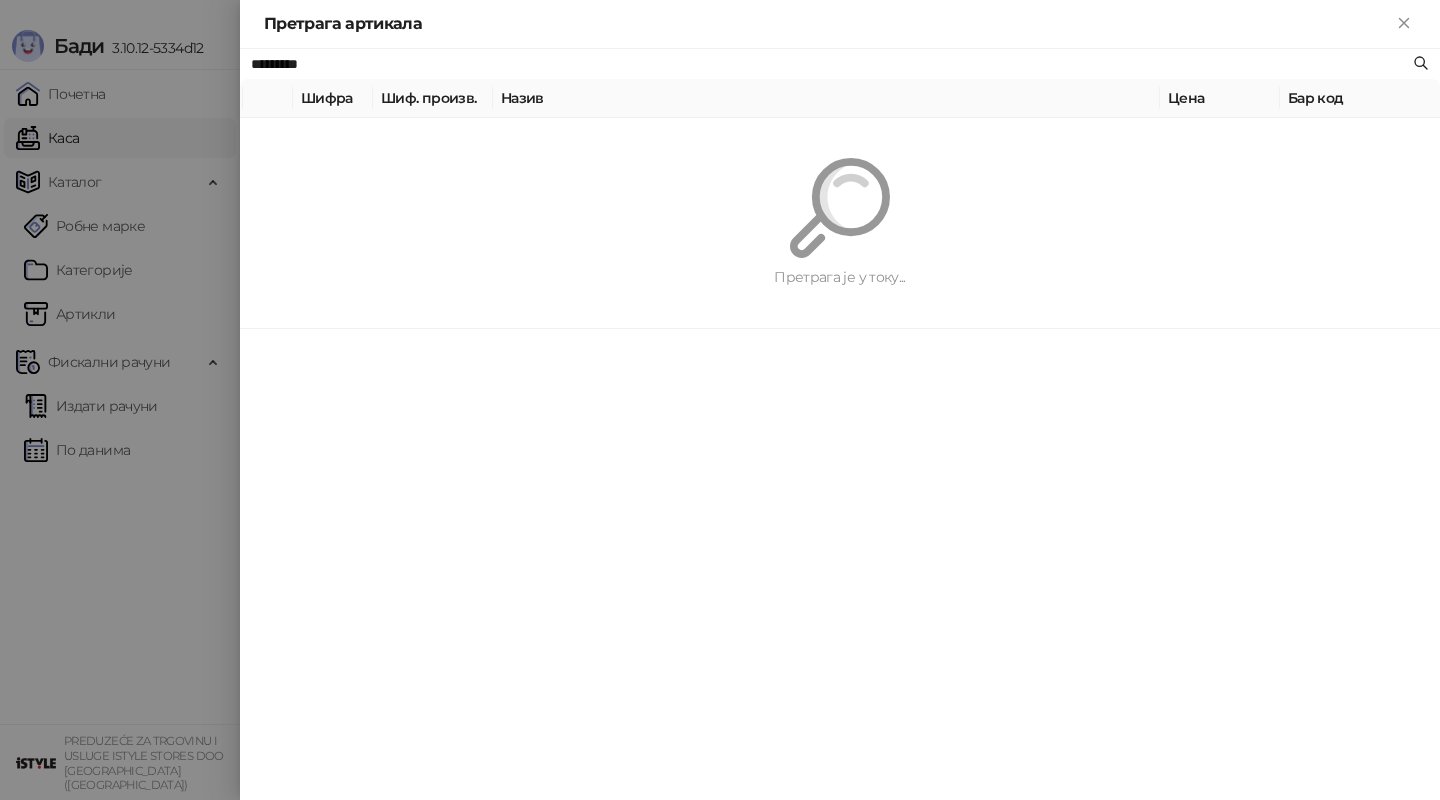 paste on "****" 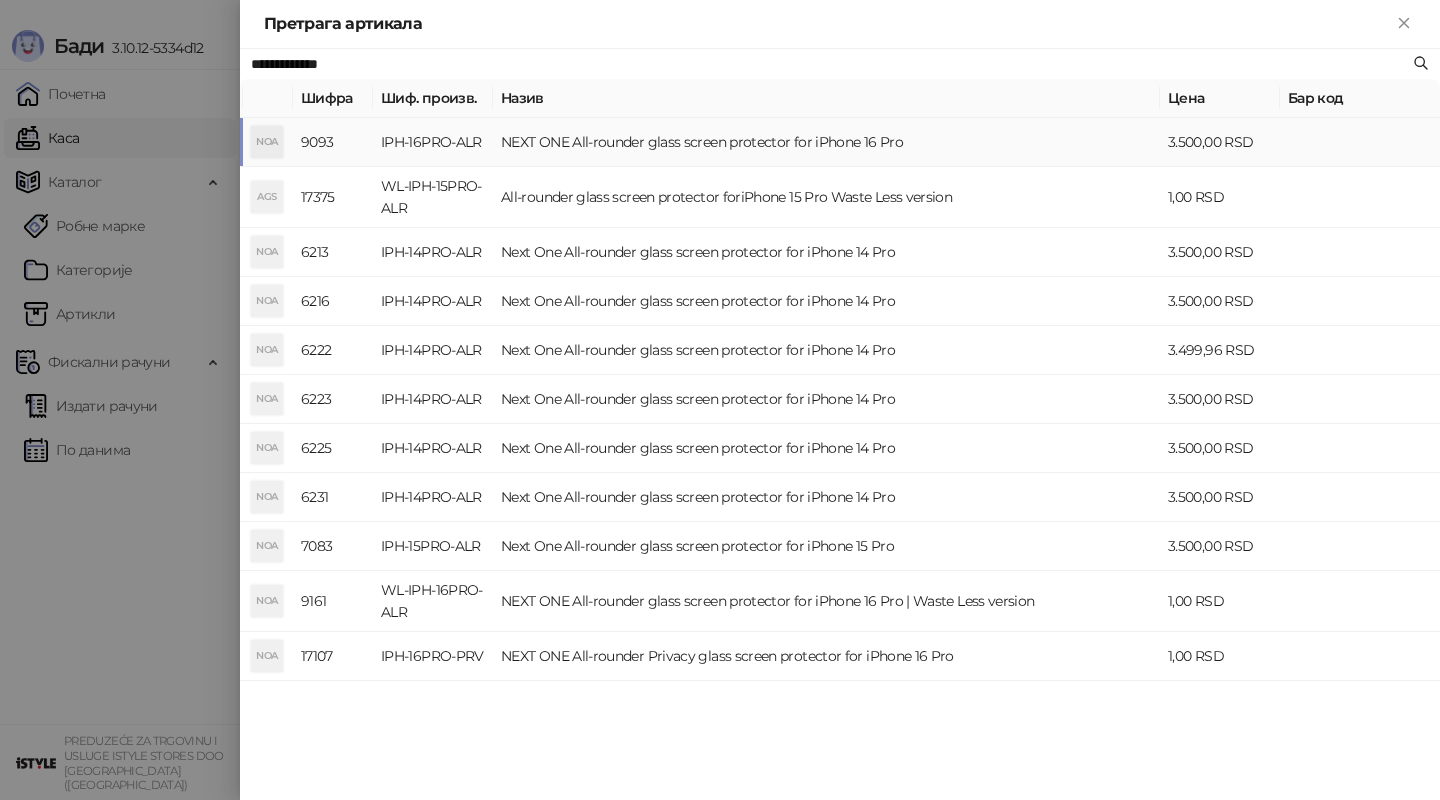 type on "**********" 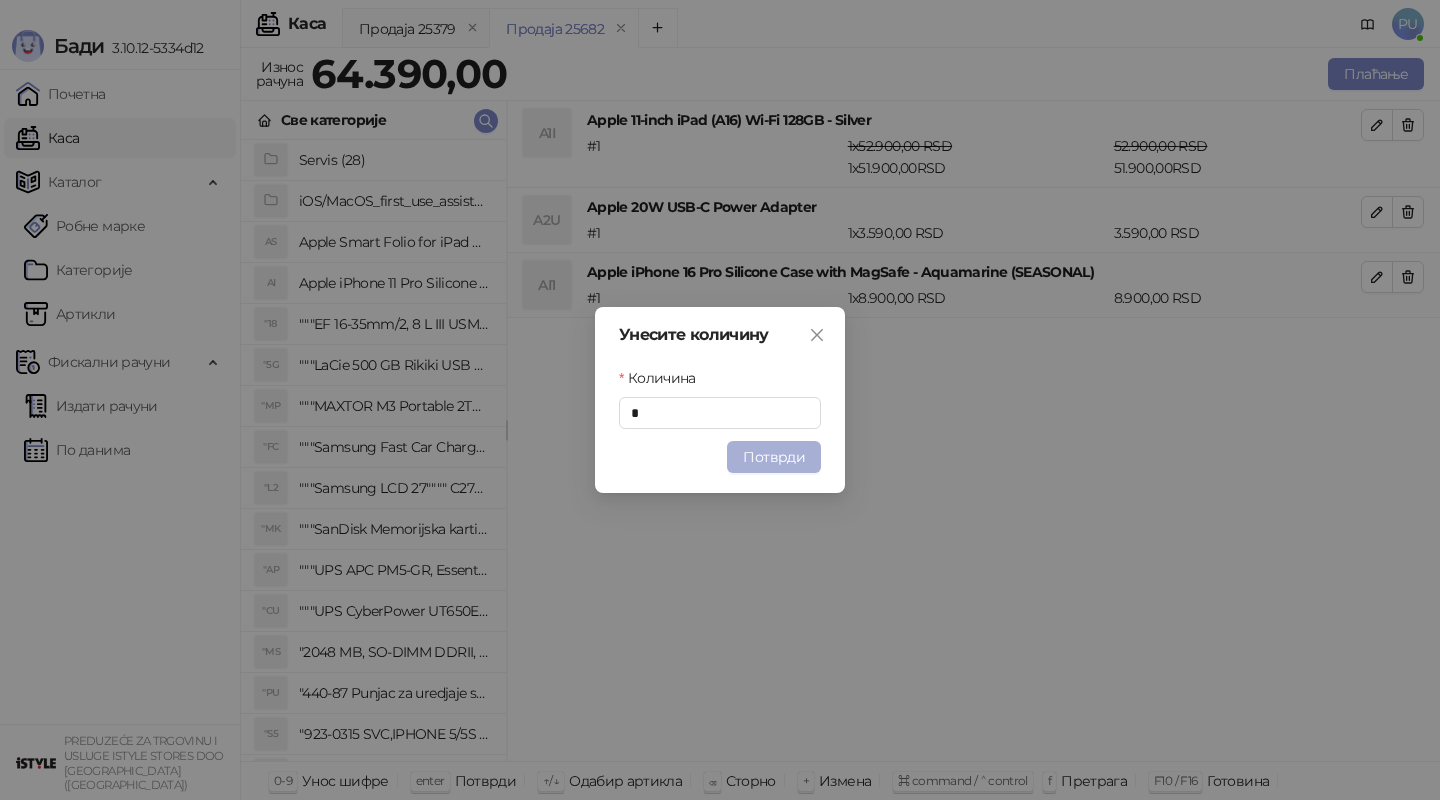 click on "Потврди" at bounding box center [774, 457] 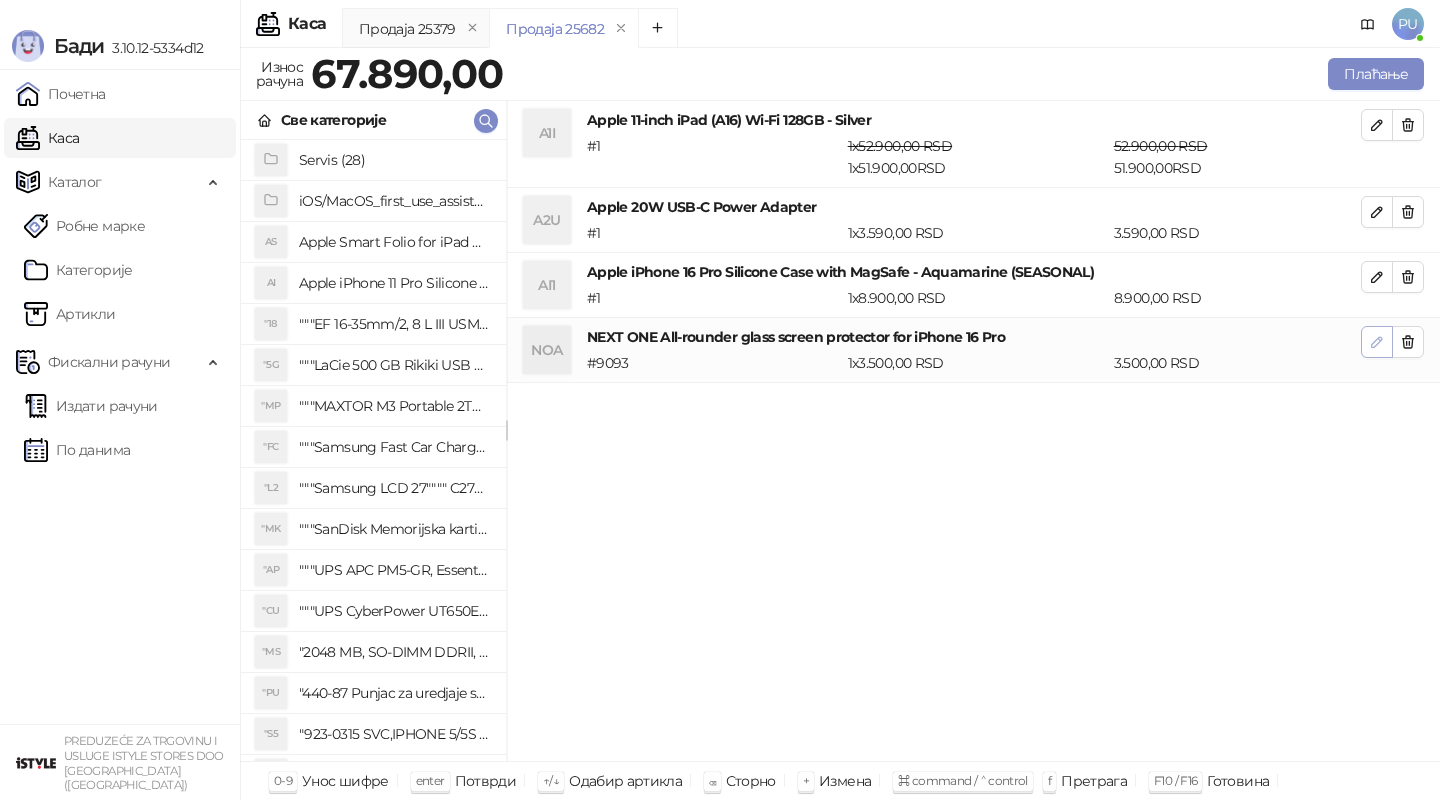 click at bounding box center [1377, 341] 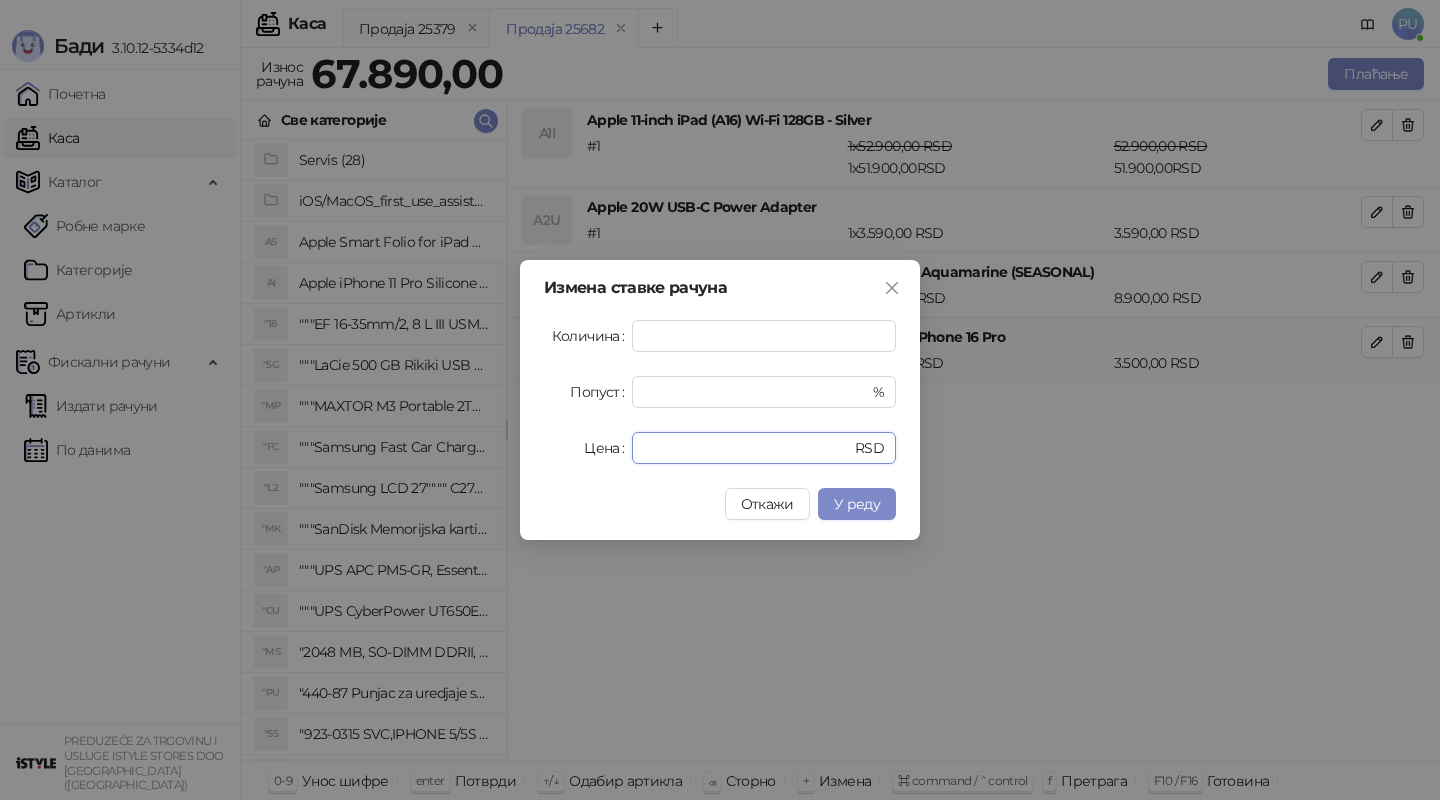 drag, startPoint x: 738, startPoint y: 450, endPoint x: 505, endPoint y: 452, distance: 233.00859 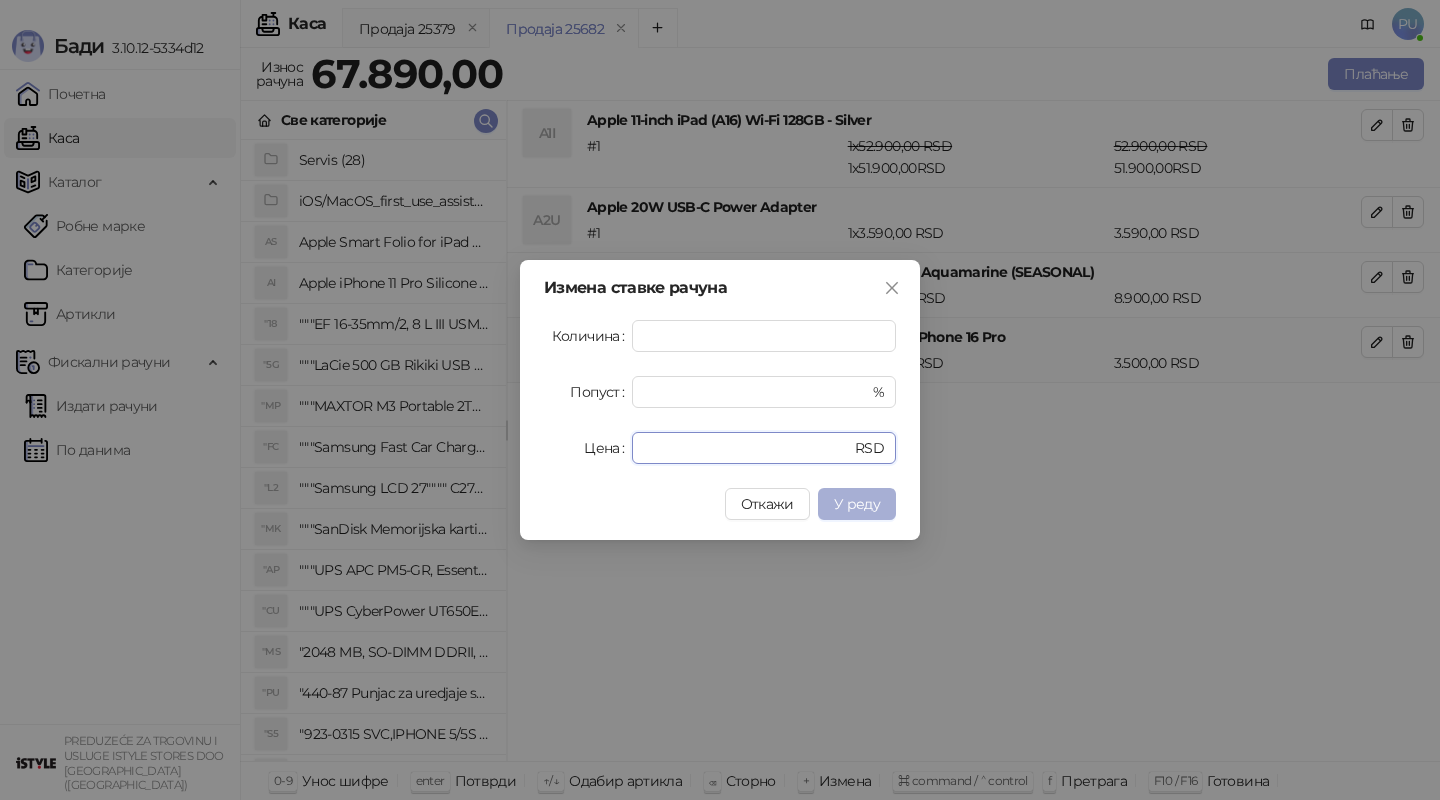 type on "*" 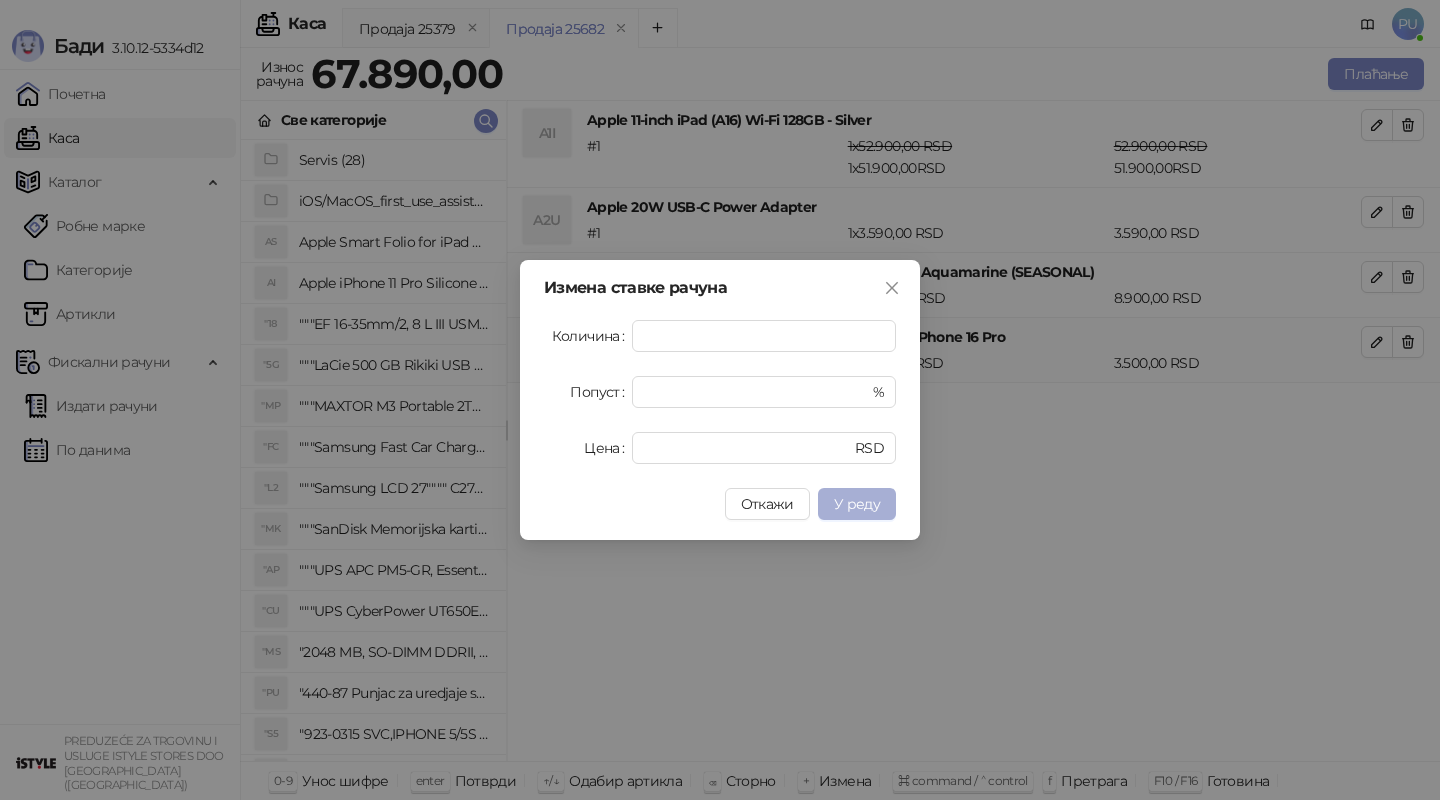 click on "У реду" at bounding box center [857, 504] 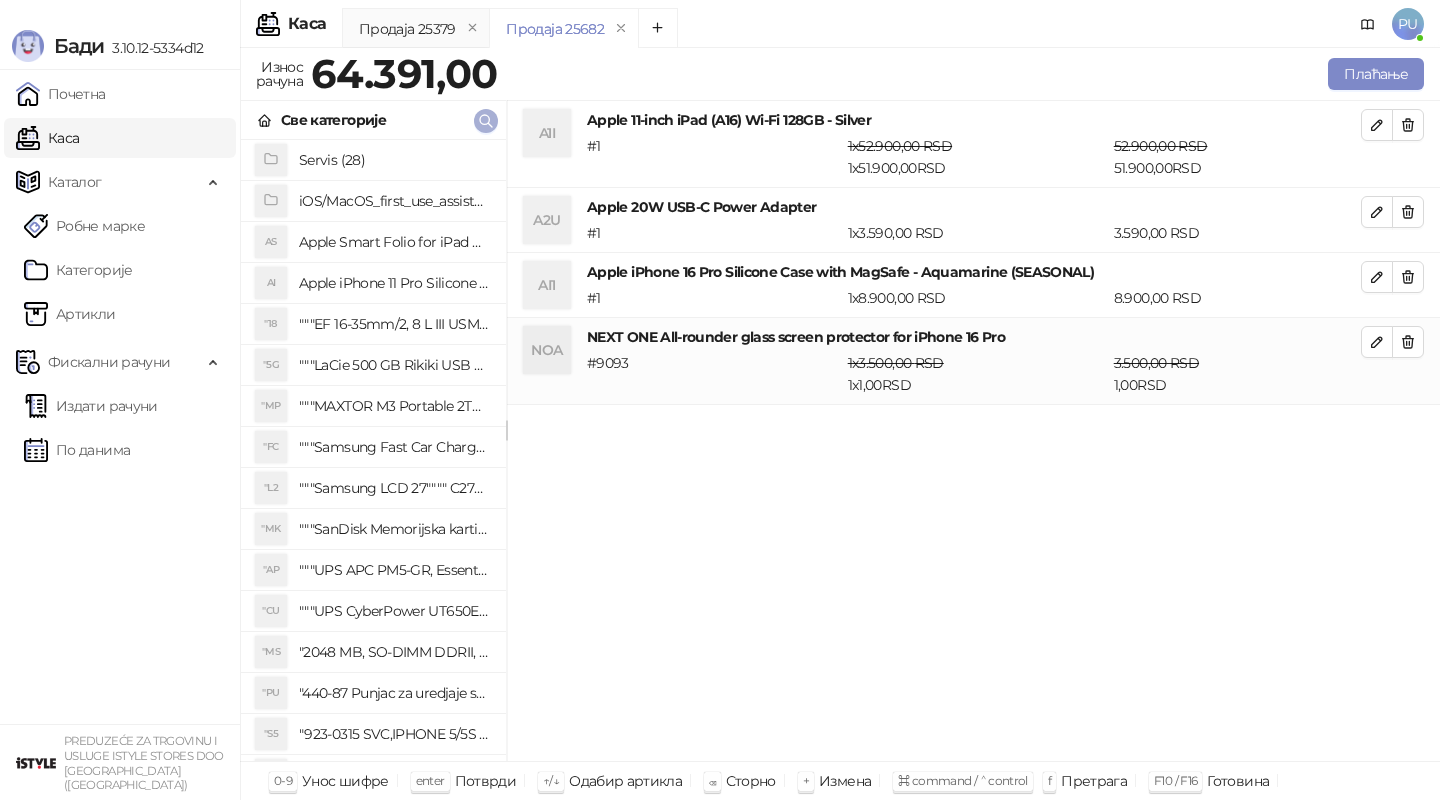 click 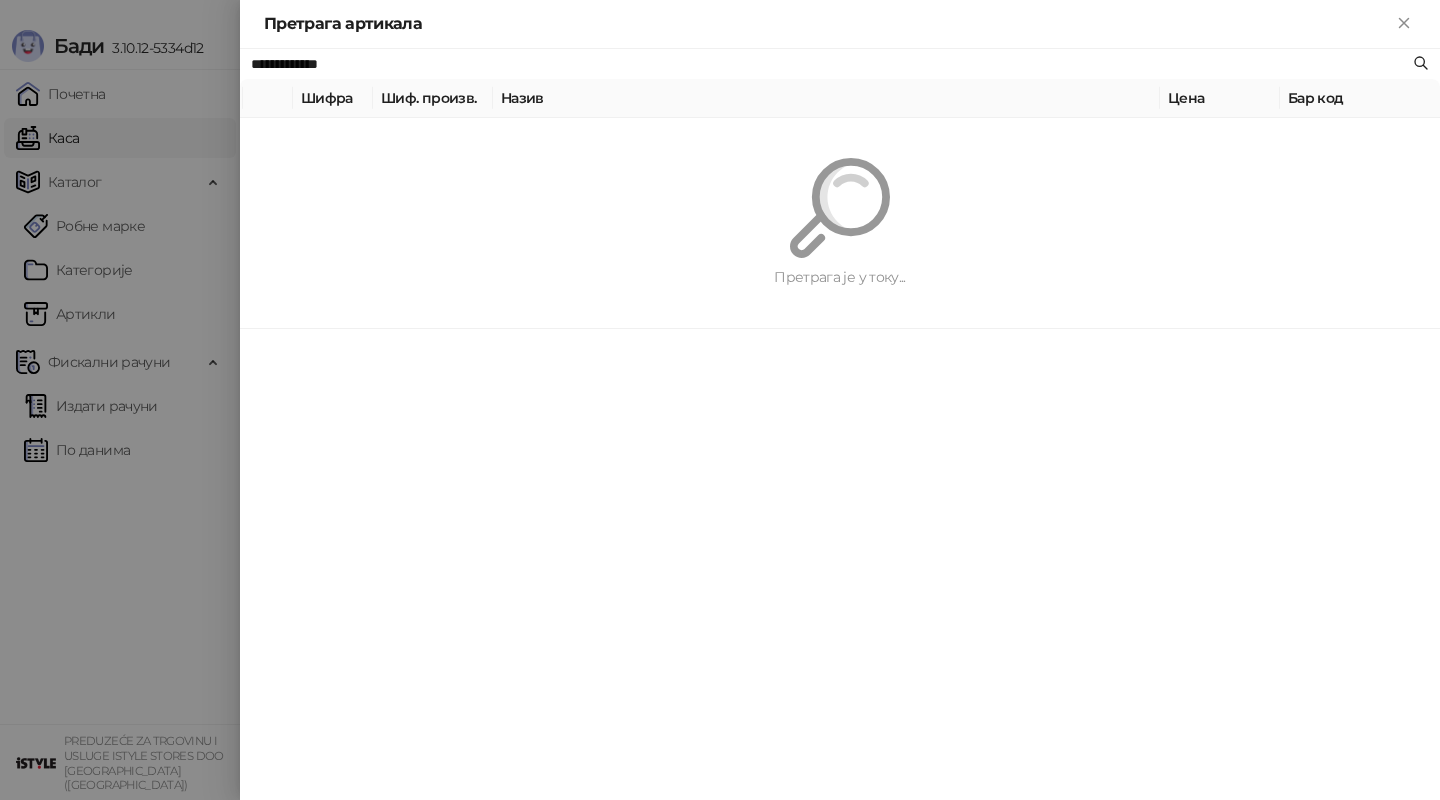 paste on "*******" 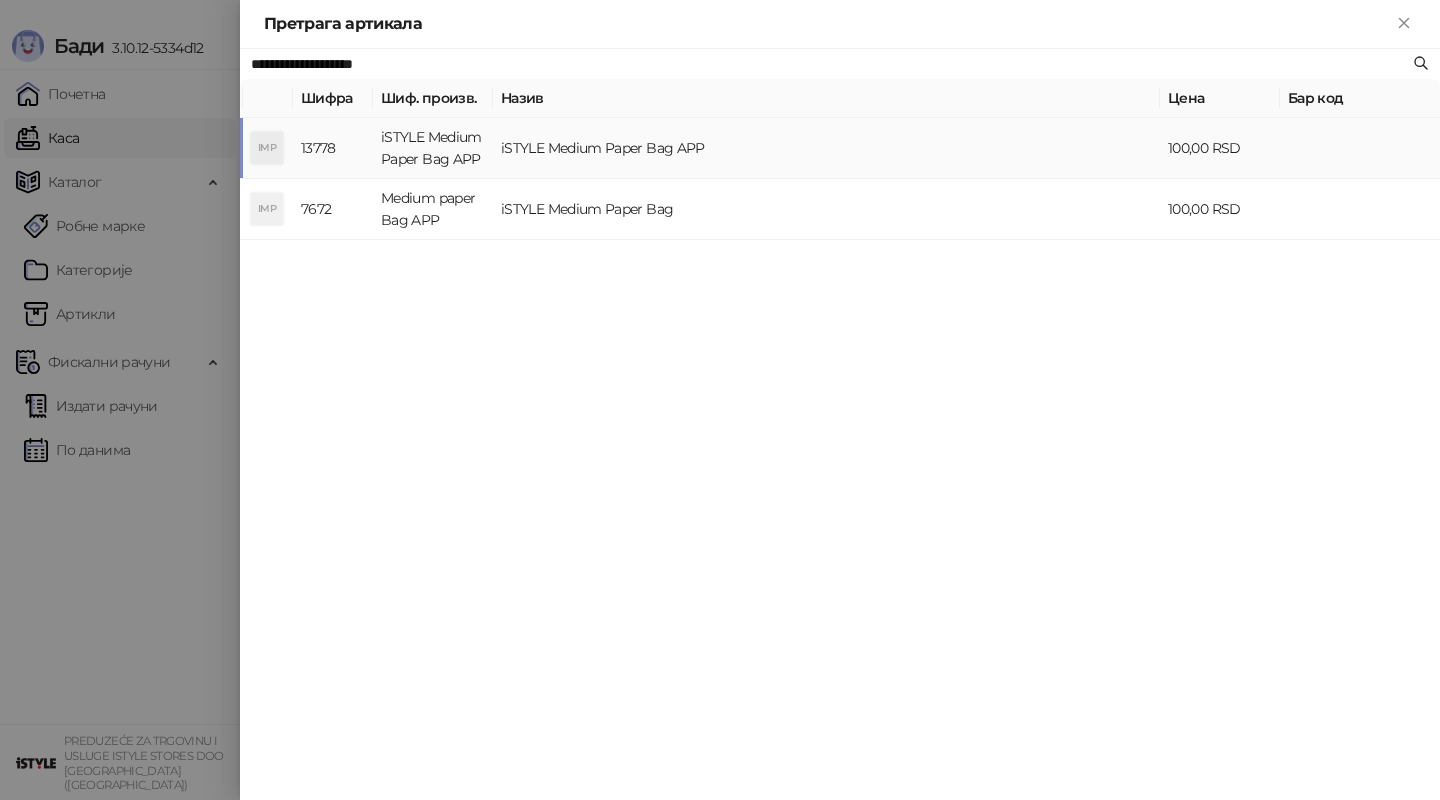 click on "iSTYLE Medium Paper Bag APP" at bounding box center (826, 148) 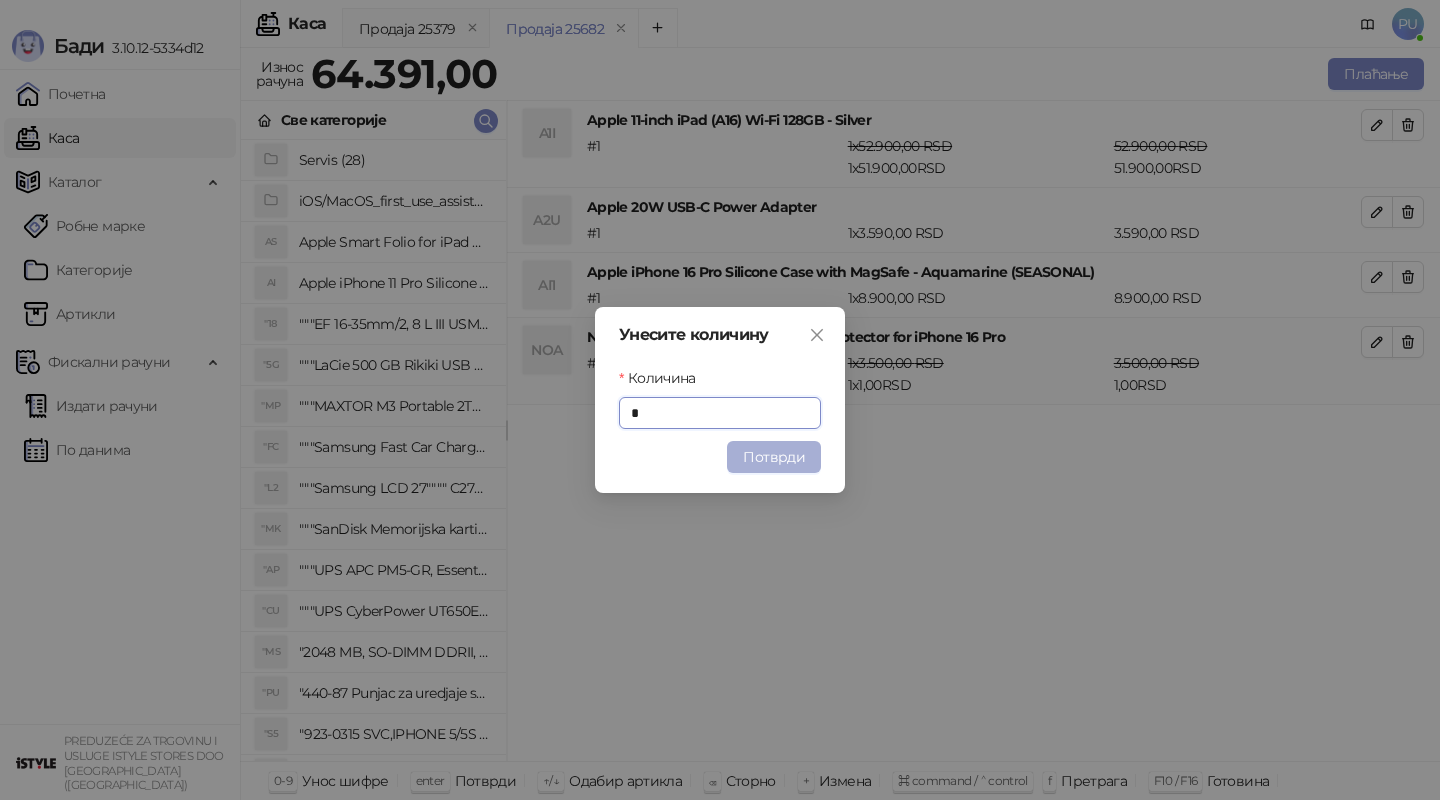click on "Потврди" at bounding box center [774, 457] 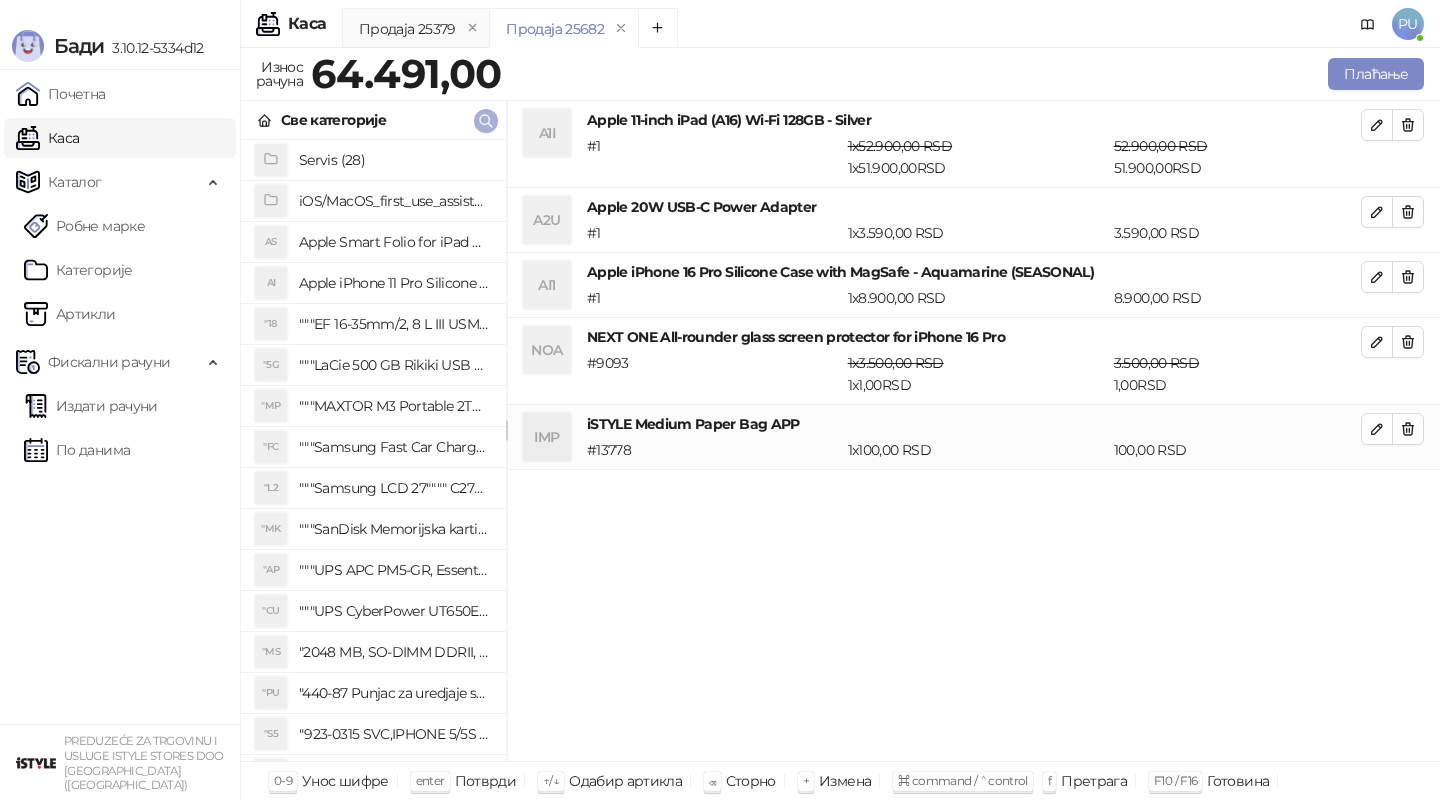 click 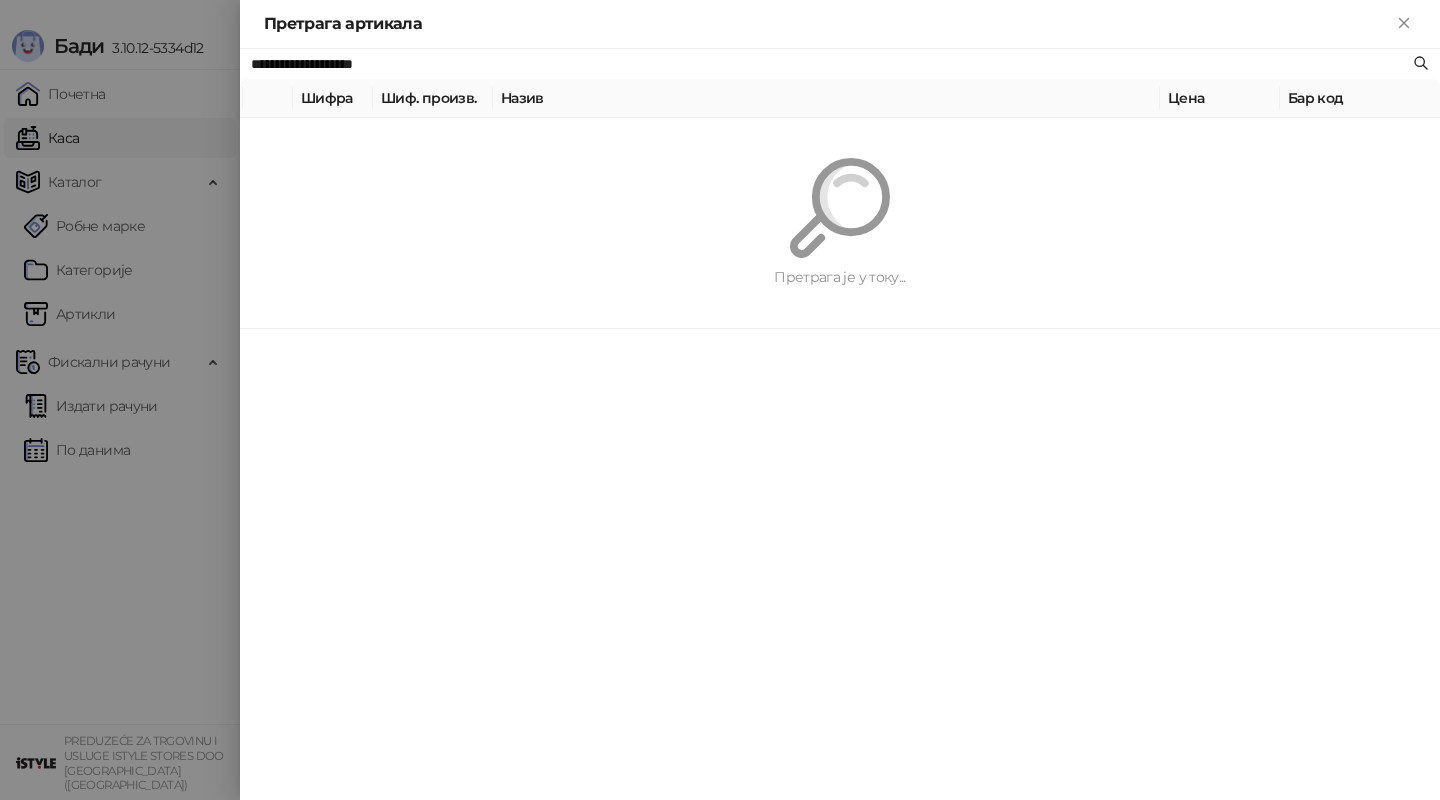paste on "*******" 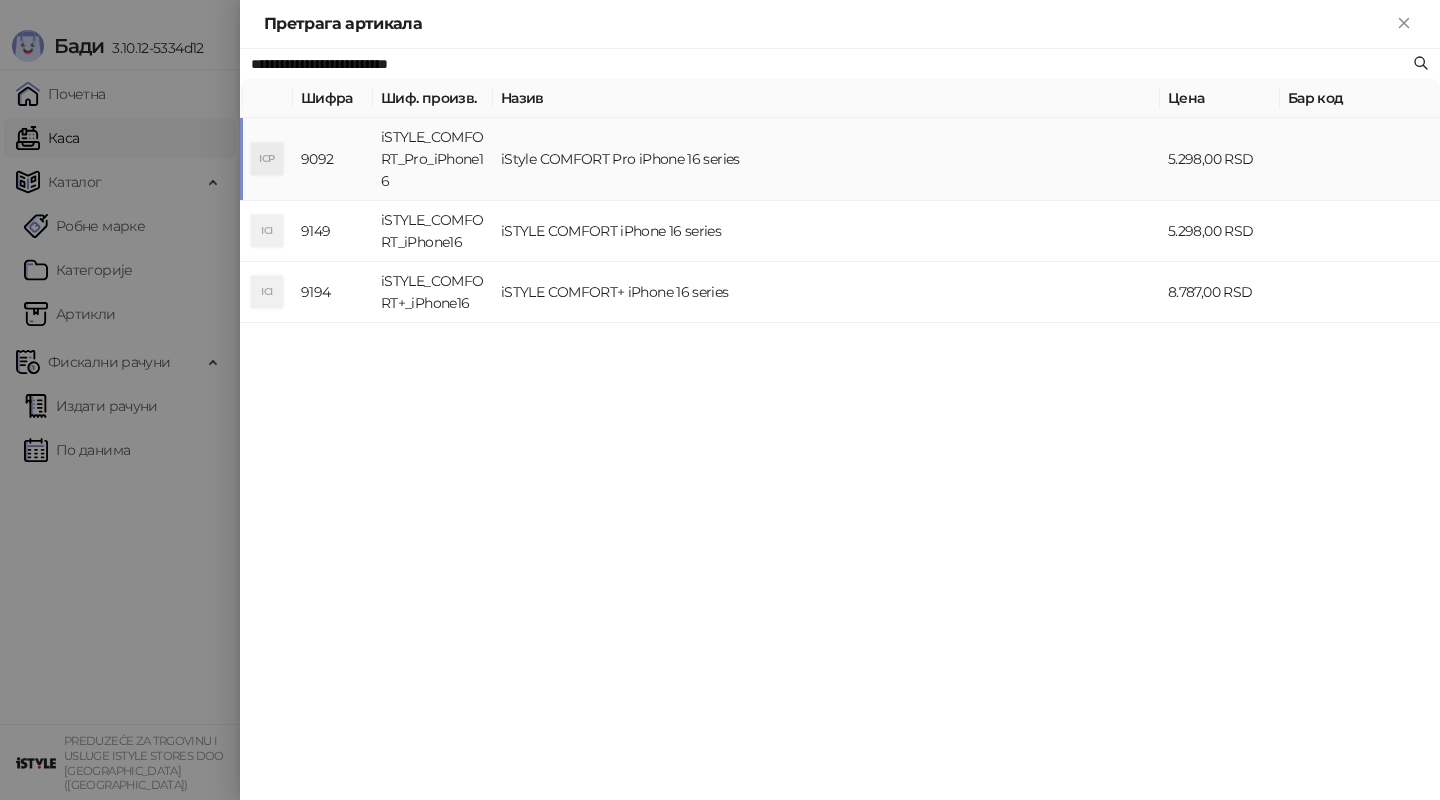 type on "**********" 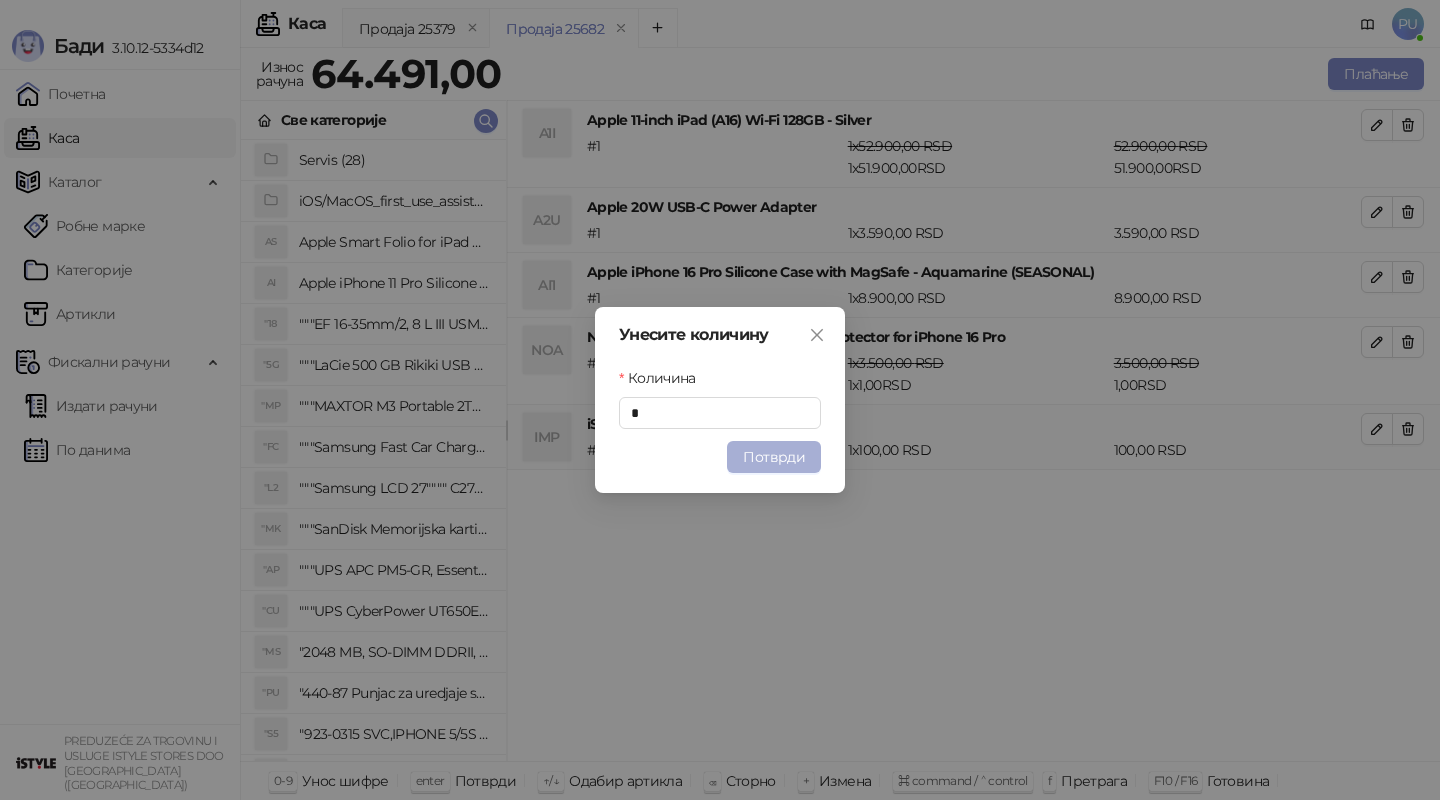 click on "Потврди" at bounding box center [774, 457] 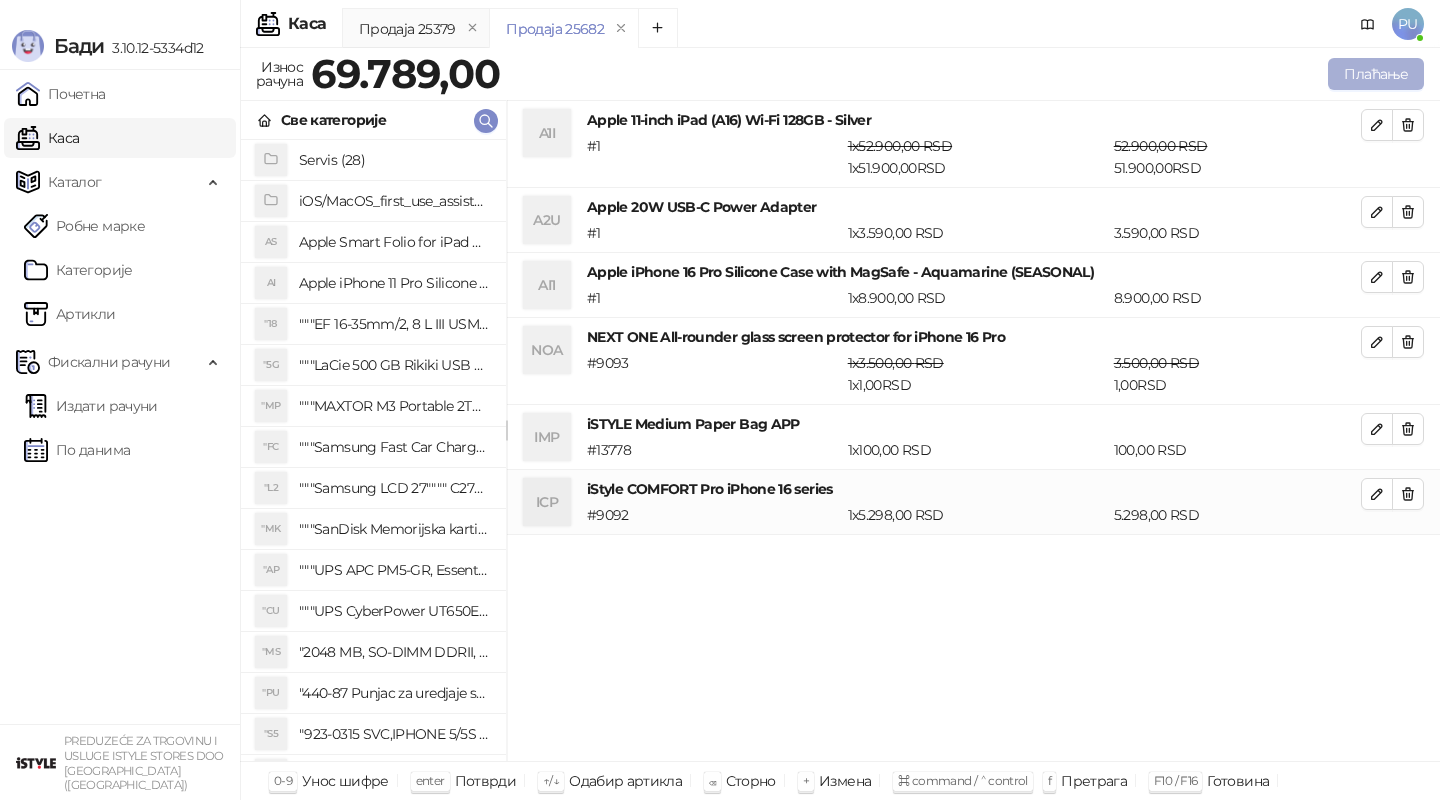 click on "Плаћање" at bounding box center (1376, 74) 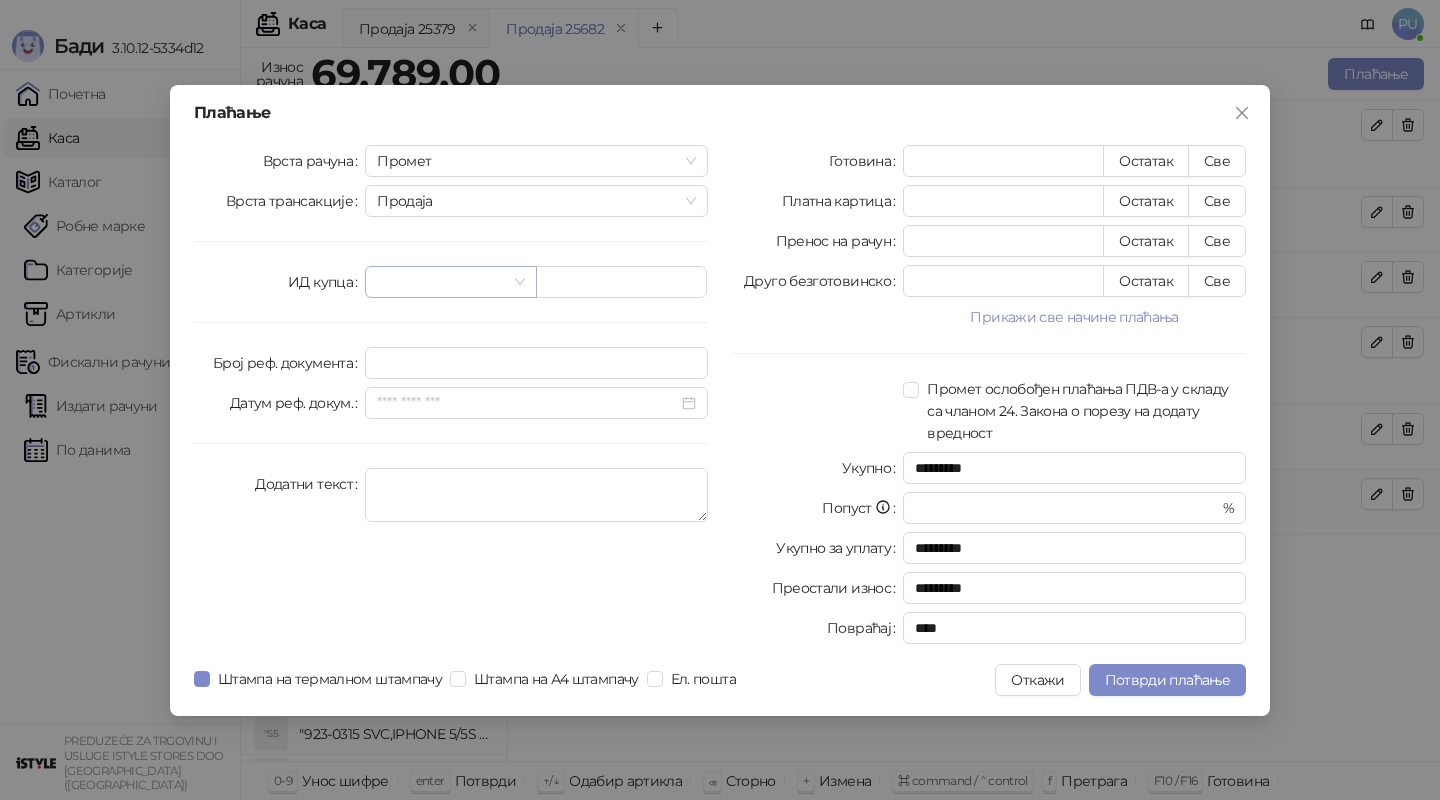 click at bounding box center (441, 282) 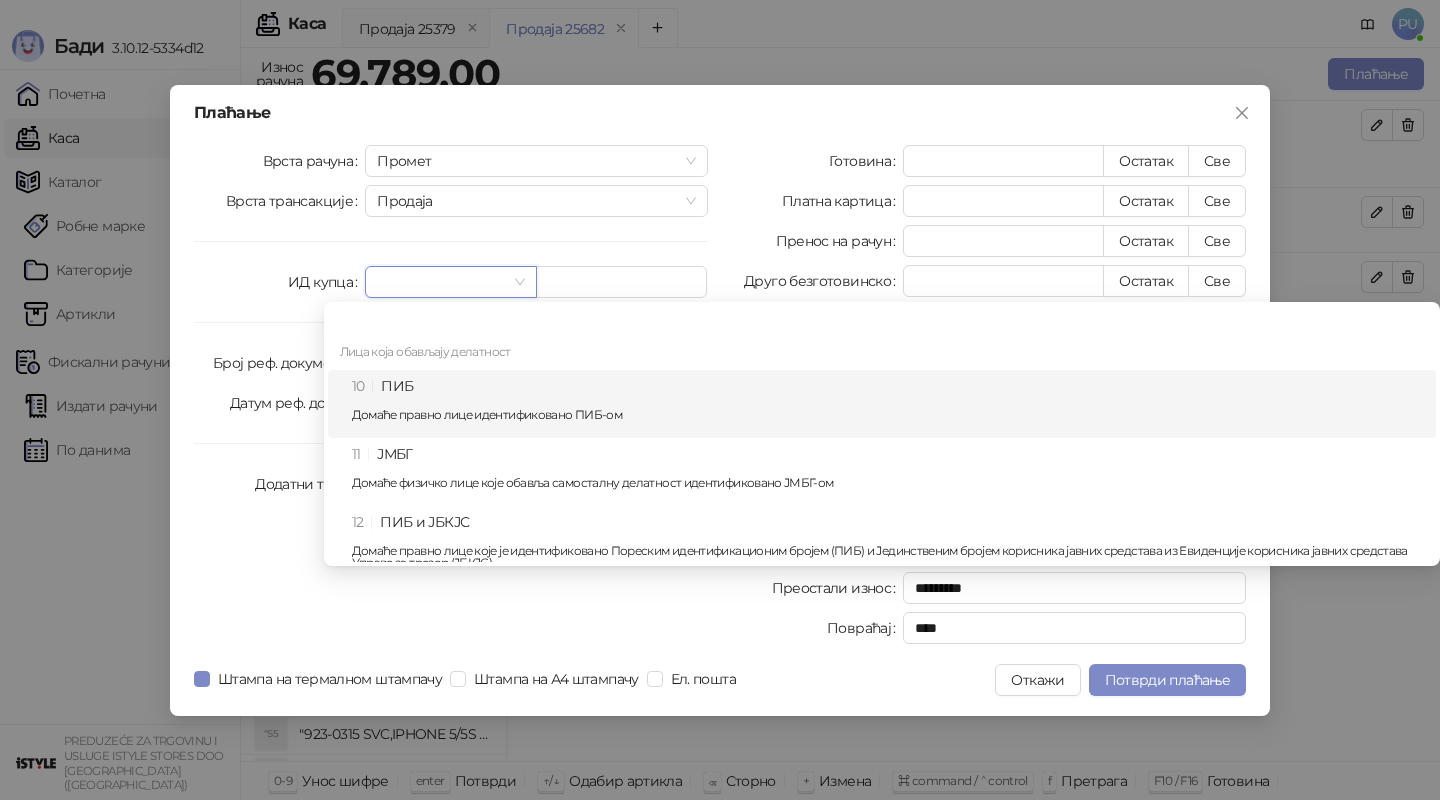 click on "10 ПИБ Домаће правно лице идентификовано ПИБ-ом" at bounding box center [888, 404] 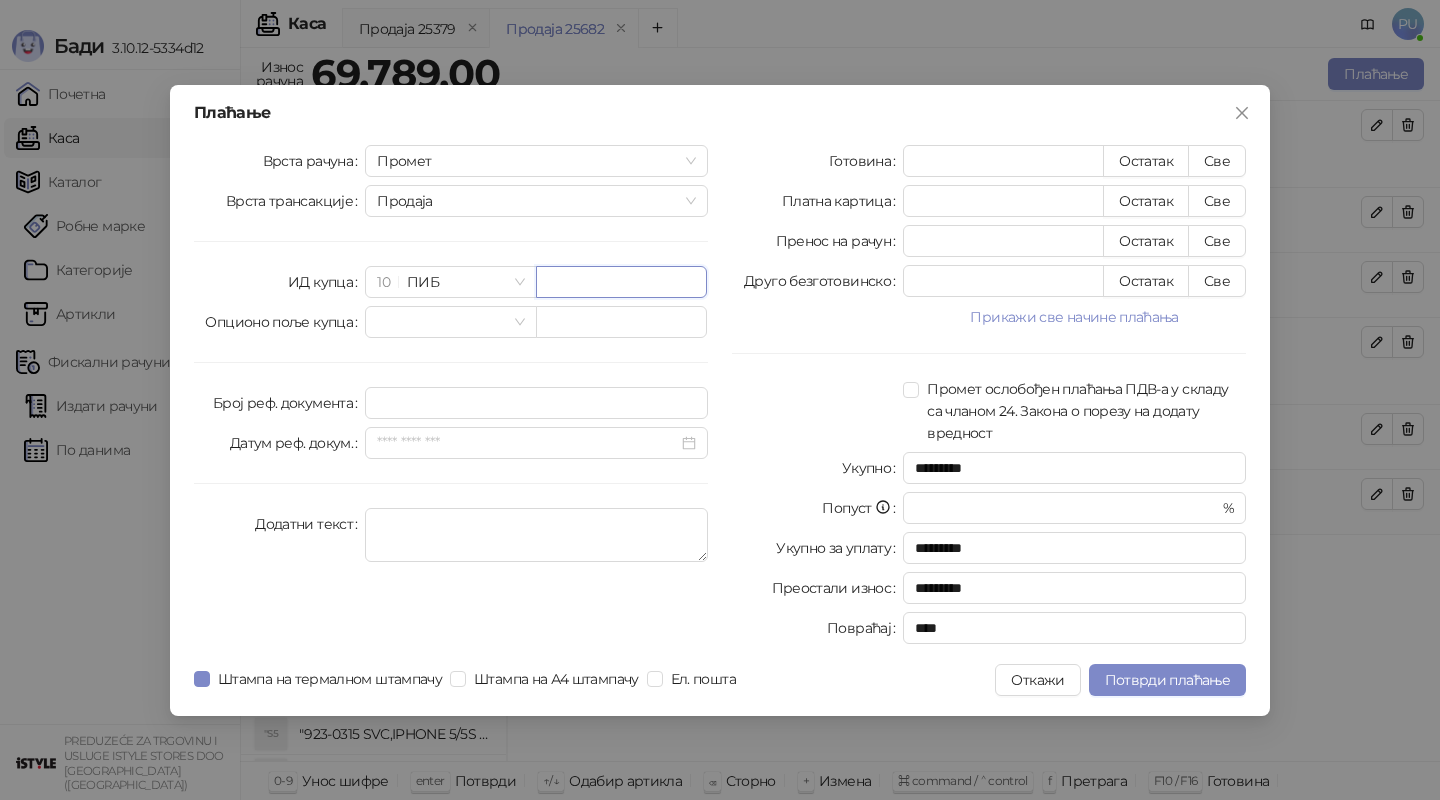 click at bounding box center (621, 282) 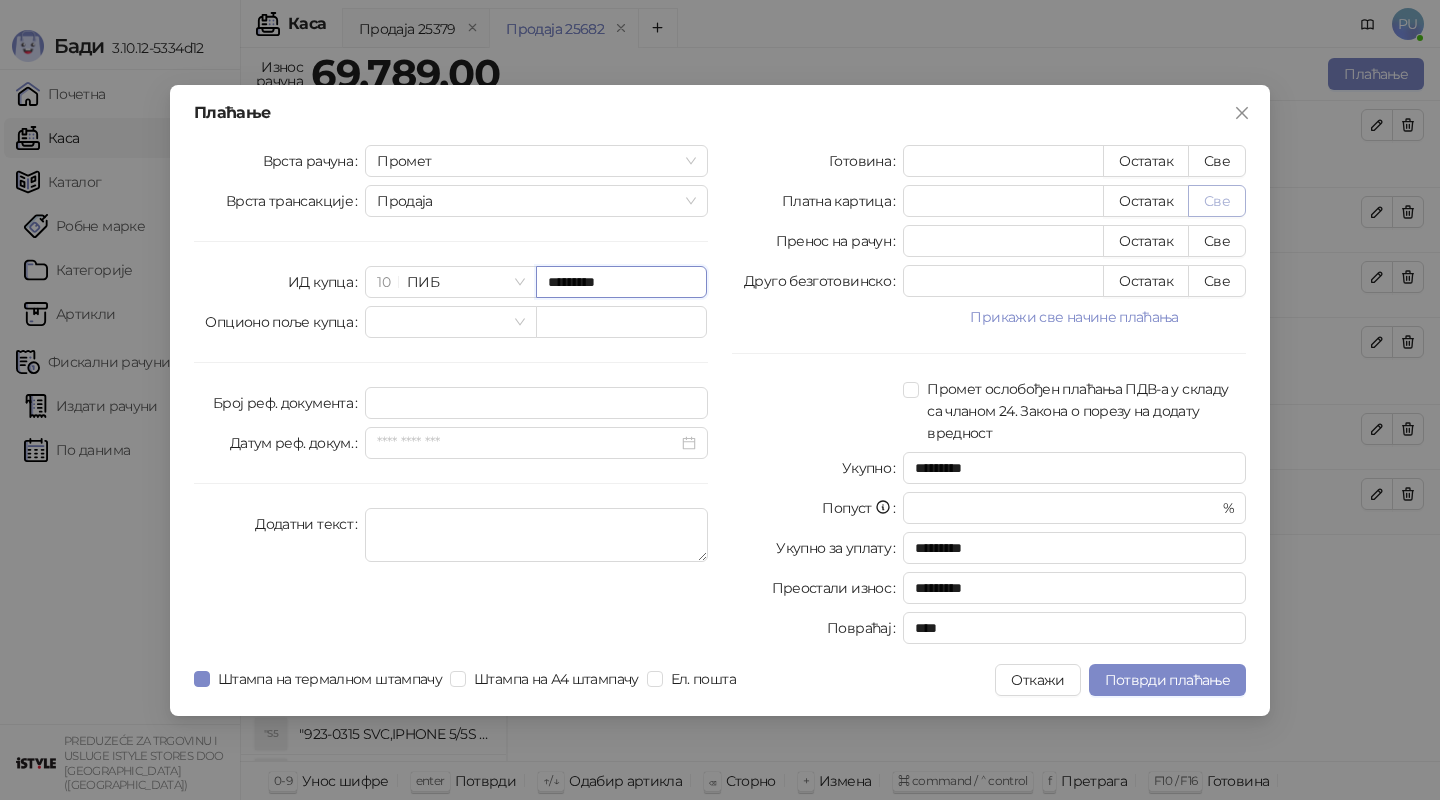 type on "*********" 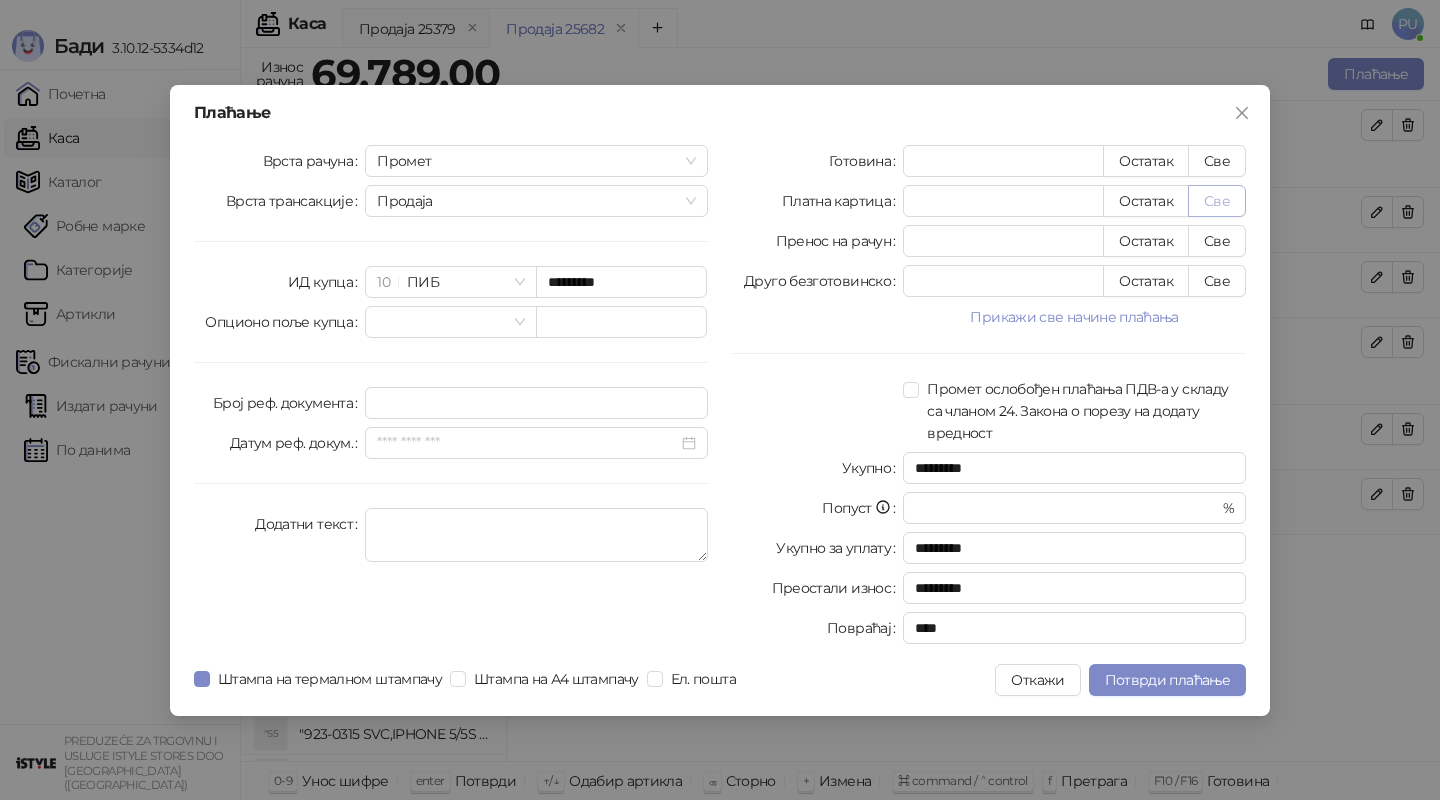 click on "Све" at bounding box center [1217, 201] 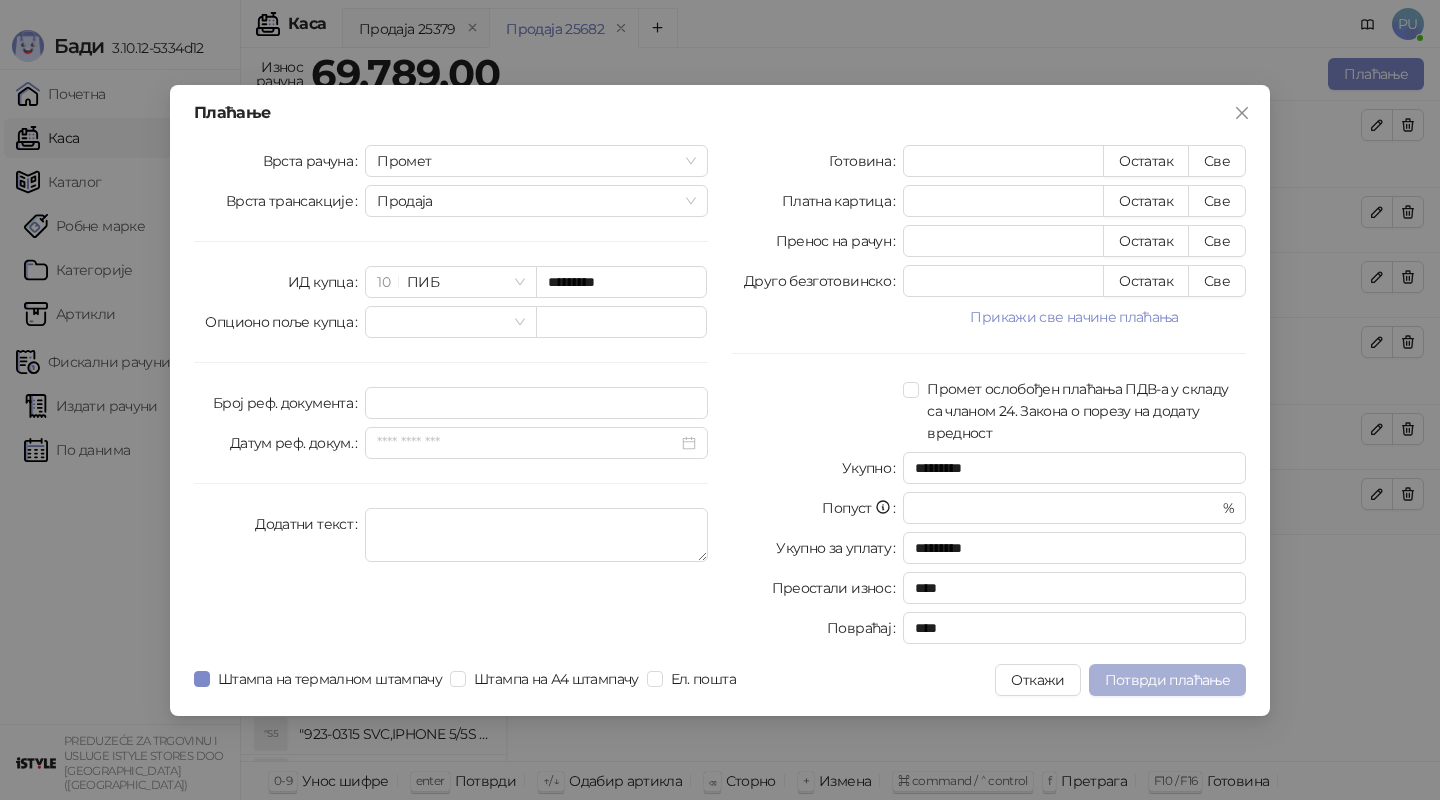 click on "Потврди плаћање" at bounding box center (1167, 680) 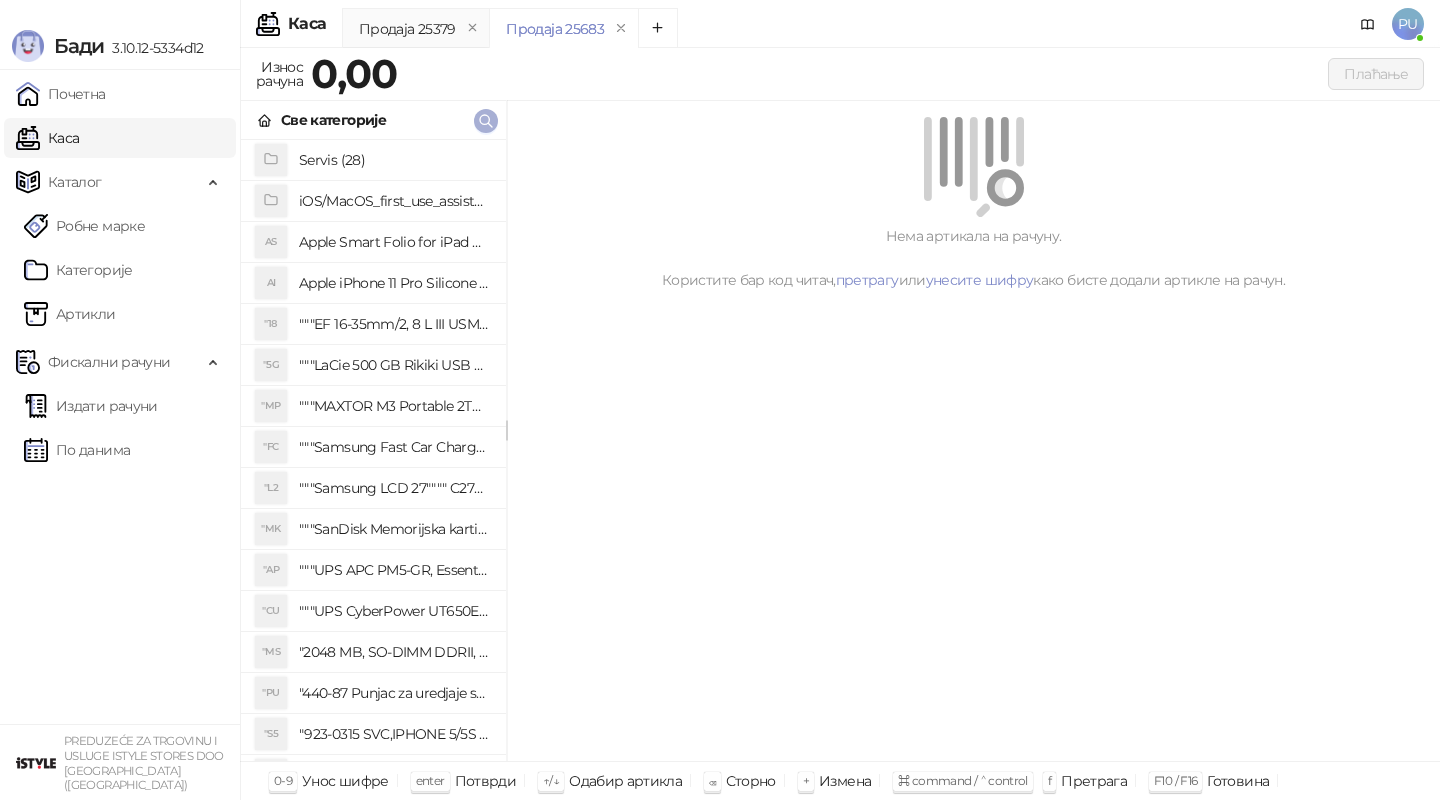 click 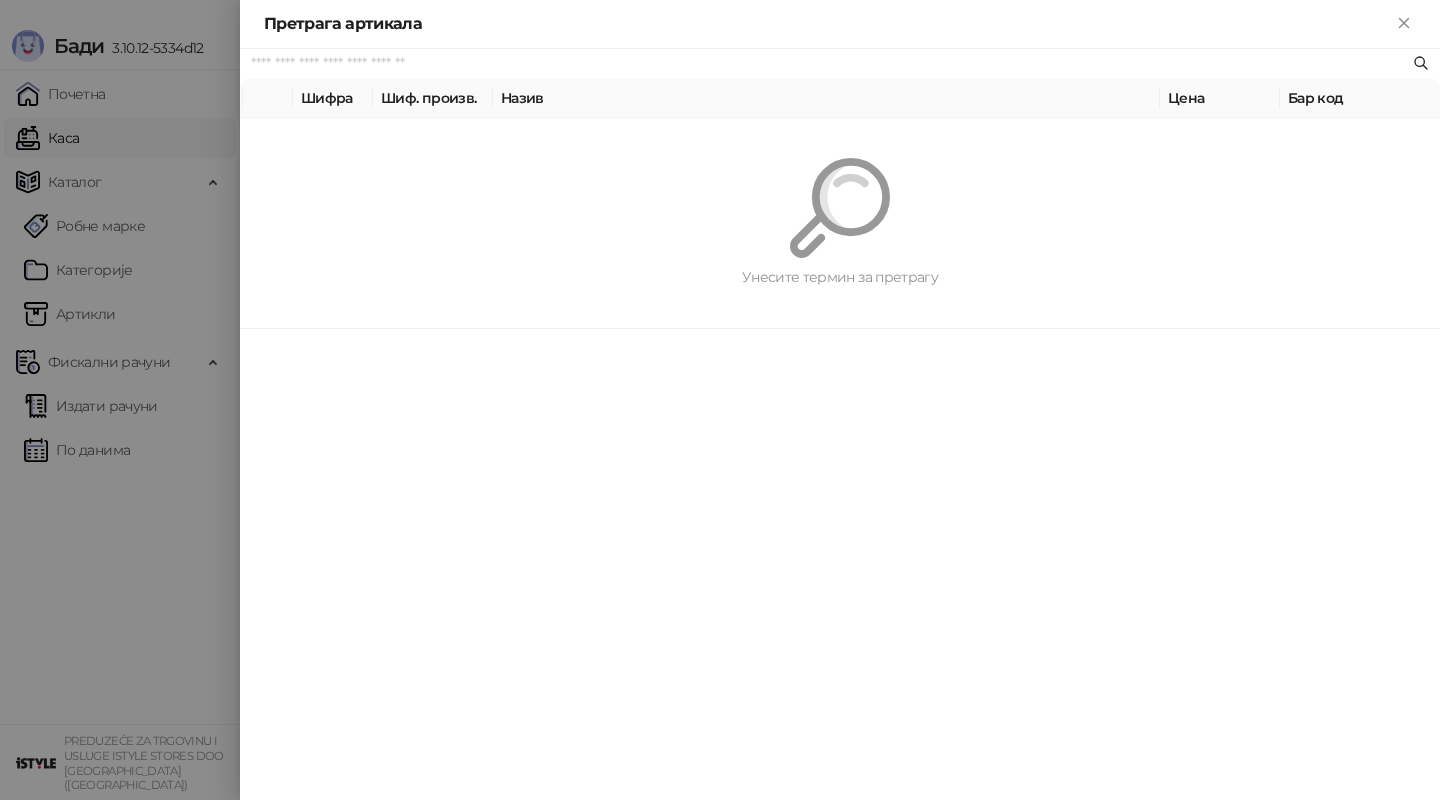 paste on "*********" 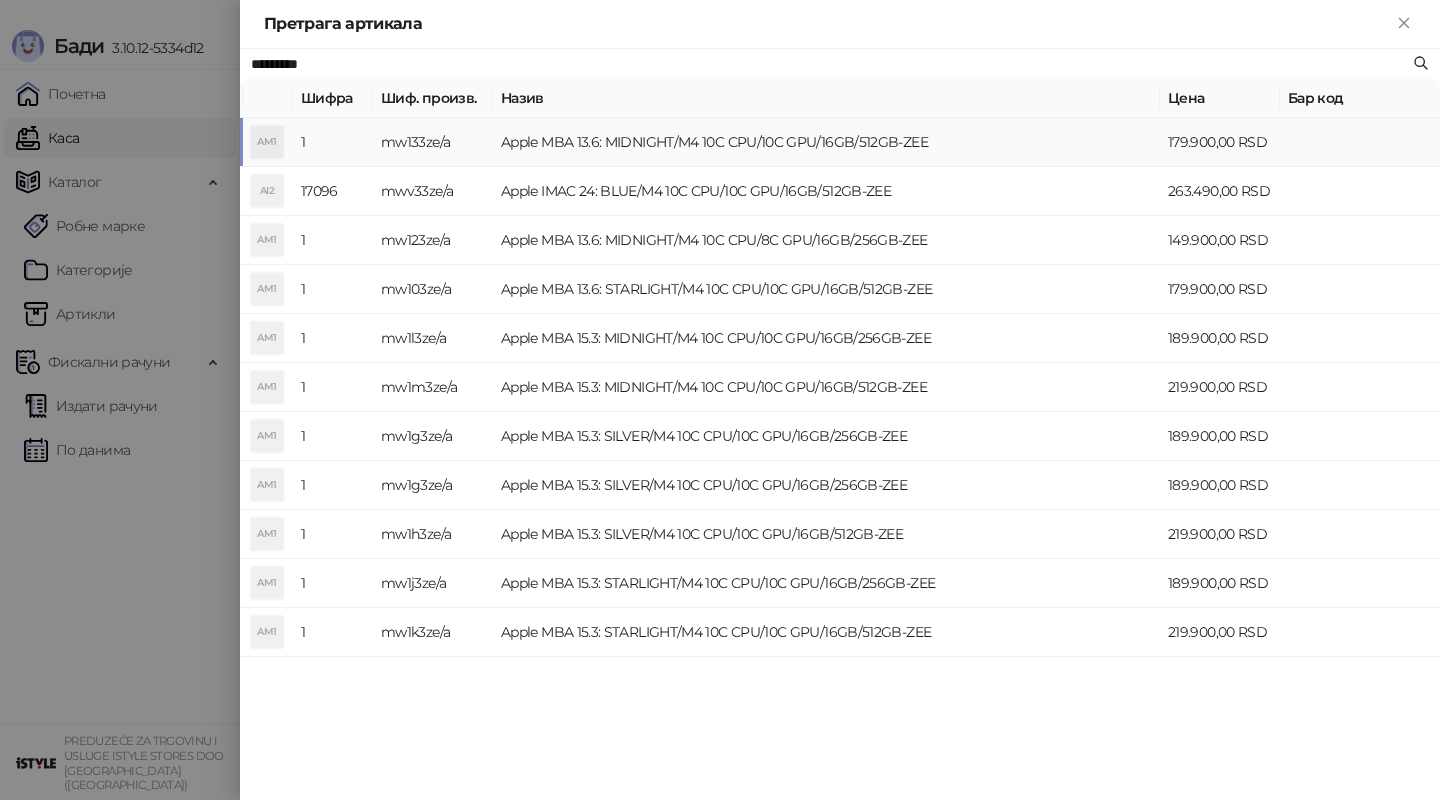 type on "*********" 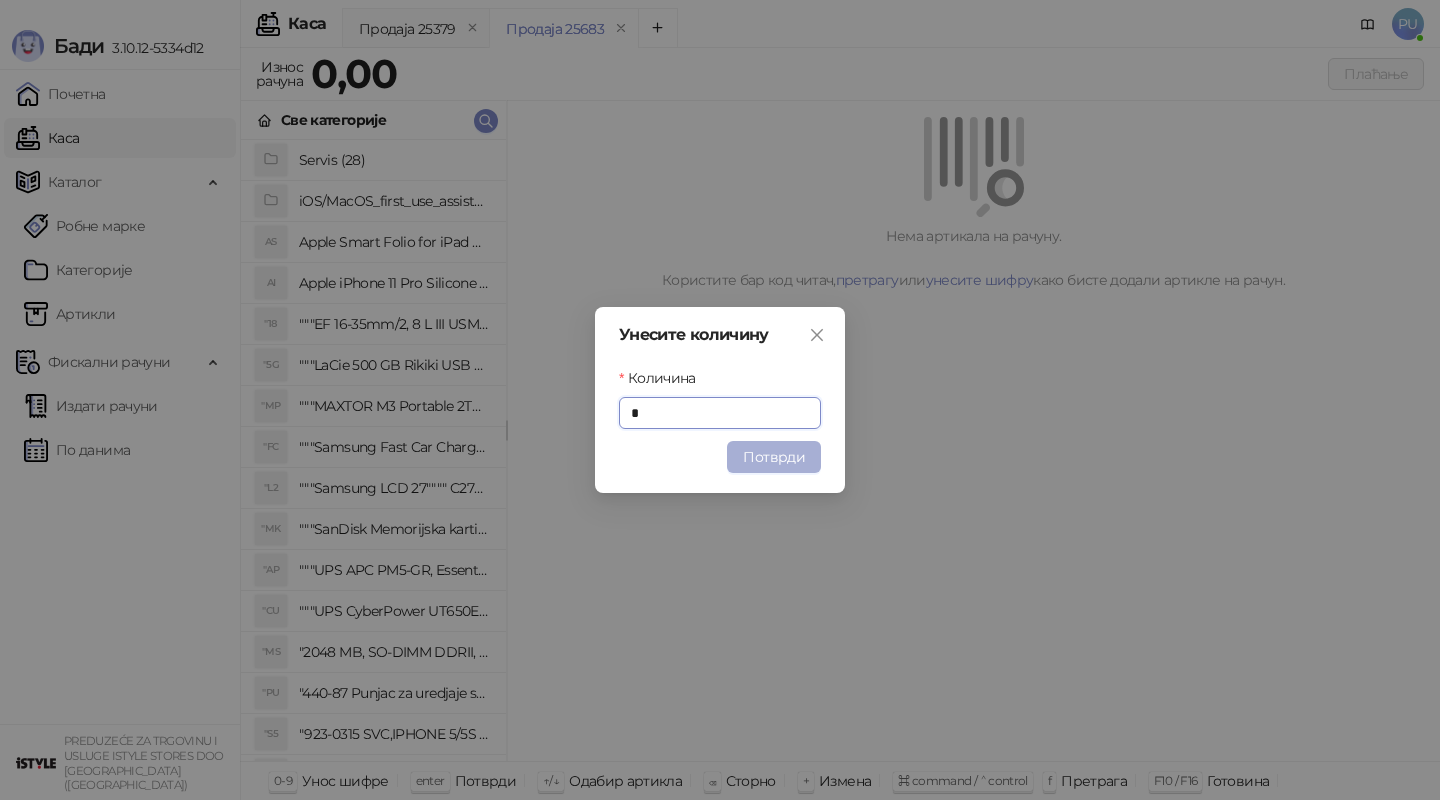 click on "Потврди" at bounding box center (774, 457) 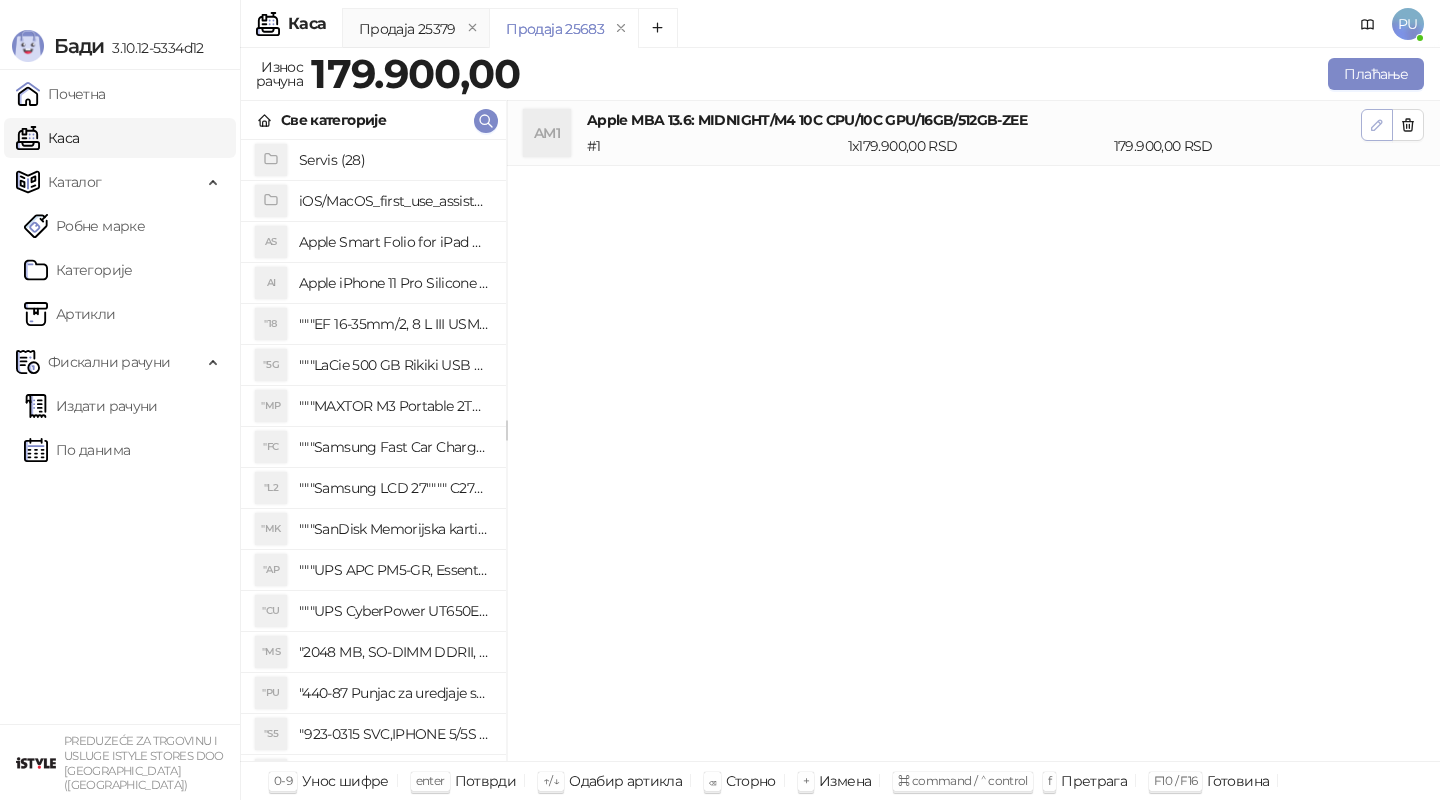 click 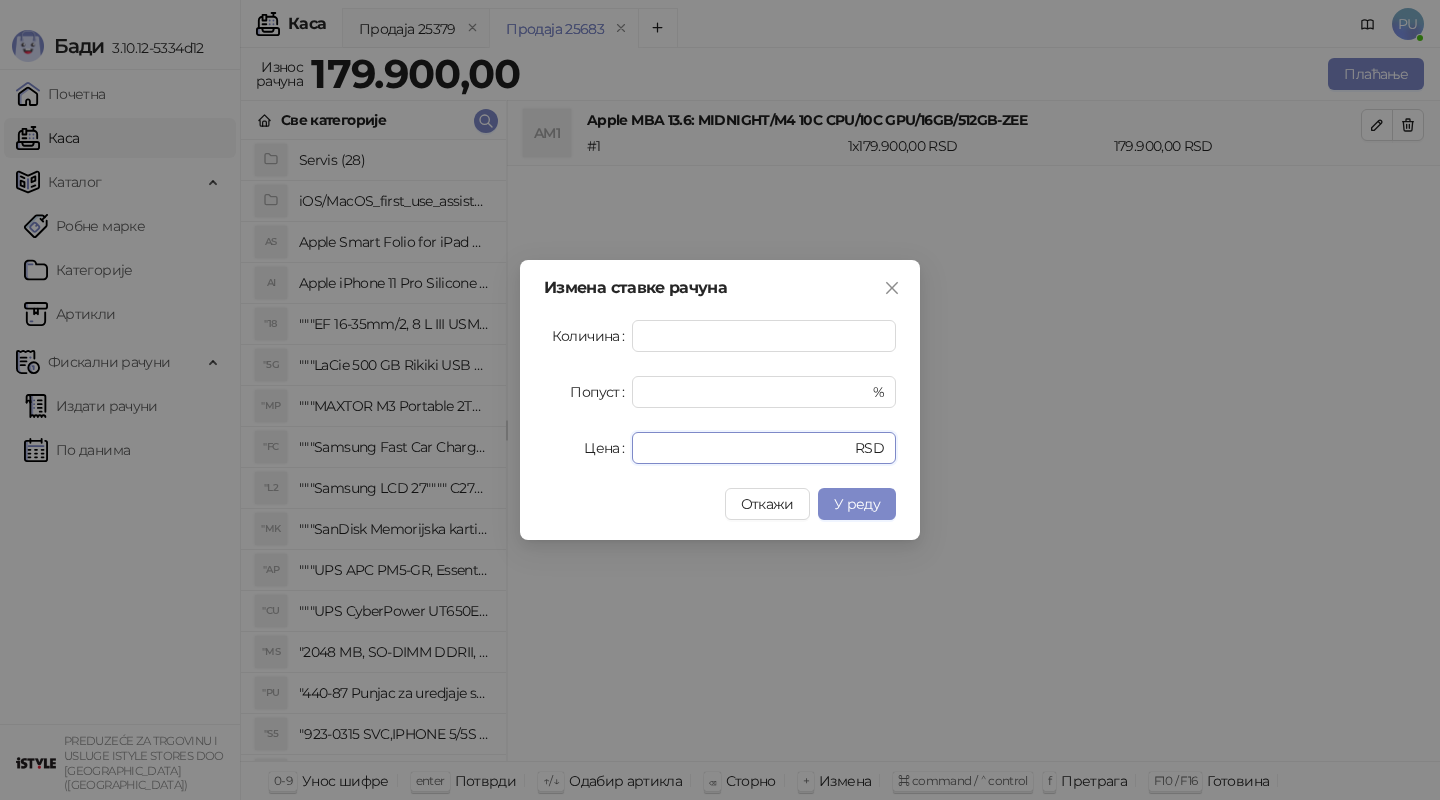 drag, startPoint x: 704, startPoint y: 447, endPoint x: 511, endPoint y: 441, distance: 193.09325 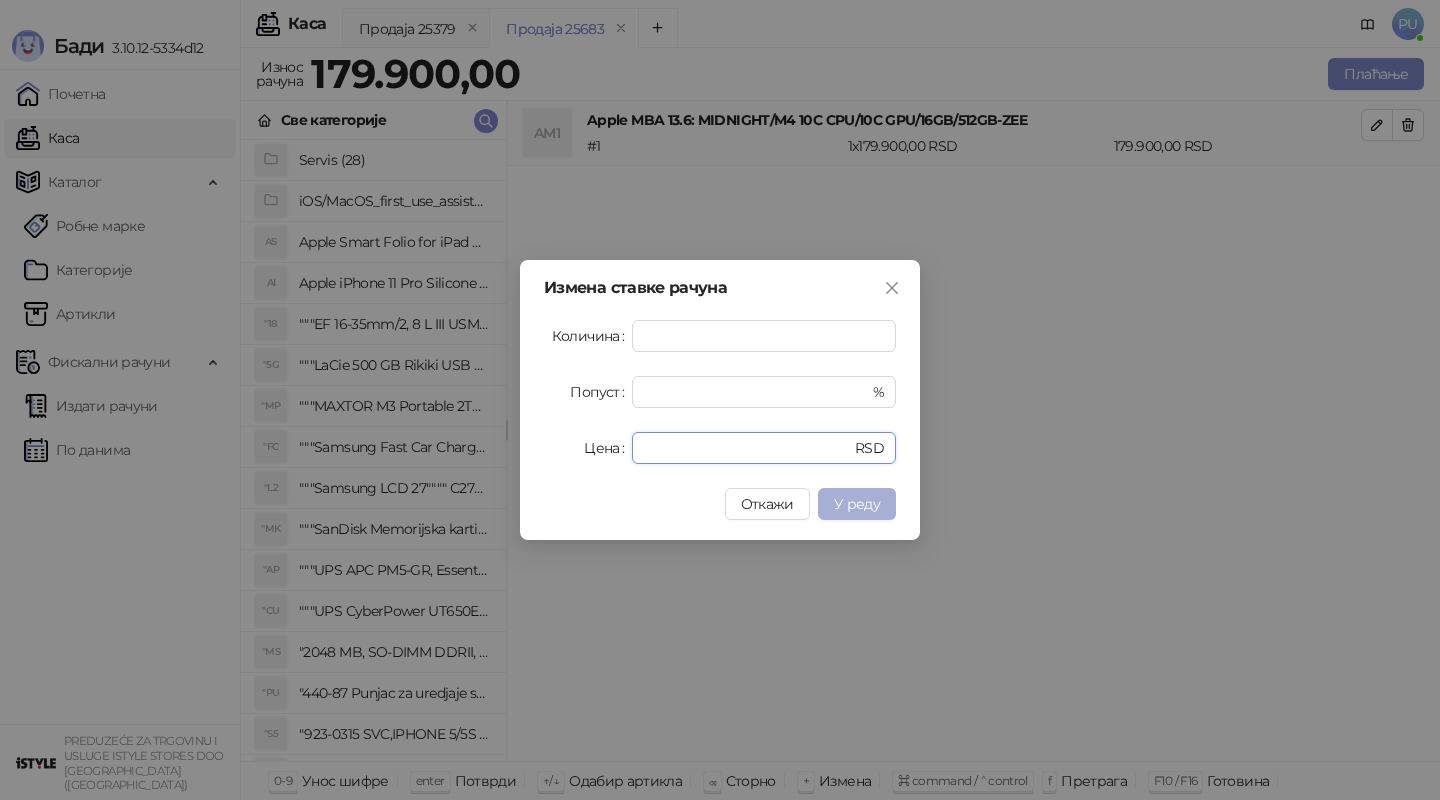 type on "******" 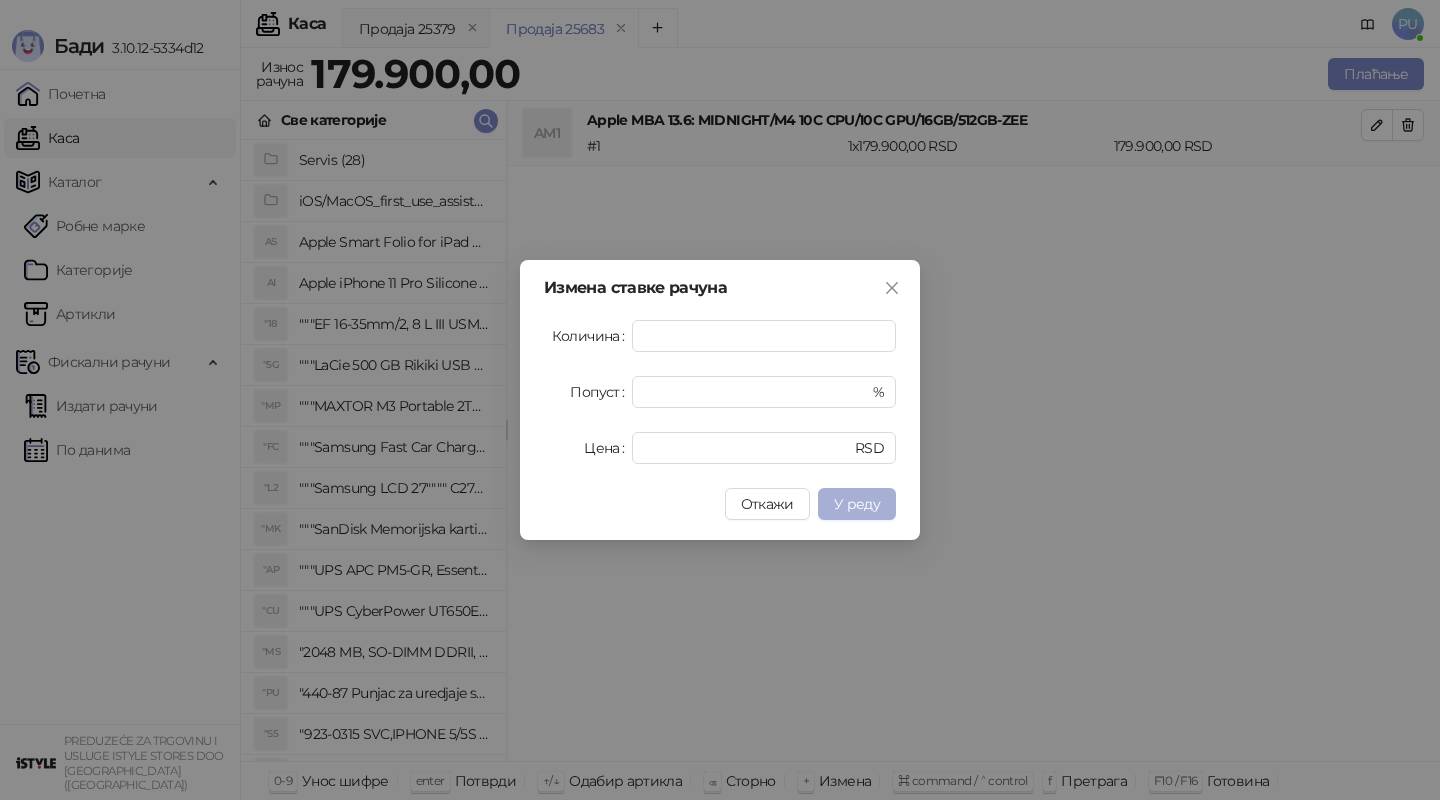 click on "У реду" at bounding box center (857, 504) 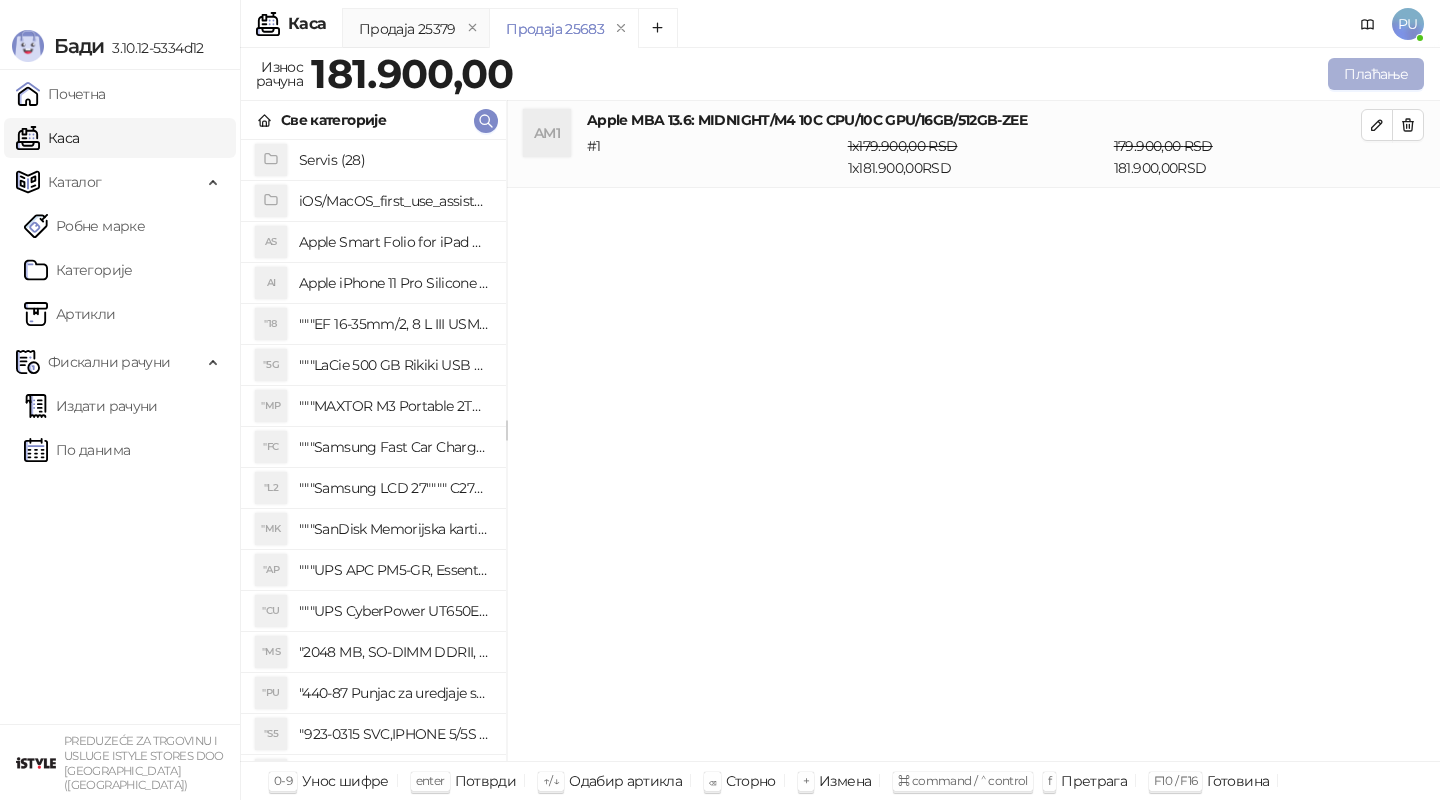 click on "Плаћање" at bounding box center (1376, 74) 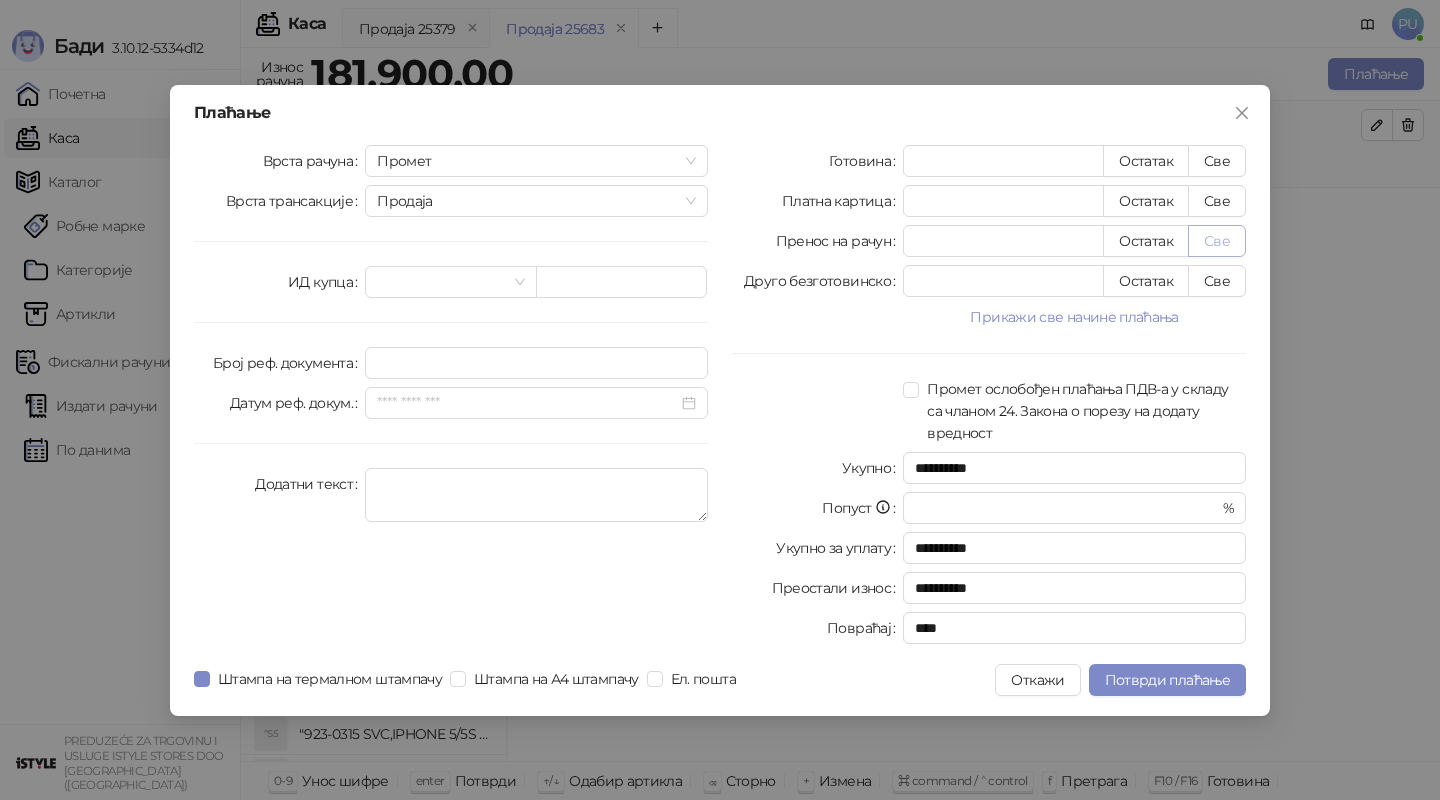 click on "Све" at bounding box center (1217, 241) 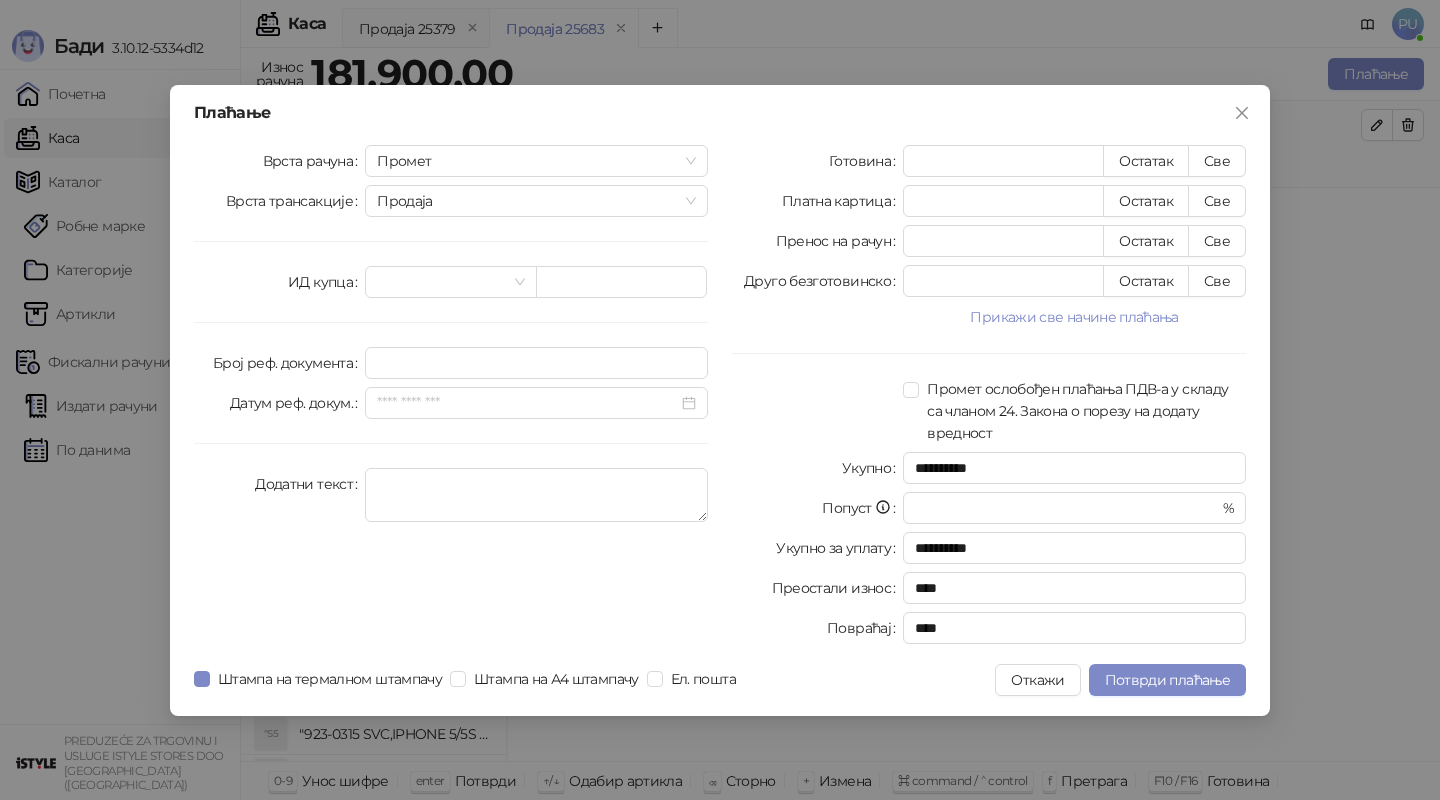 click on "Штампа на термалном штампачу Штампа на А4 штампачу Ел. пошта" at bounding box center [469, 680] 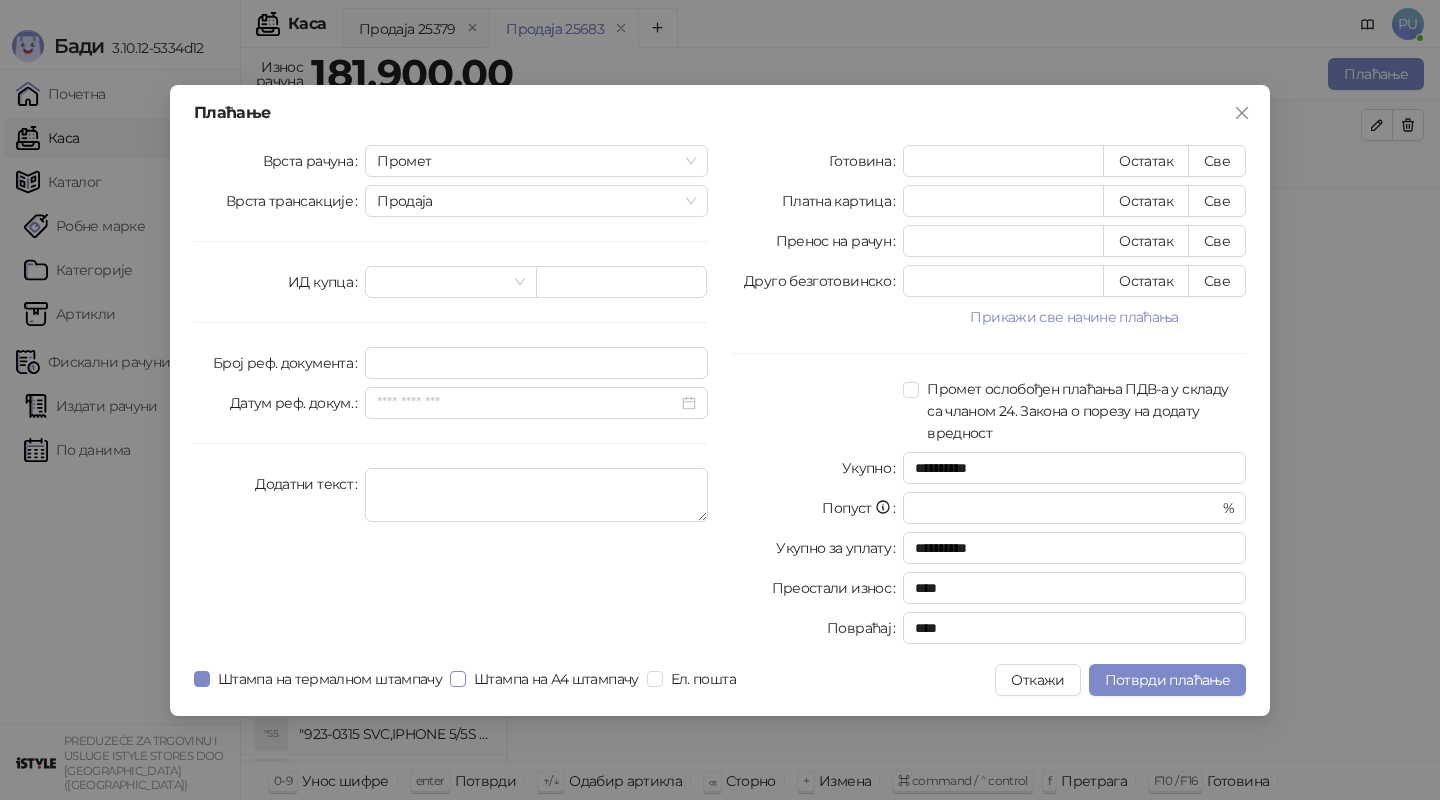 click on "Штампа на А4 штампачу" at bounding box center (556, 679) 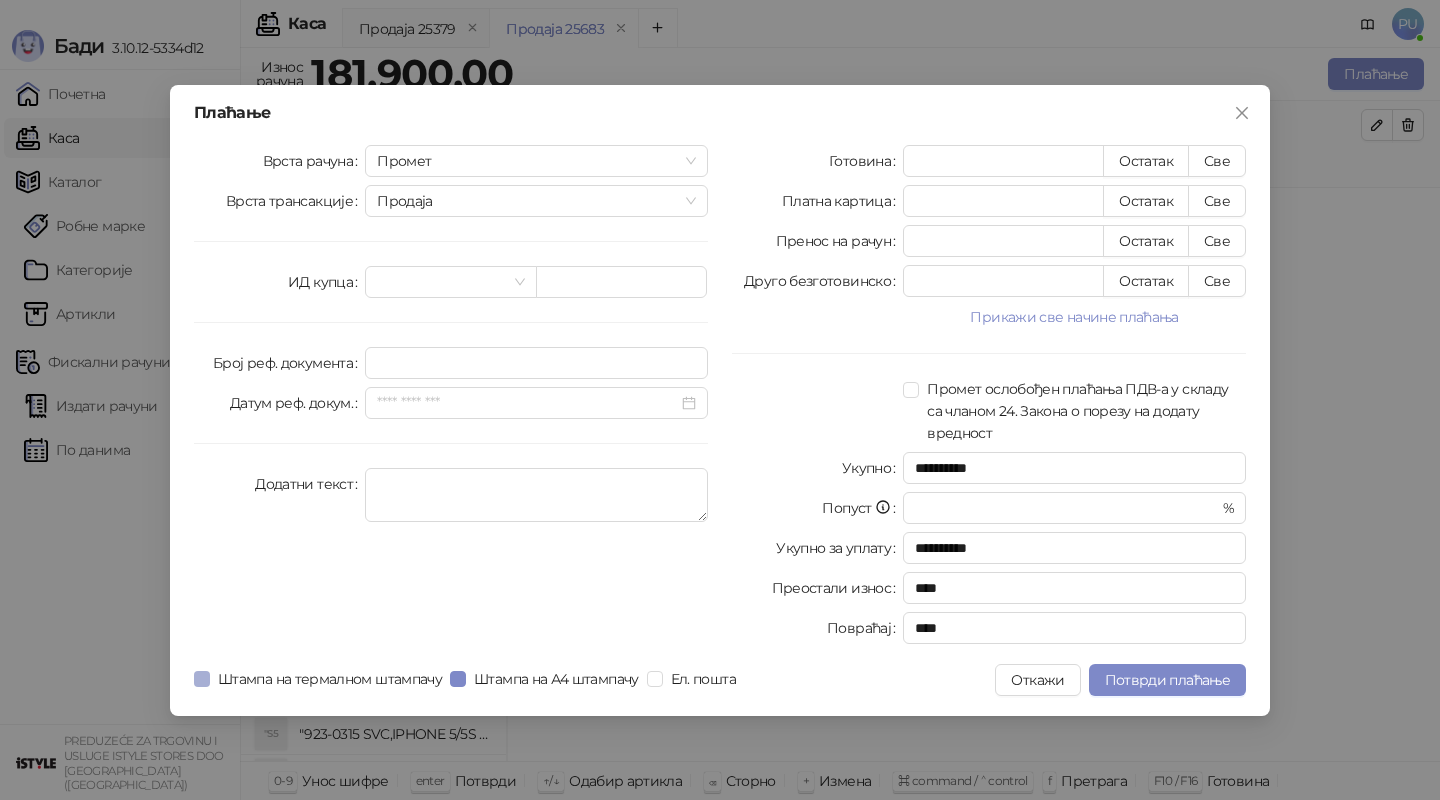 click on "Штампа на термалном штампачу" at bounding box center (330, 679) 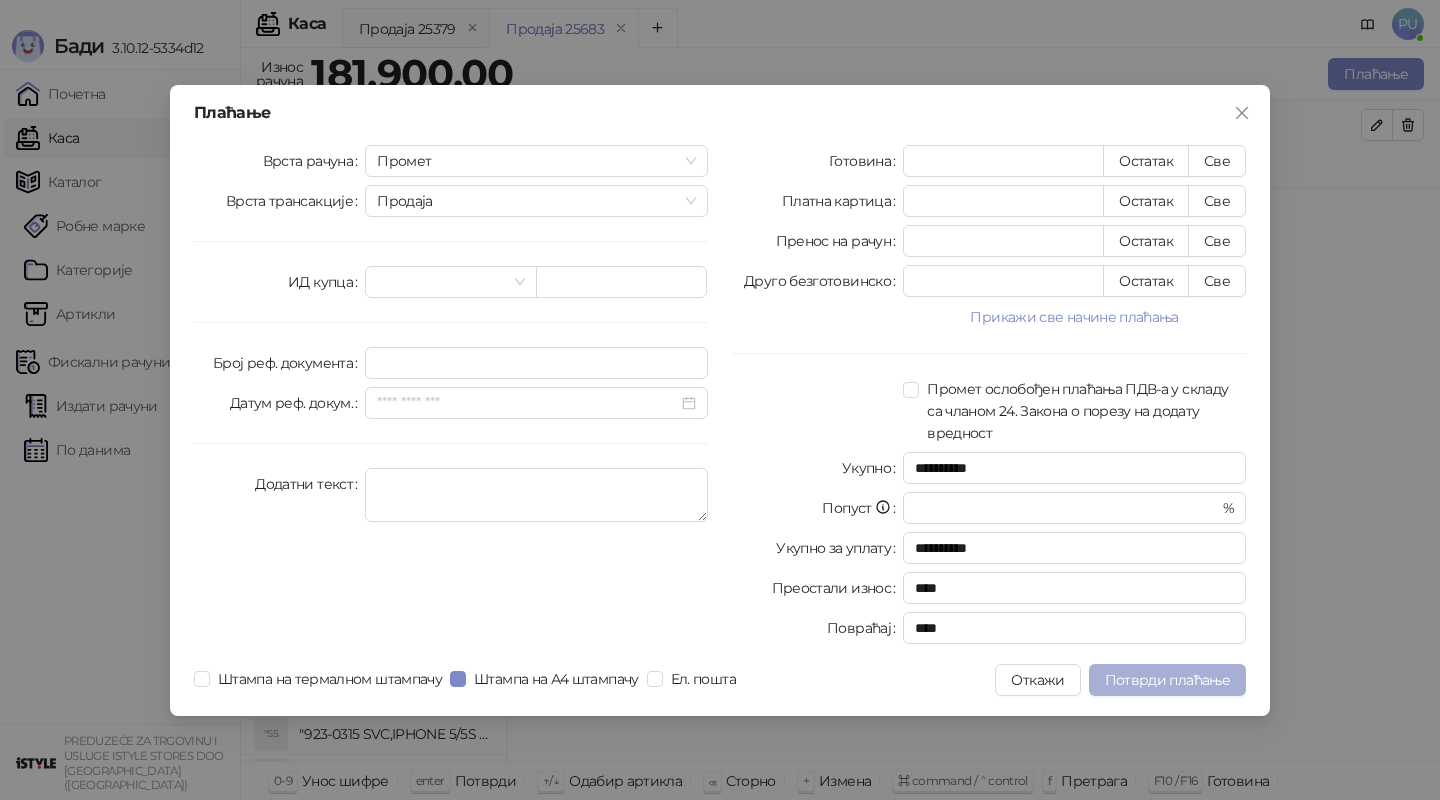 click on "Потврди плаћање" at bounding box center (1167, 680) 